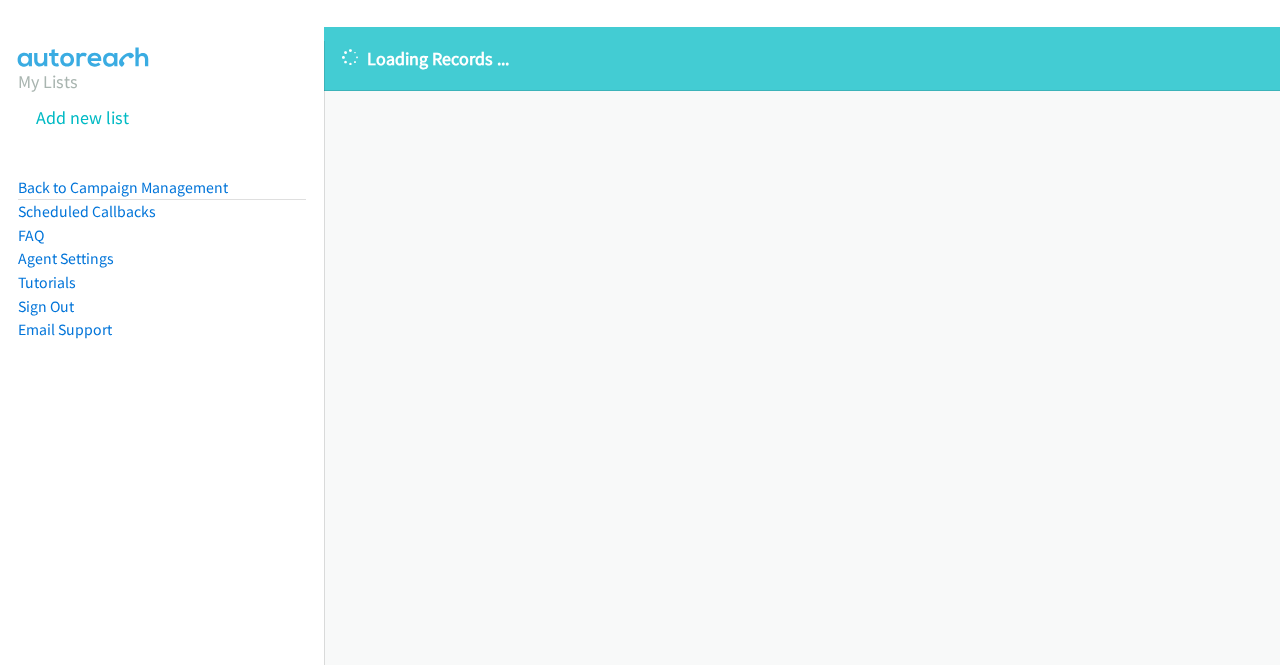 scroll, scrollTop: 0, scrollLeft: 0, axis: both 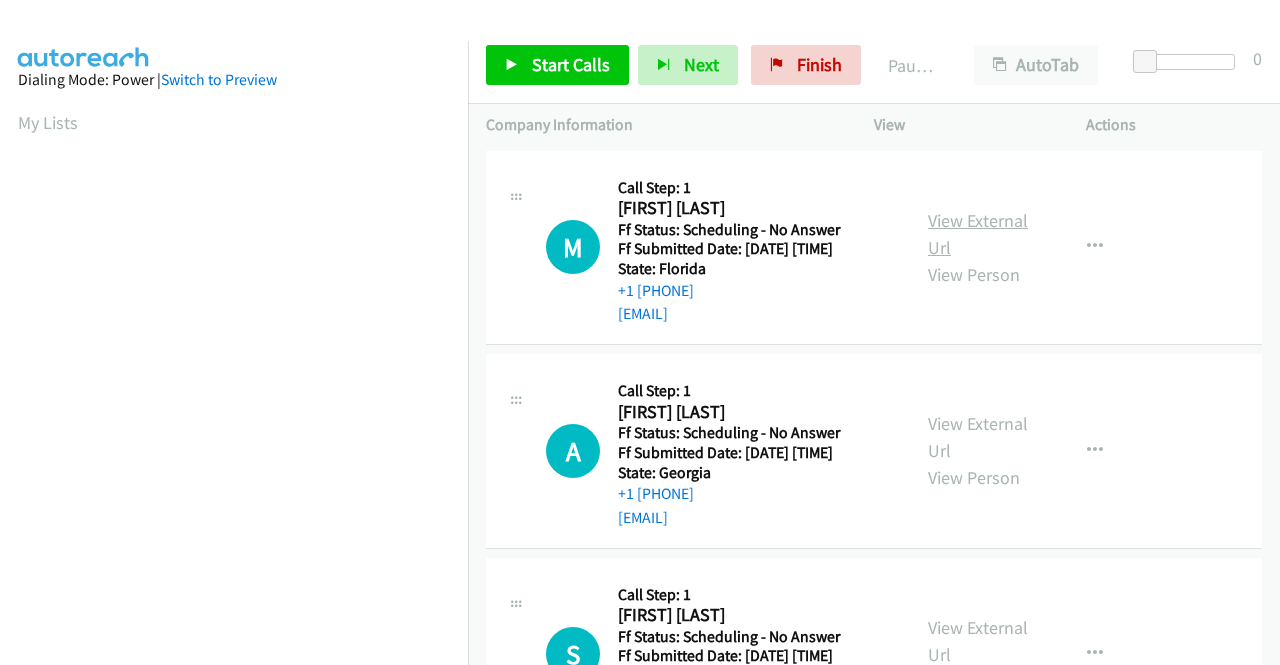 click on "View External Url" at bounding box center [978, 234] 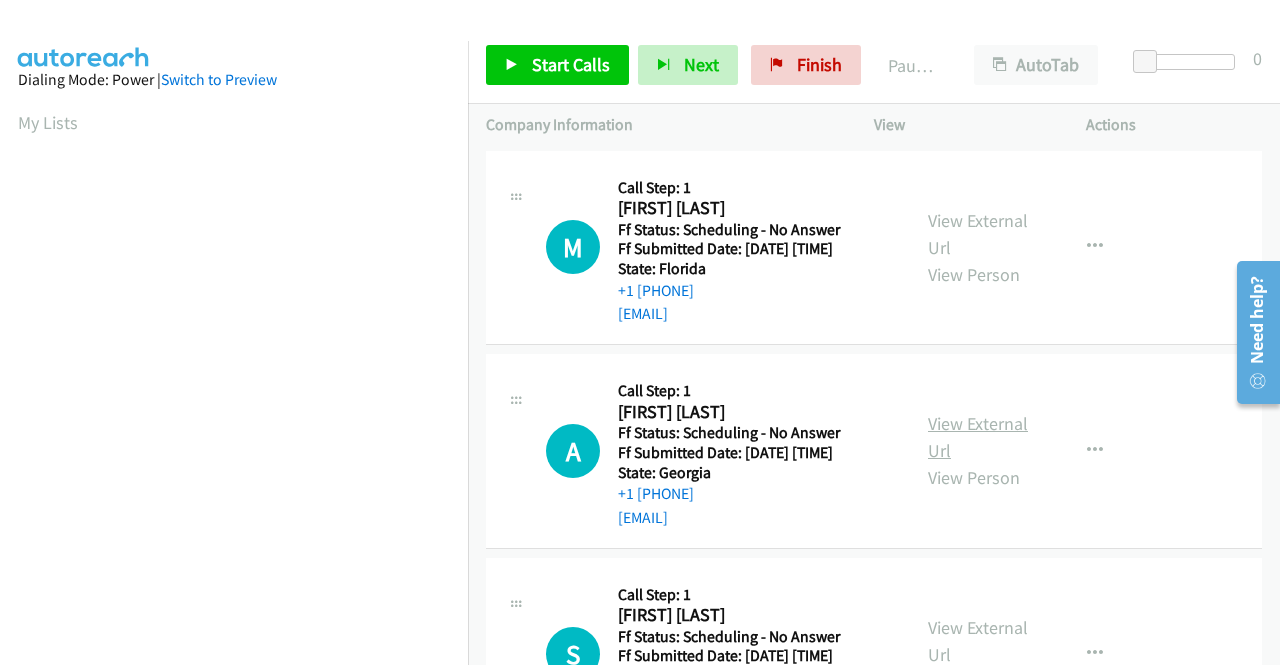 click on "View External Url" at bounding box center (978, 437) 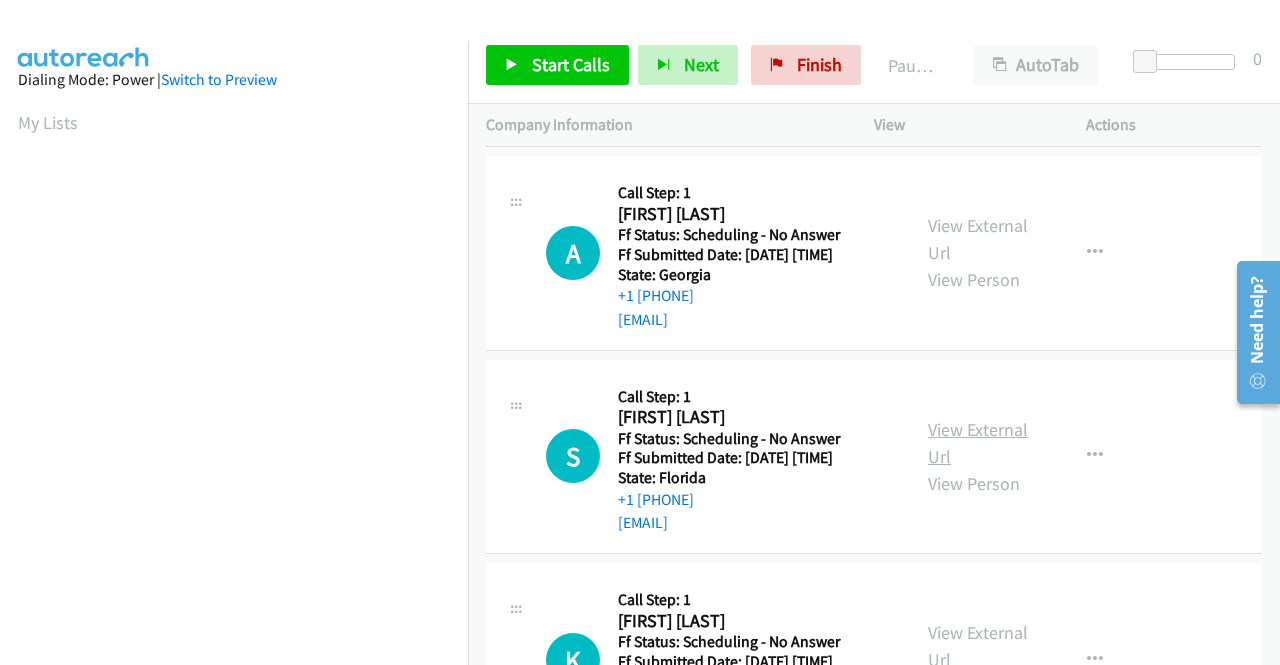 scroll, scrollTop: 200, scrollLeft: 0, axis: vertical 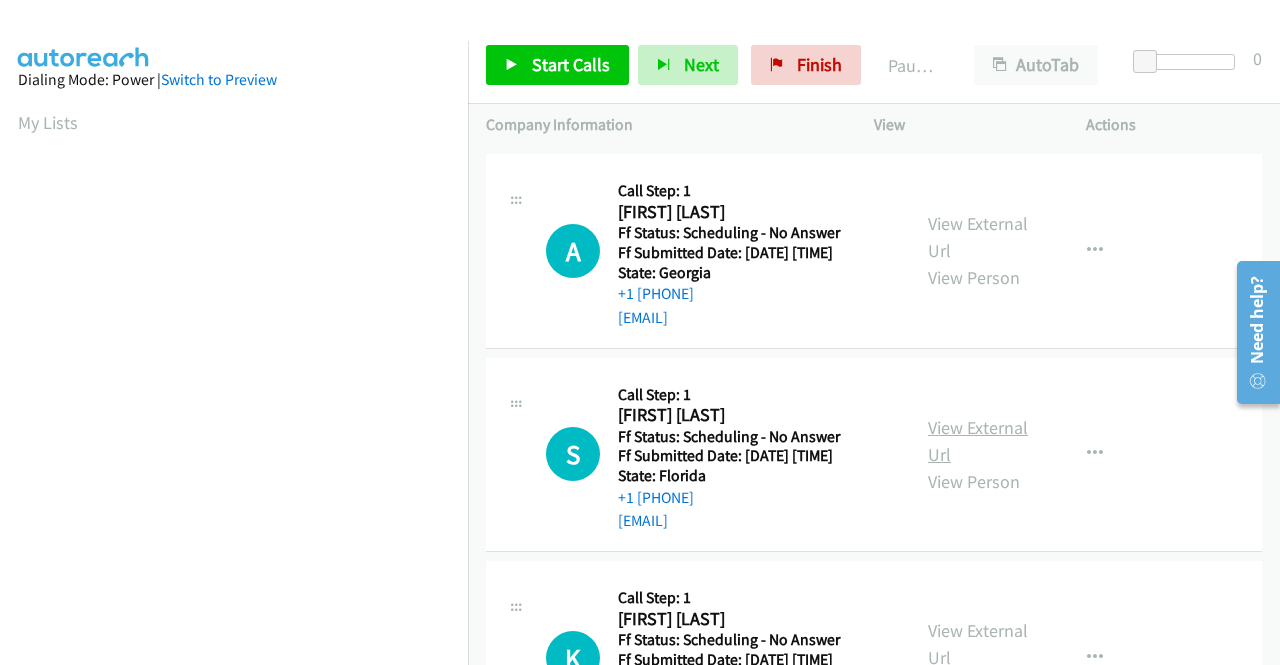 click on "View External Url" at bounding box center [978, 441] 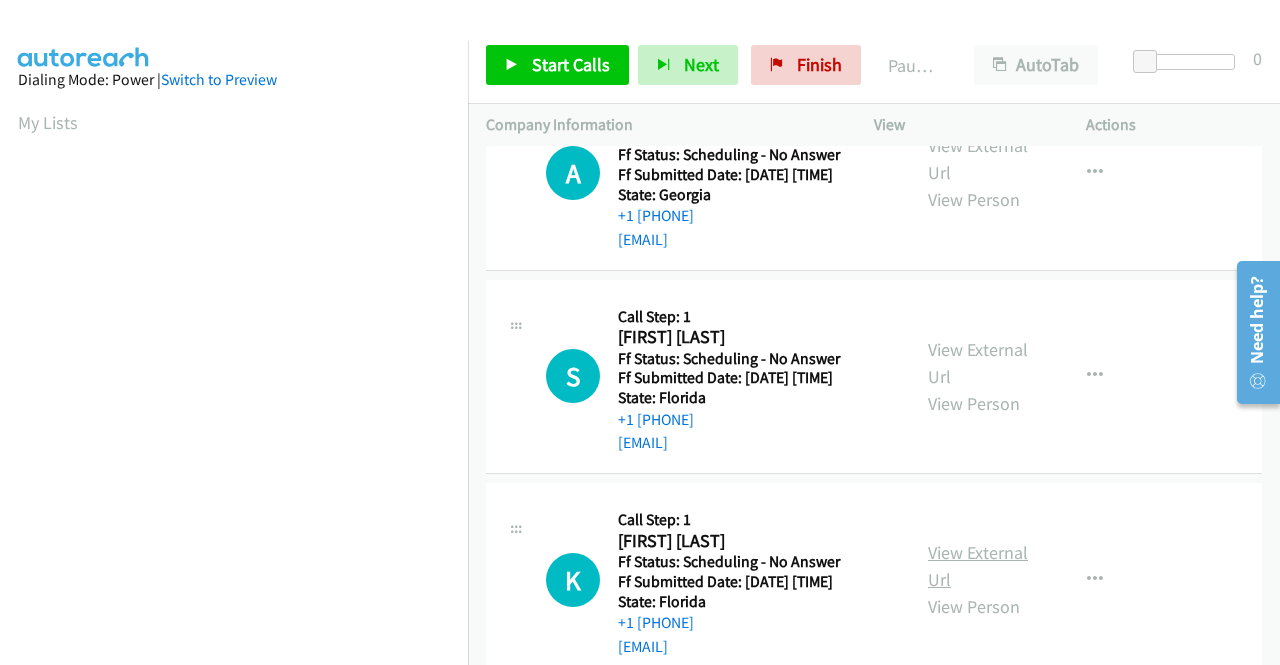 scroll, scrollTop: 400, scrollLeft: 0, axis: vertical 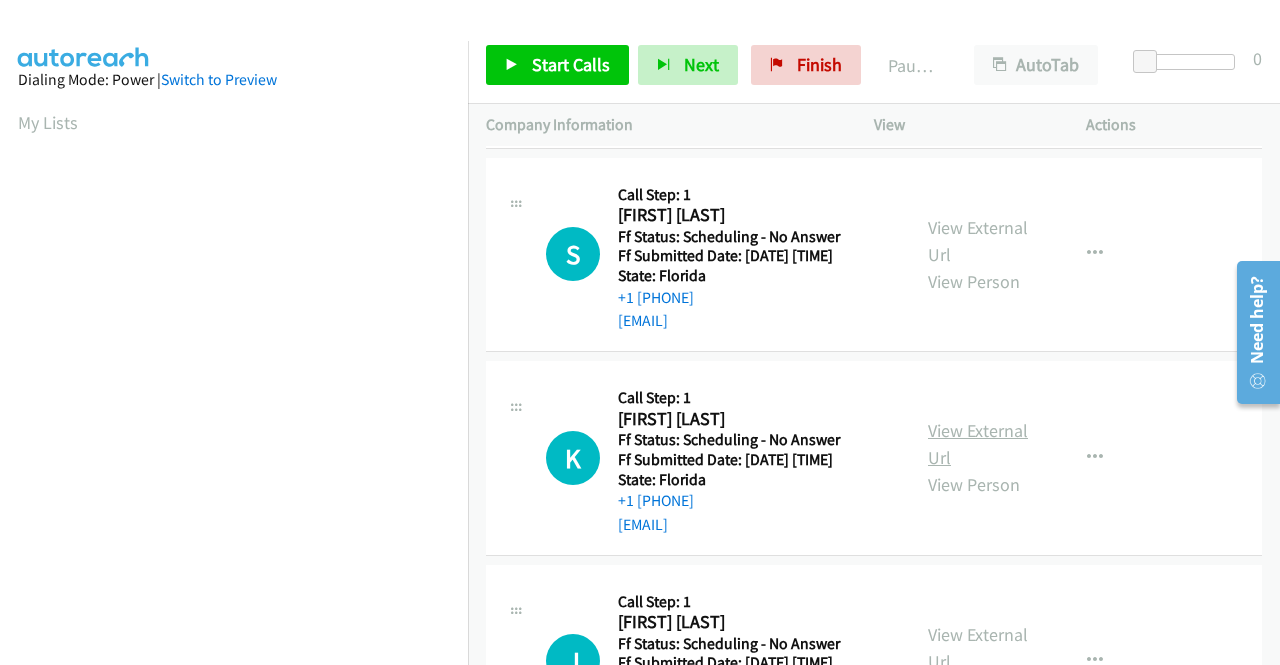 click on "View External Url" at bounding box center [978, 444] 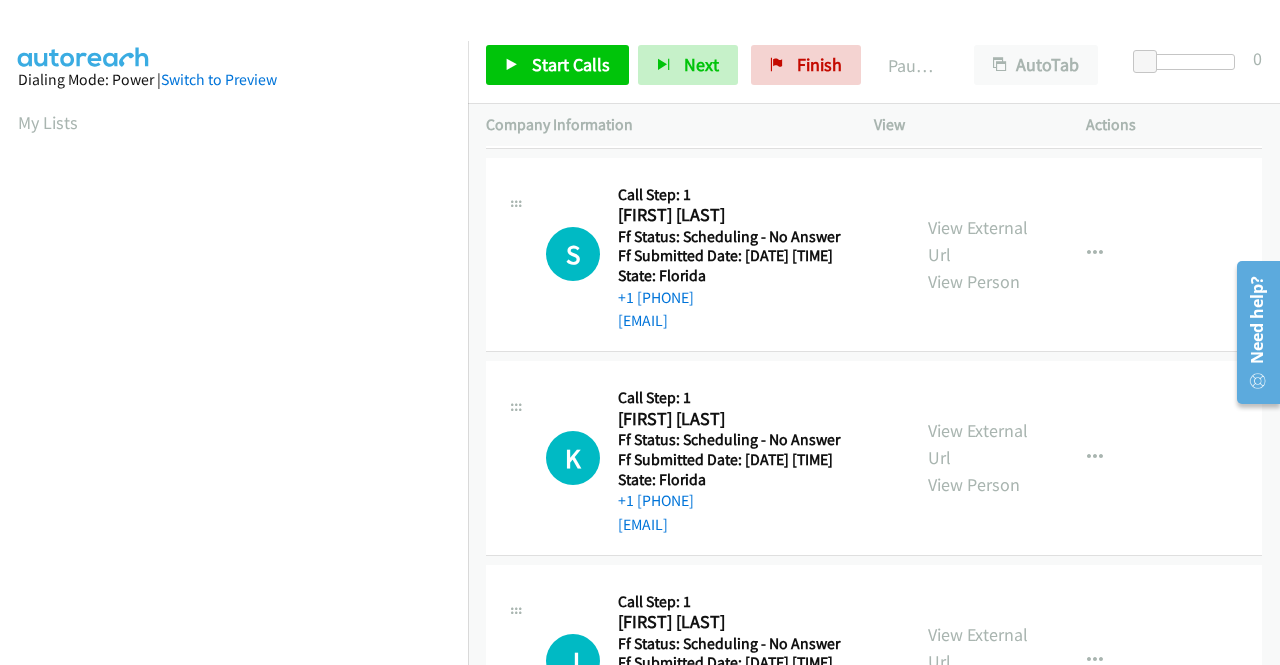 scroll, scrollTop: 600, scrollLeft: 0, axis: vertical 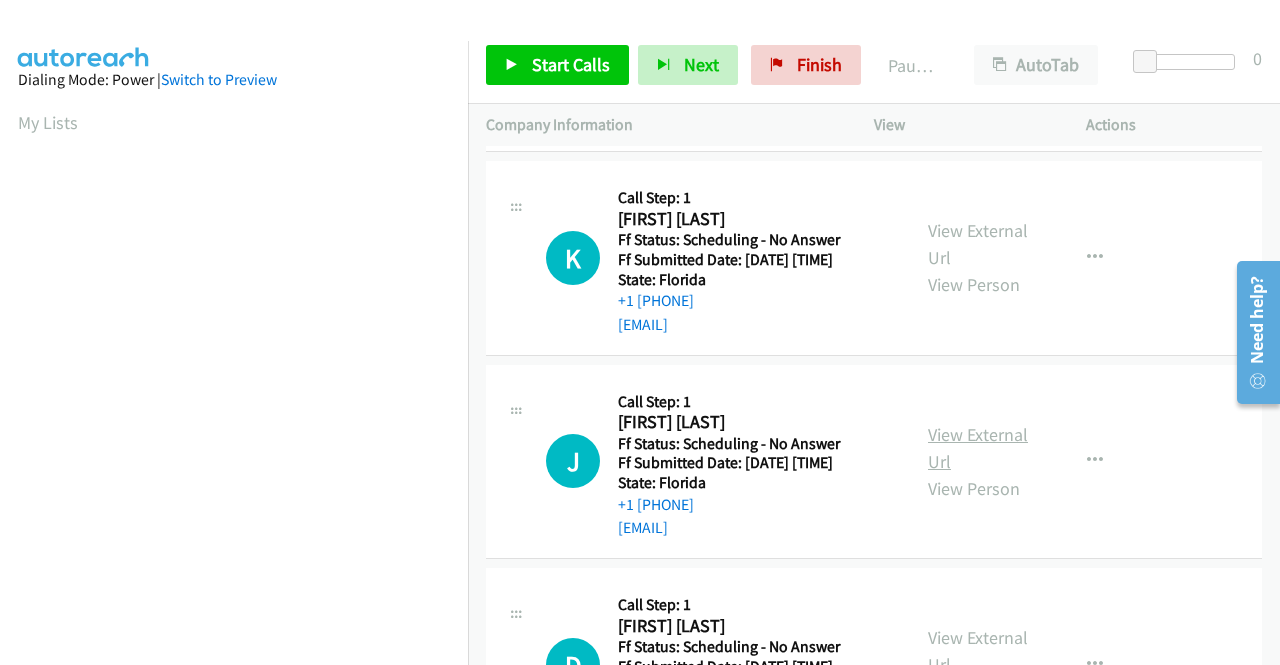 click on "View External Url" at bounding box center (978, 448) 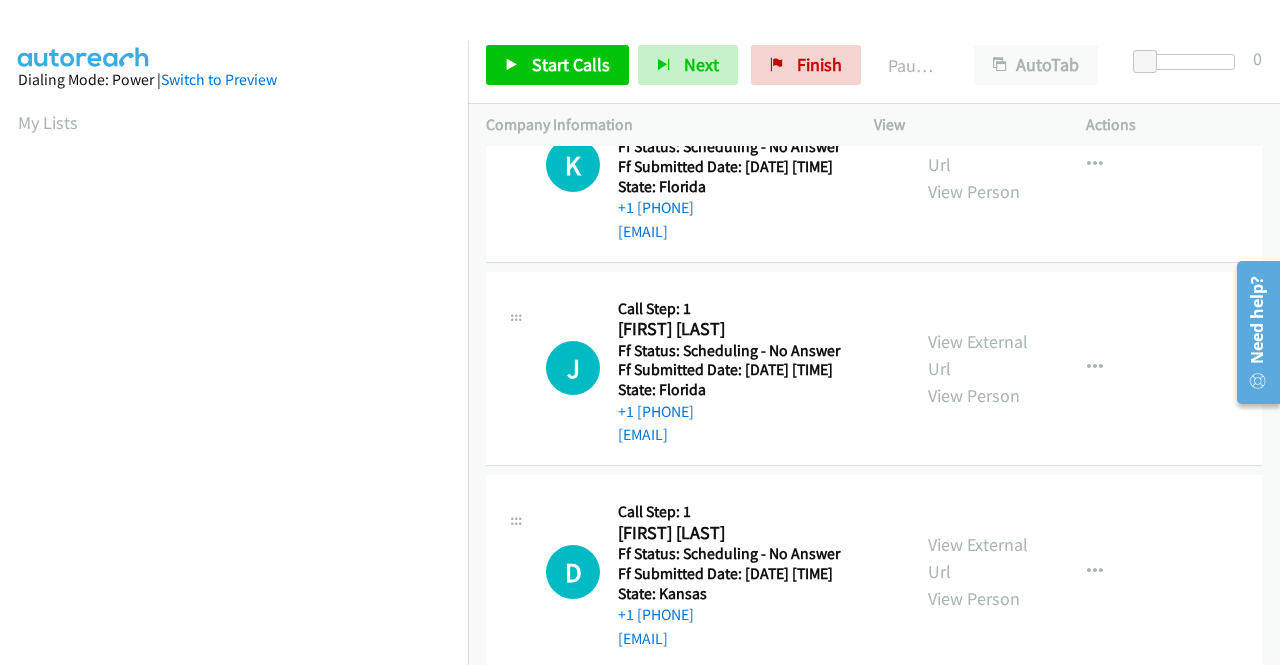 scroll, scrollTop: 800, scrollLeft: 0, axis: vertical 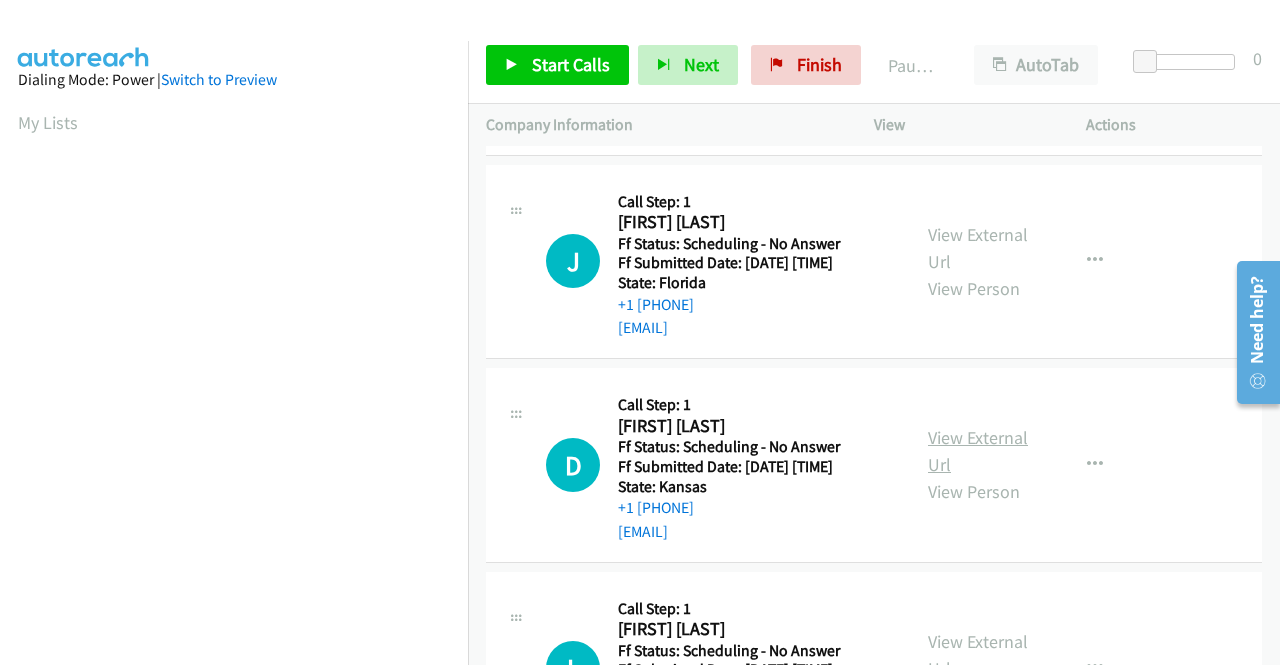 click on "View External Url" at bounding box center (978, 451) 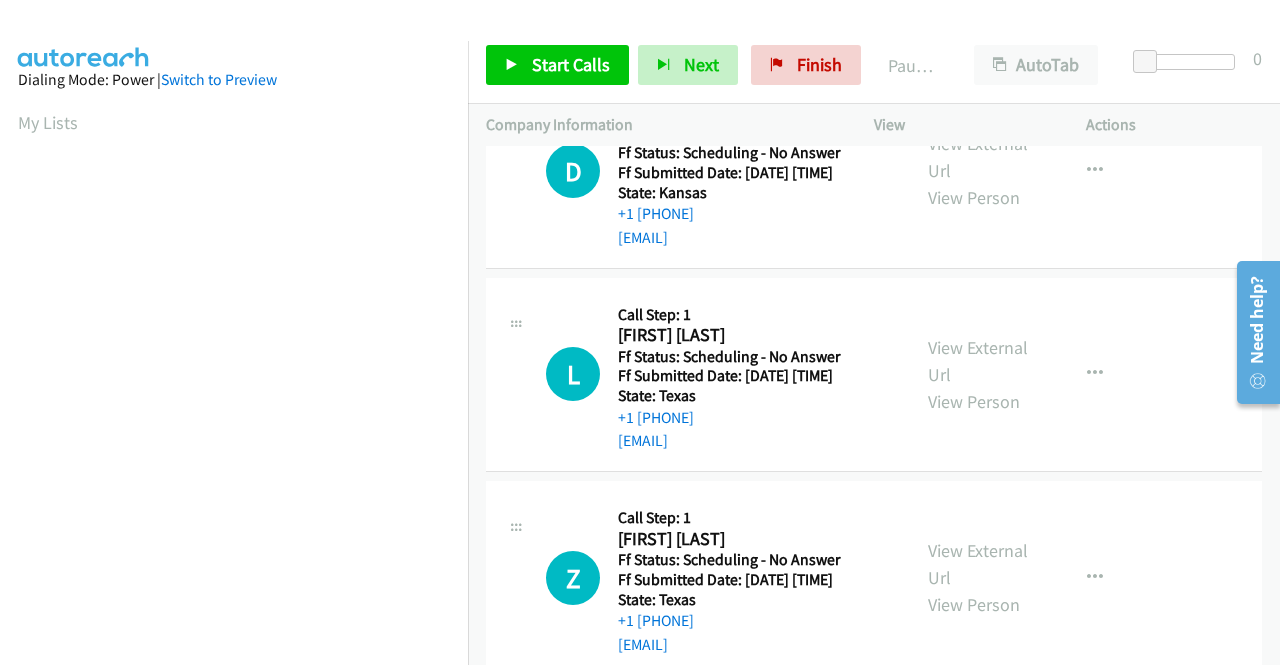 scroll, scrollTop: 1100, scrollLeft: 0, axis: vertical 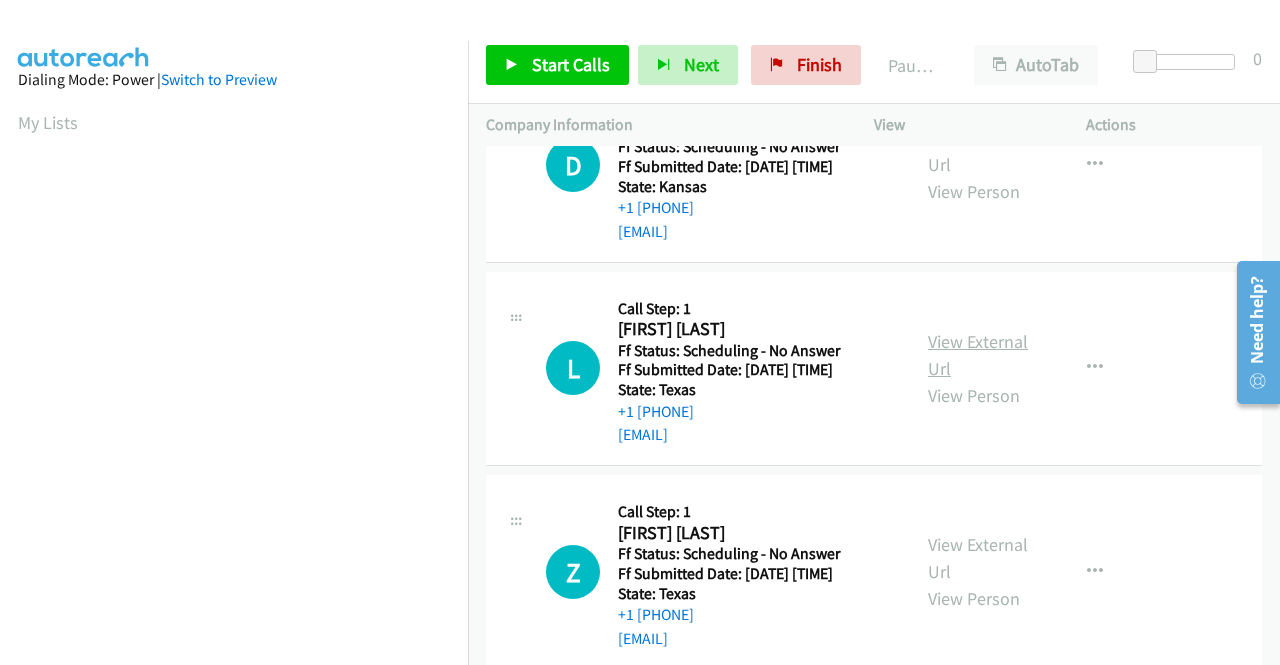 click on "View External Url" at bounding box center (978, 355) 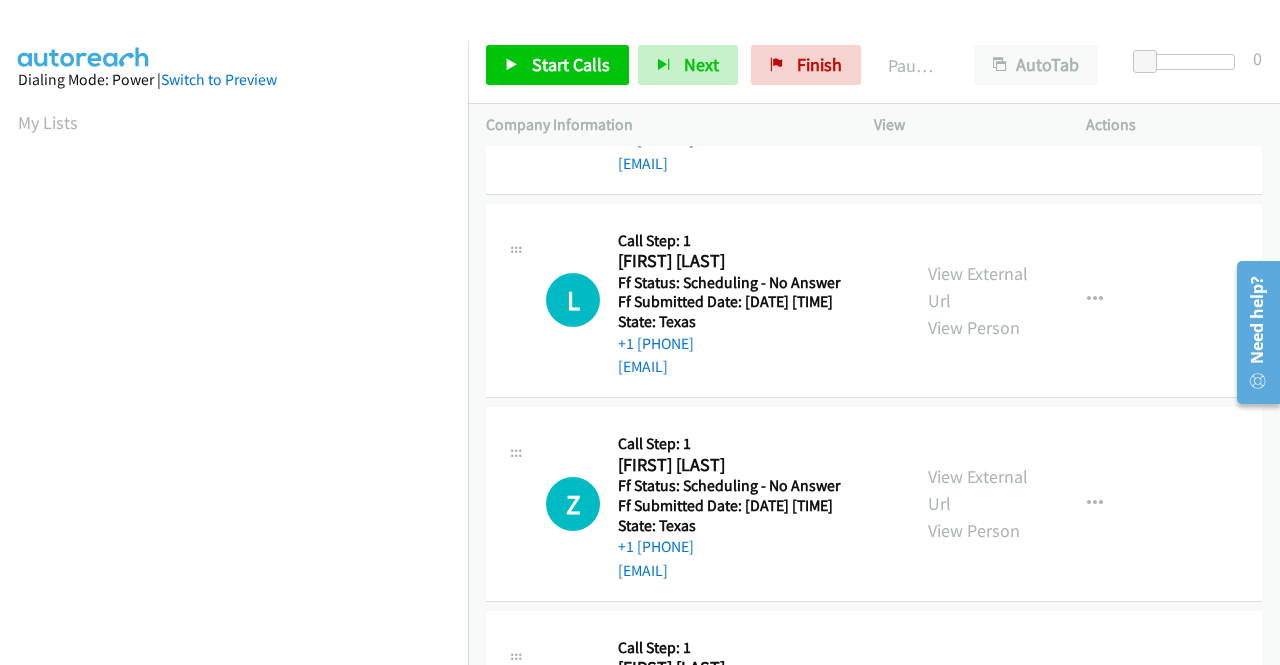 scroll, scrollTop: 1200, scrollLeft: 0, axis: vertical 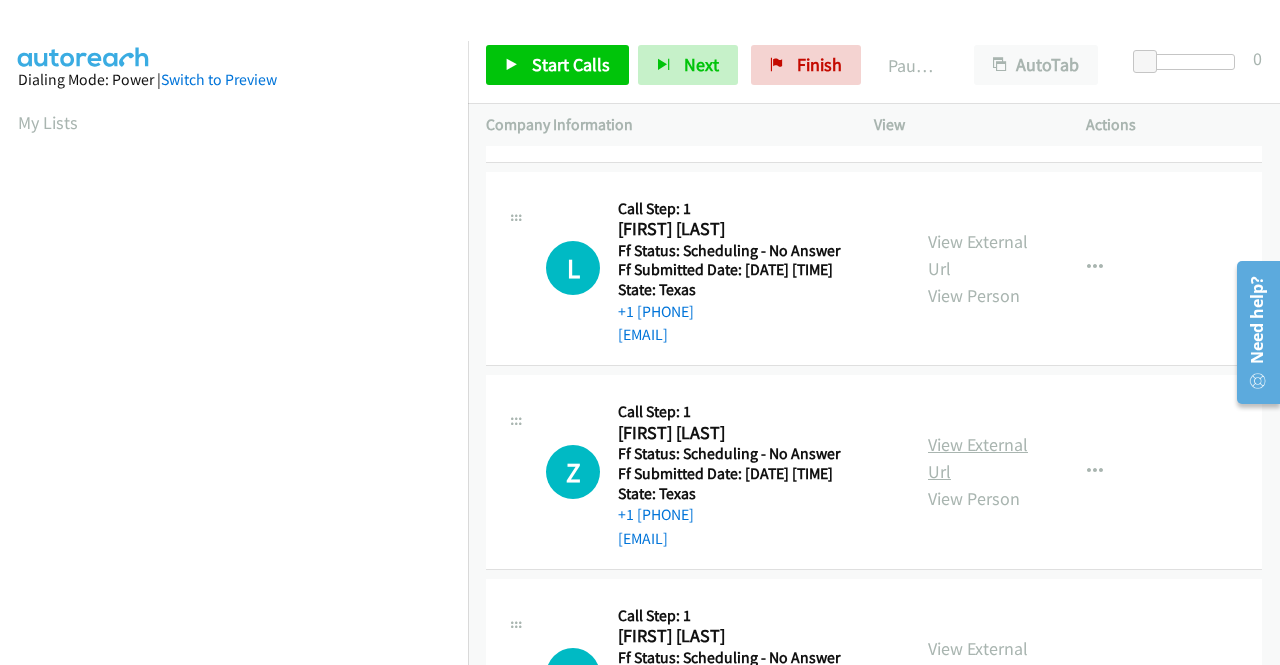 click on "View External Url" at bounding box center (978, 458) 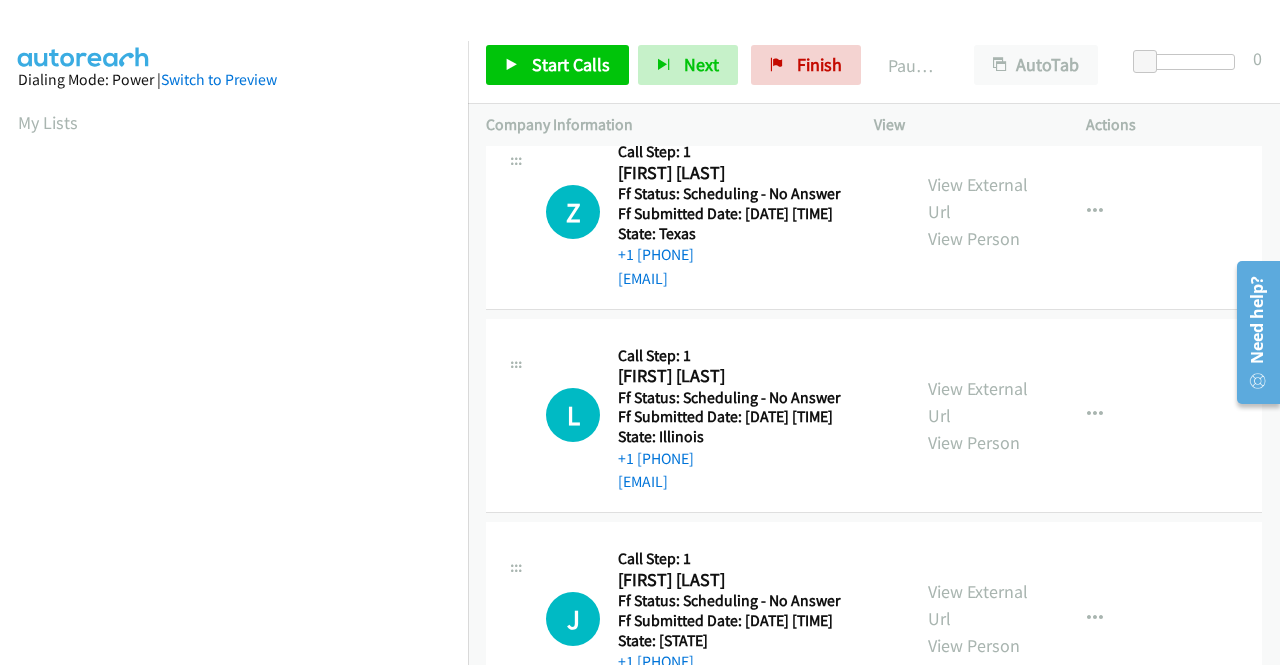 scroll, scrollTop: 1500, scrollLeft: 0, axis: vertical 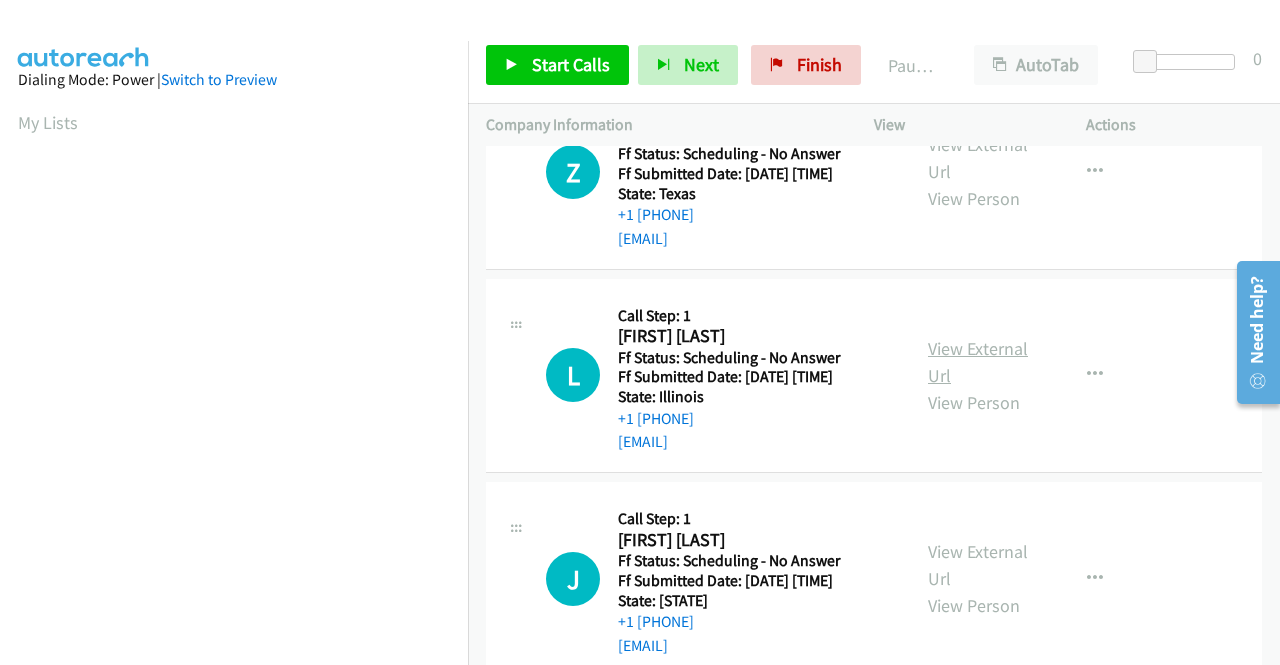 click on "View External Url" at bounding box center (978, 362) 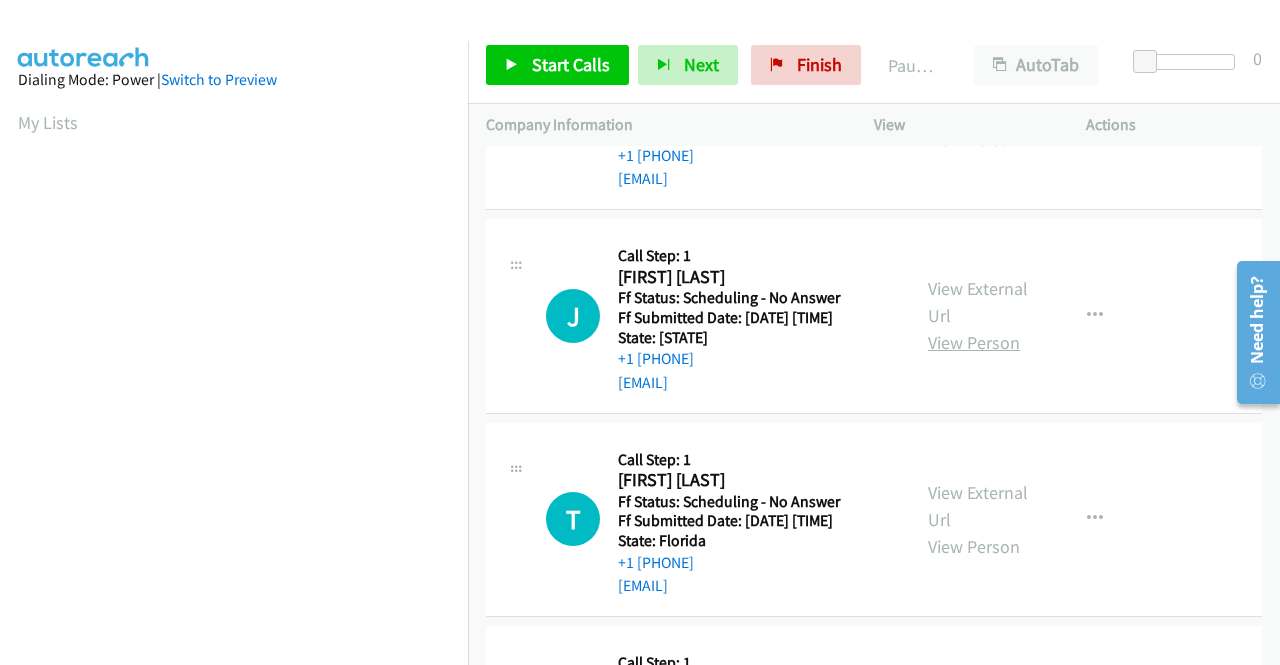 scroll, scrollTop: 1800, scrollLeft: 0, axis: vertical 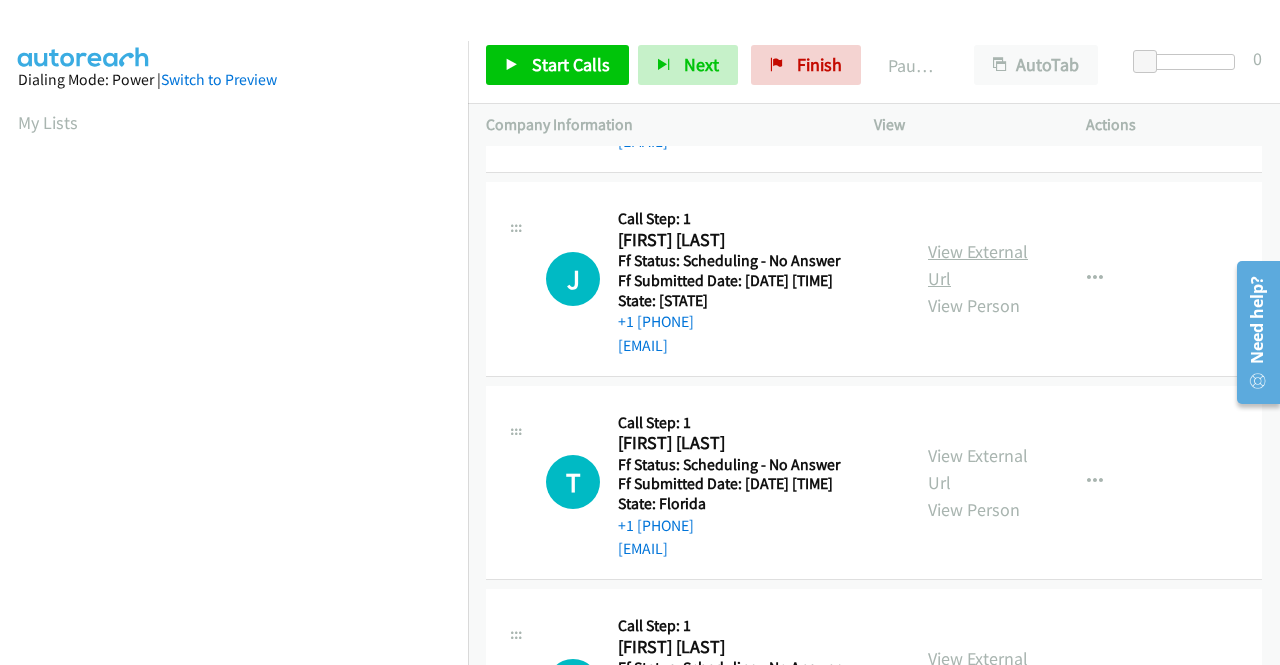 click on "View External Url" at bounding box center [978, 265] 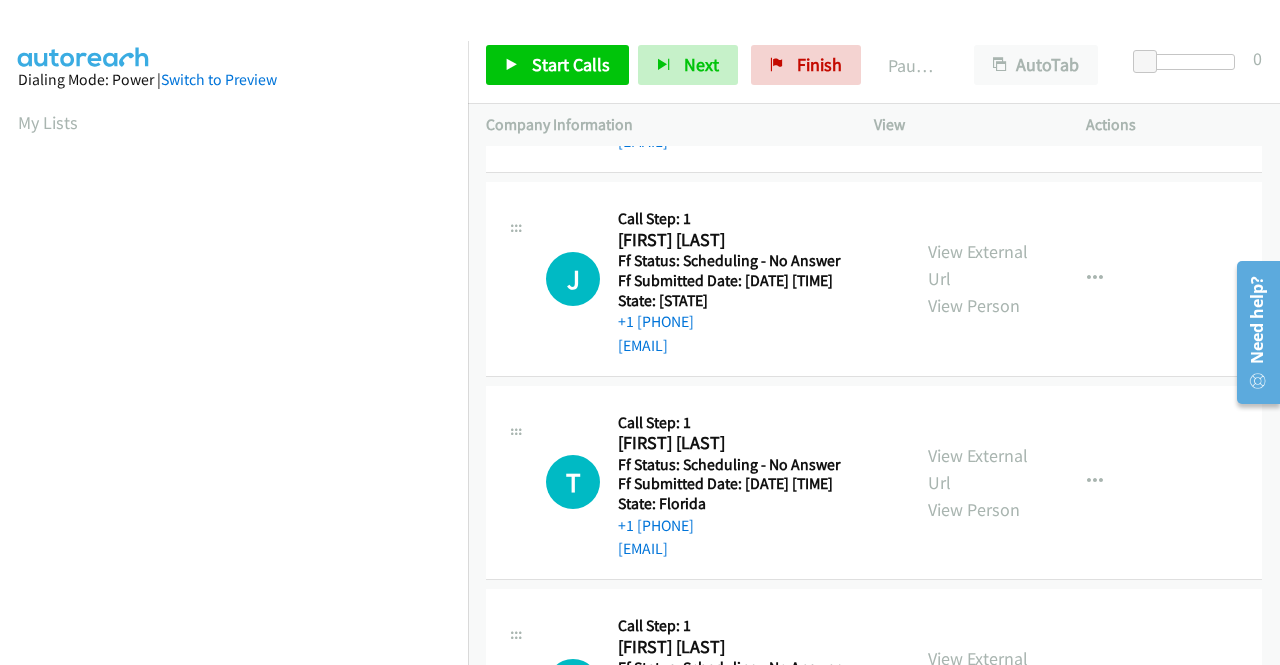 scroll, scrollTop: 2000, scrollLeft: 0, axis: vertical 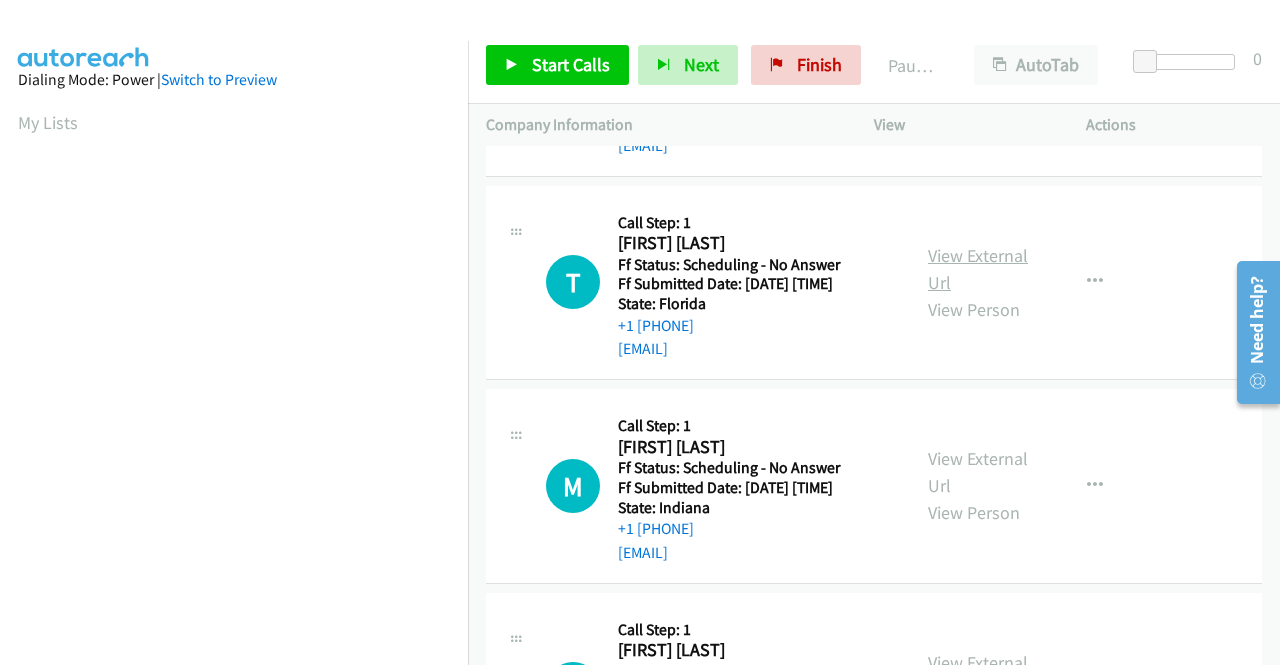 click on "View External Url" at bounding box center (978, 269) 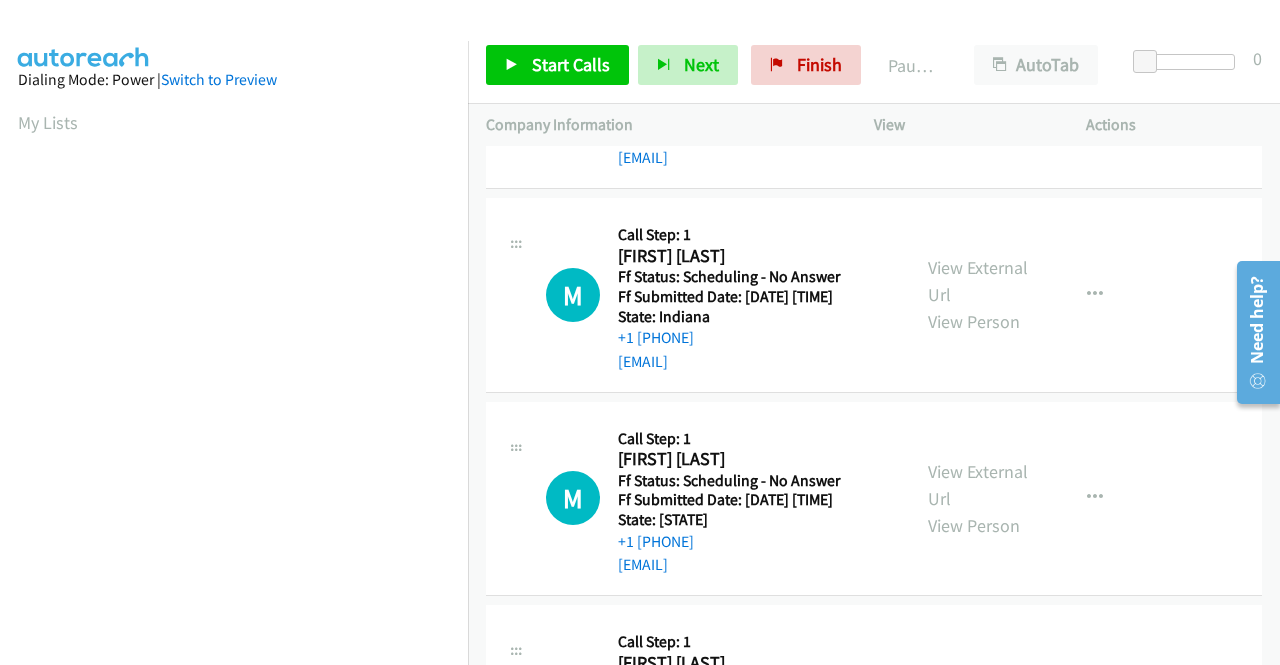 scroll, scrollTop: 2200, scrollLeft: 0, axis: vertical 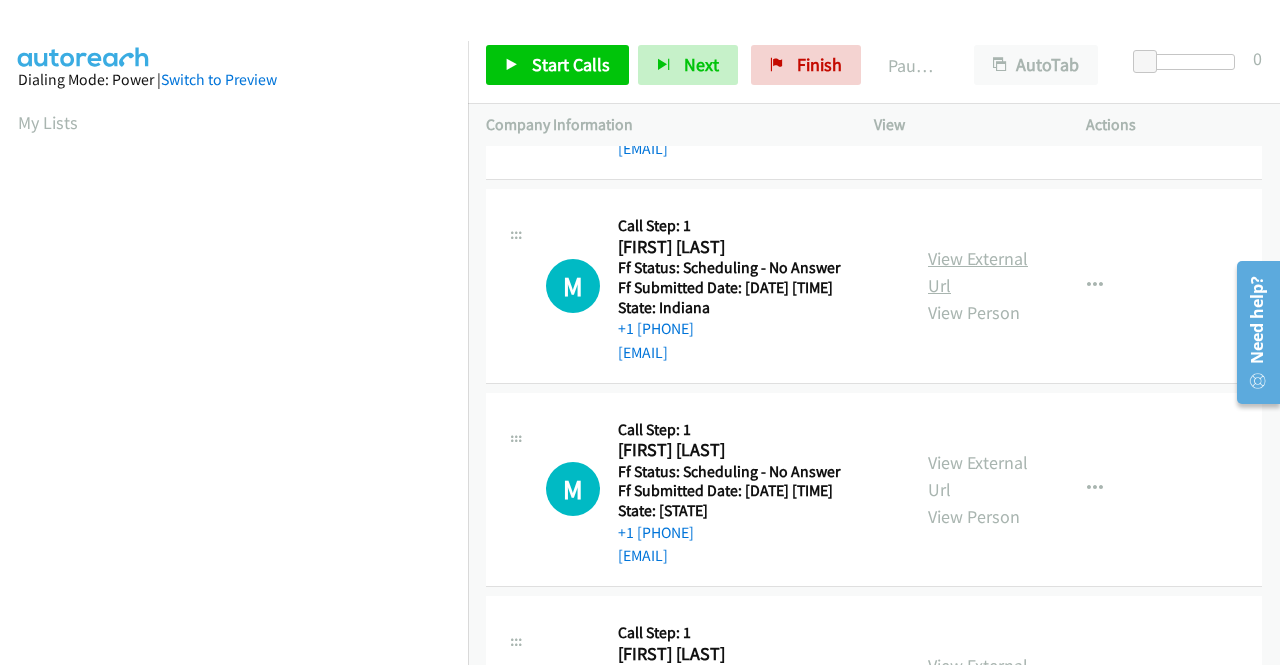 click on "View External Url" at bounding box center [978, 272] 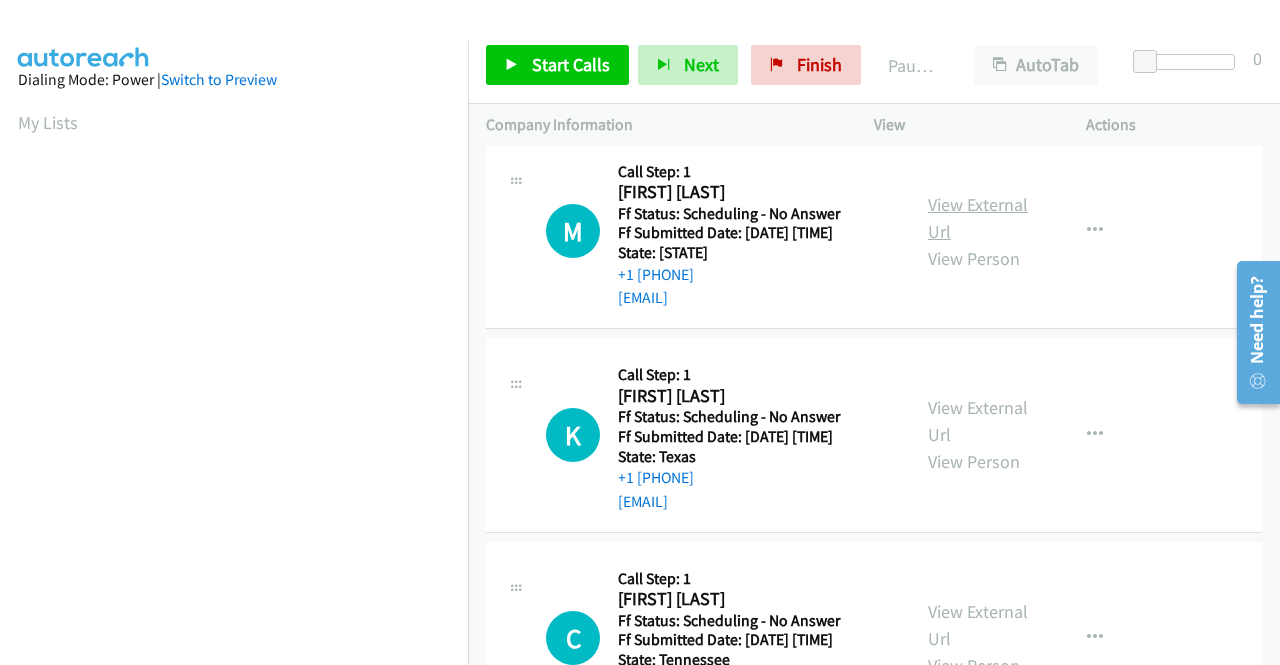 scroll, scrollTop: 2500, scrollLeft: 0, axis: vertical 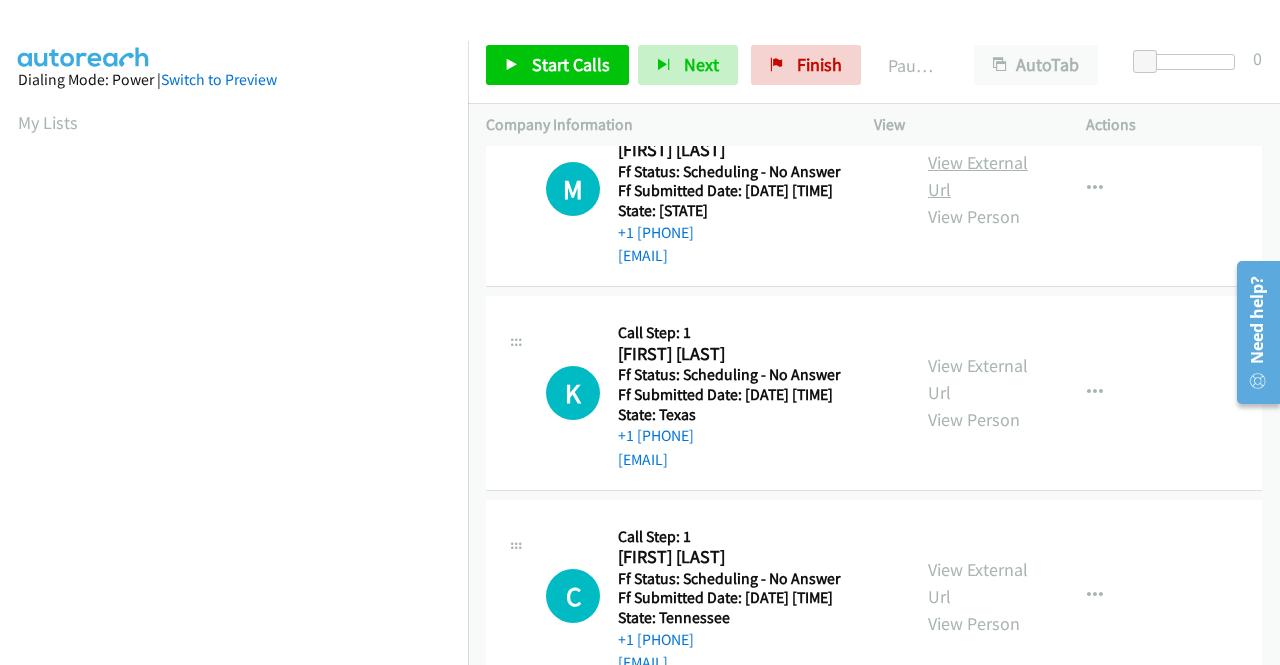 click on "View External Url" at bounding box center [978, 176] 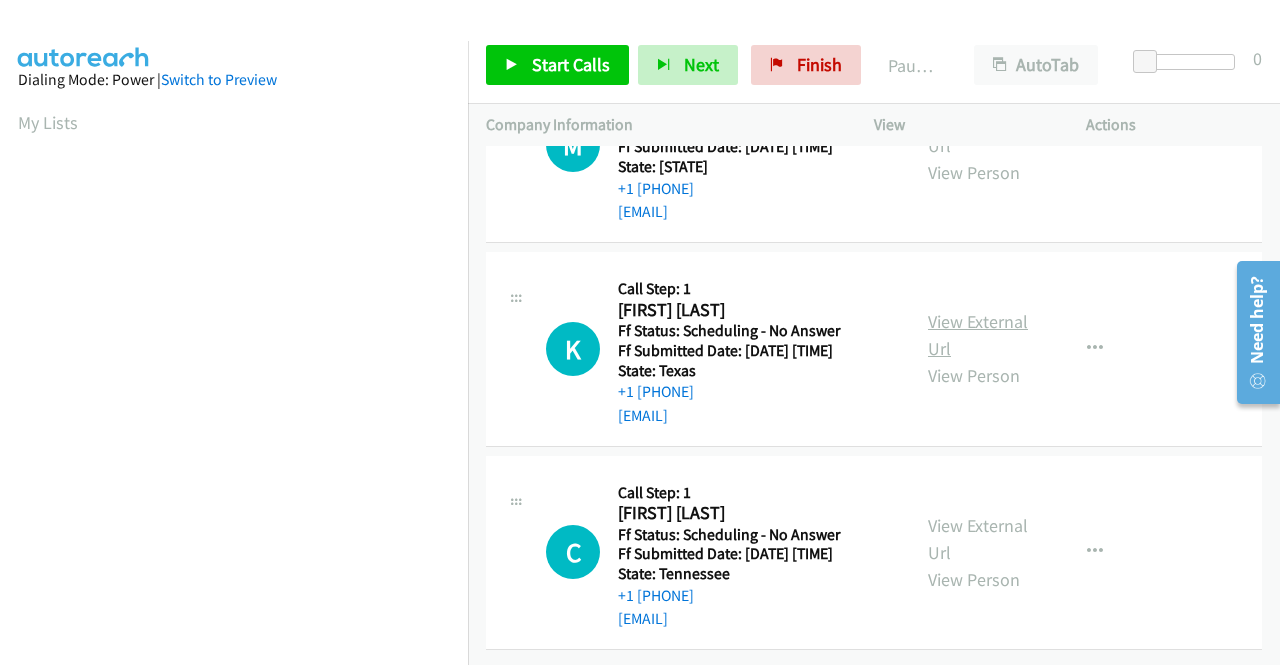 scroll, scrollTop: 2700, scrollLeft: 0, axis: vertical 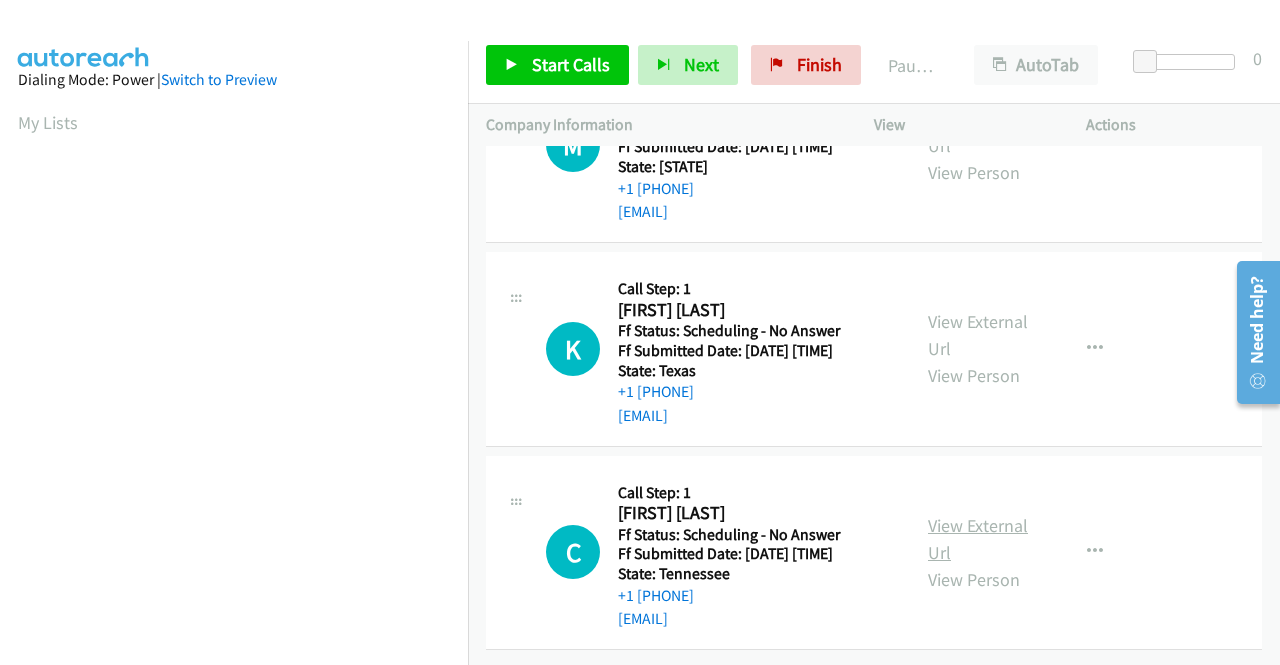 click on "View External Url" at bounding box center (978, 539) 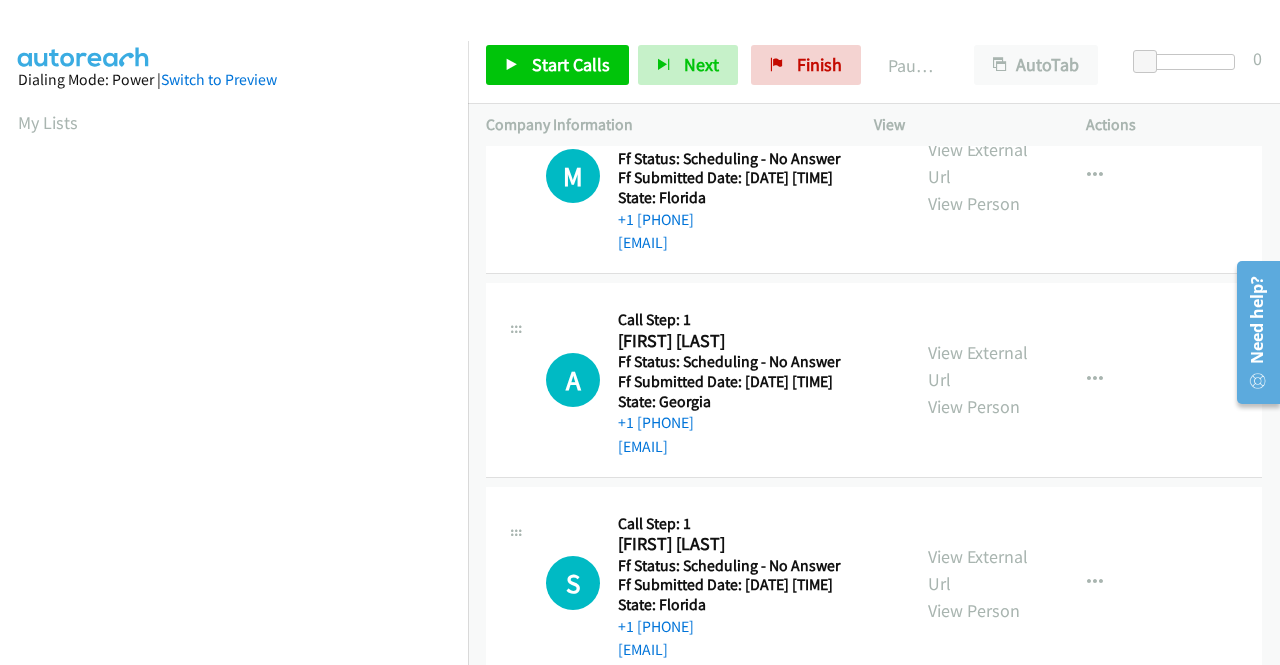 scroll, scrollTop: 0, scrollLeft: 0, axis: both 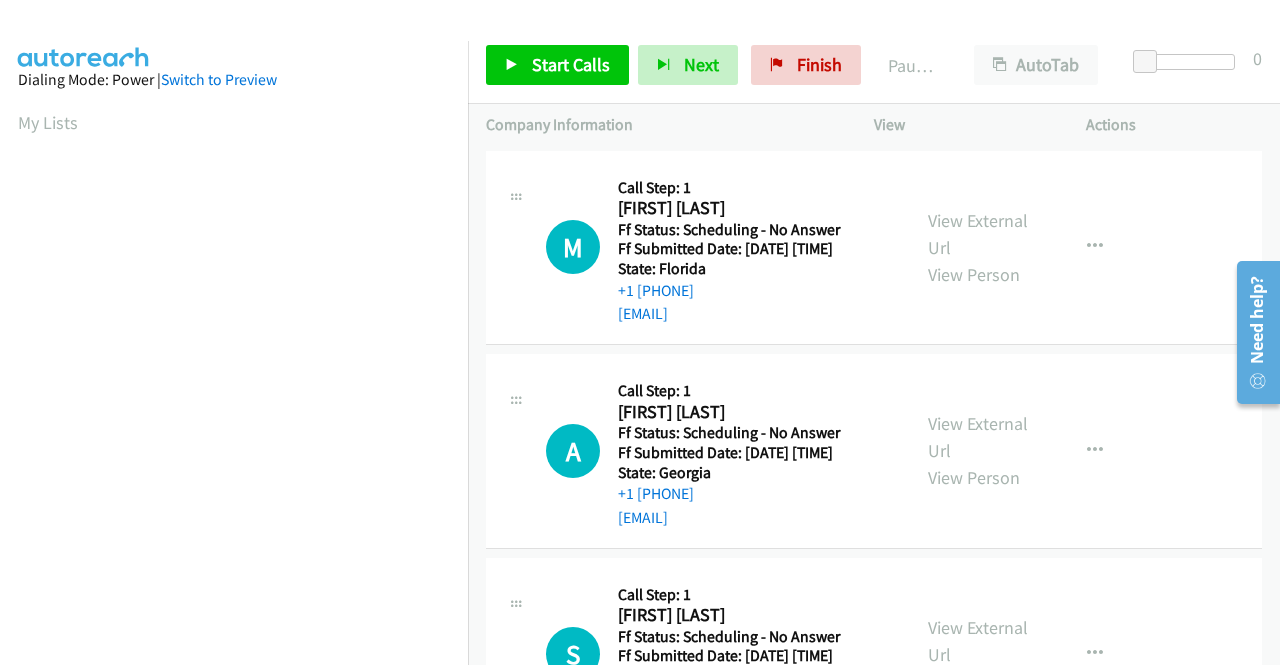 click on "Start Calls
Pause
Next
Finish
Paused
AutoTab
AutoTab
0" at bounding box center [874, 65] 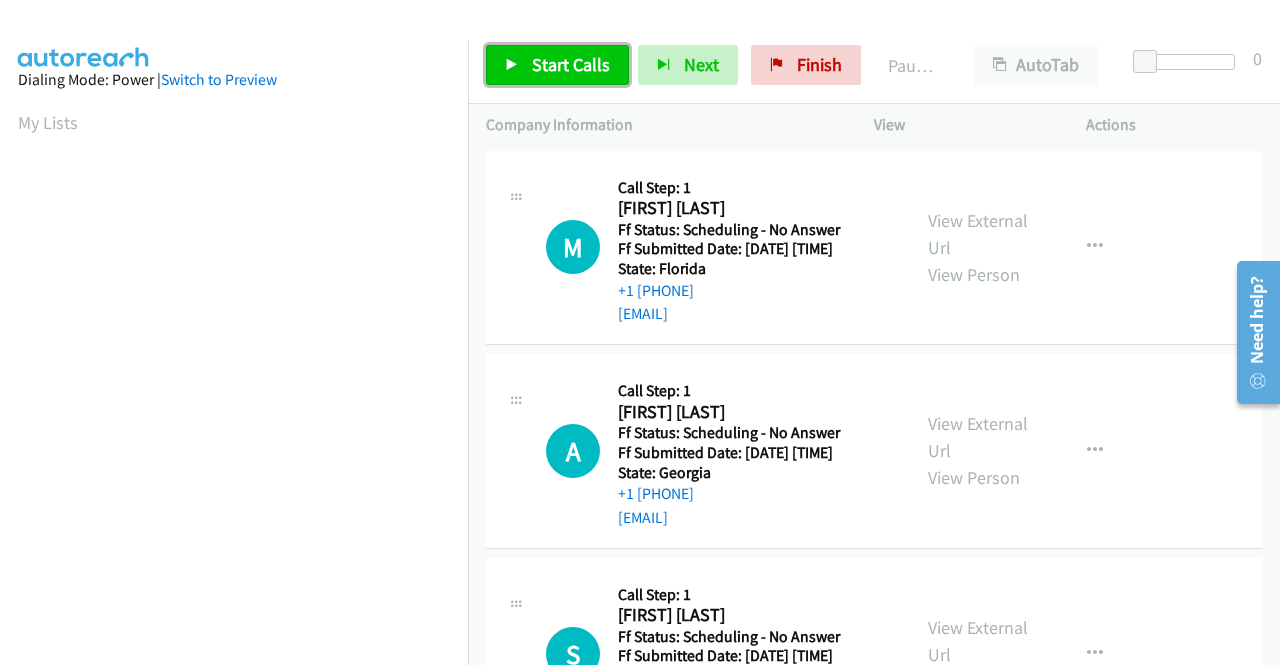click on "Start Calls" at bounding box center (571, 64) 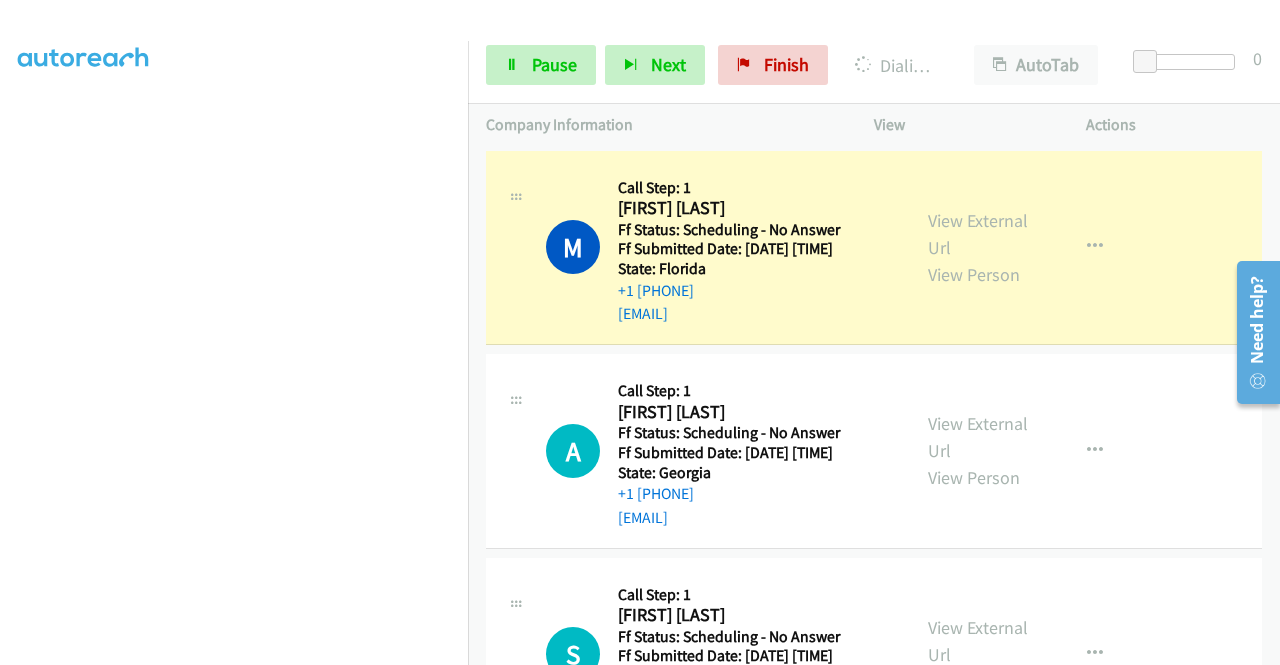 scroll, scrollTop: 456, scrollLeft: 0, axis: vertical 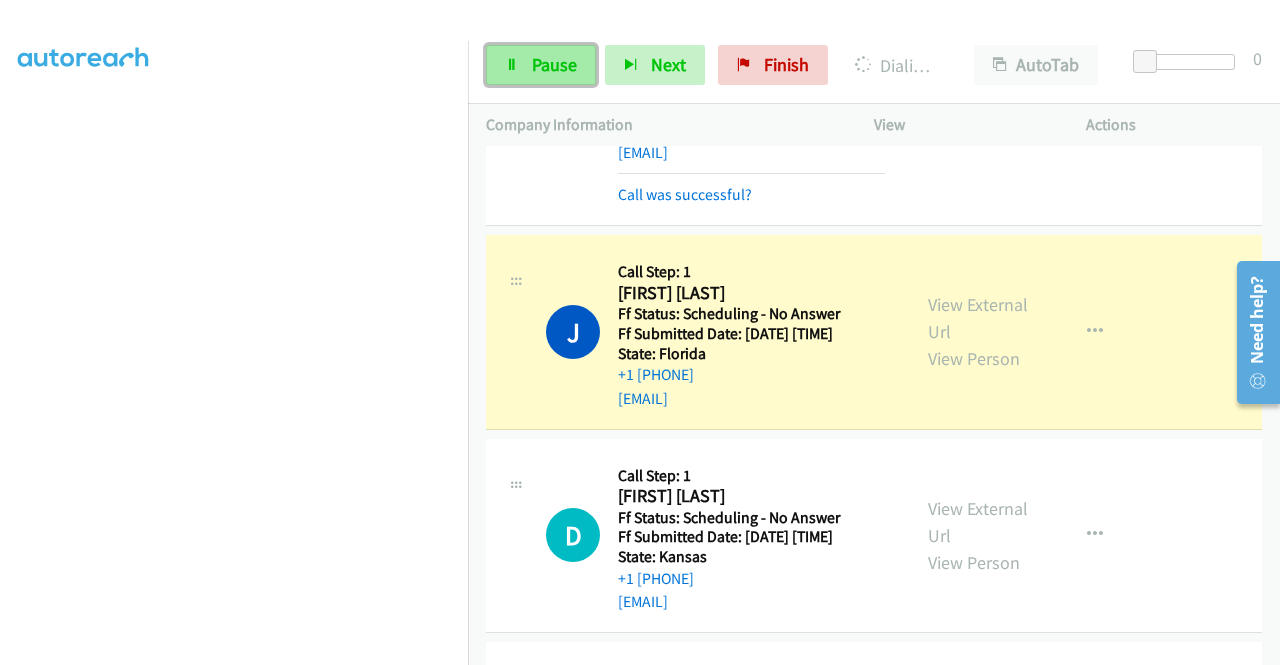 click on "Pause" at bounding box center (554, 64) 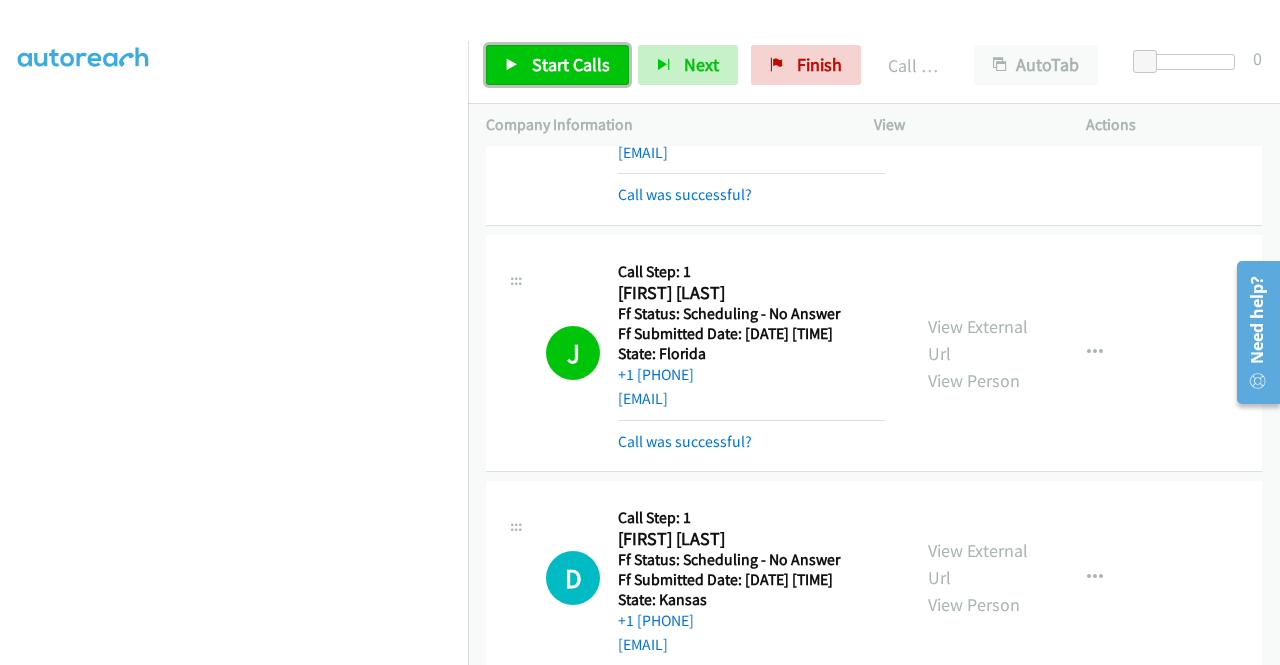 click on "Start Calls" at bounding box center (571, 64) 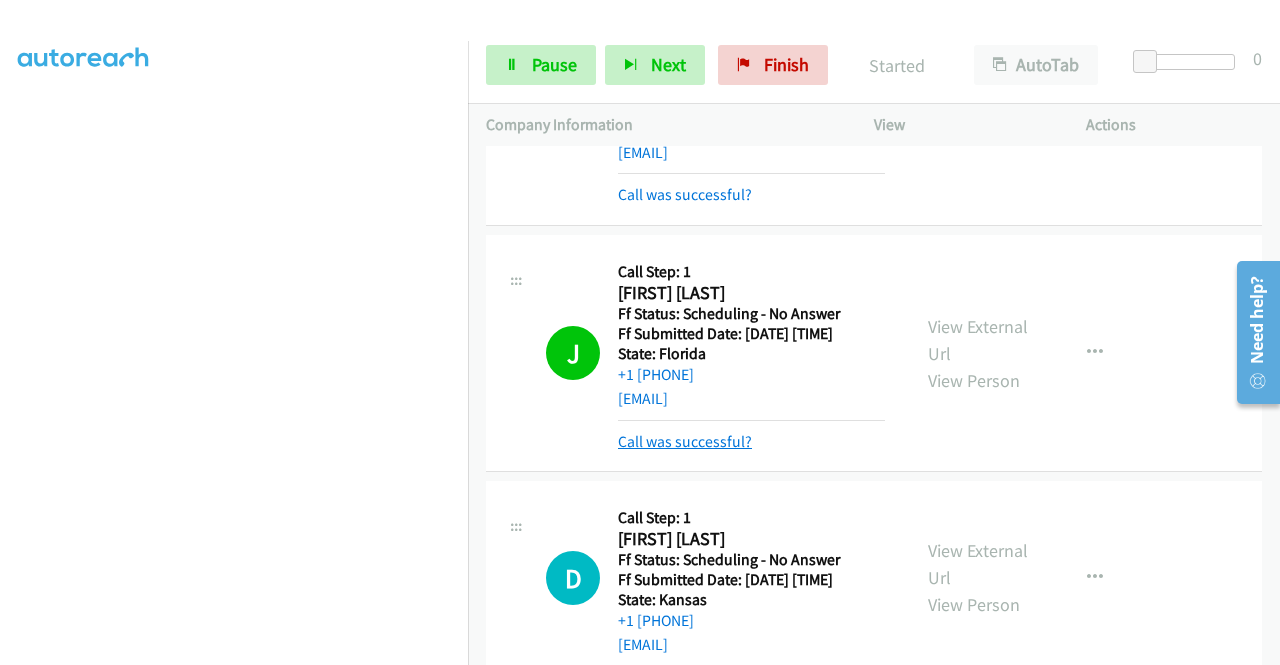 click on "Call was successful?" at bounding box center (685, 441) 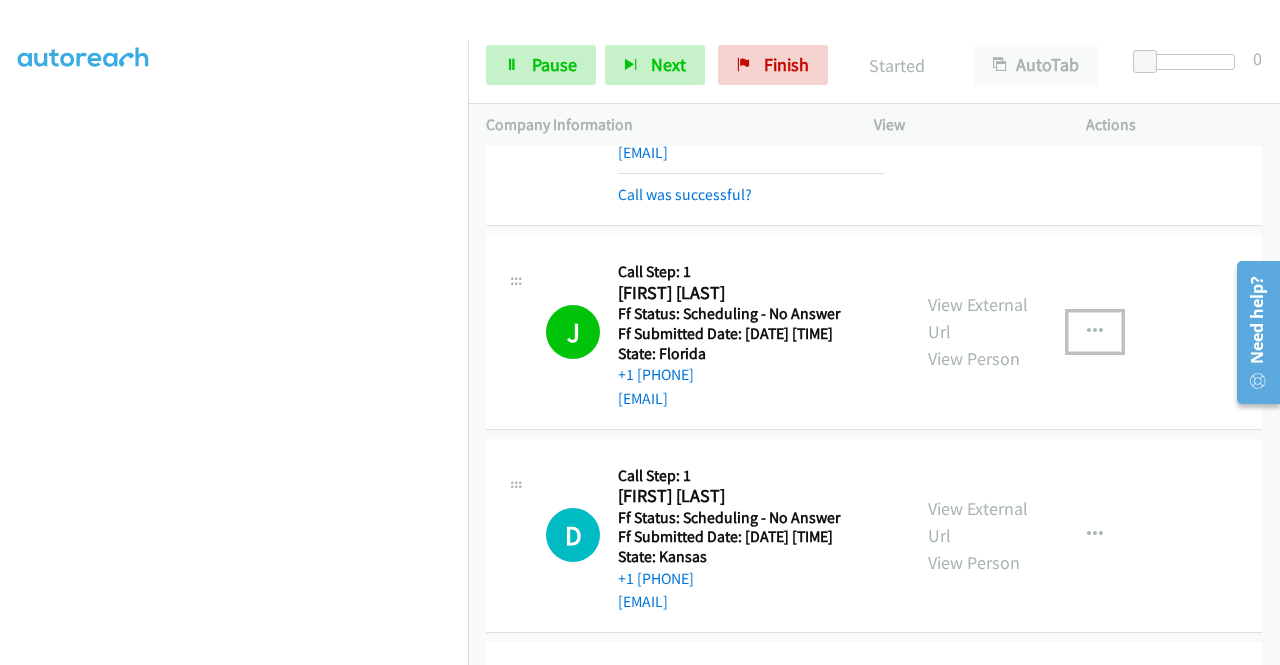 click at bounding box center (1095, 332) 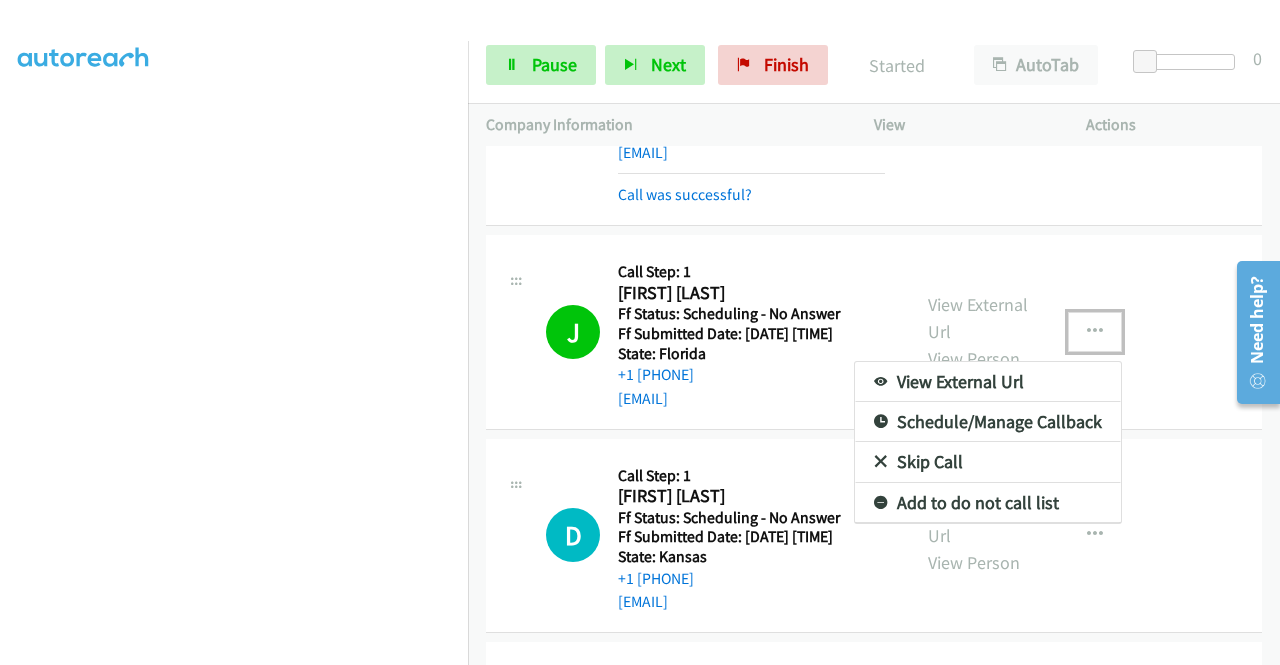 click on "Add to do not call list" at bounding box center [988, 503] 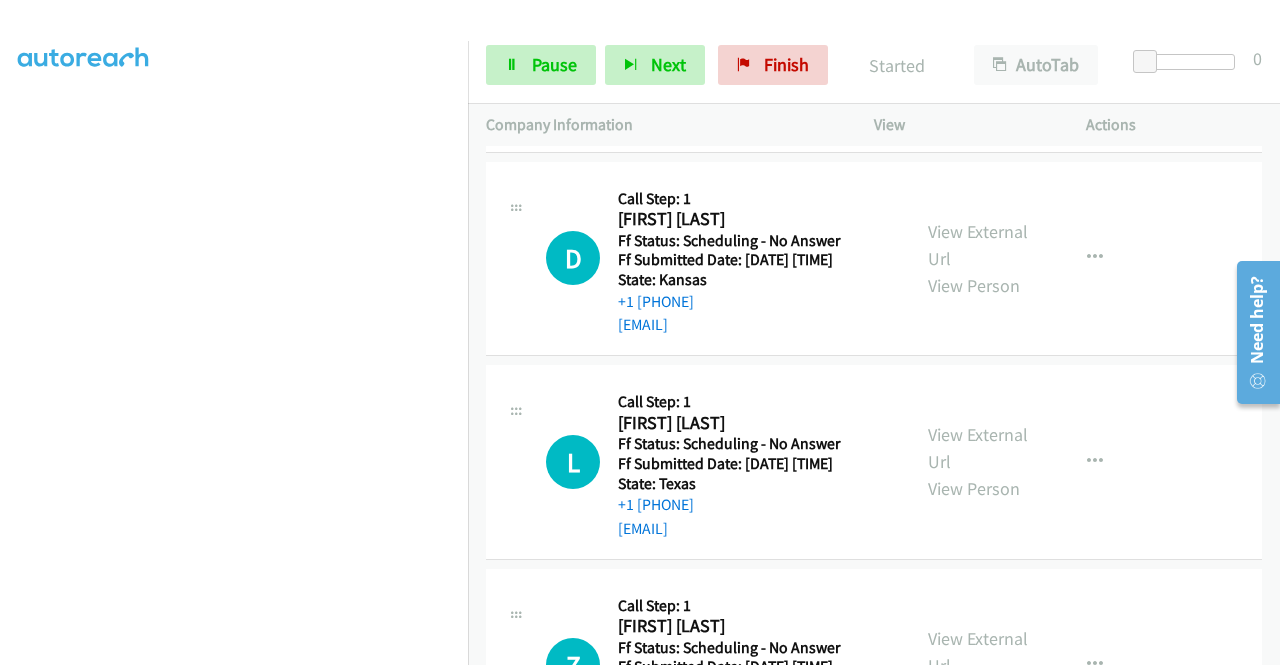 scroll, scrollTop: 1200, scrollLeft: 0, axis: vertical 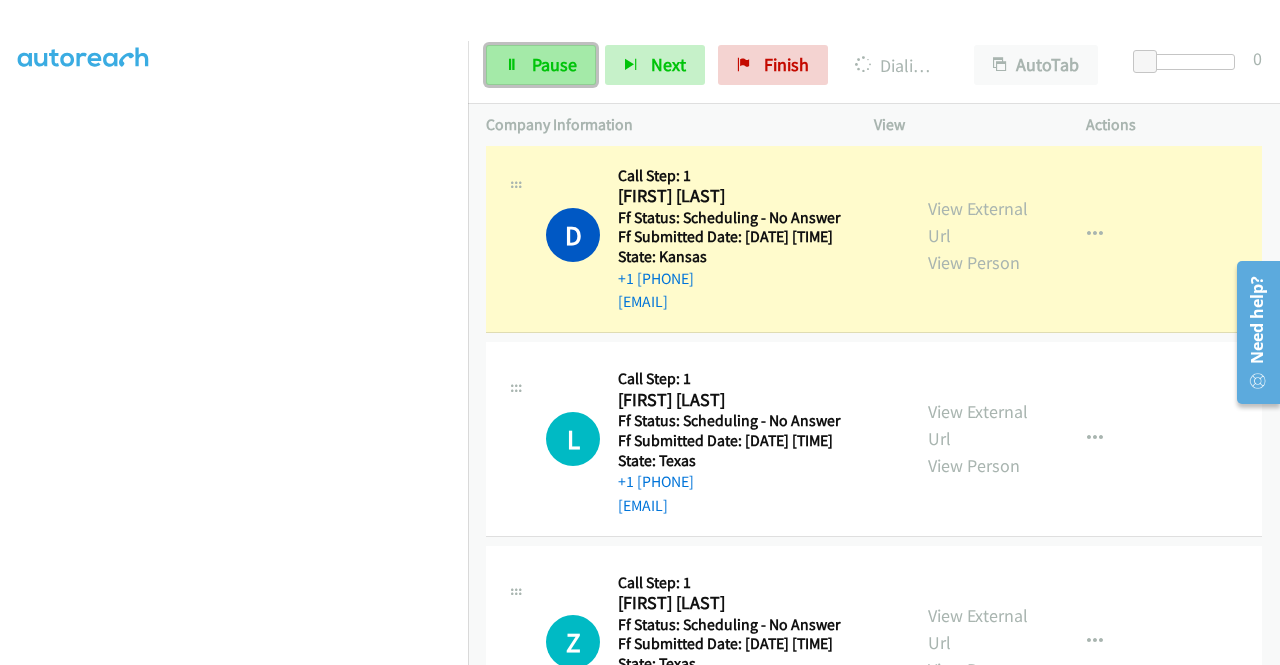 click on "Pause" at bounding box center [541, 65] 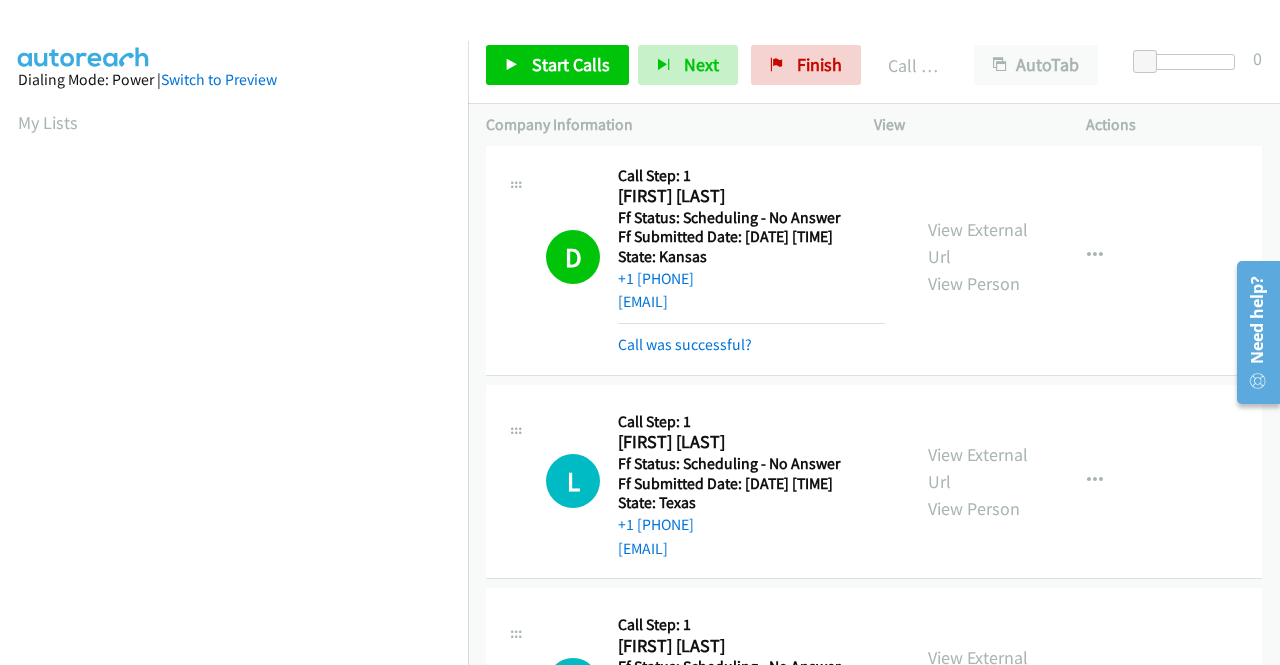scroll, scrollTop: 456, scrollLeft: 0, axis: vertical 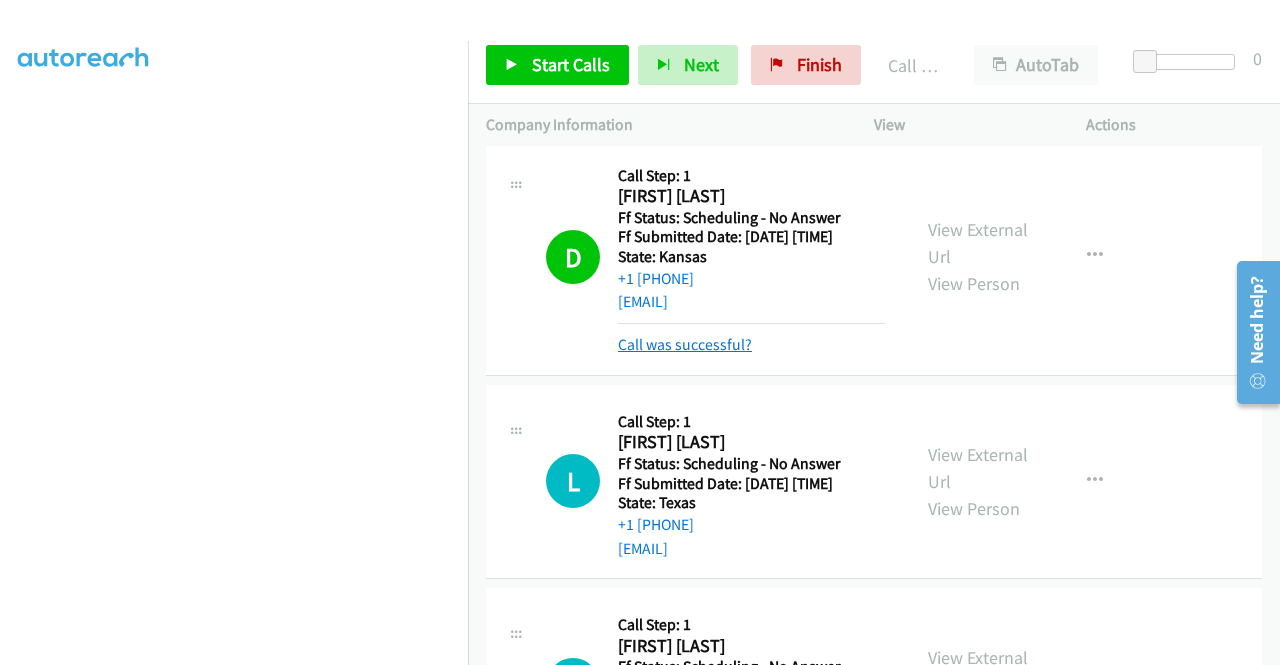 click on "Call was successful?" at bounding box center [685, 344] 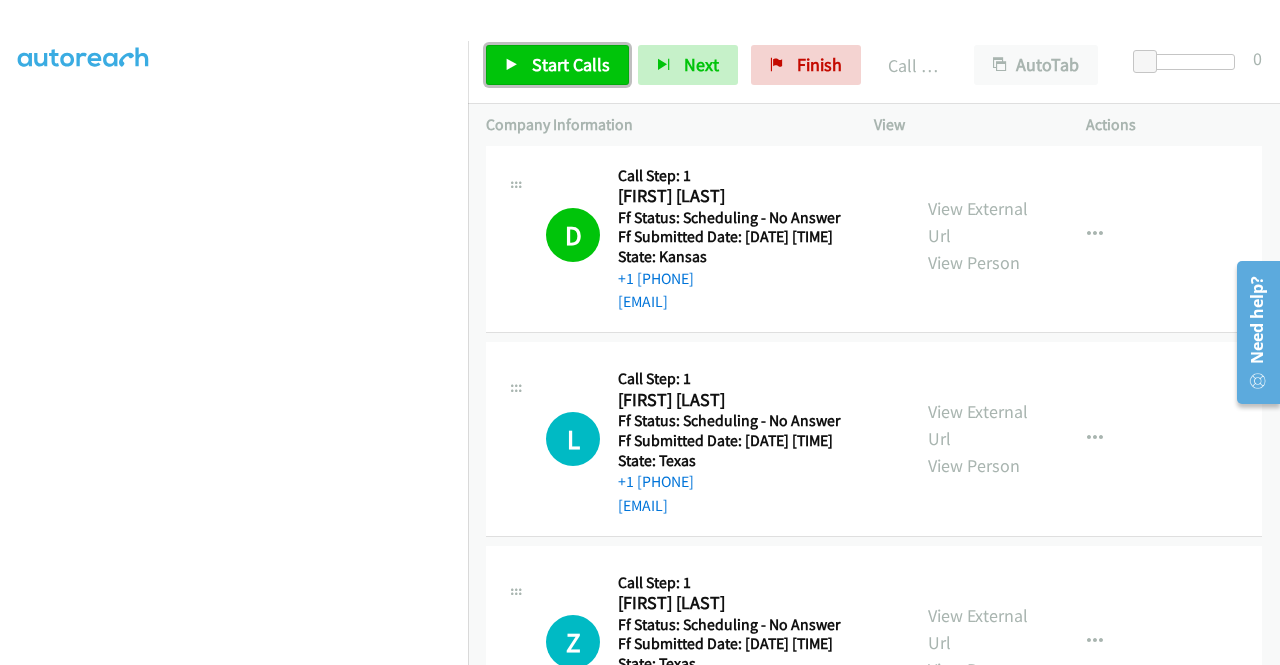 click on "Start Calls" at bounding box center [571, 64] 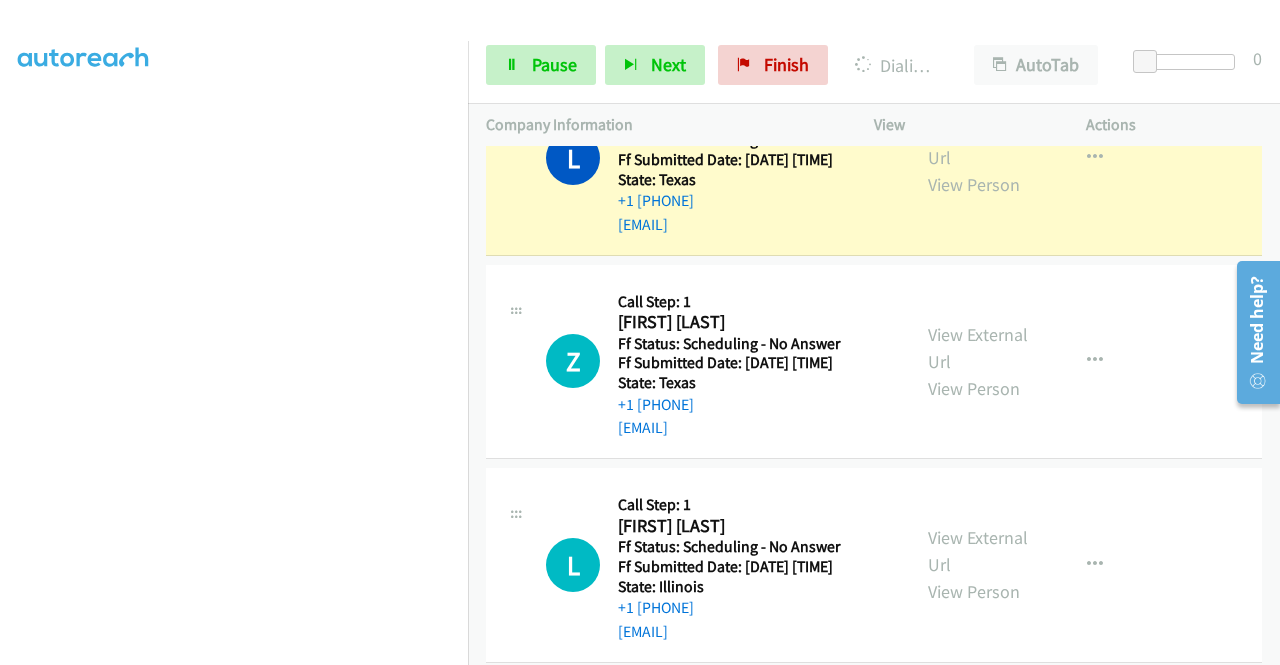 scroll, scrollTop: 1500, scrollLeft: 0, axis: vertical 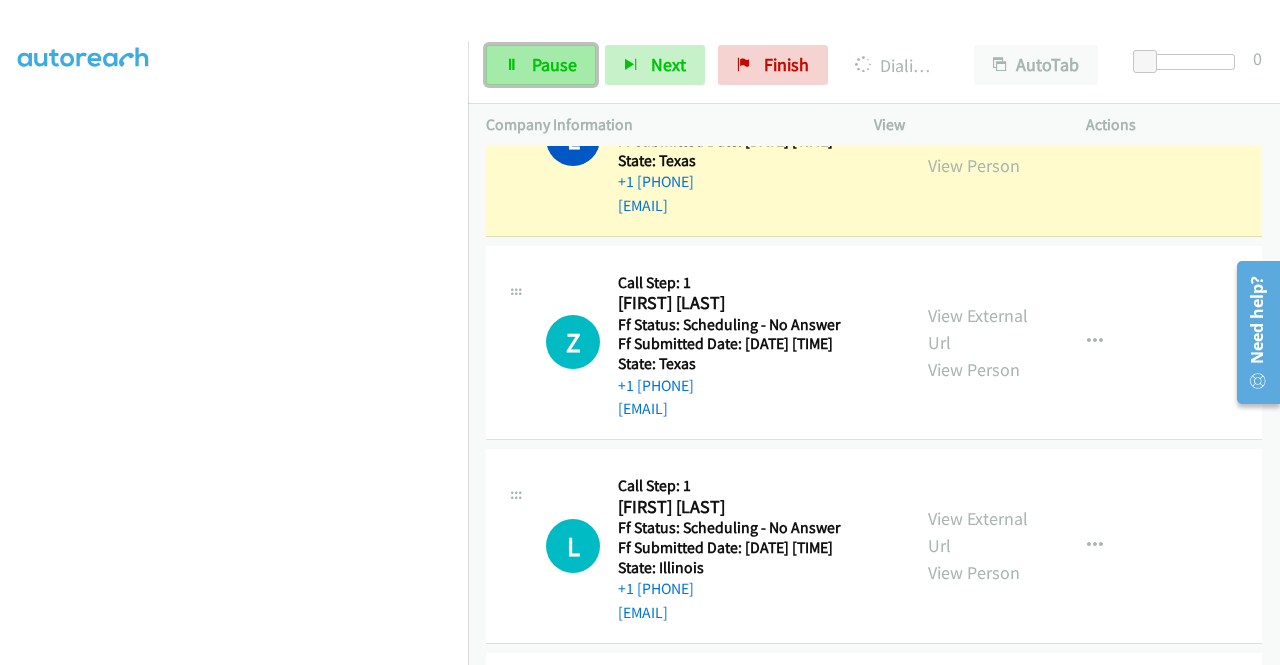 click on "Pause" at bounding box center [554, 64] 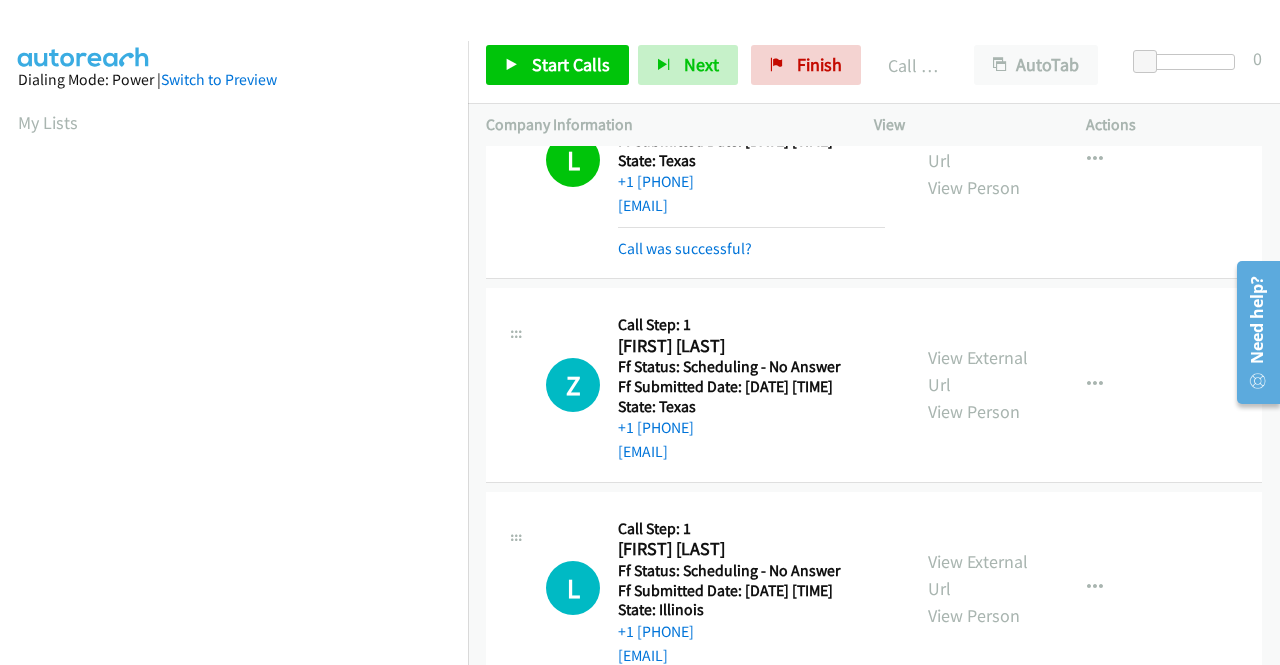 scroll, scrollTop: 456, scrollLeft: 0, axis: vertical 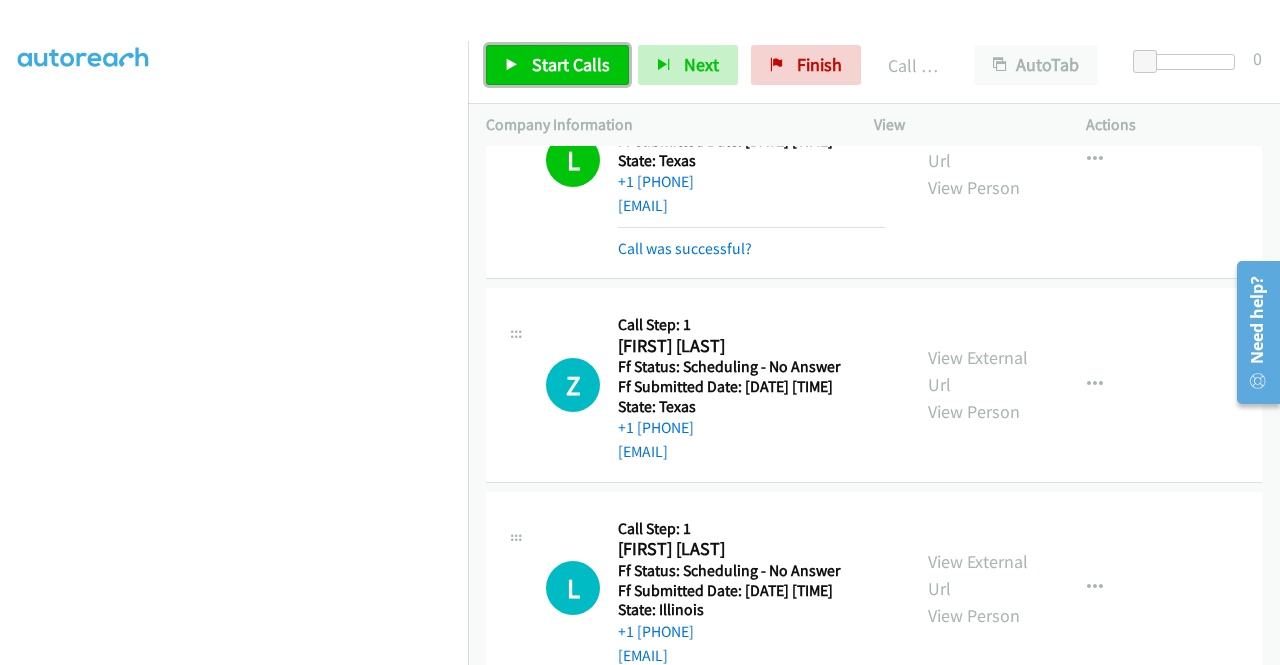 click on "Start Calls" at bounding box center [571, 64] 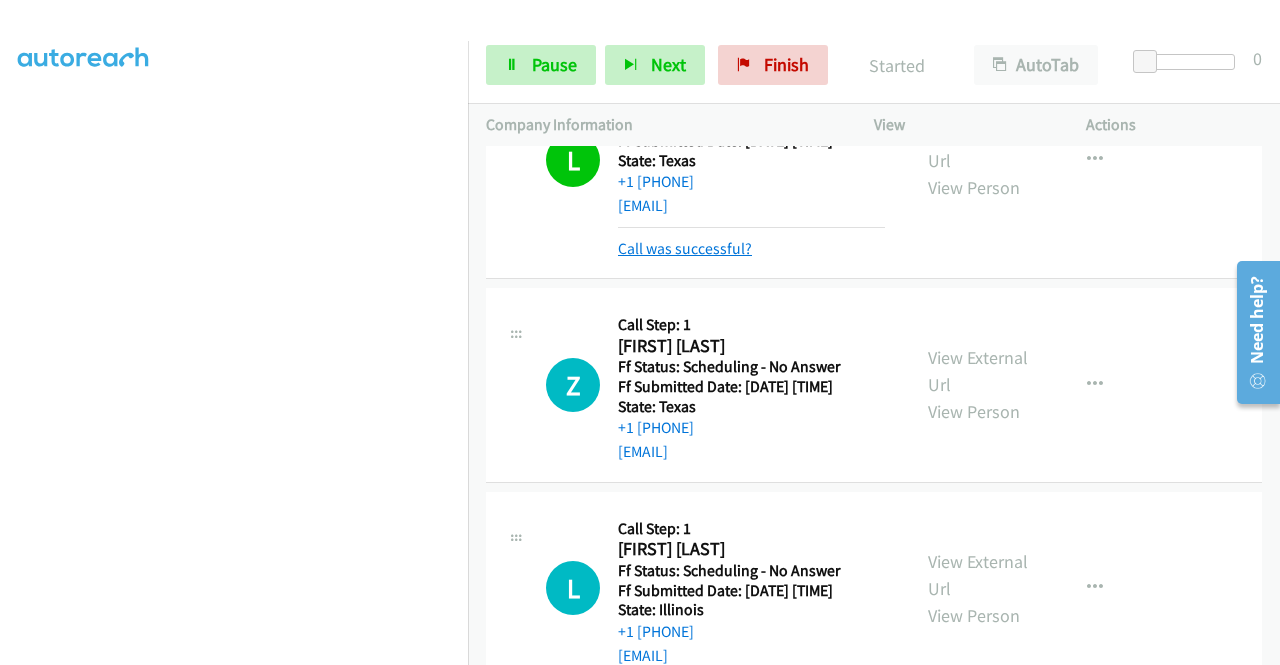 click on "Call was successful?" at bounding box center [685, 248] 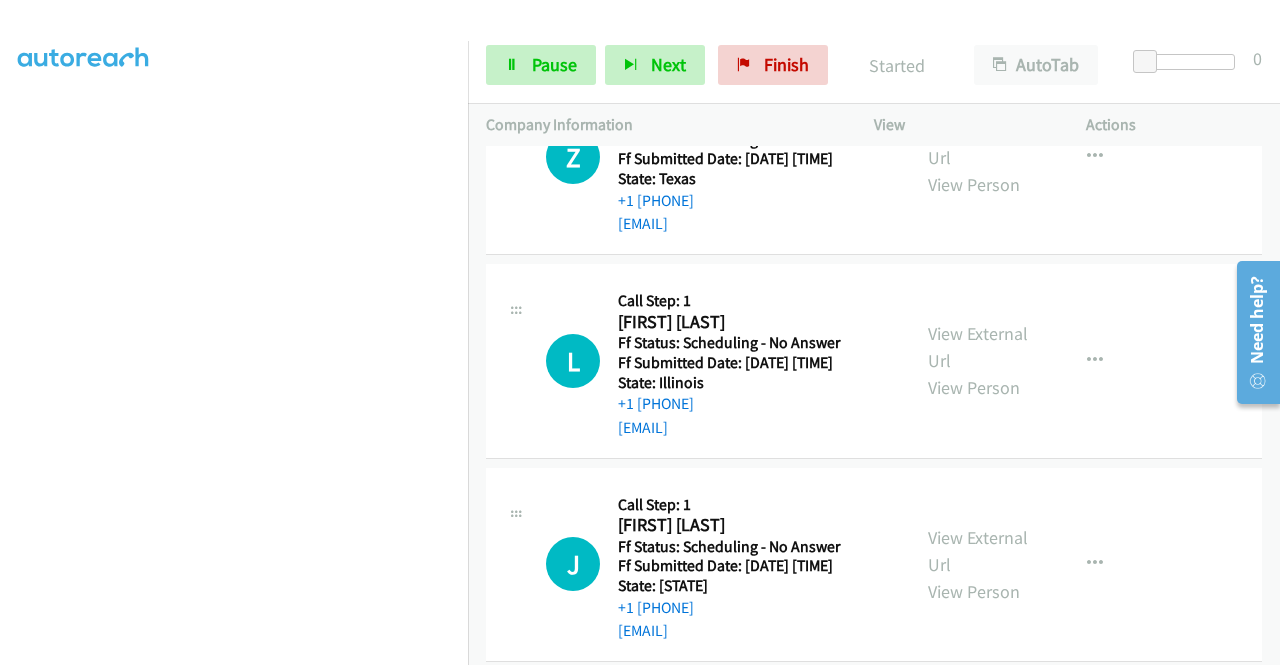 scroll, scrollTop: 1700, scrollLeft: 0, axis: vertical 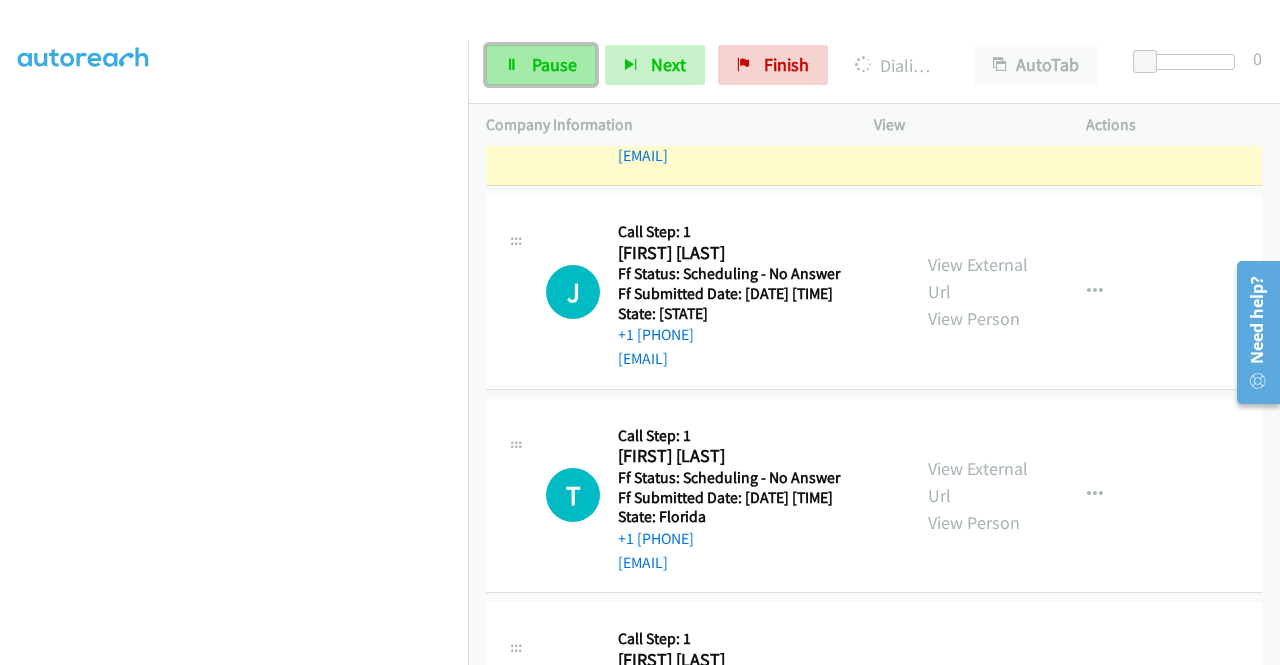 click on "Pause" at bounding box center [541, 65] 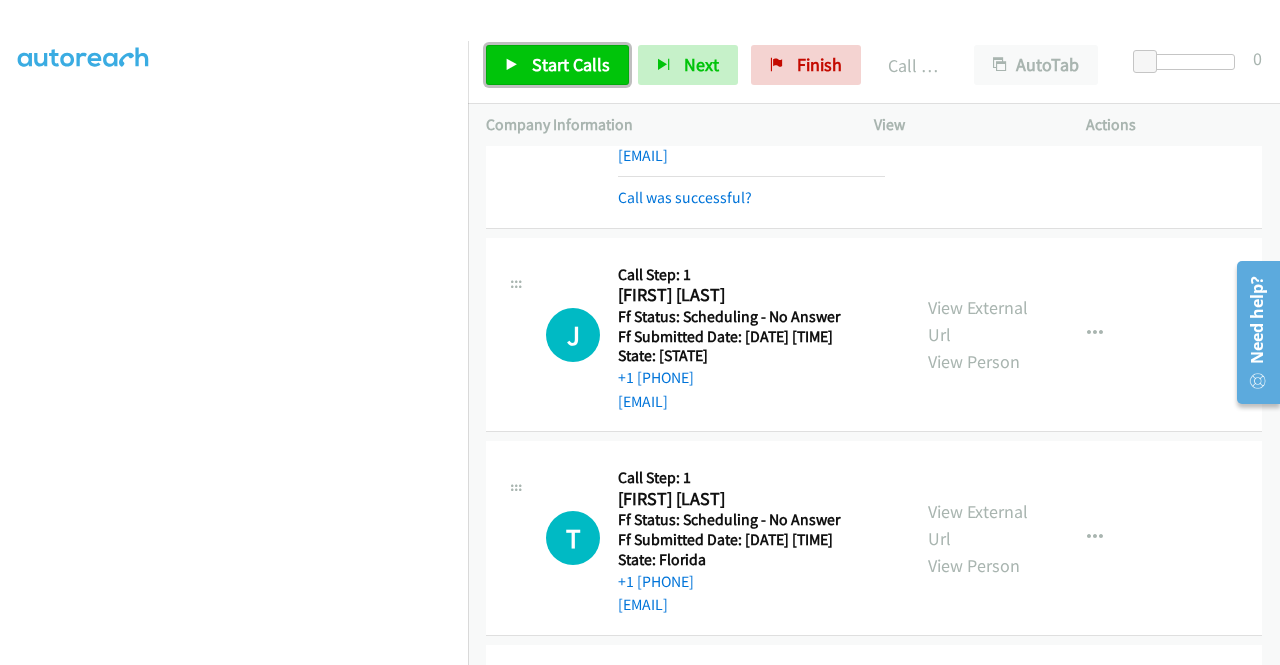 click on "Start Calls" at bounding box center (571, 64) 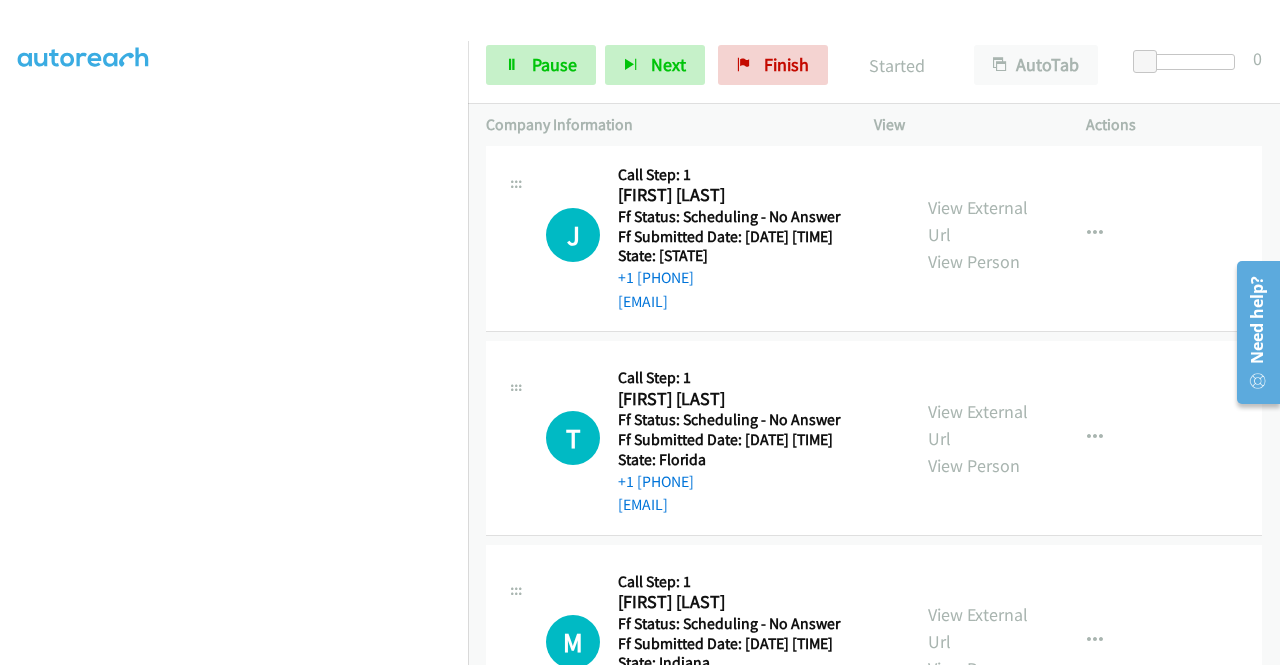 click on "Call was successful?" at bounding box center [685, 97] 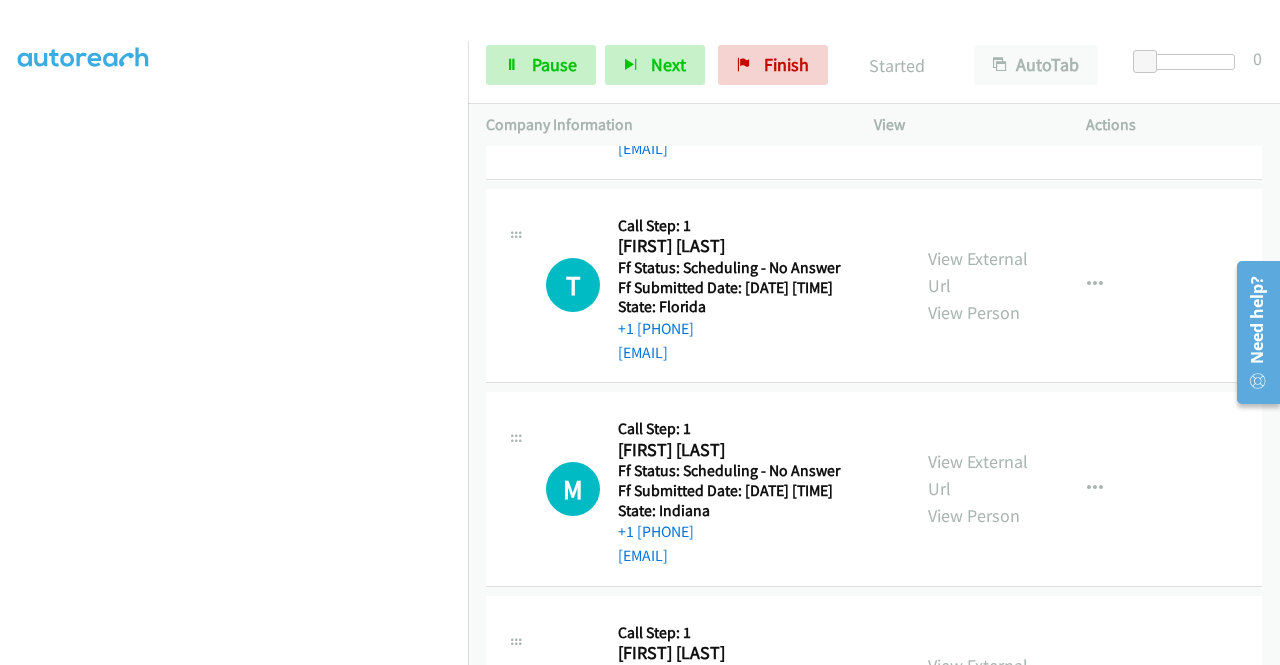 scroll, scrollTop: 2179, scrollLeft: 0, axis: vertical 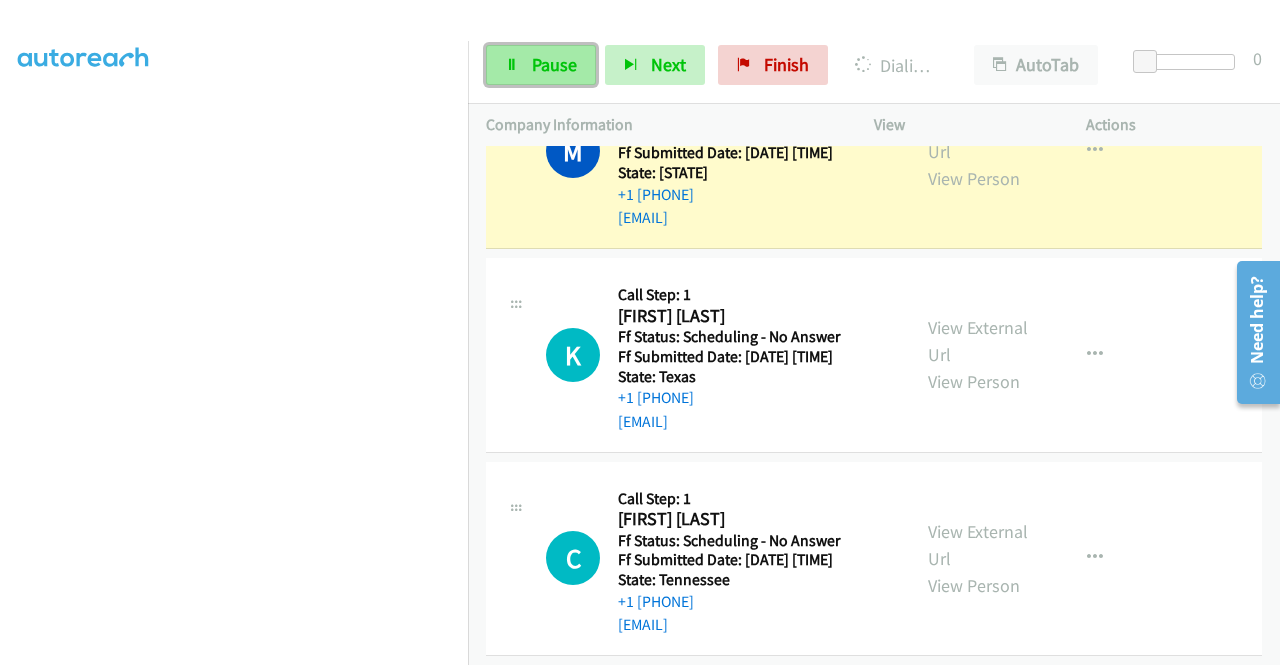 click on "Pause" at bounding box center (541, 65) 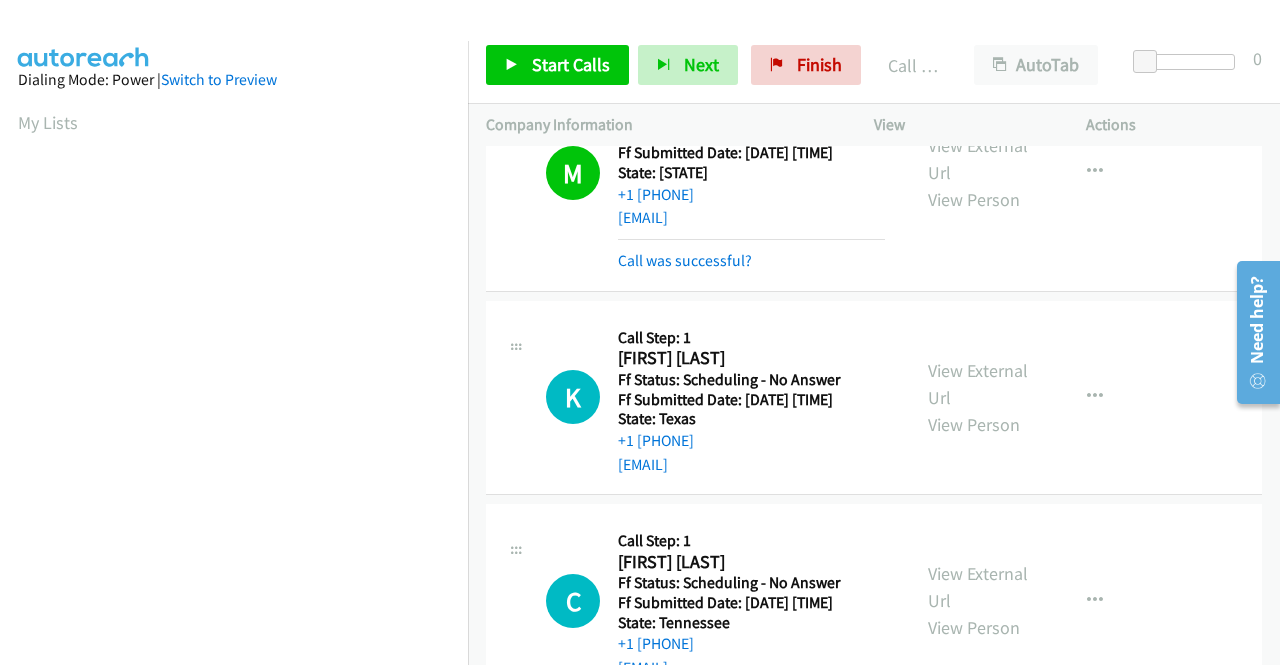 scroll, scrollTop: 456, scrollLeft: 0, axis: vertical 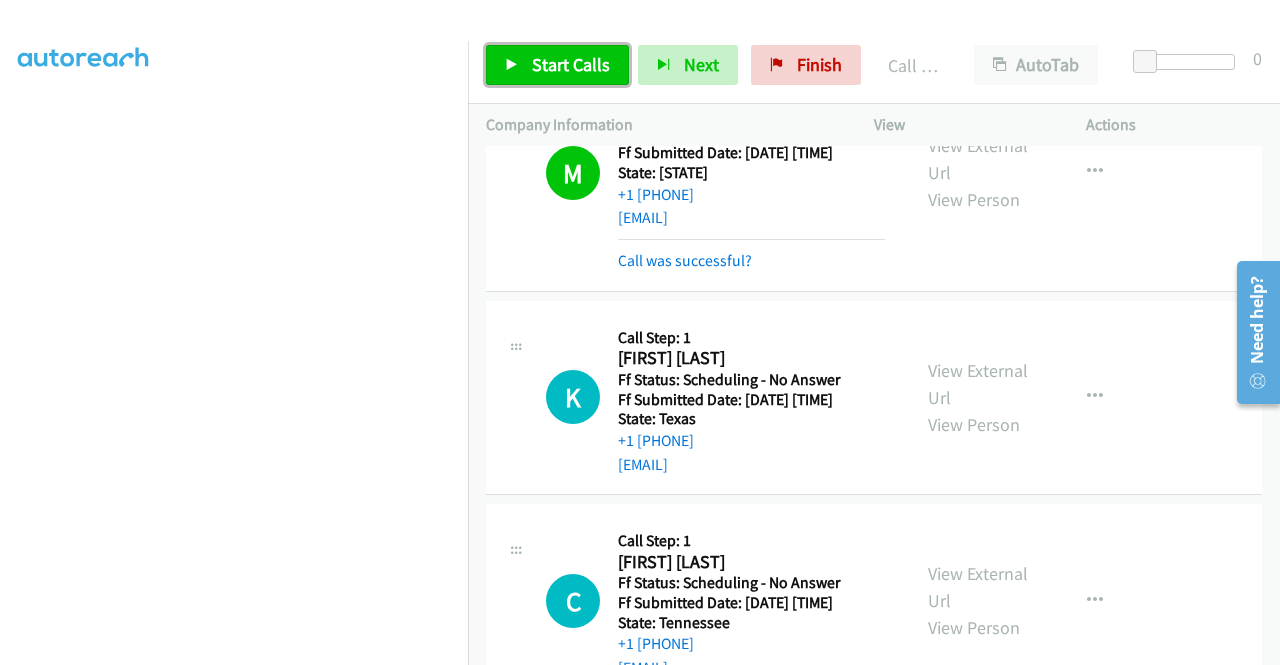 click on "Start Calls" at bounding box center [571, 64] 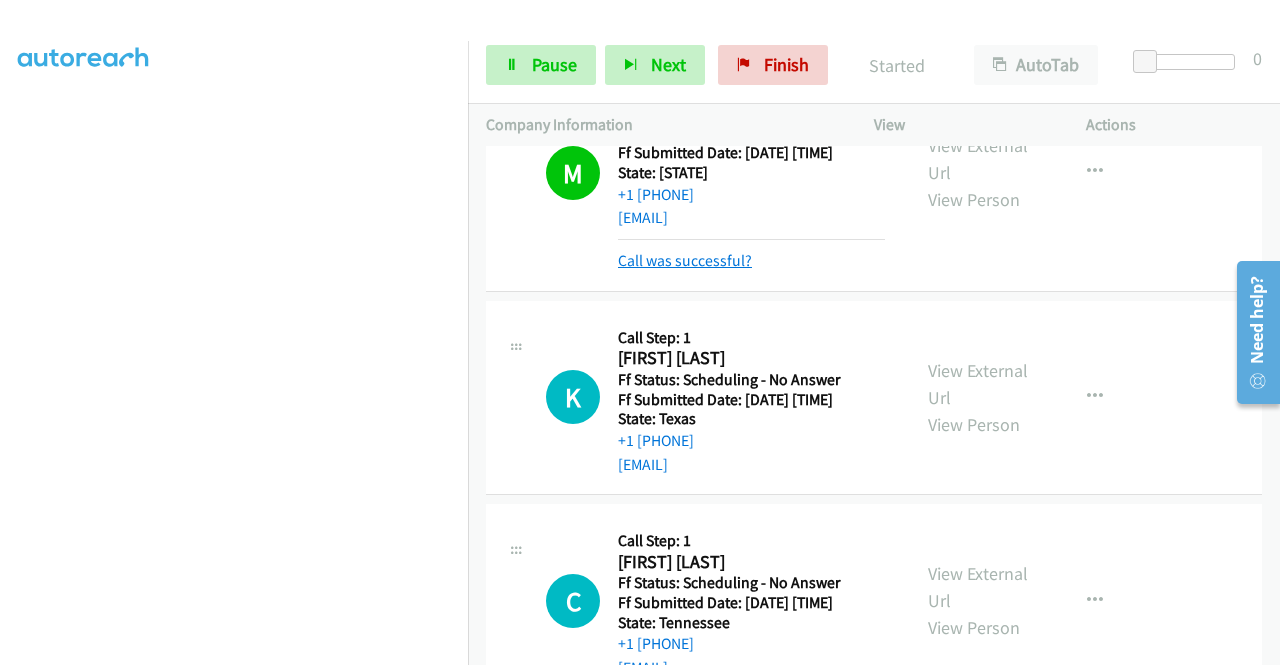 click on "Call was successful?" at bounding box center (685, 260) 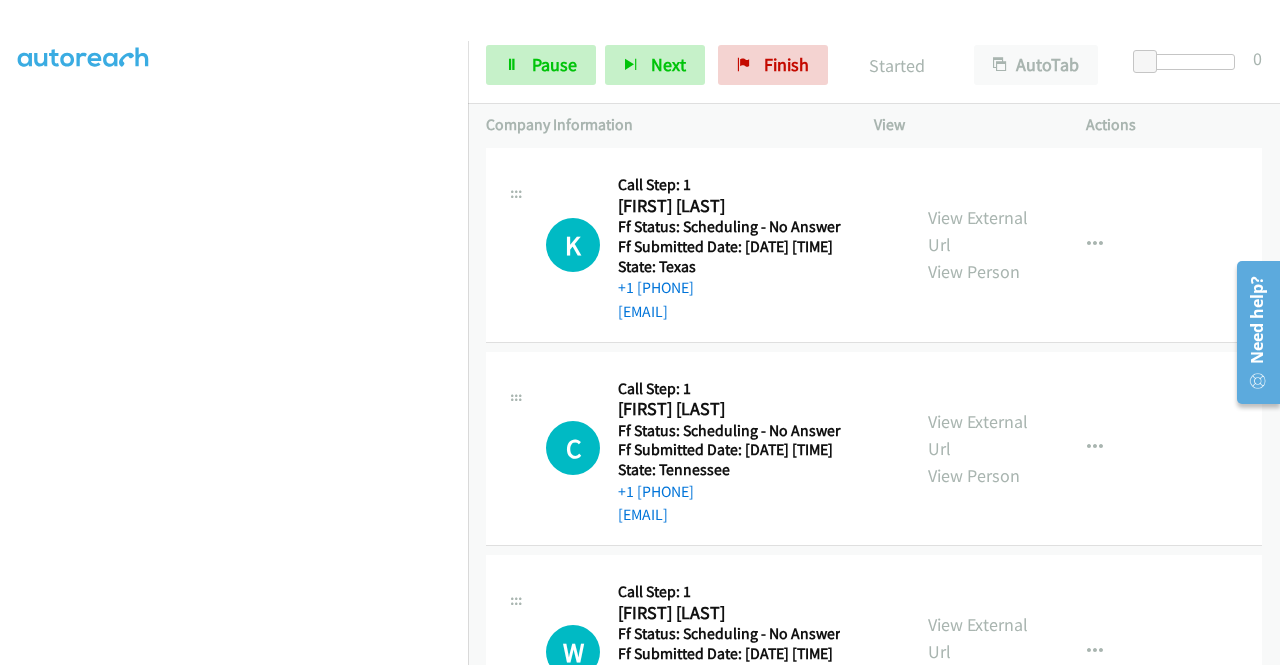 scroll, scrollTop: 3179, scrollLeft: 0, axis: vertical 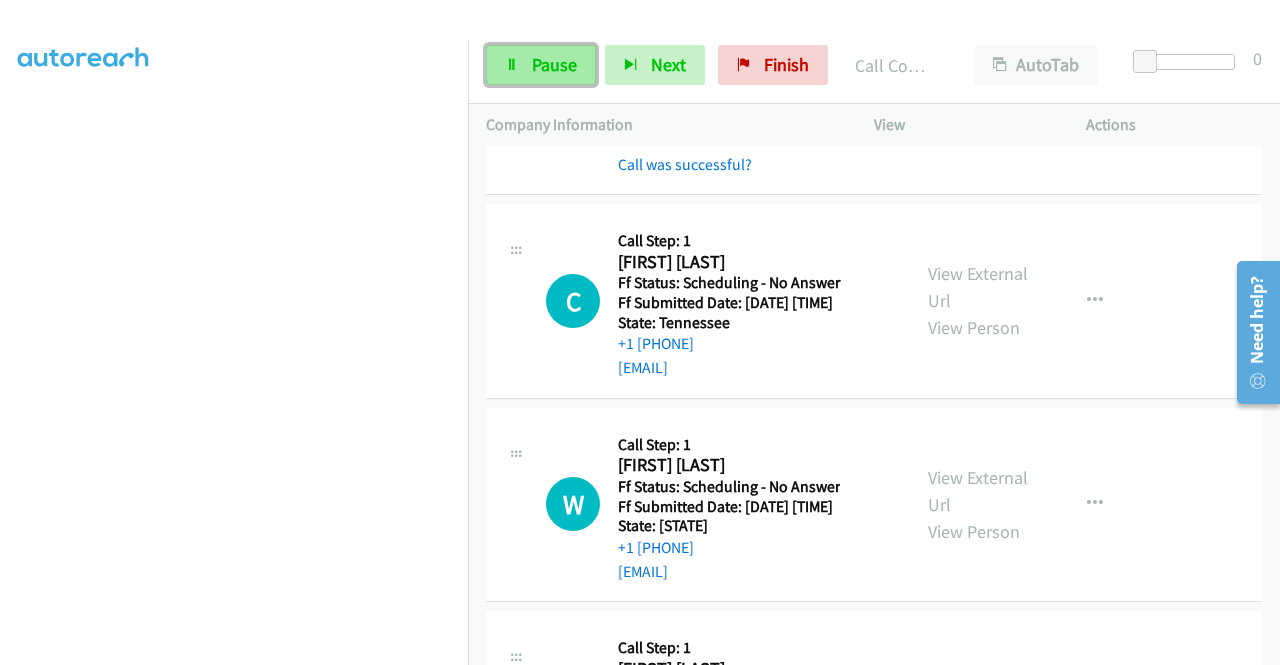 click on "Pause" at bounding box center (541, 65) 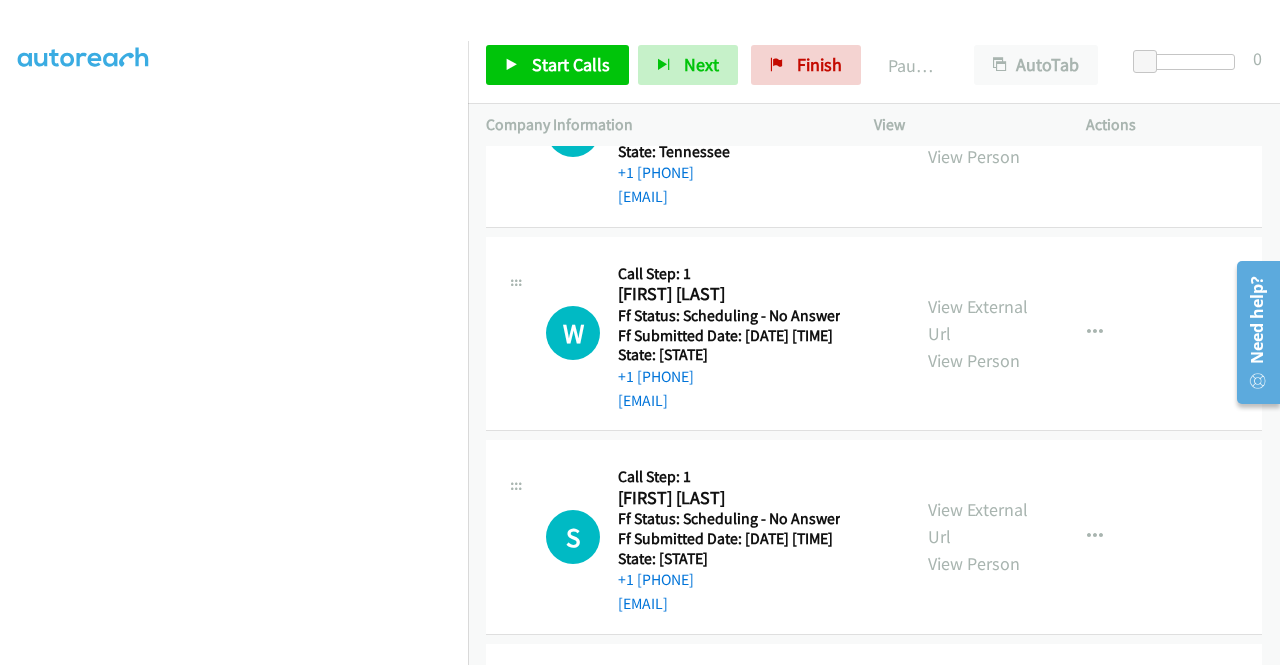 scroll, scrollTop: 3379, scrollLeft: 0, axis: vertical 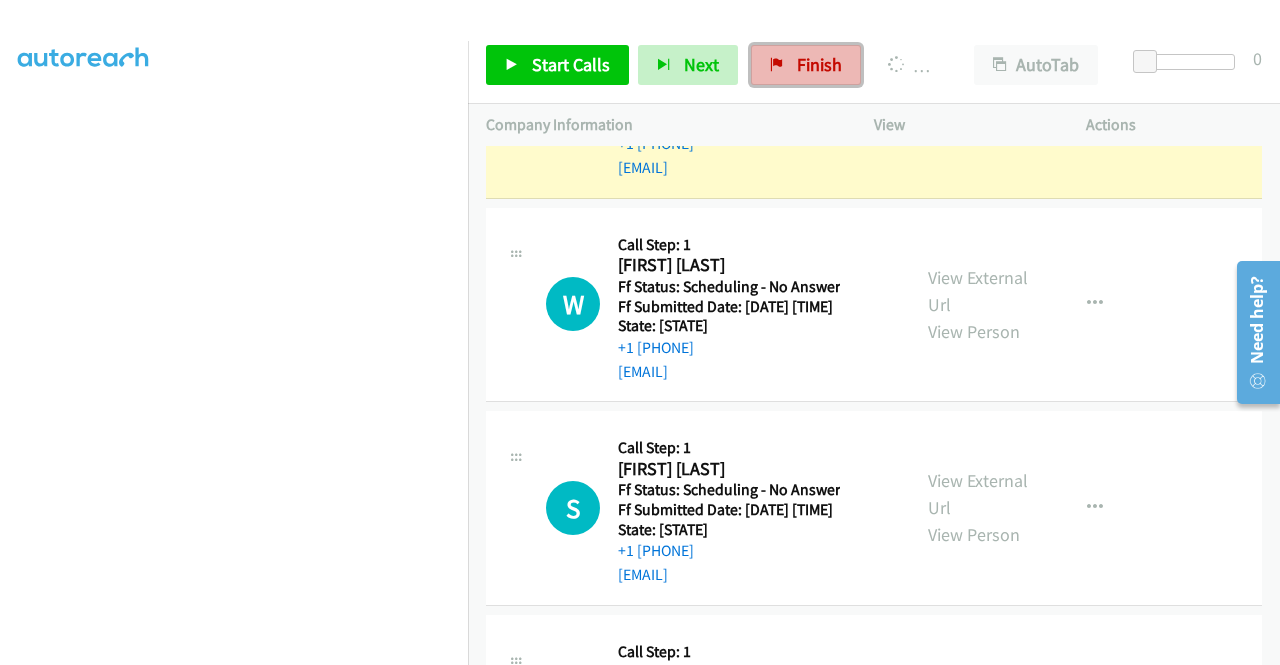 click on "Finish" at bounding box center [806, 65] 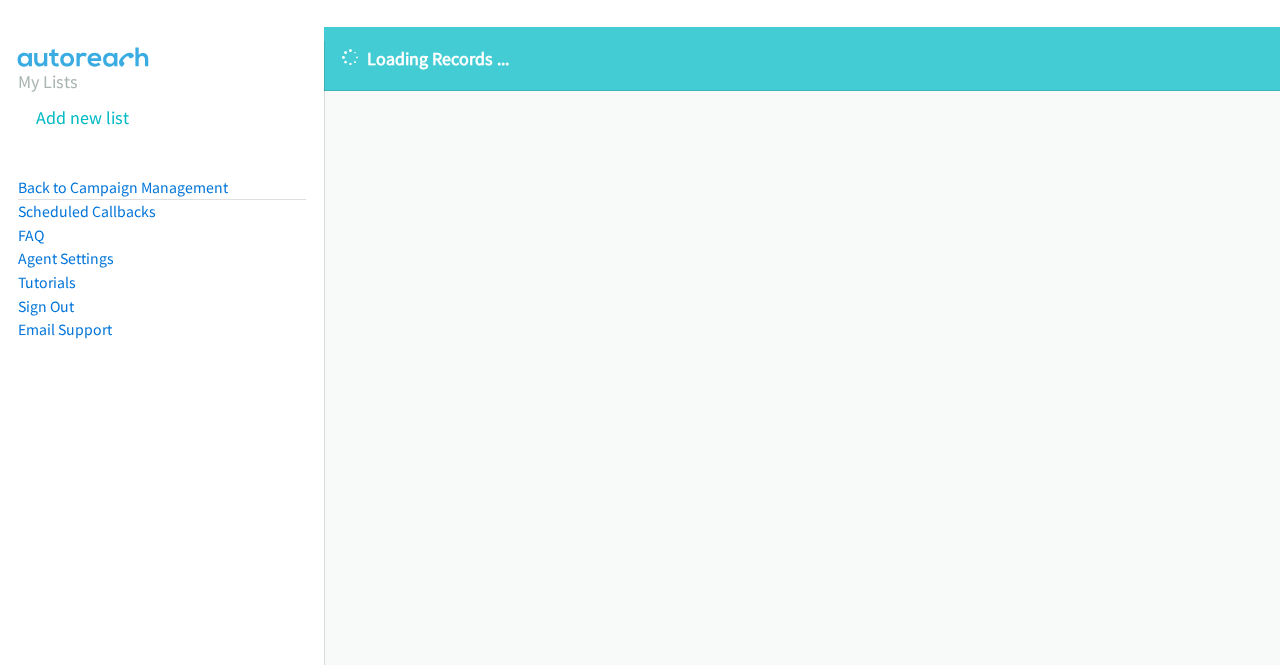 scroll, scrollTop: 0, scrollLeft: 0, axis: both 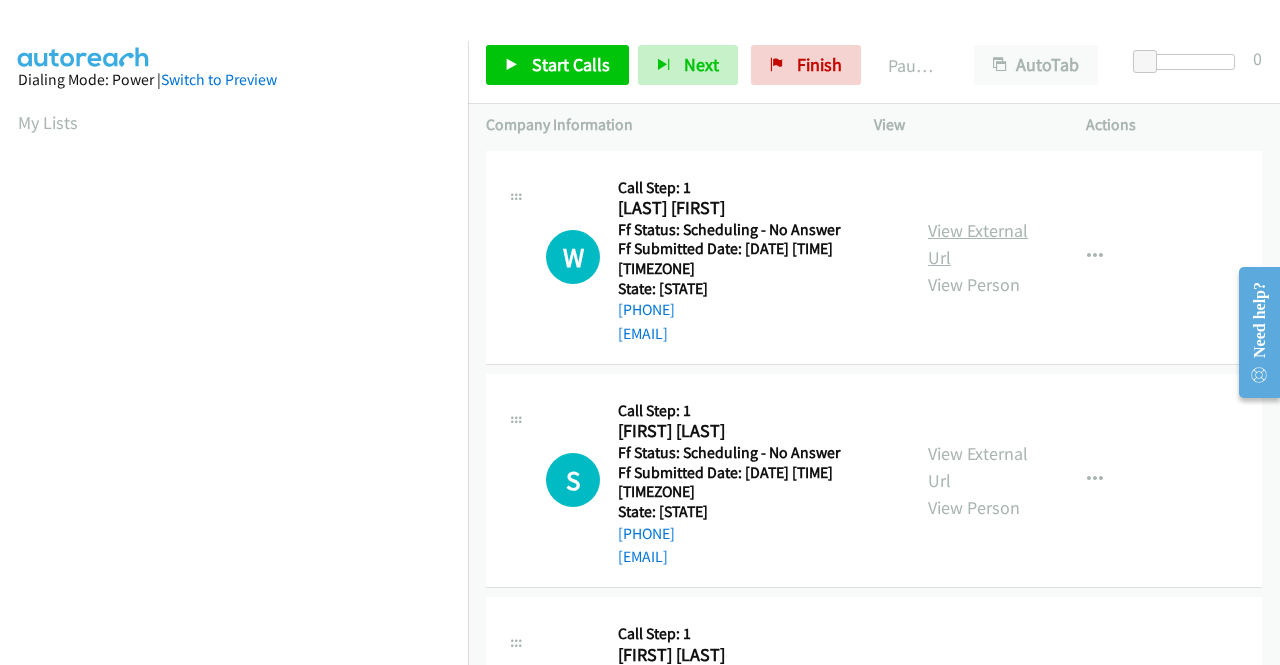 click on "View External Url" at bounding box center (978, 244) 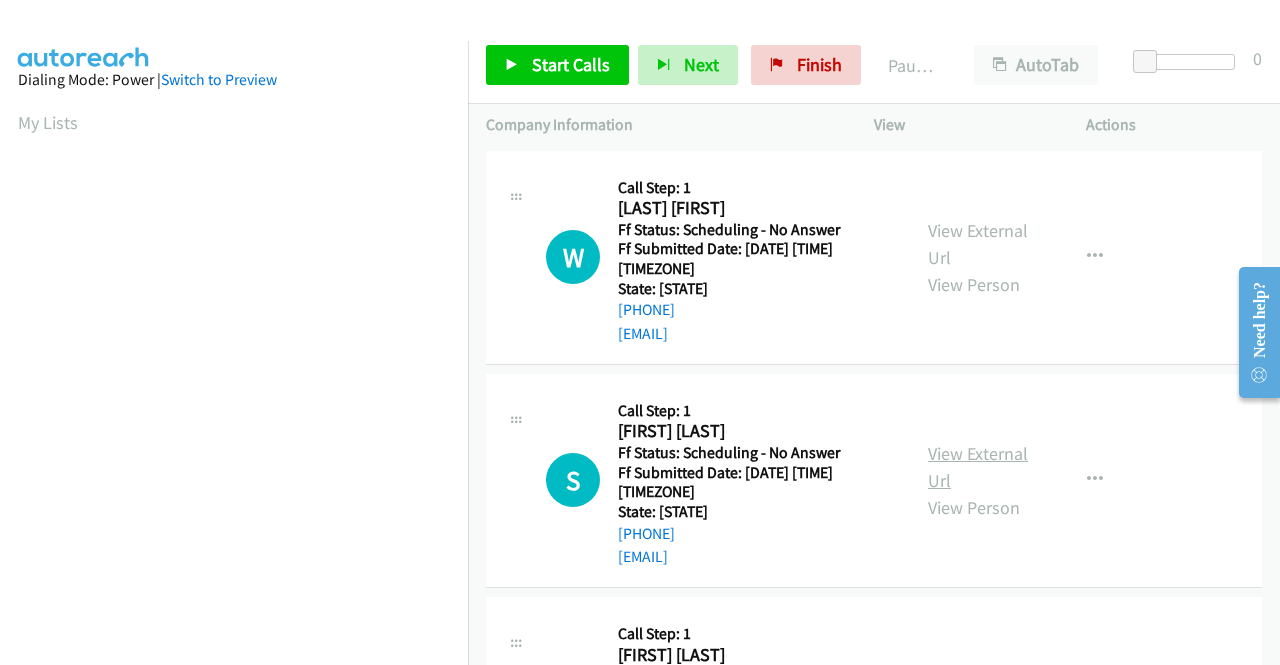 click on "View External Url" at bounding box center [978, 467] 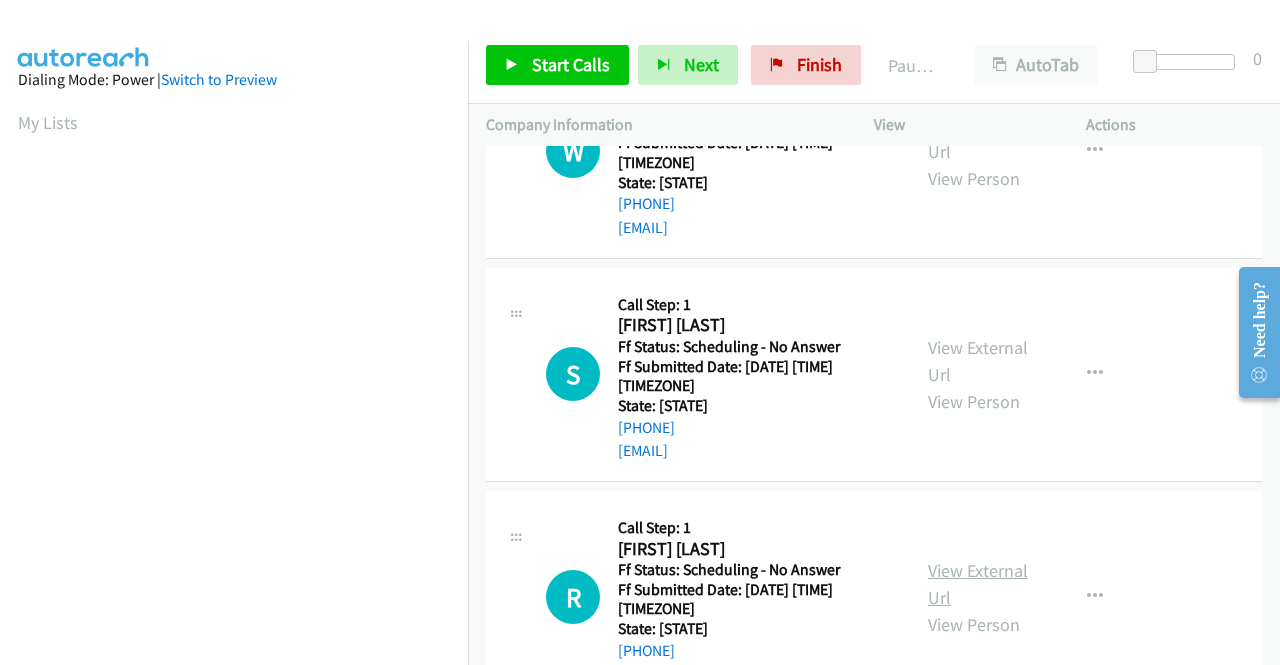 scroll, scrollTop: 200, scrollLeft: 0, axis: vertical 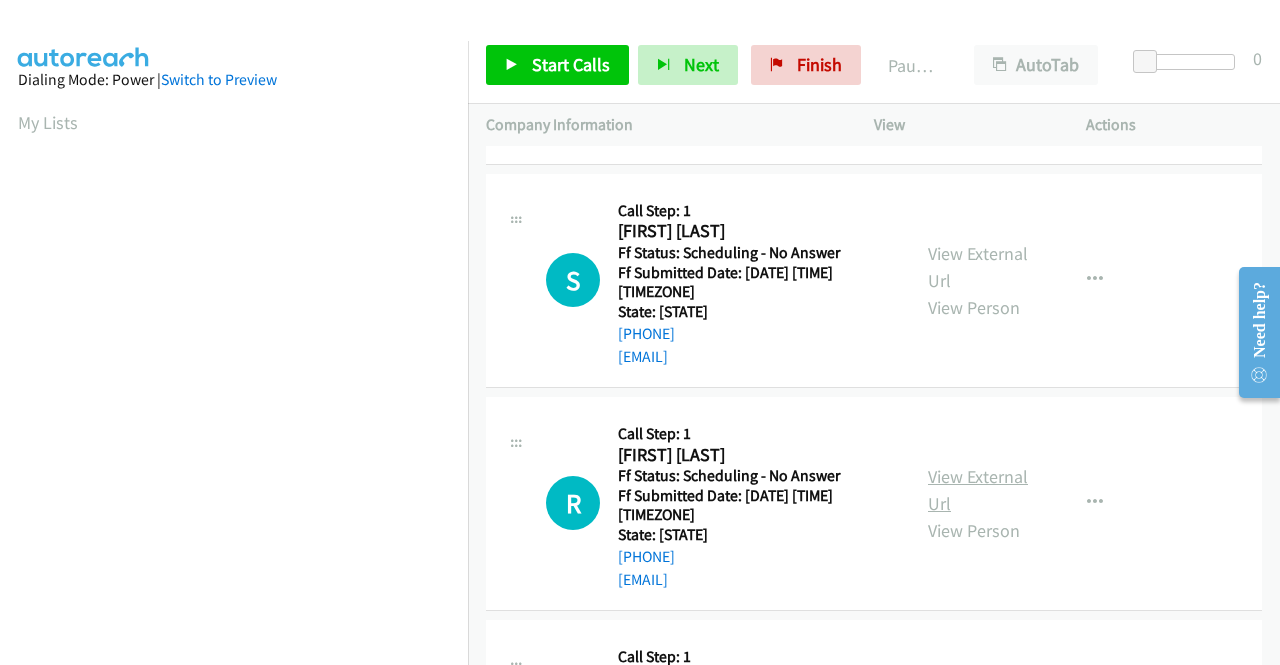click on "View External Url" at bounding box center (978, 490) 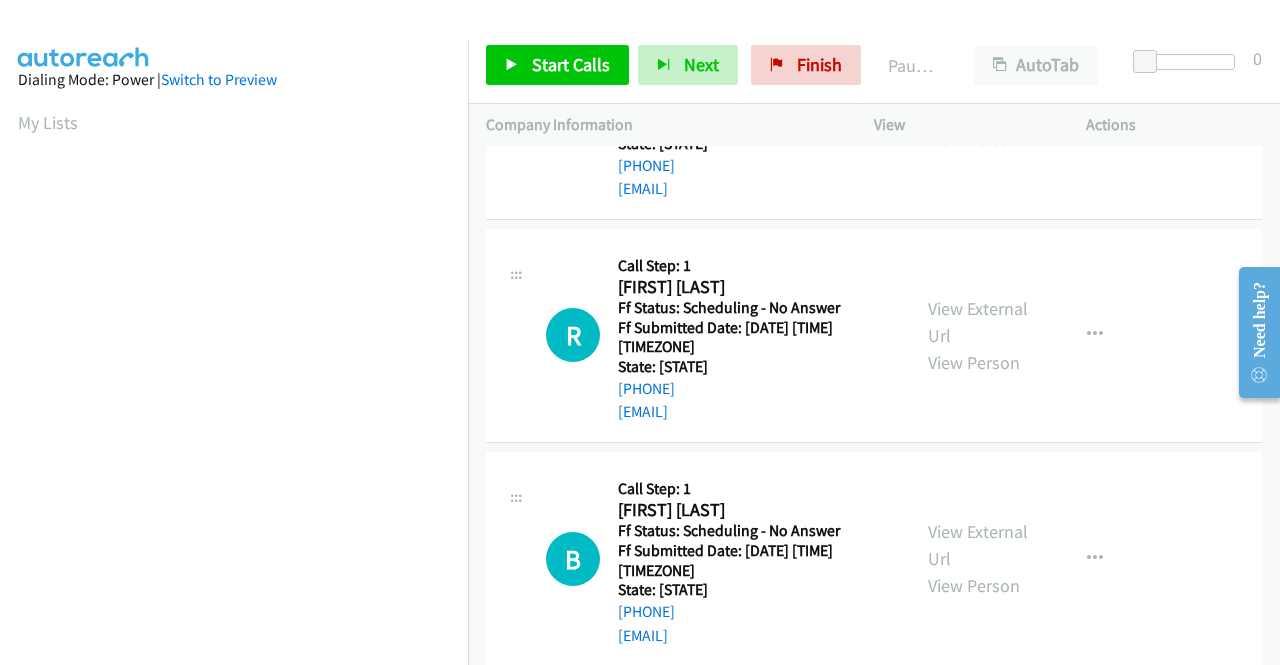 scroll, scrollTop: 400, scrollLeft: 0, axis: vertical 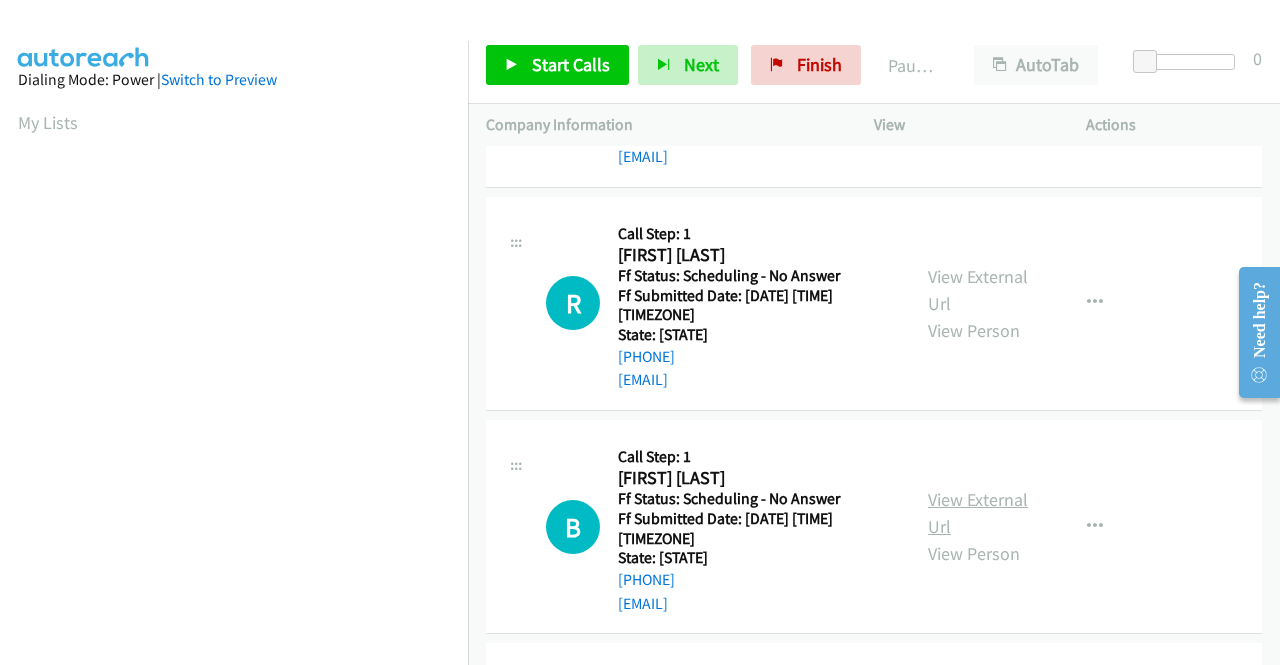 click on "View External Url" at bounding box center (978, 513) 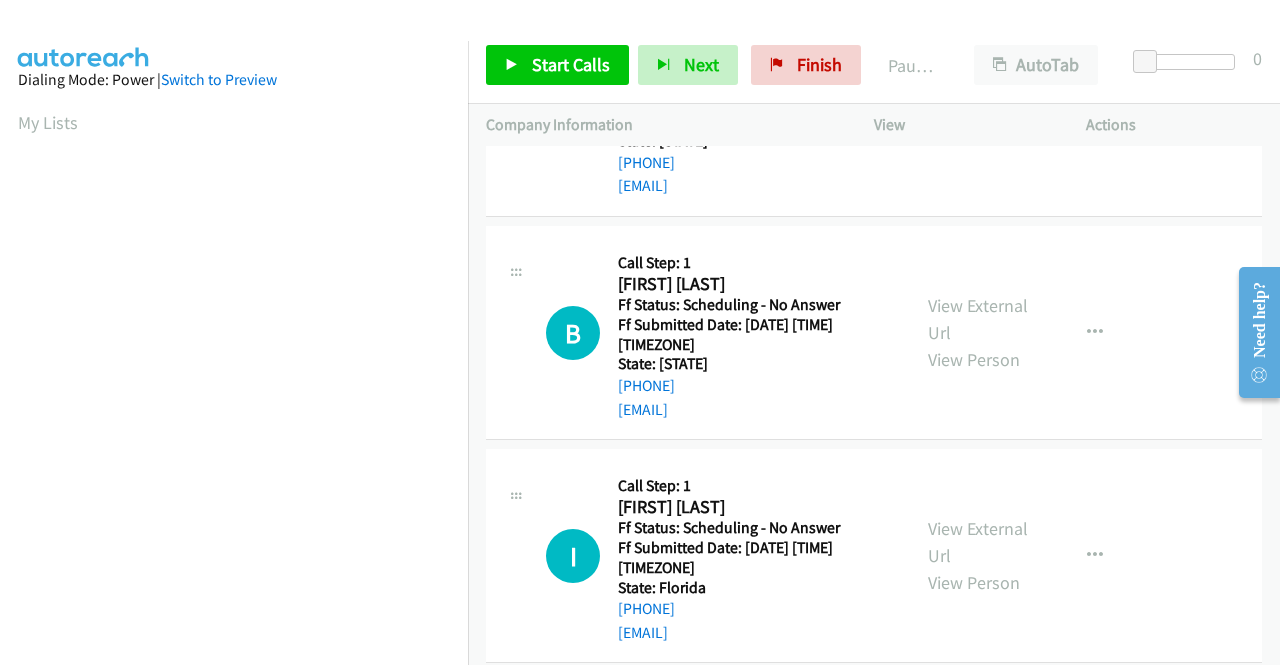 scroll, scrollTop: 600, scrollLeft: 0, axis: vertical 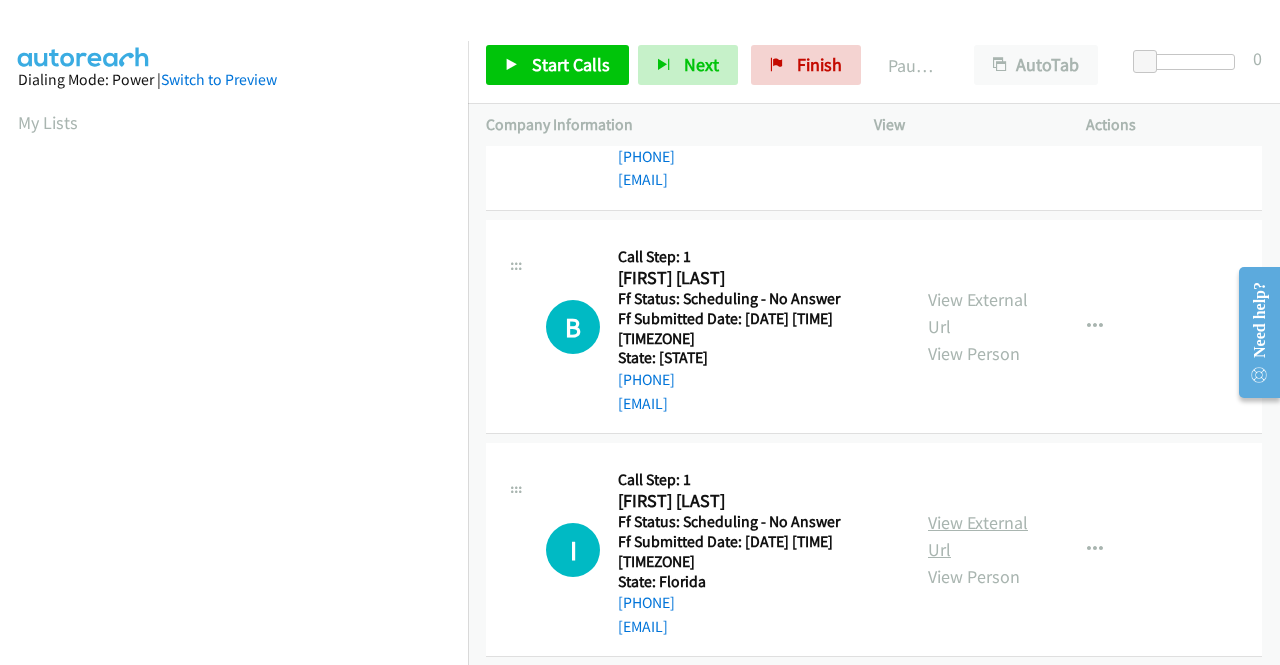 click on "View External Url" at bounding box center (978, 536) 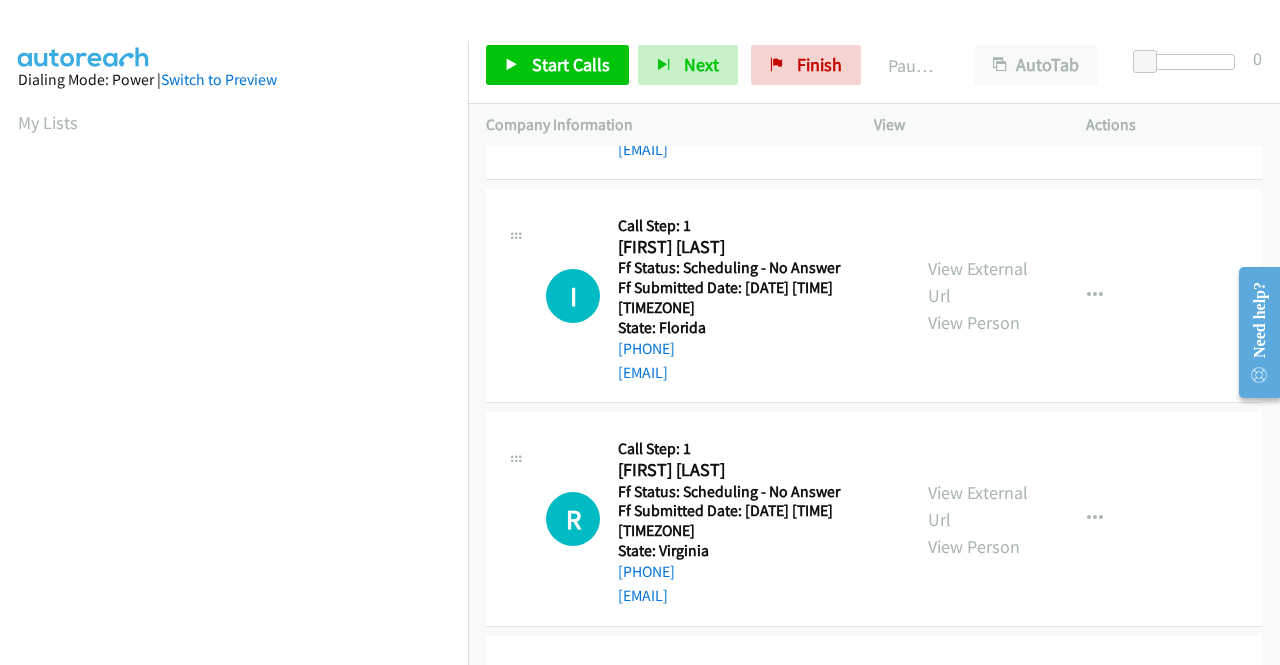 scroll, scrollTop: 900, scrollLeft: 0, axis: vertical 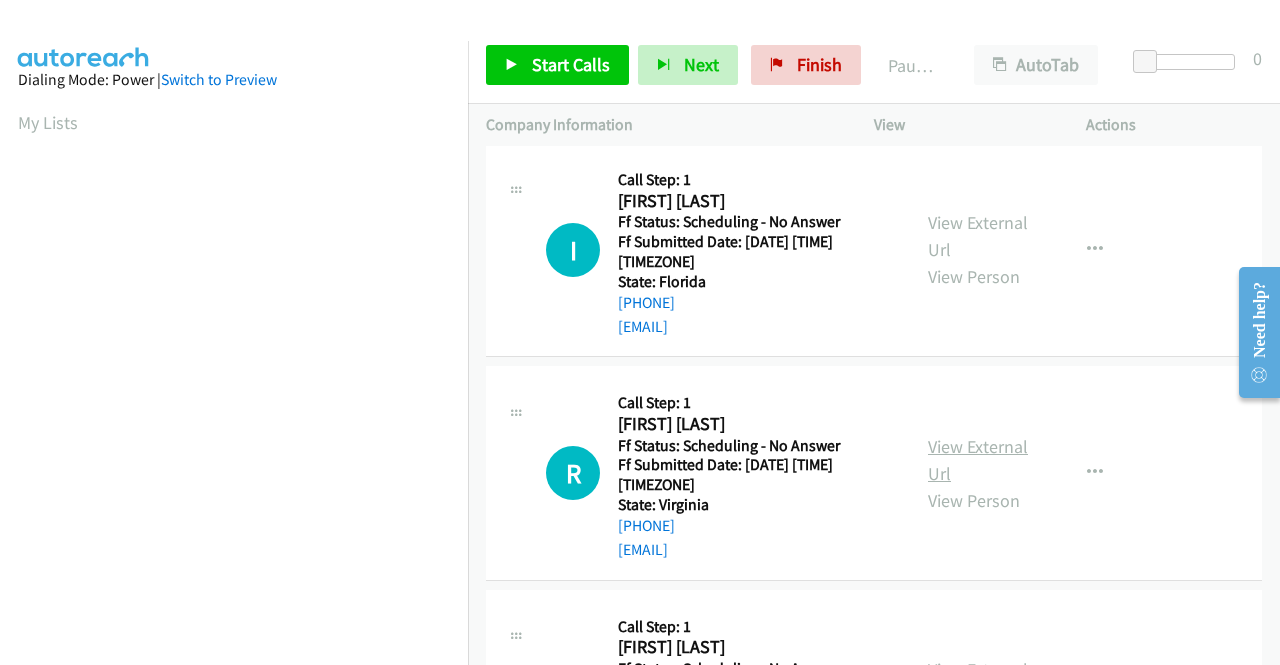 click on "View External Url" at bounding box center (978, 460) 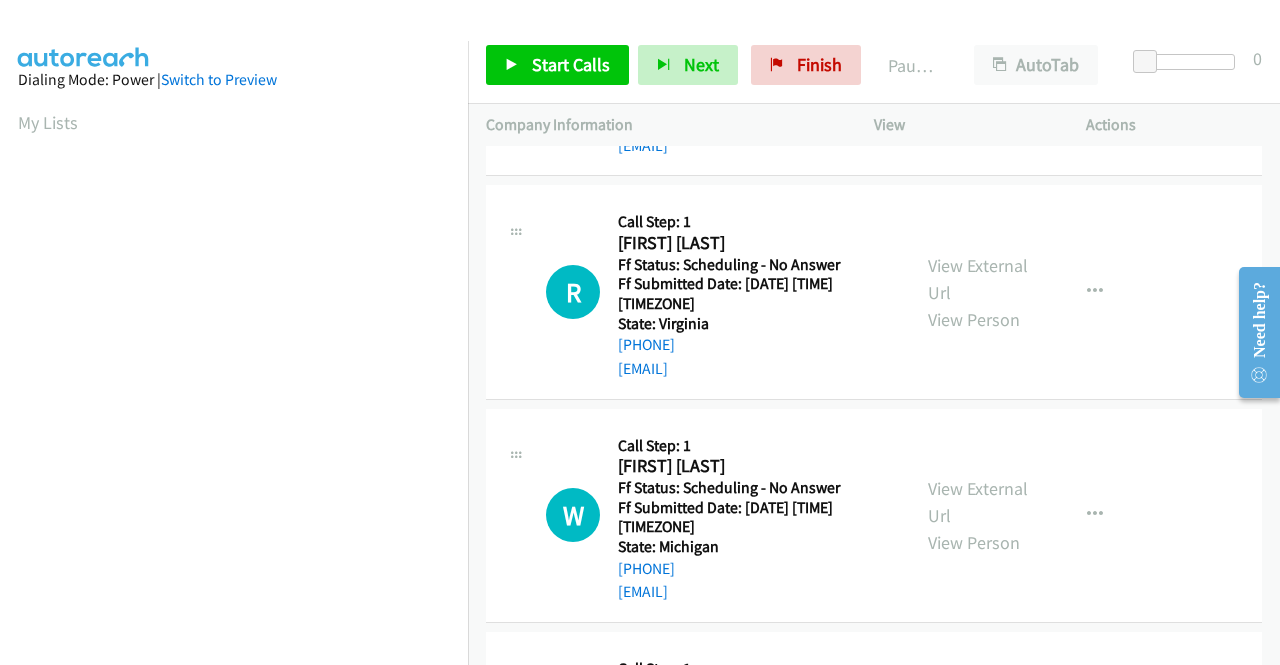 scroll, scrollTop: 1100, scrollLeft: 0, axis: vertical 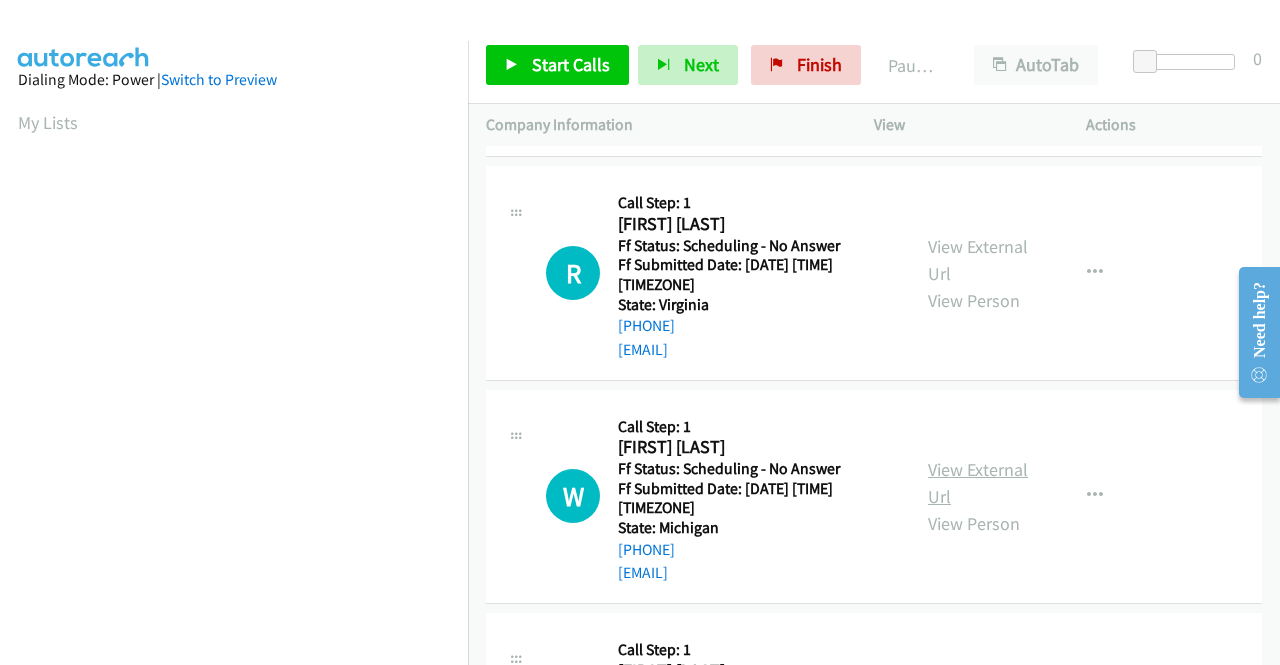 click on "View External Url" at bounding box center (978, 483) 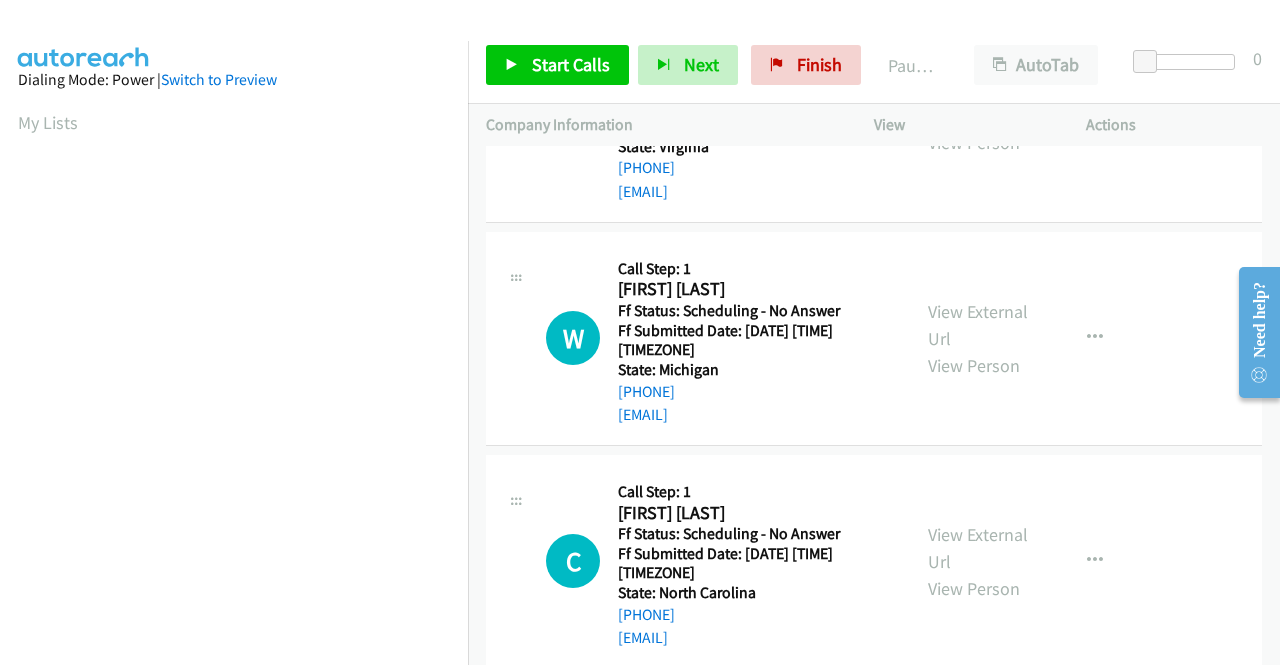 scroll, scrollTop: 1400, scrollLeft: 0, axis: vertical 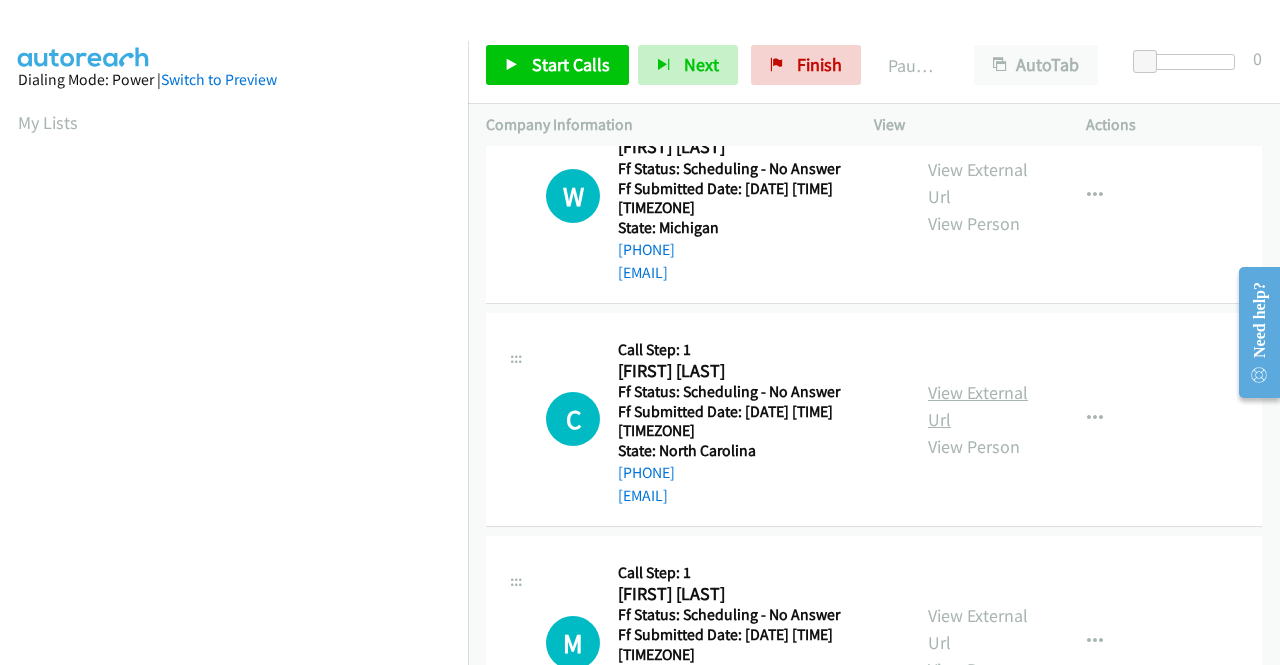 click on "View External Url" at bounding box center [978, 406] 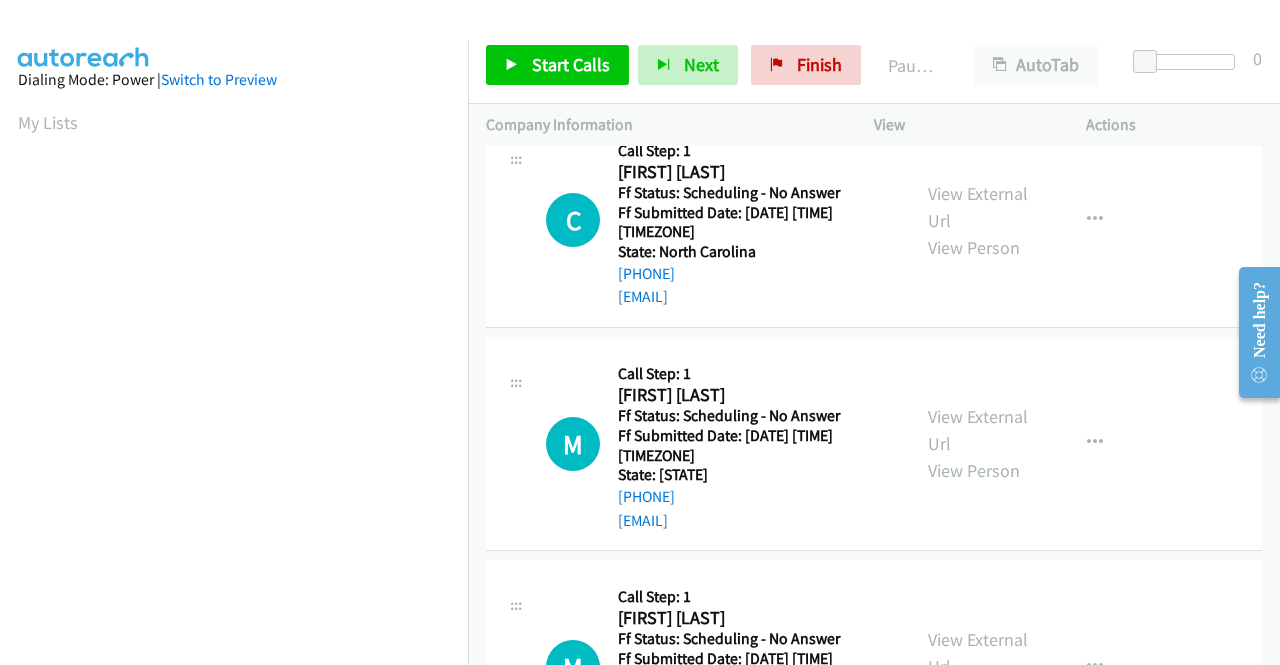 scroll, scrollTop: 1600, scrollLeft: 0, axis: vertical 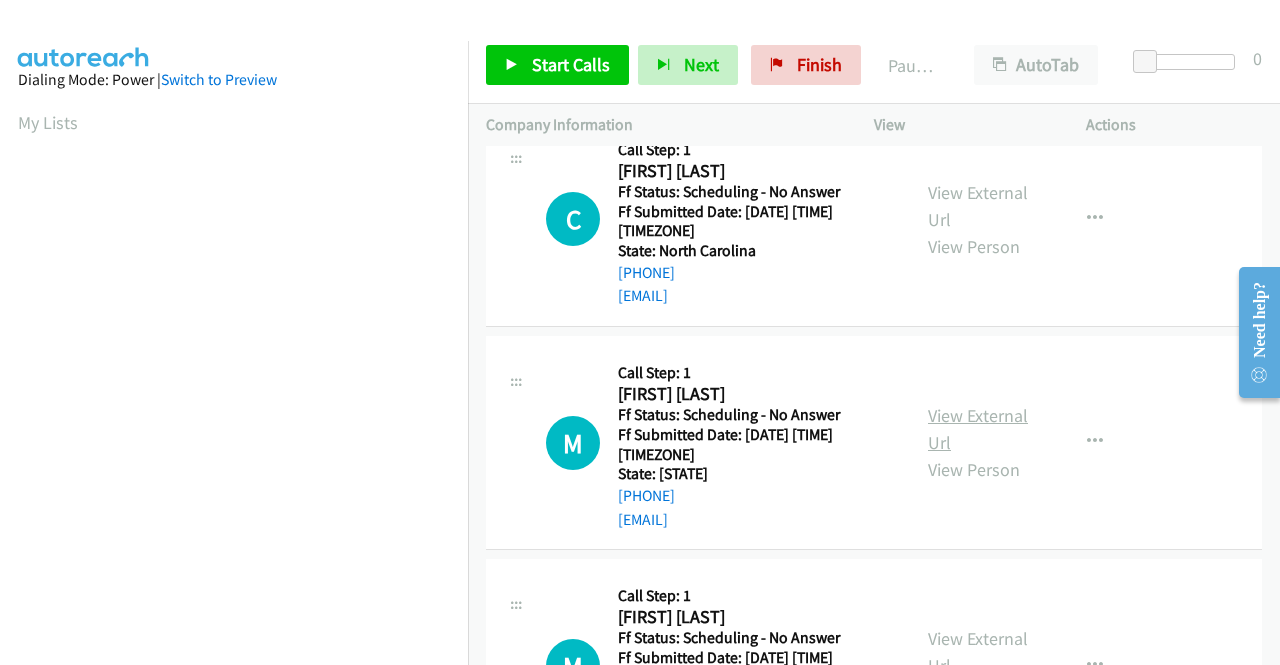 click on "View External Url" at bounding box center (978, 429) 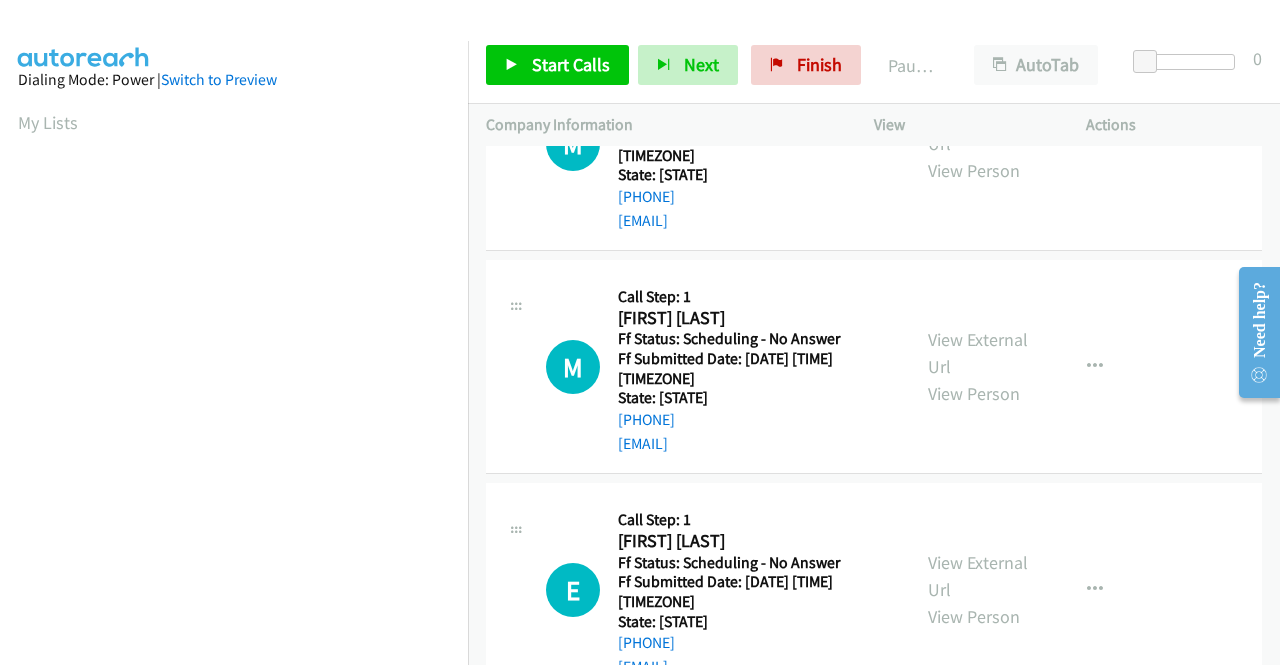 scroll, scrollTop: 1900, scrollLeft: 0, axis: vertical 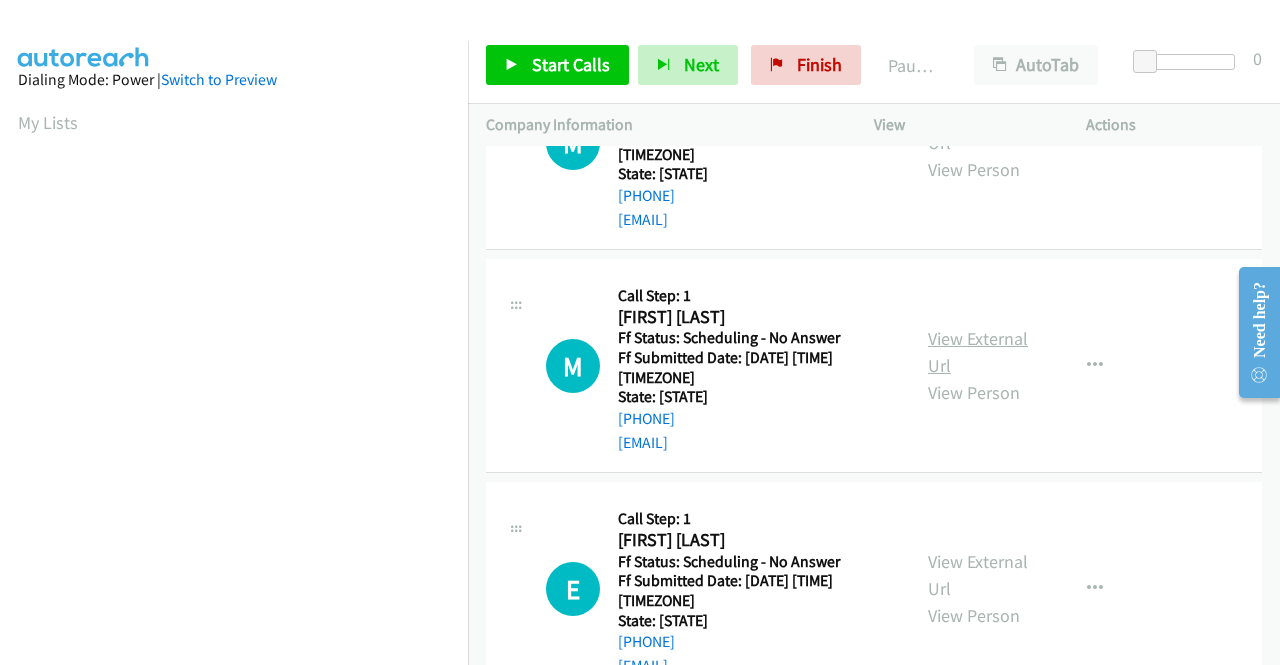 click on "View External Url" at bounding box center (978, 352) 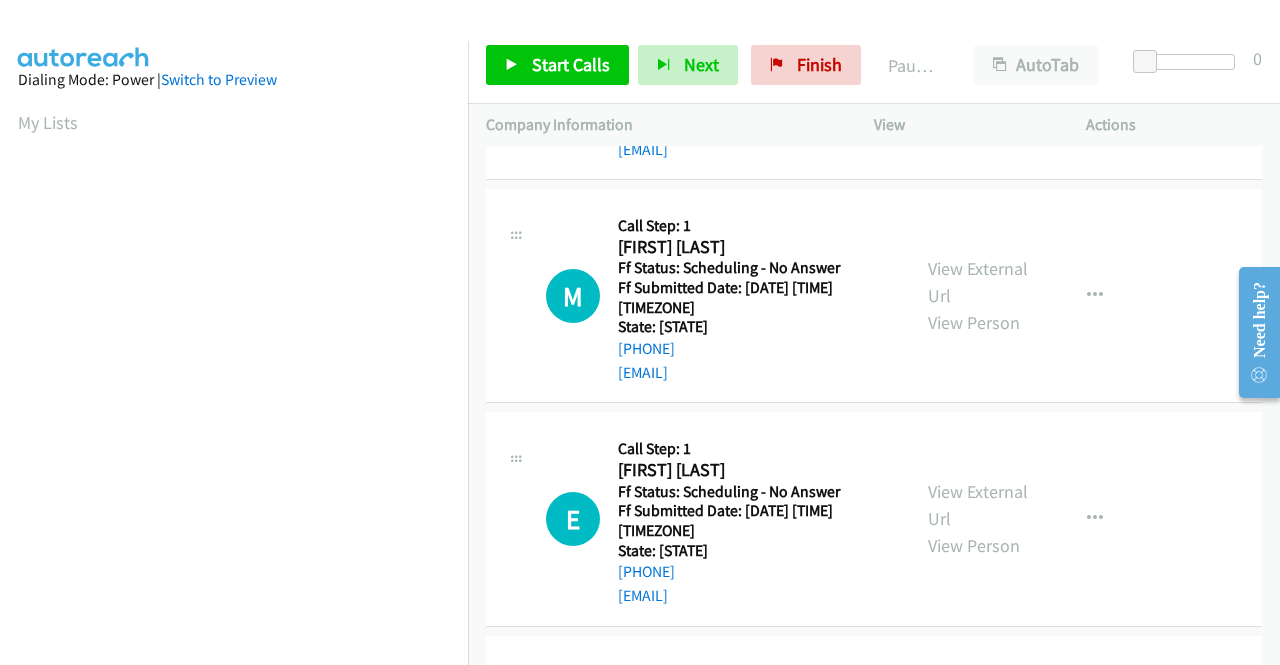 scroll, scrollTop: 2000, scrollLeft: 0, axis: vertical 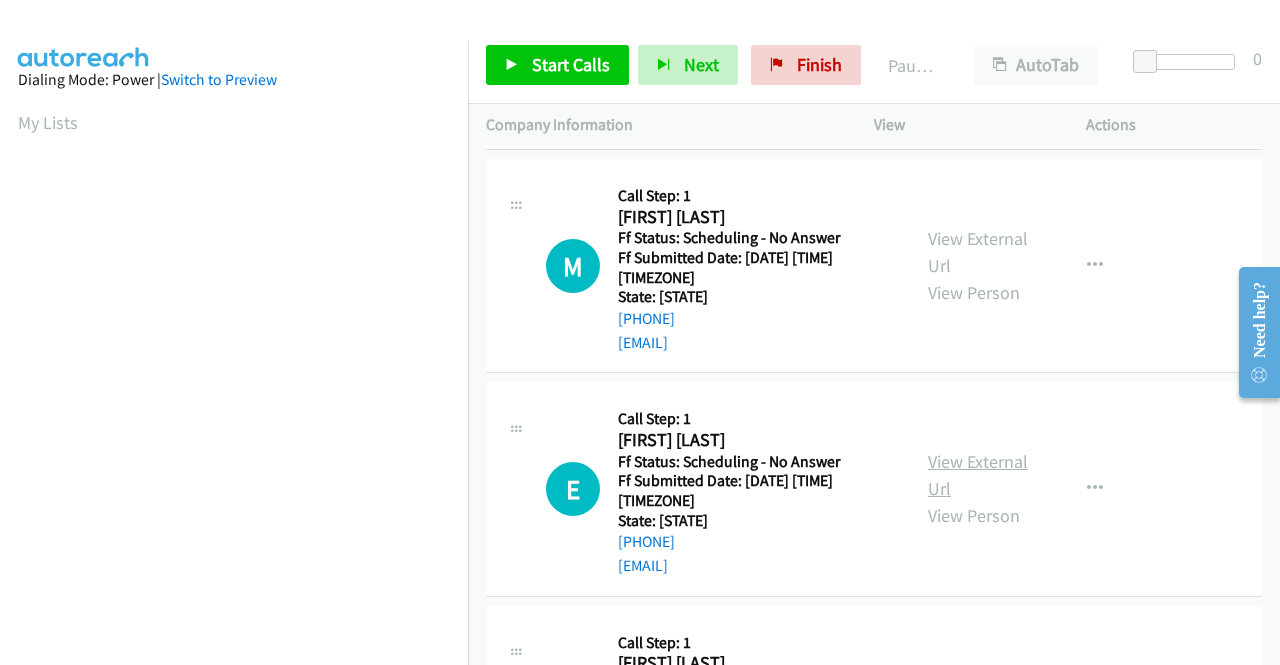 click on "View External Url" at bounding box center [978, 475] 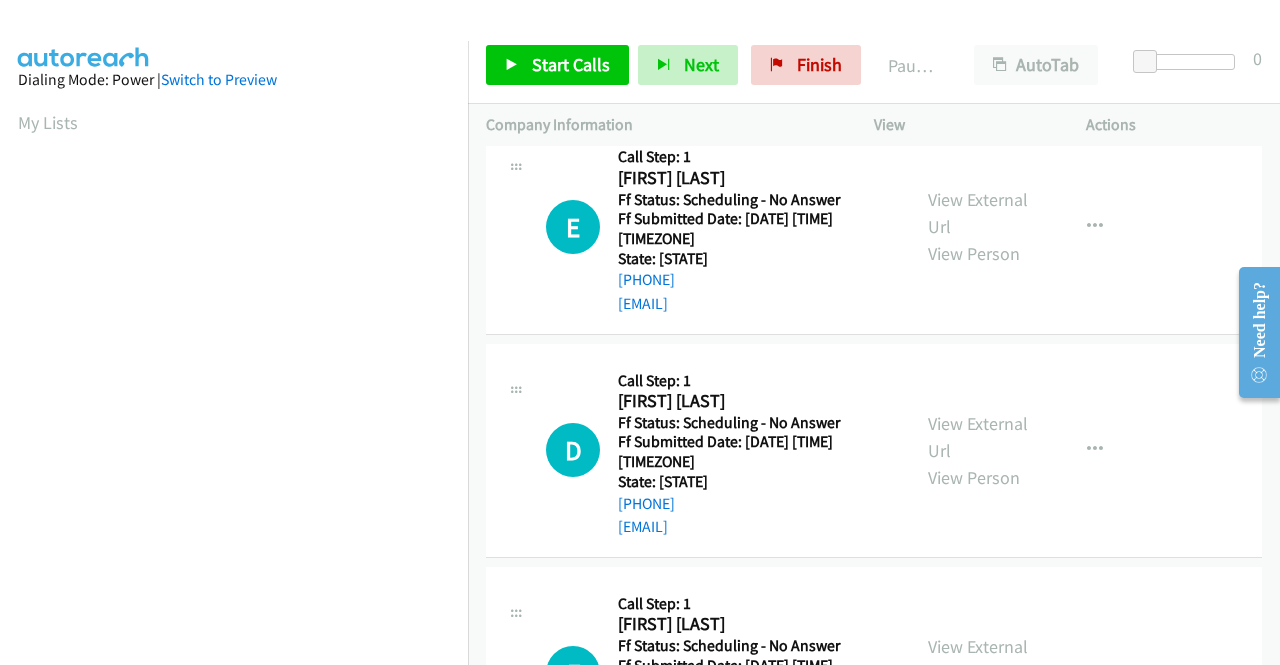 scroll, scrollTop: 2300, scrollLeft: 0, axis: vertical 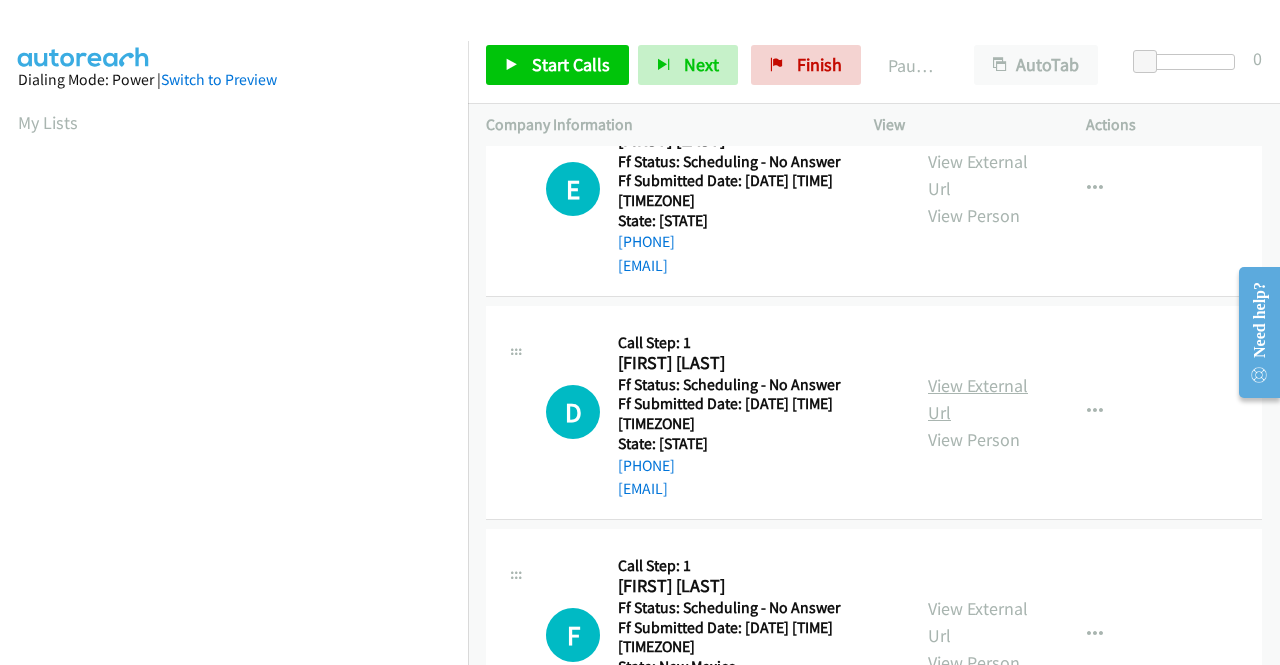click on "View External Url" at bounding box center (978, 399) 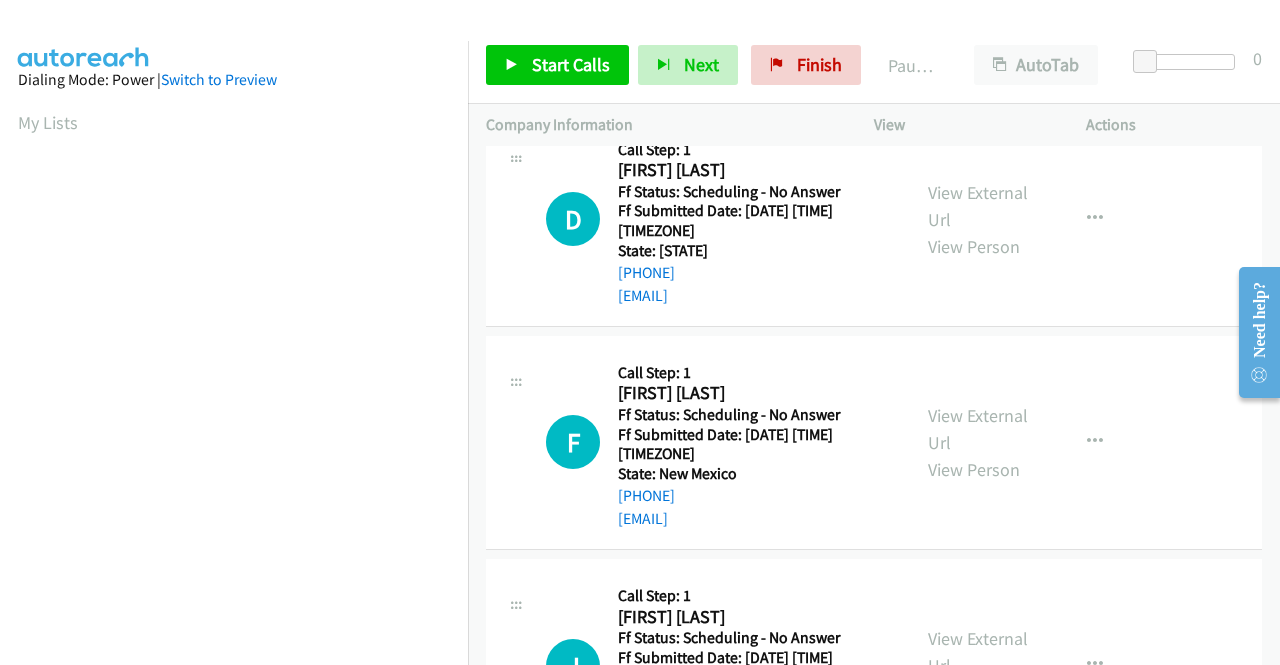 scroll, scrollTop: 2500, scrollLeft: 0, axis: vertical 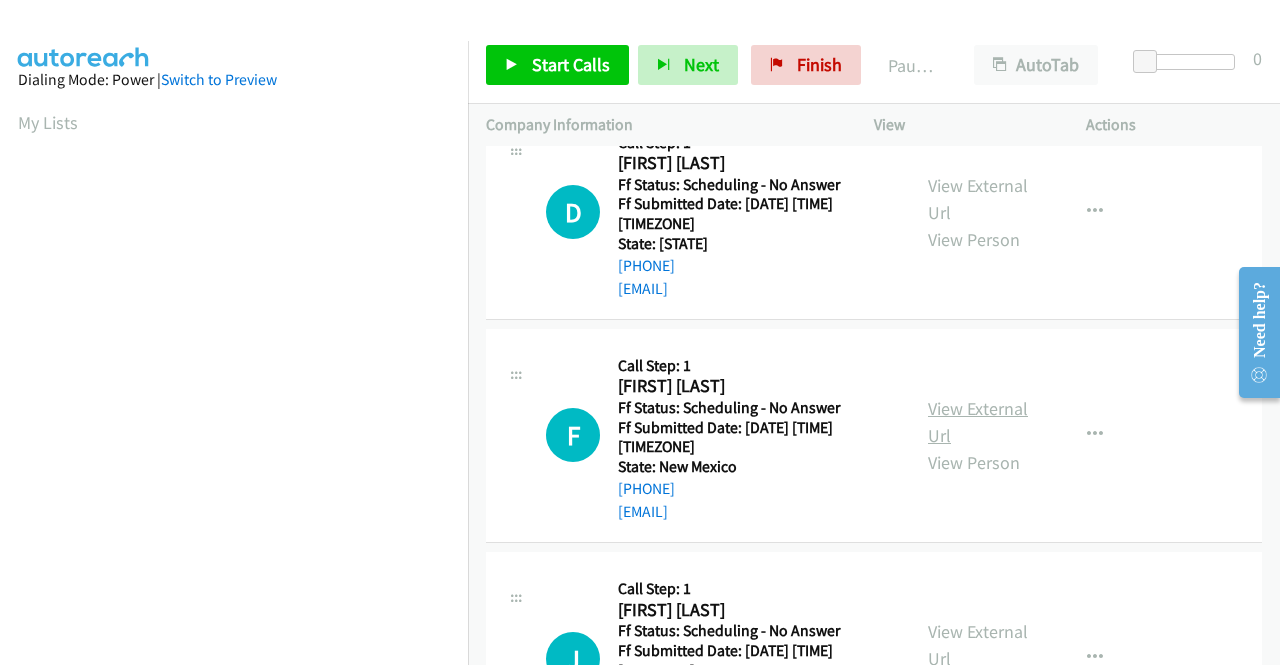 click on "View External Url" at bounding box center (978, 422) 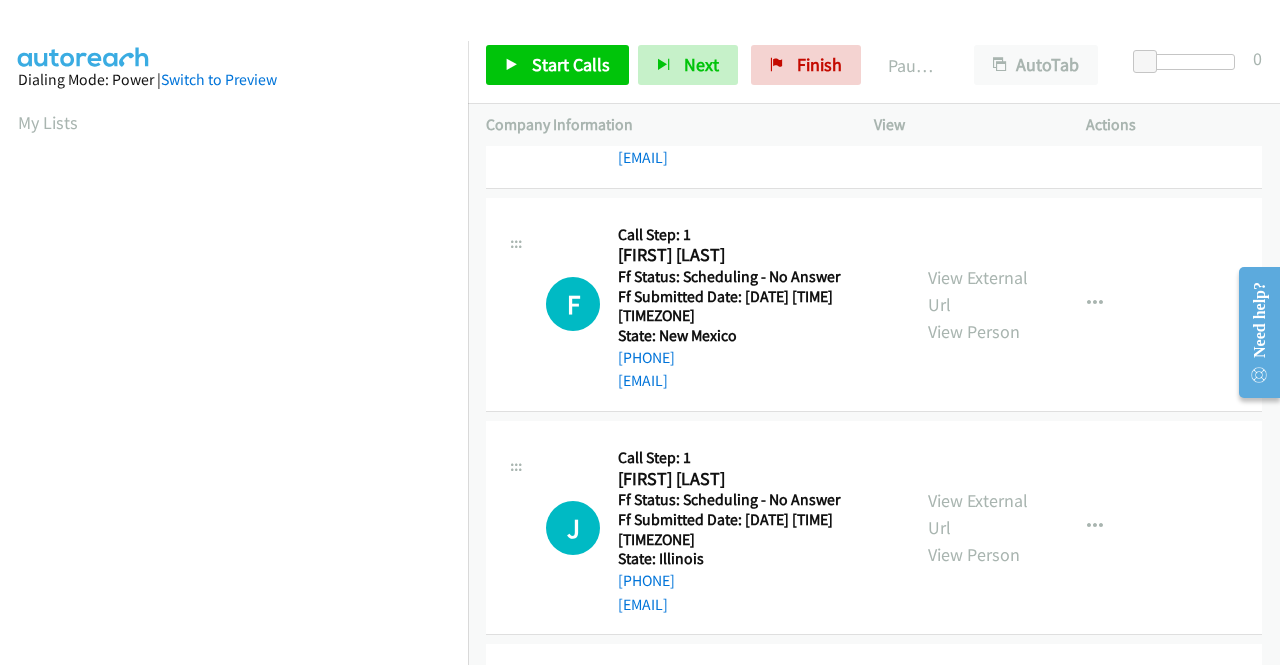 scroll, scrollTop: 2700, scrollLeft: 0, axis: vertical 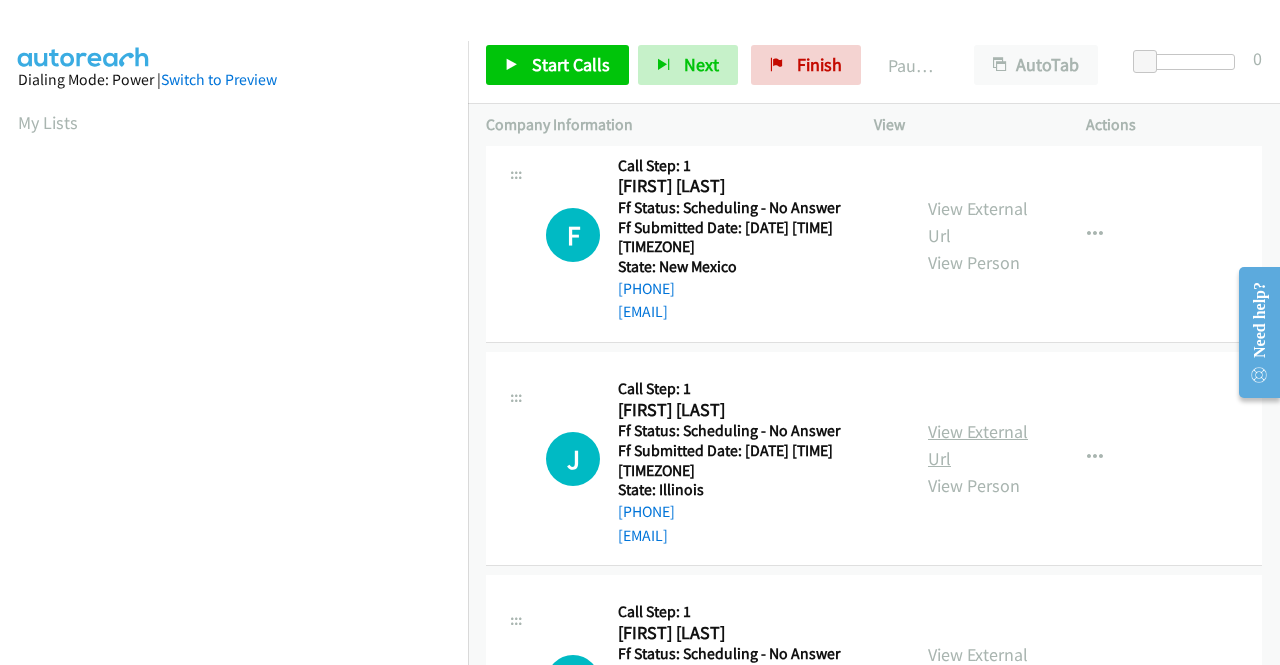 click on "View External Url" at bounding box center [978, 445] 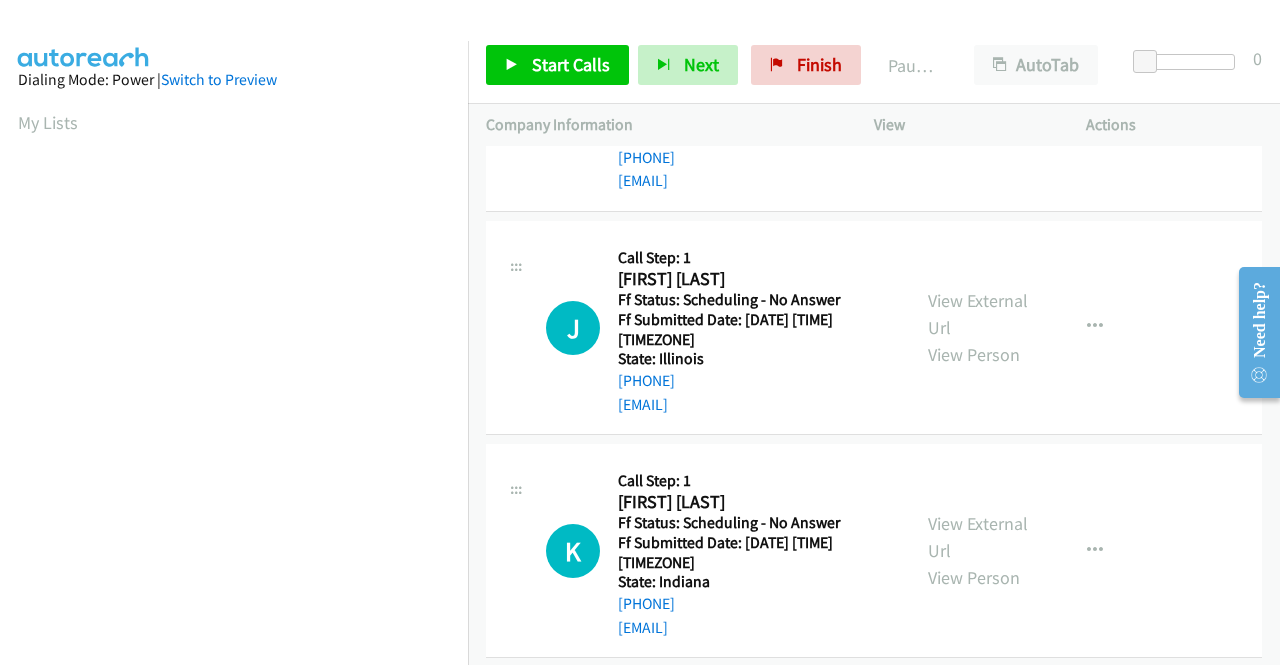 scroll, scrollTop: 2848, scrollLeft: 0, axis: vertical 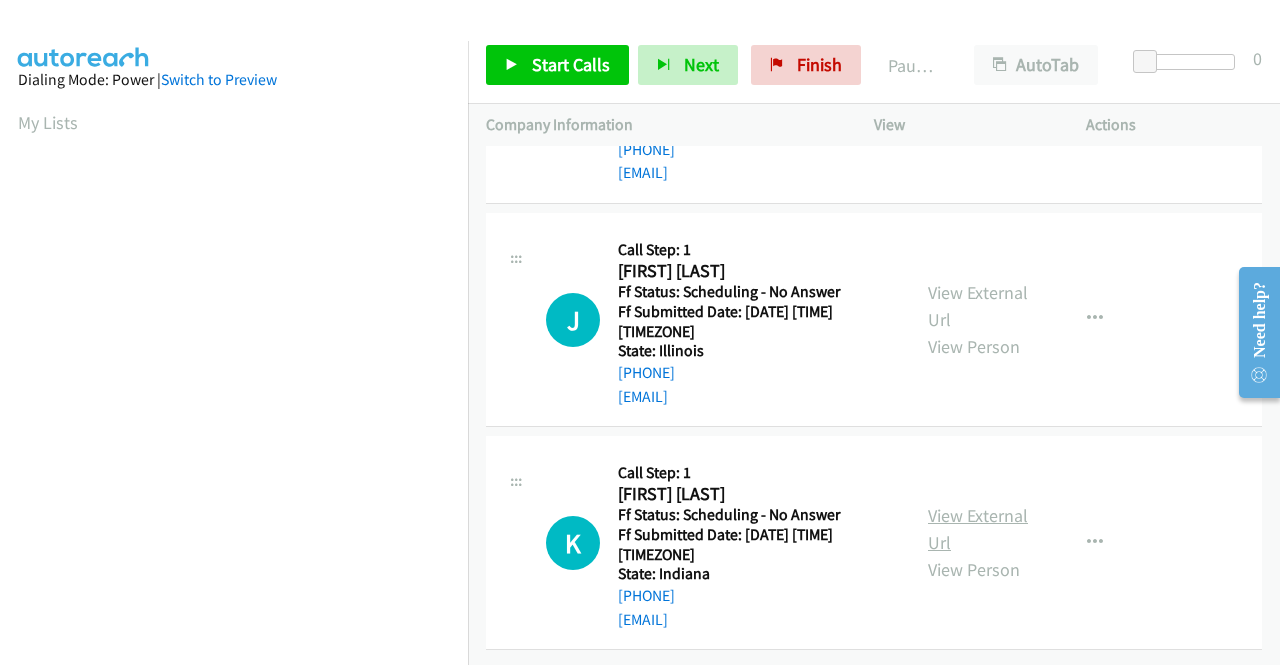 click on "View External Url" at bounding box center (978, 529) 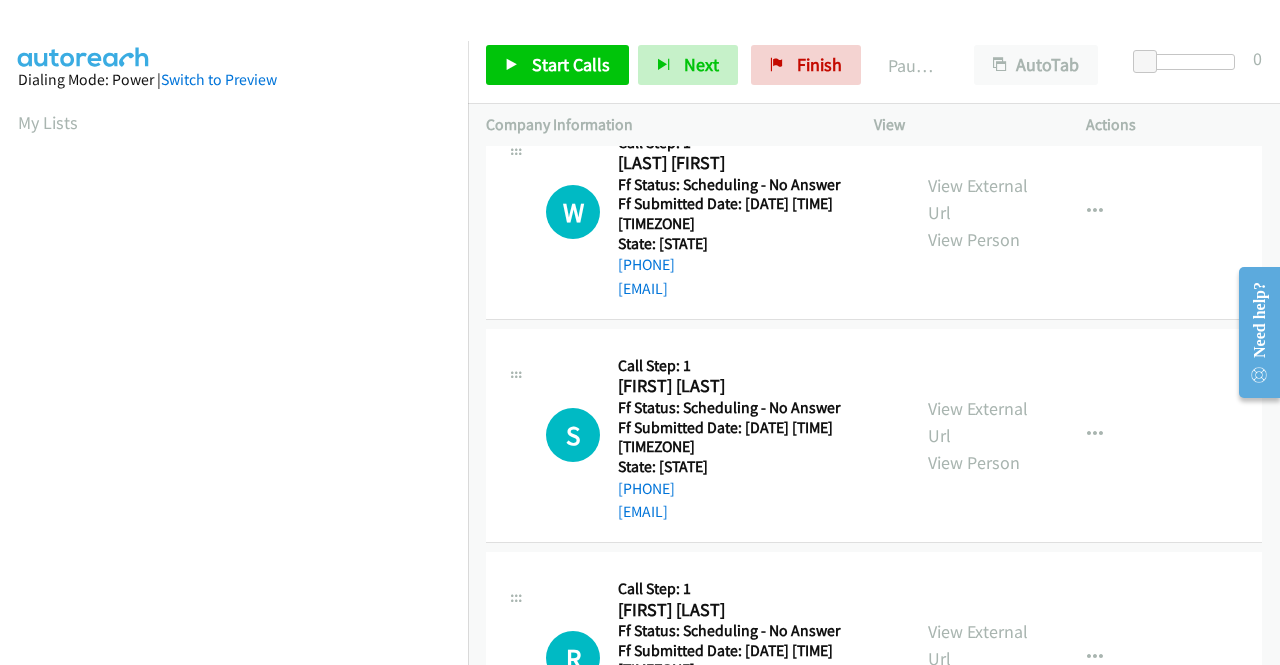 scroll, scrollTop: 0, scrollLeft: 0, axis: both 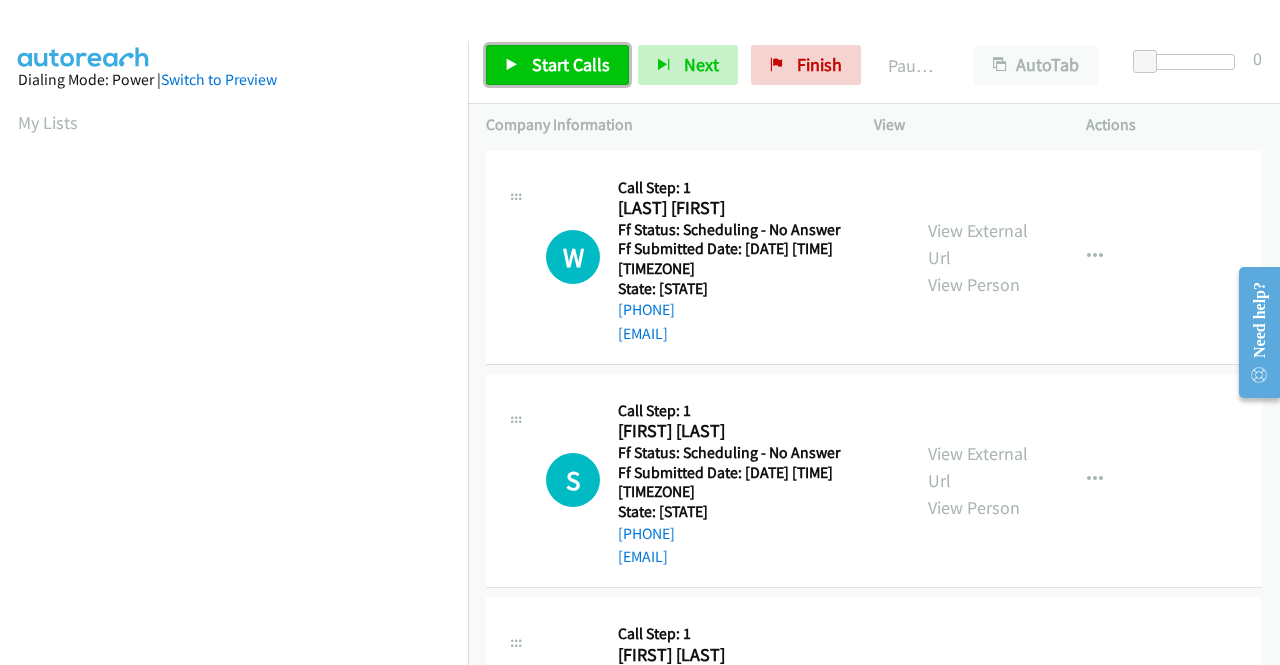 click on "Start Calls" at bounding box center (571, 64) 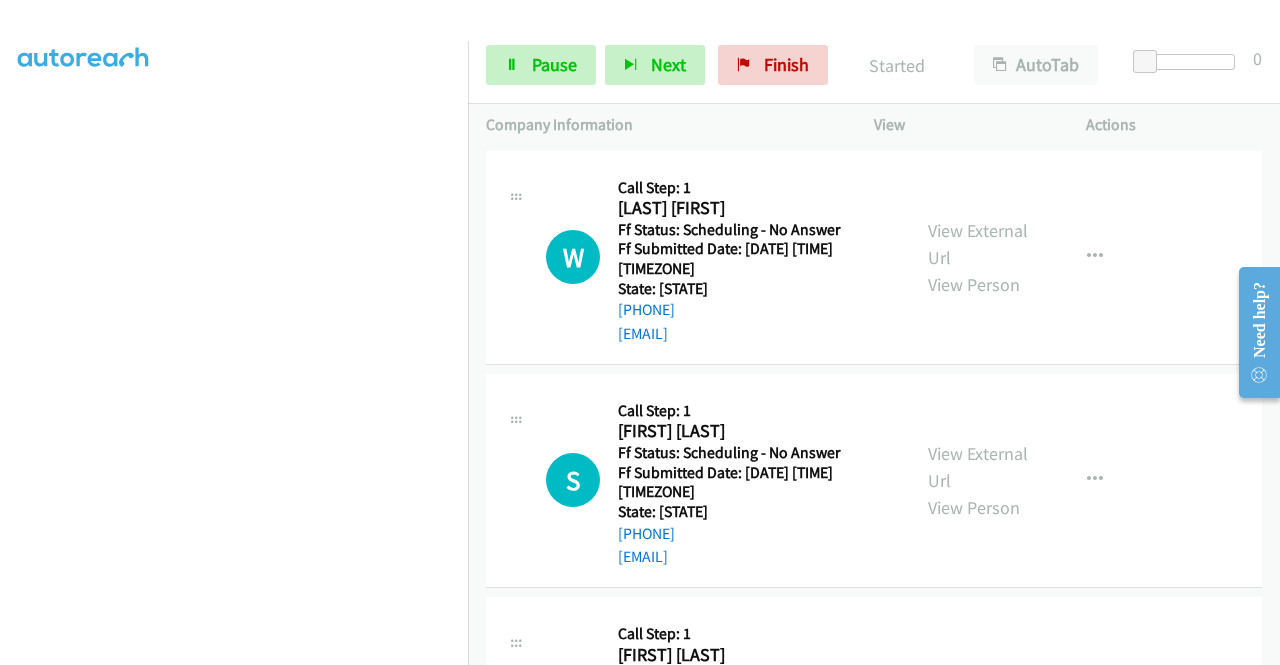 scroll, scrollTop: 456, scrollLeft: 0, axis: vertical 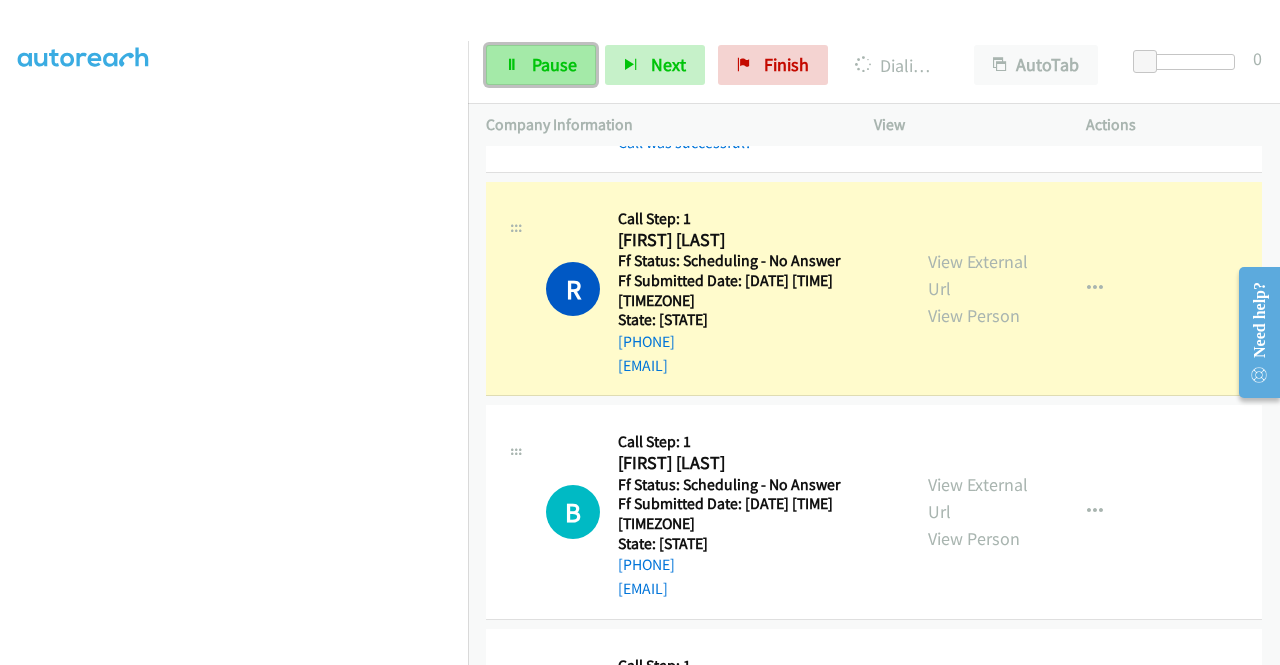 click on "Pause" at bounding box center [554, 64] 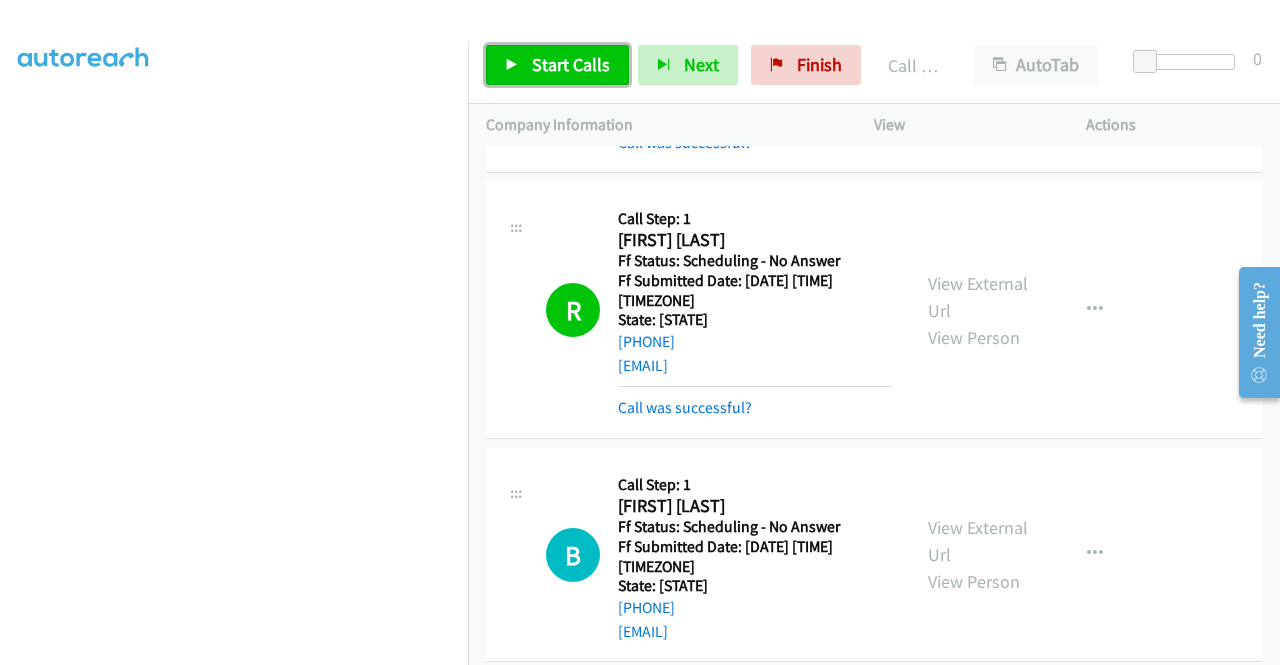 click on "Start Calls" at bounding box center [557, 65] 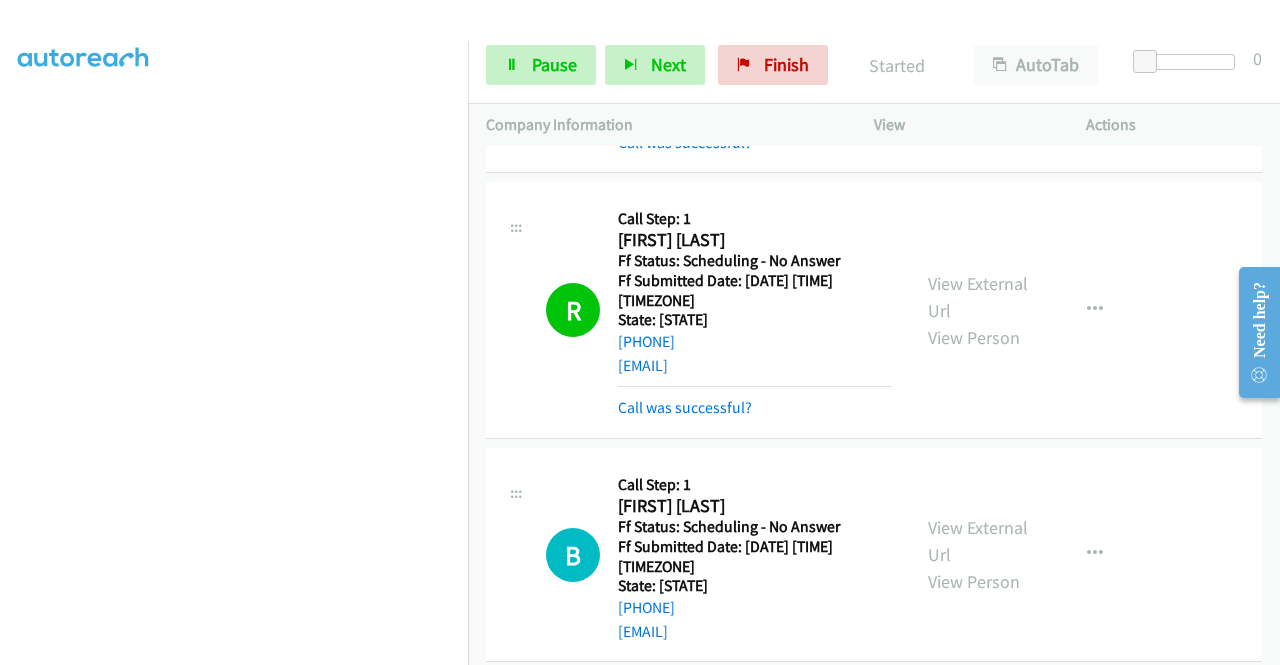 scroll, scrollTop: 456, scrollLeft: 0, axis: vertical 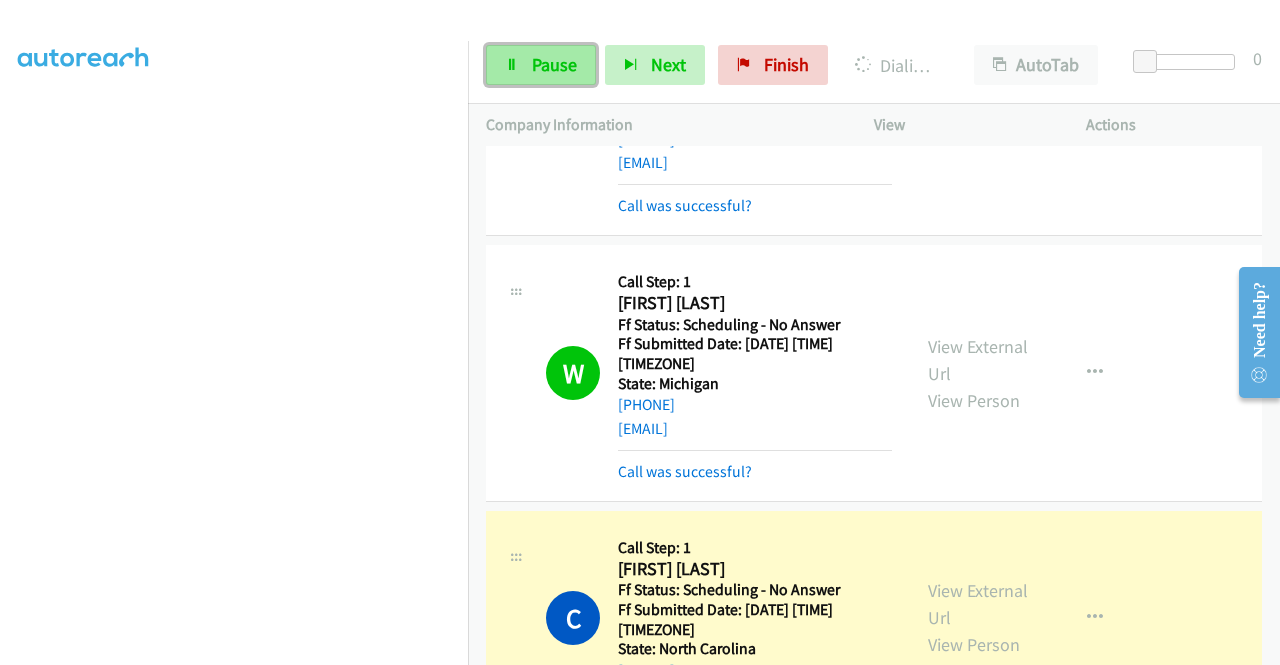 click on "Pause" at bounding box center [541, 65] 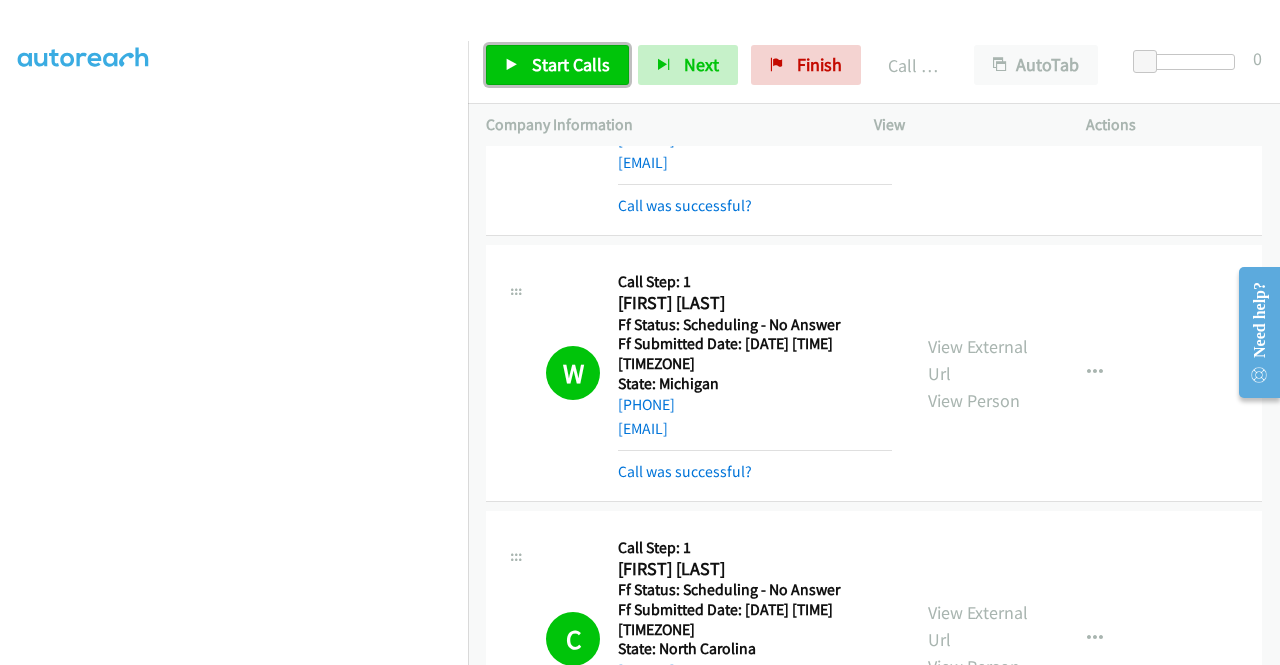 click on "Start Calls" at bounding box center [571, 64] 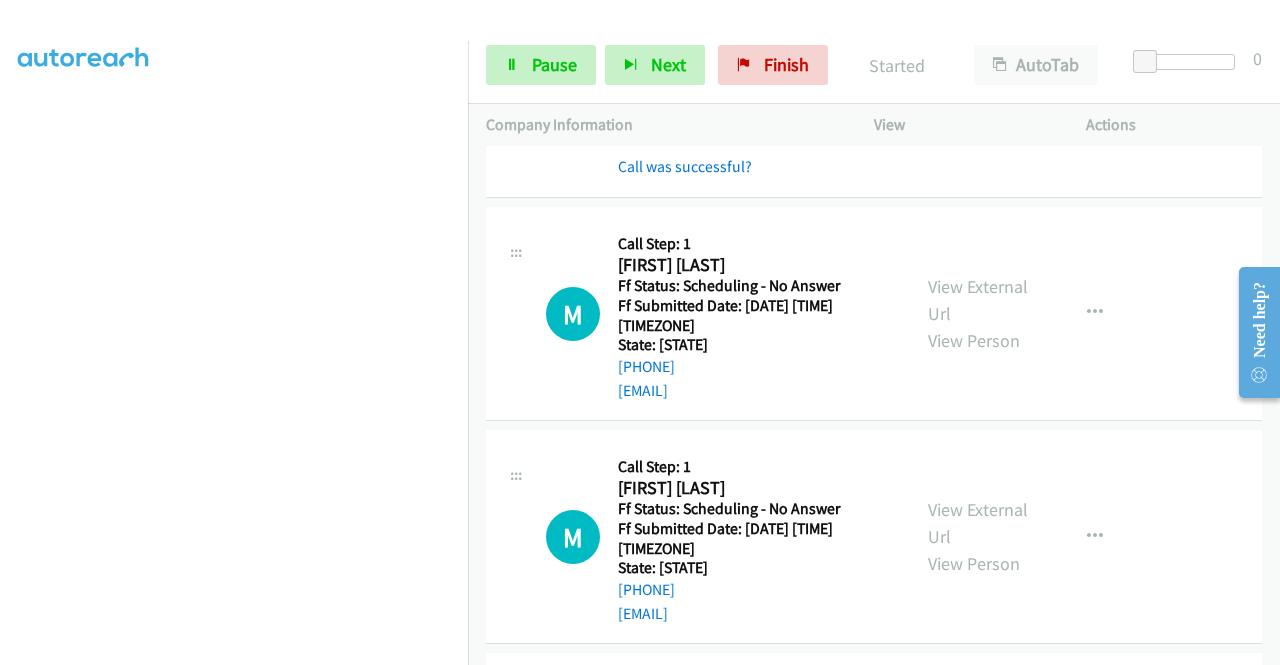 scroll, scrollTop: 2100, scrollLeft: 0, axis: vertical 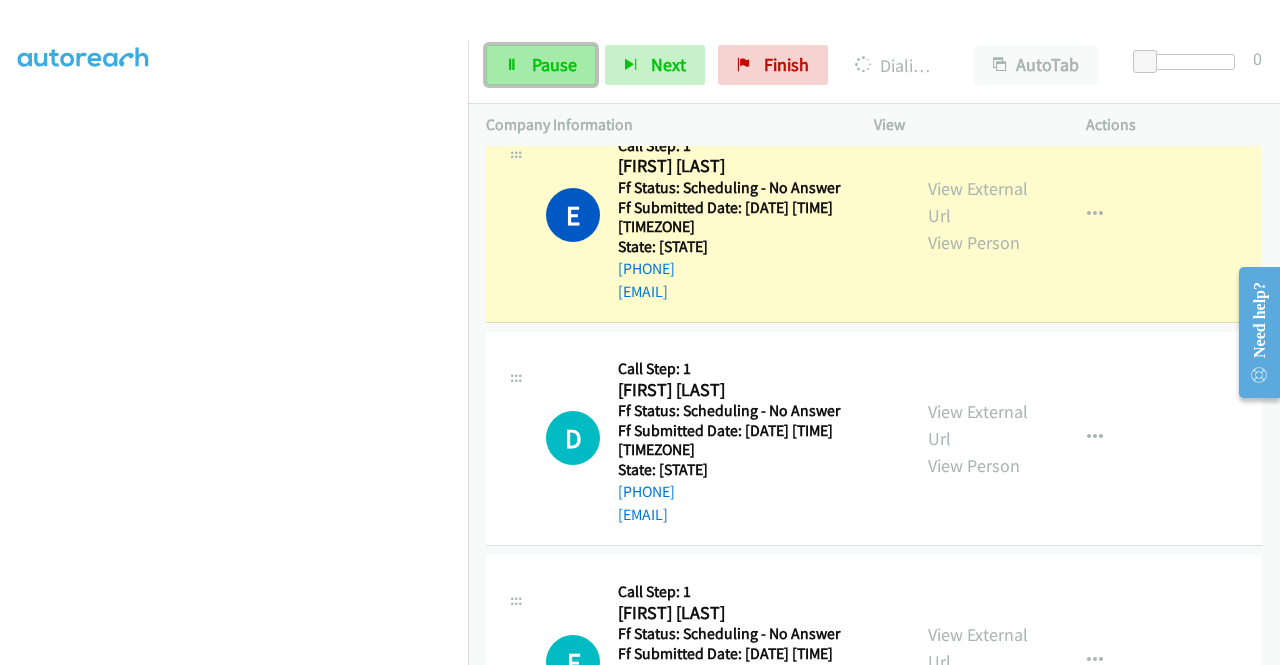 click on "Pause" at bounding box center [554, 64] 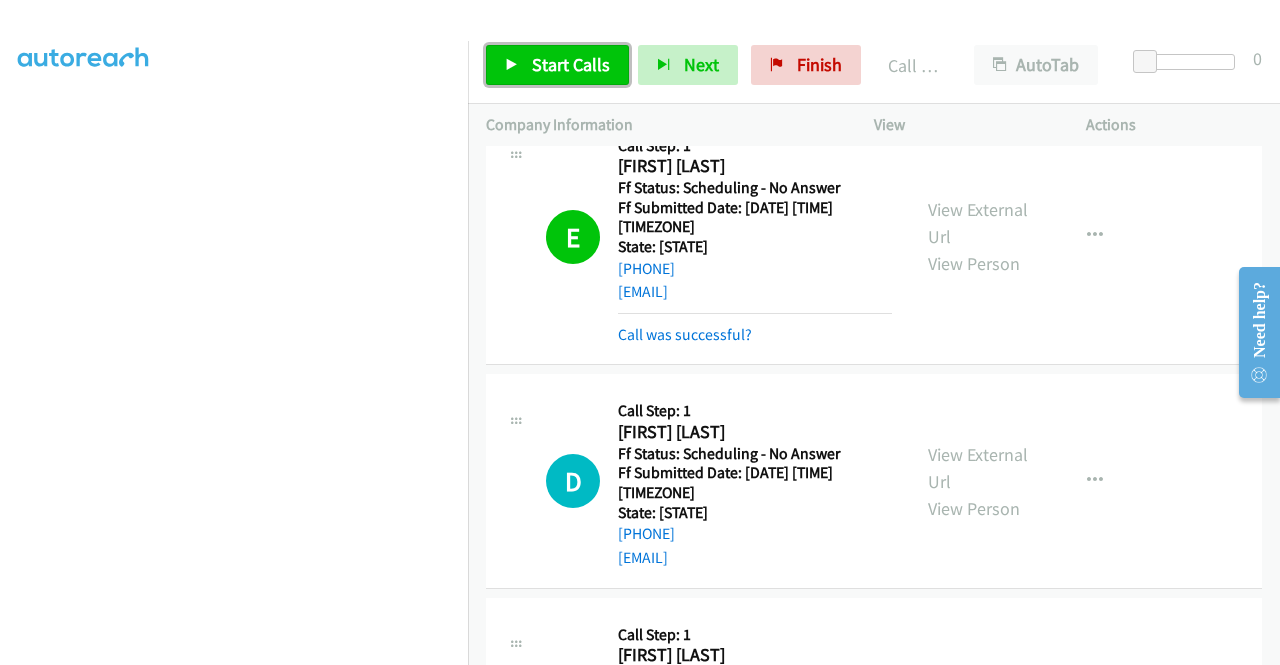 click on "Start Calls" at bounding box center [571, 64] 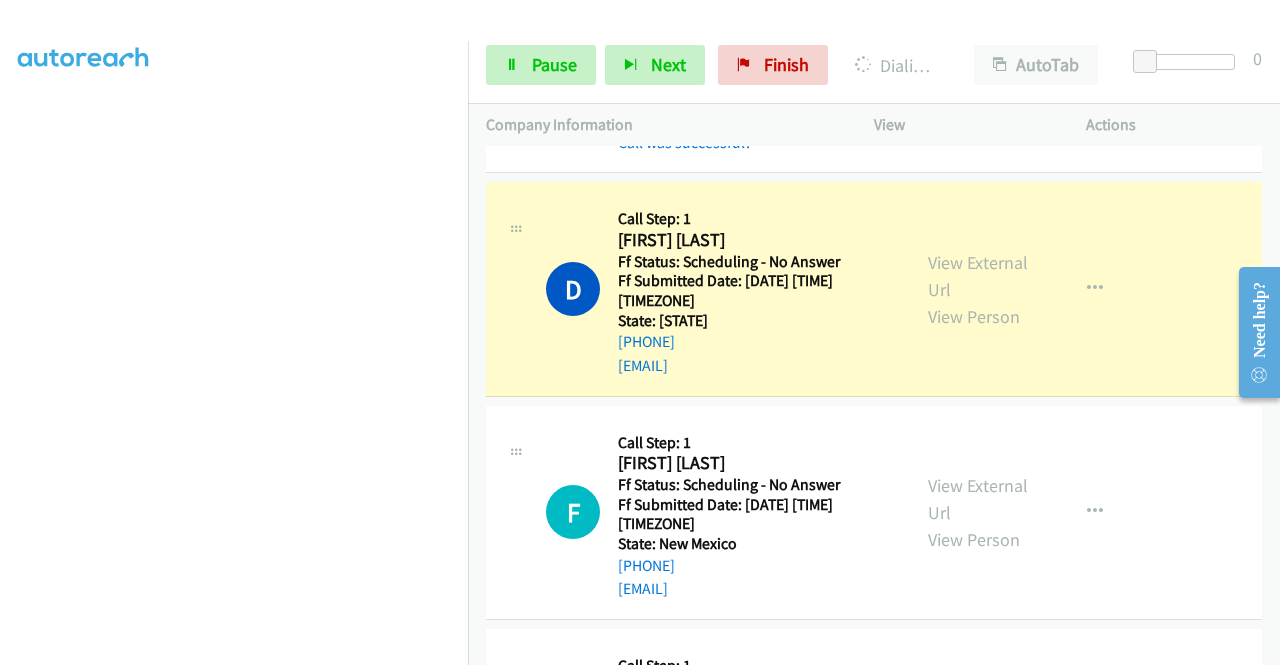 scroll, scrollTop: 2900, scrollLeft: 0, axis: vertical 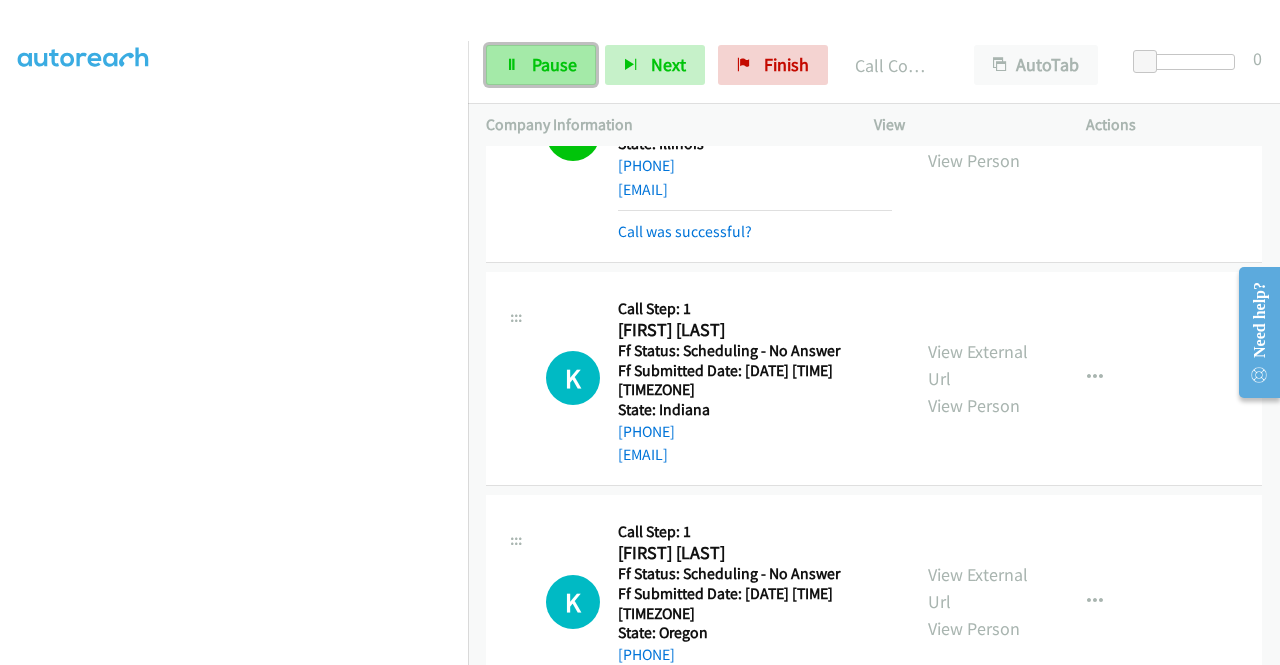 click on "Pause" at bounding box center [554, 64] 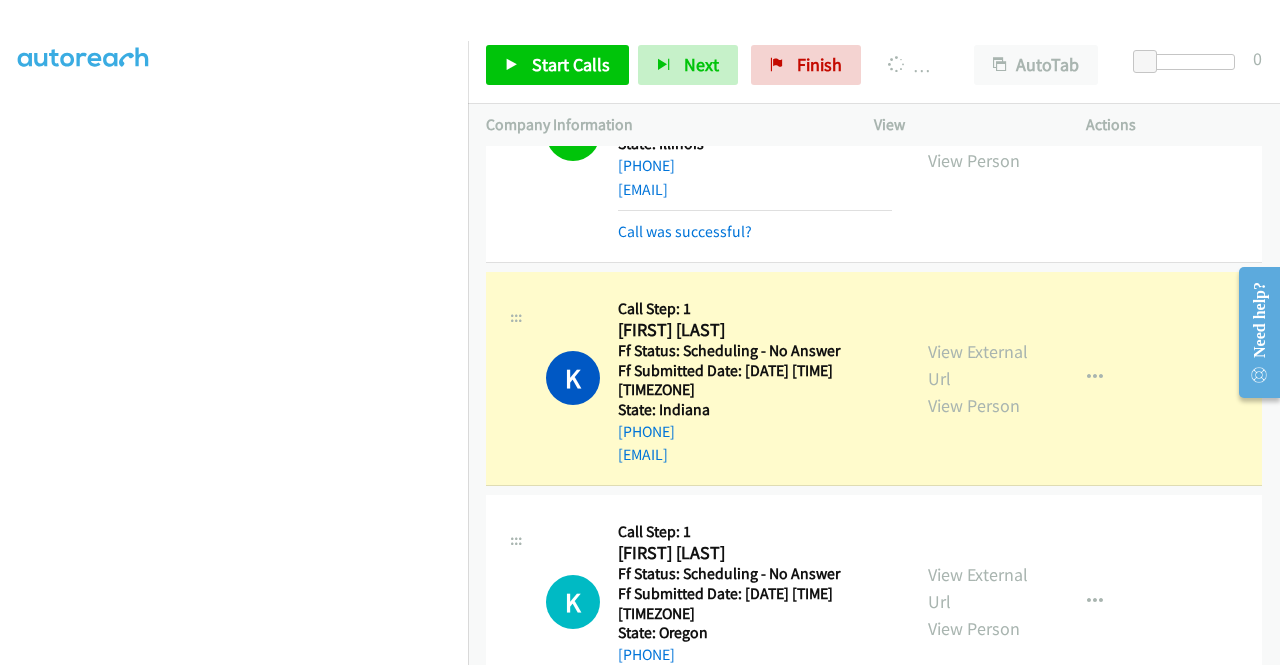 scroll, scrollTop: 456, scrollLeft: 0, axis: vertical 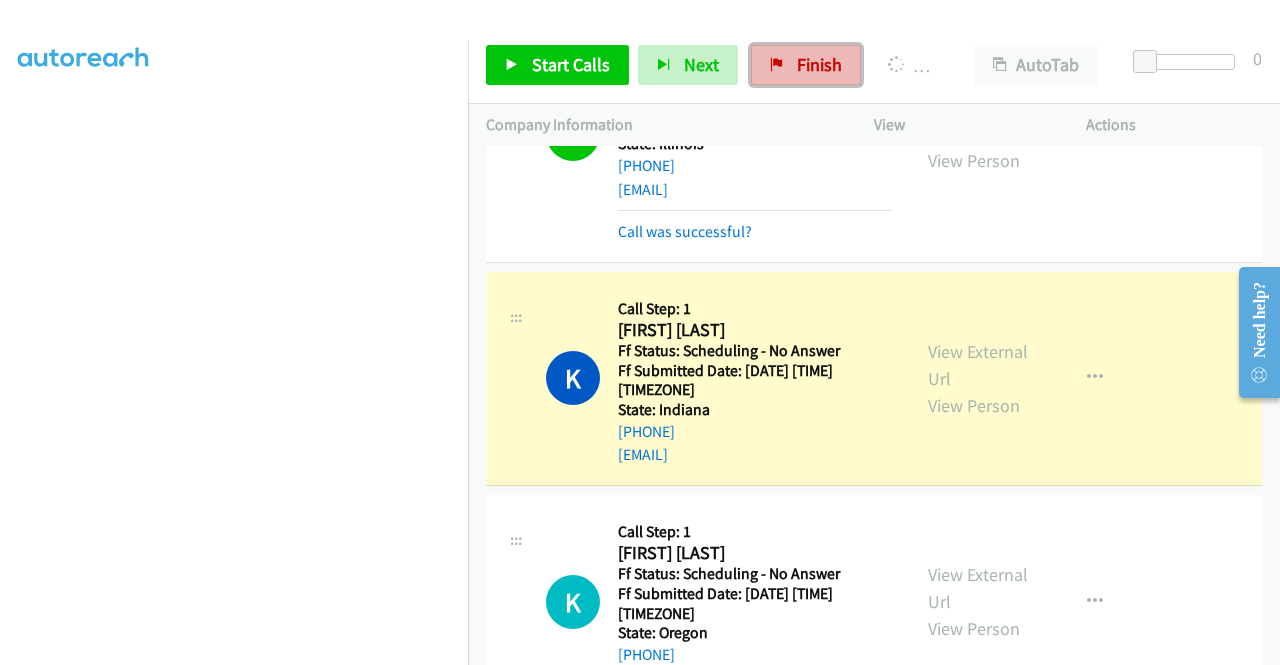 click on "Finish" at bounding box center [819, 64] 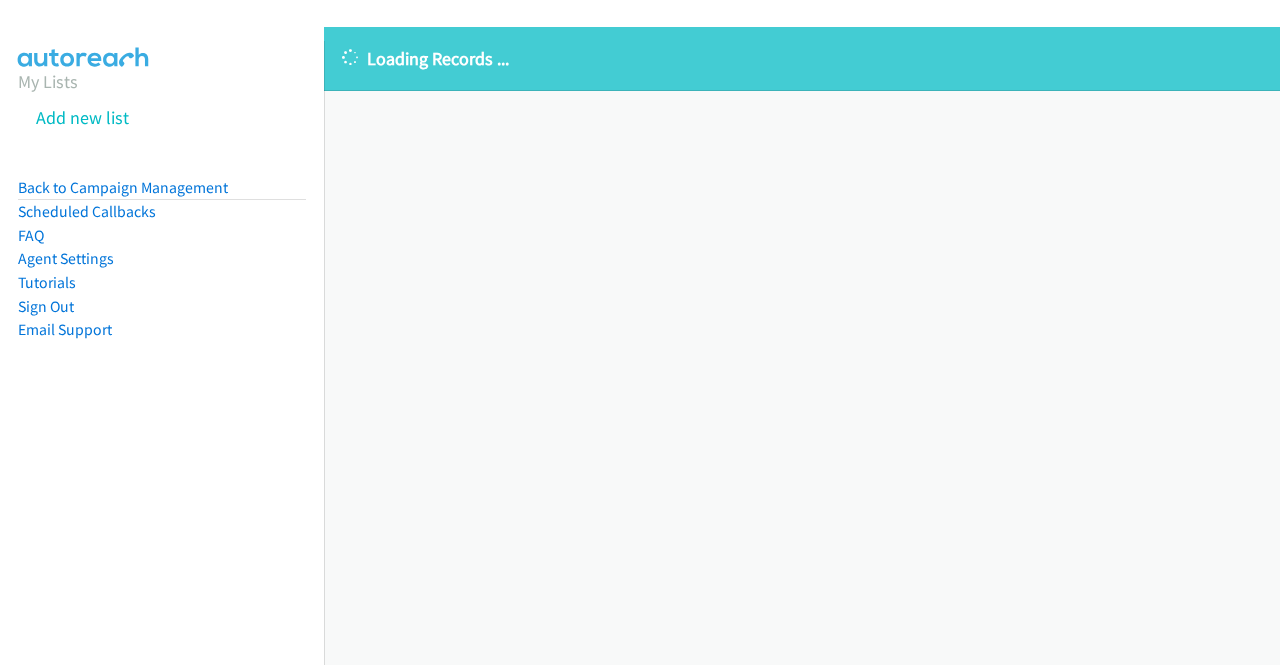 scroll, scrollTop: 0, scrollLeft: 0, axis: both 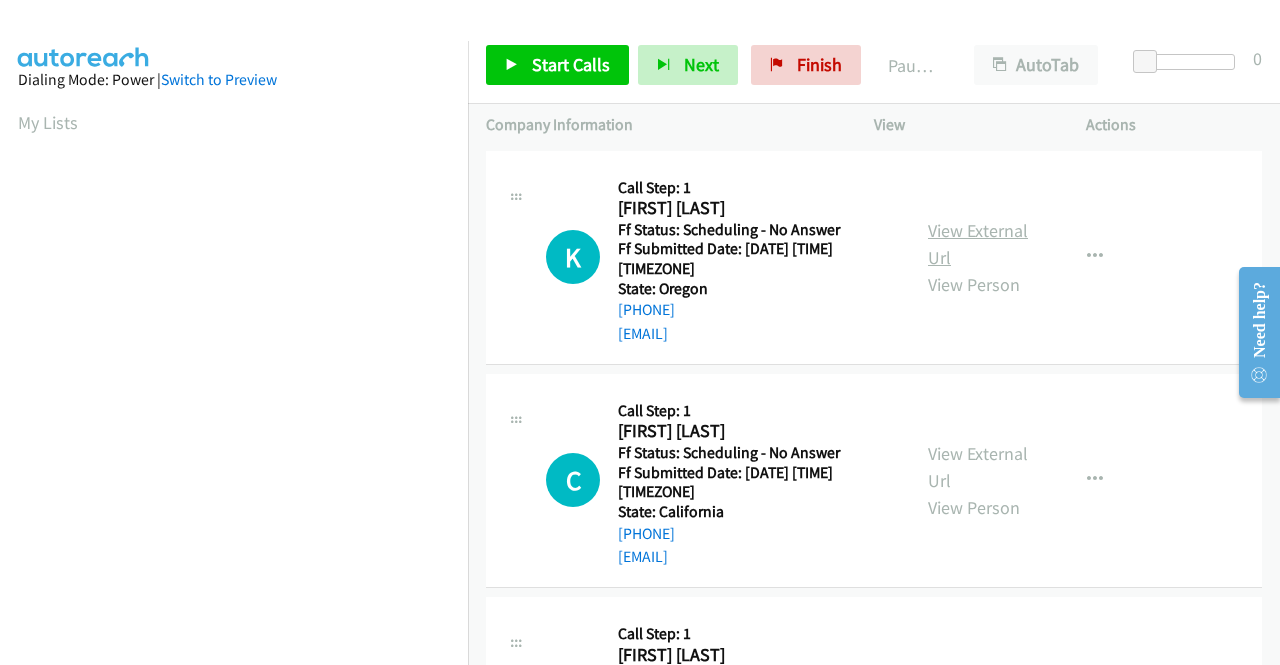 click on "View External Url" at bounding box center (978, 244) 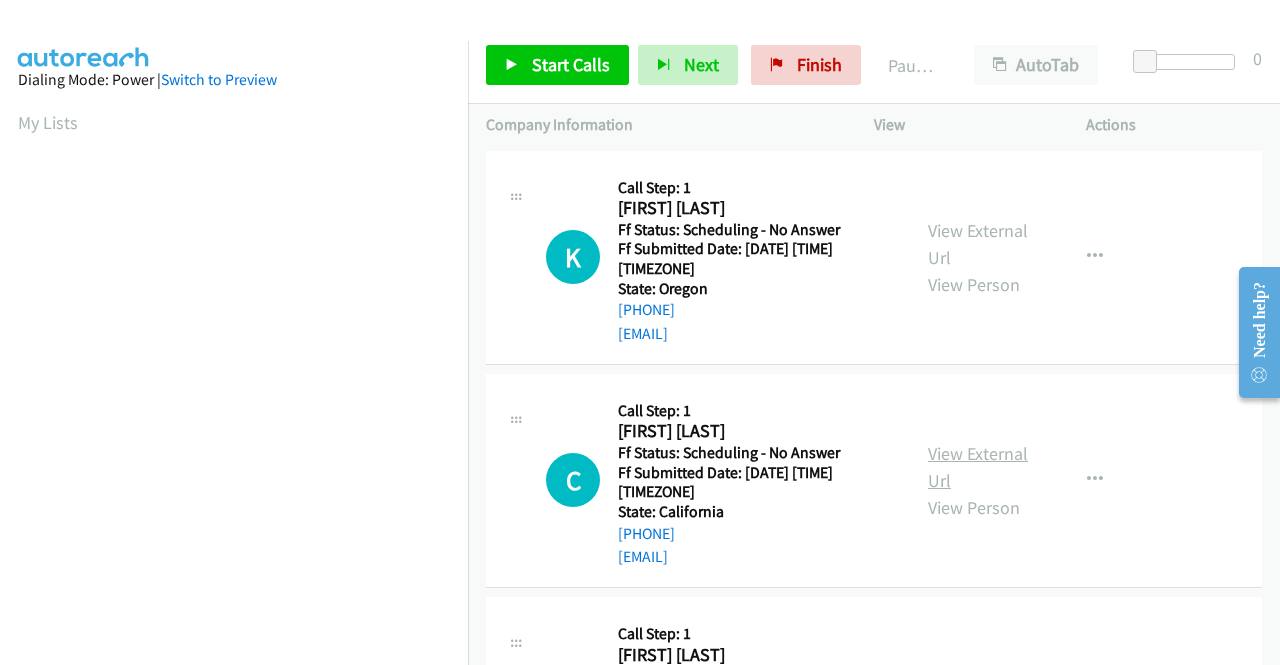 click on "View External Url" at bounding box center (978, 467) 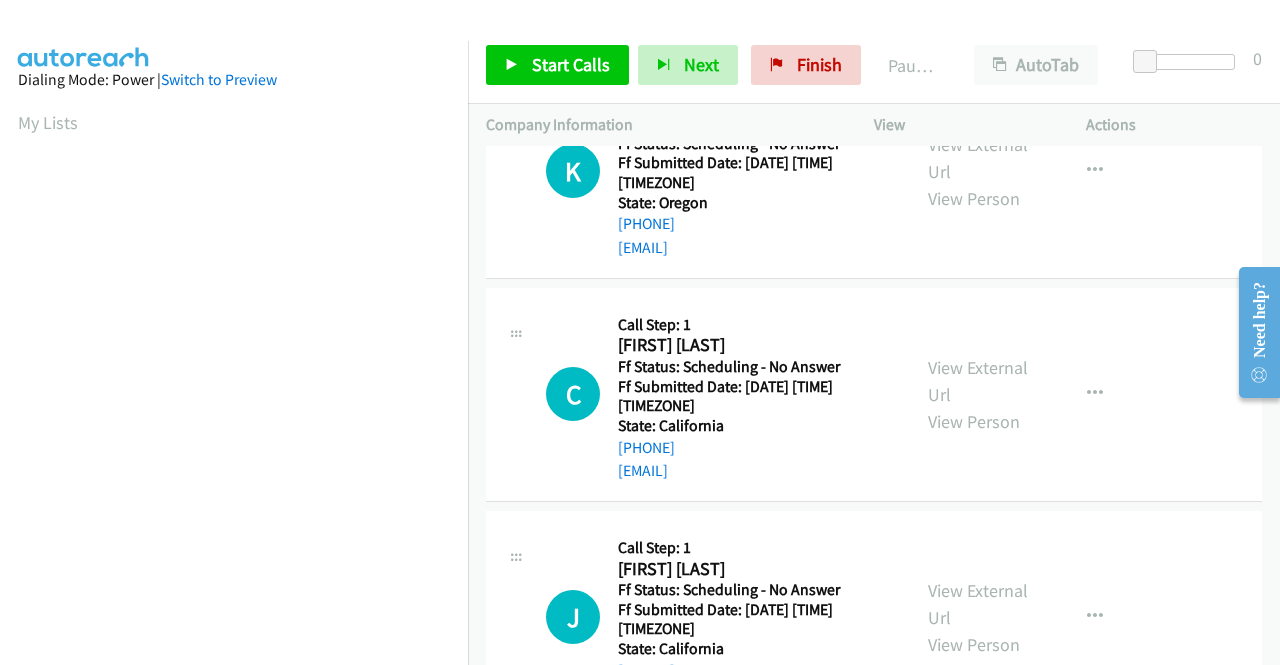 scroll, scrollTop: 200, scrollLeft: 0, axis: vertical 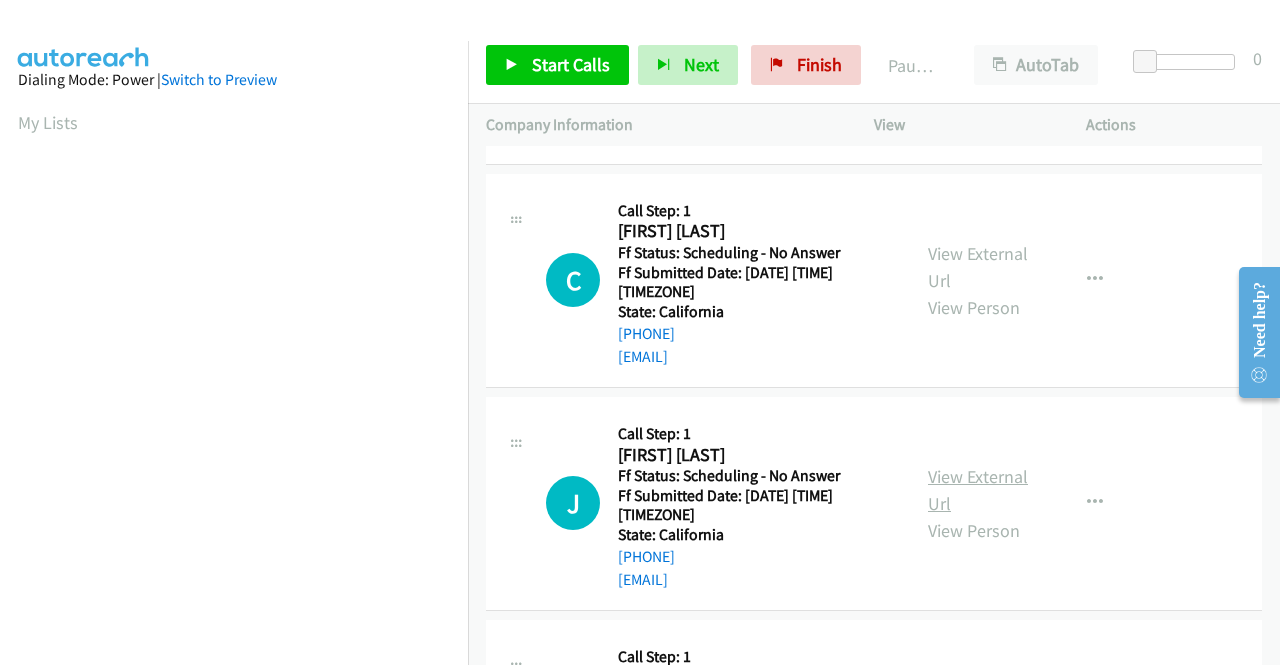 click on "View External Url" at bounding box center [978, 490] 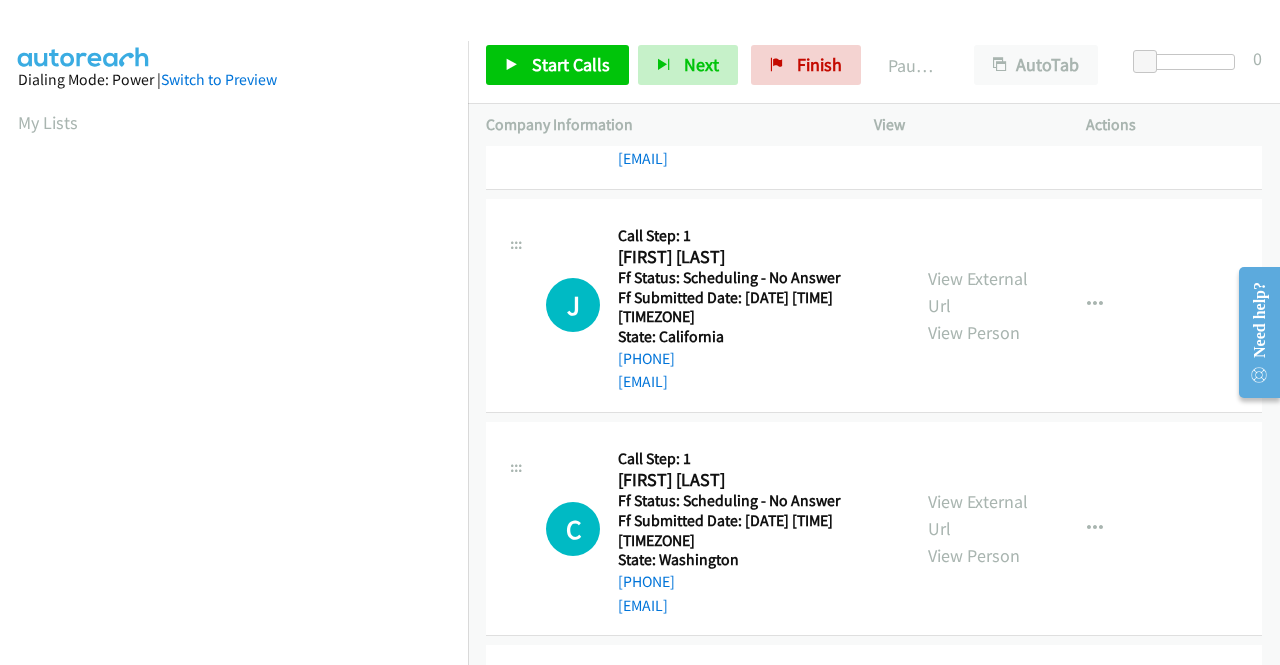 scroll, scrollTop: 400, scrollLeft: 0, axis: vertical 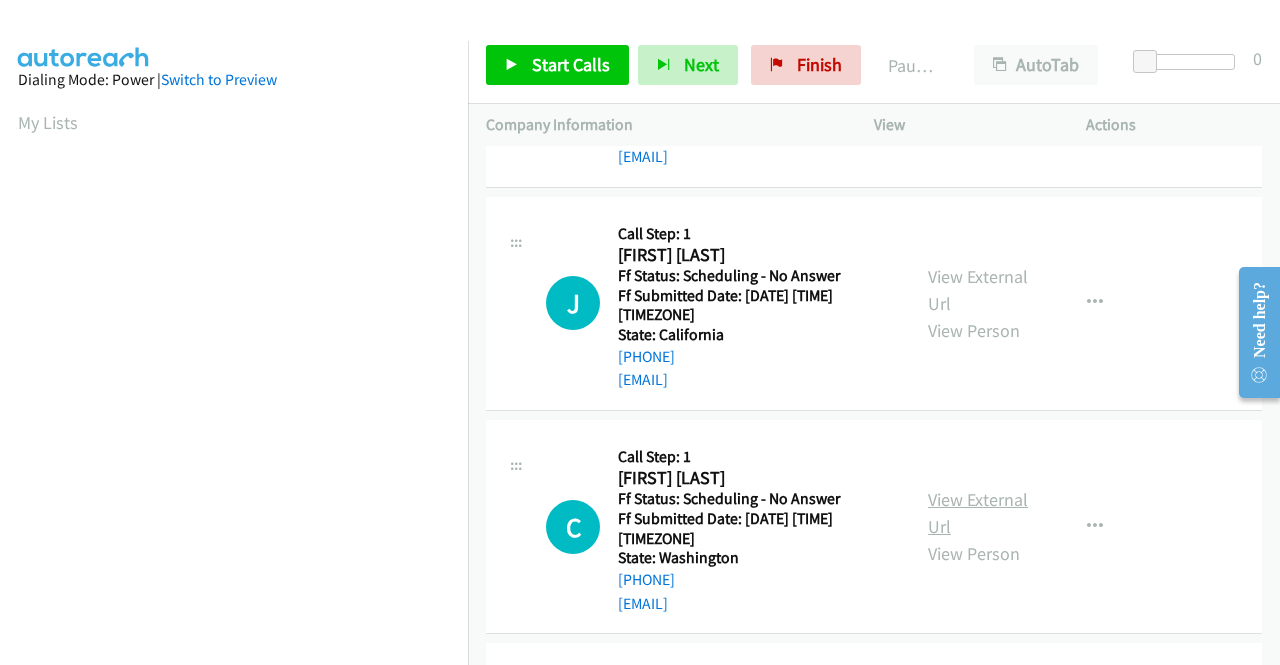 click on "View External Url" at bounding box center (978, 513) 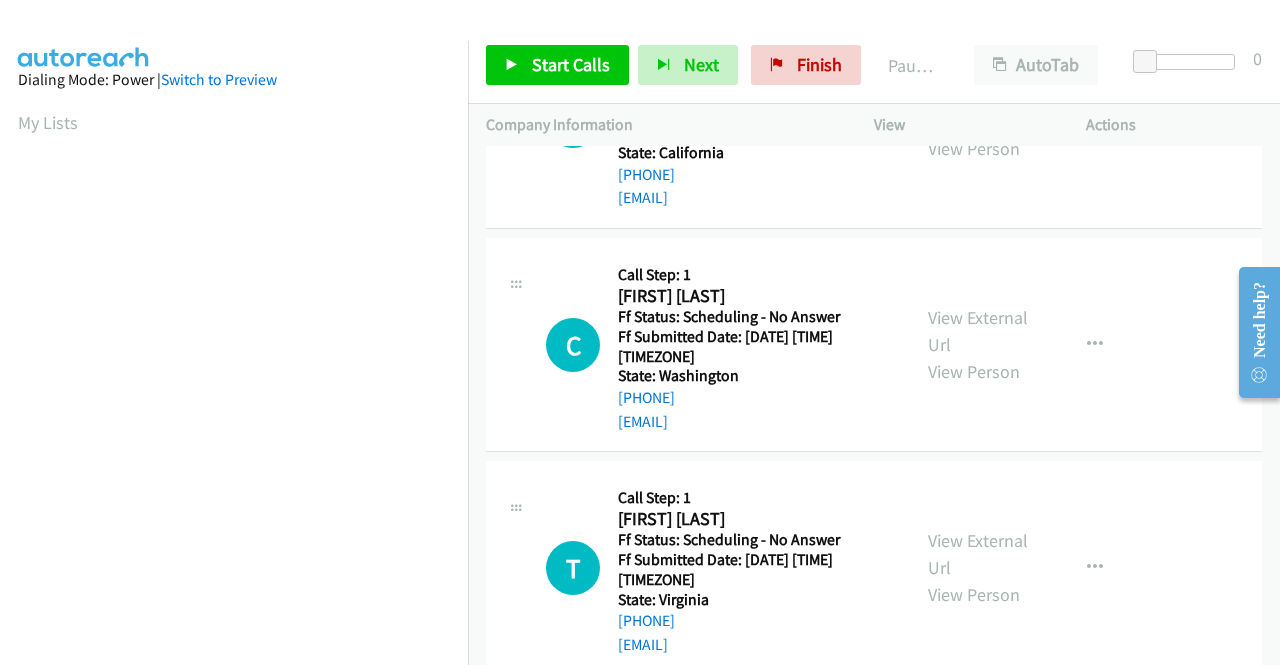 scroll, scrollTop: 700, scrollLeft: 0, axis: vertical 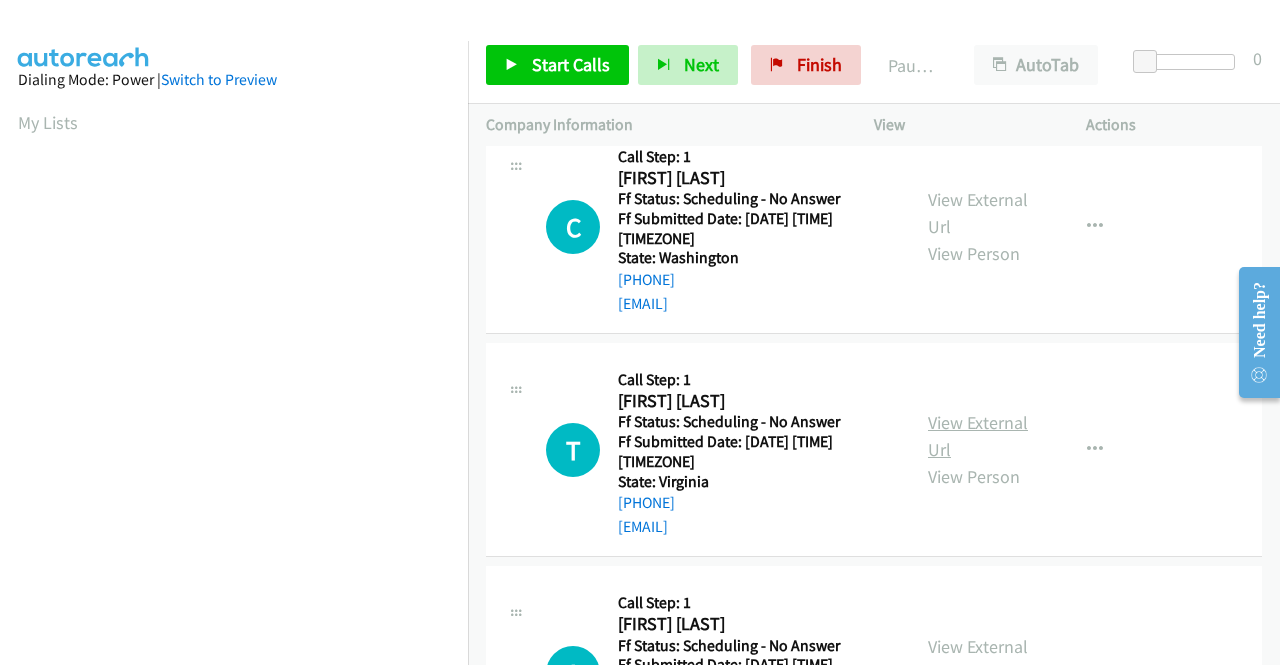 click on "View External Url" at bounding box center (978, 436) 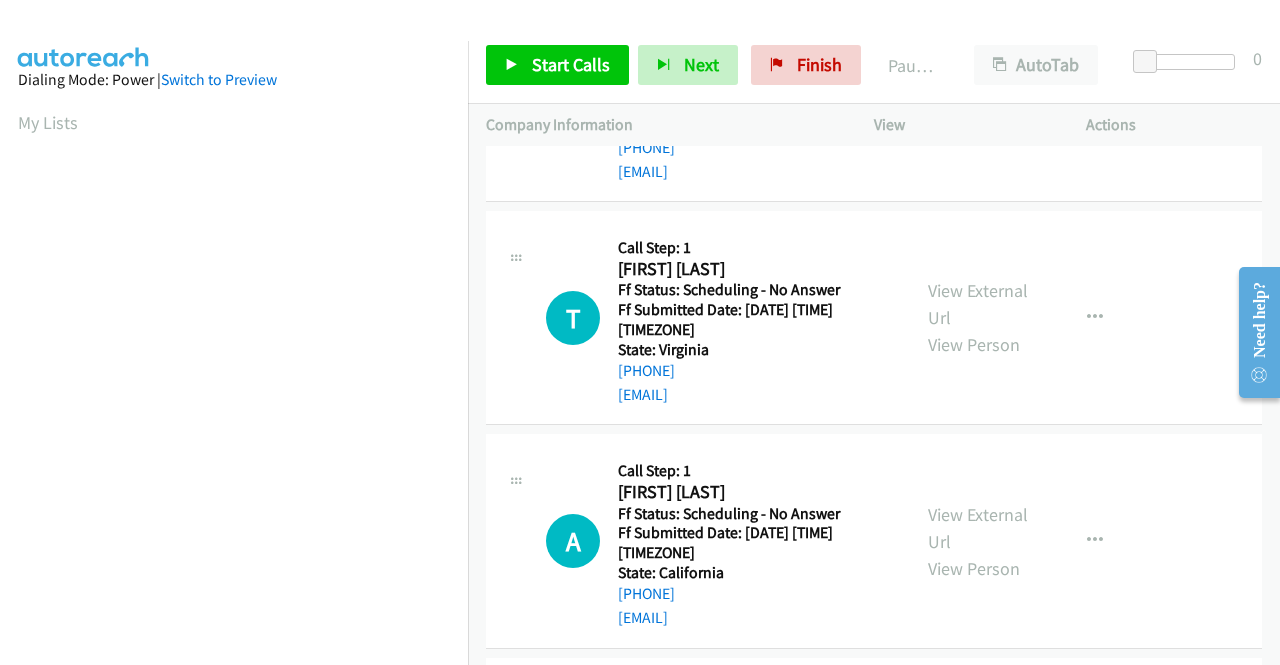 scroll, scrollTop: 900, scrollLeft: 0, axis: vertical 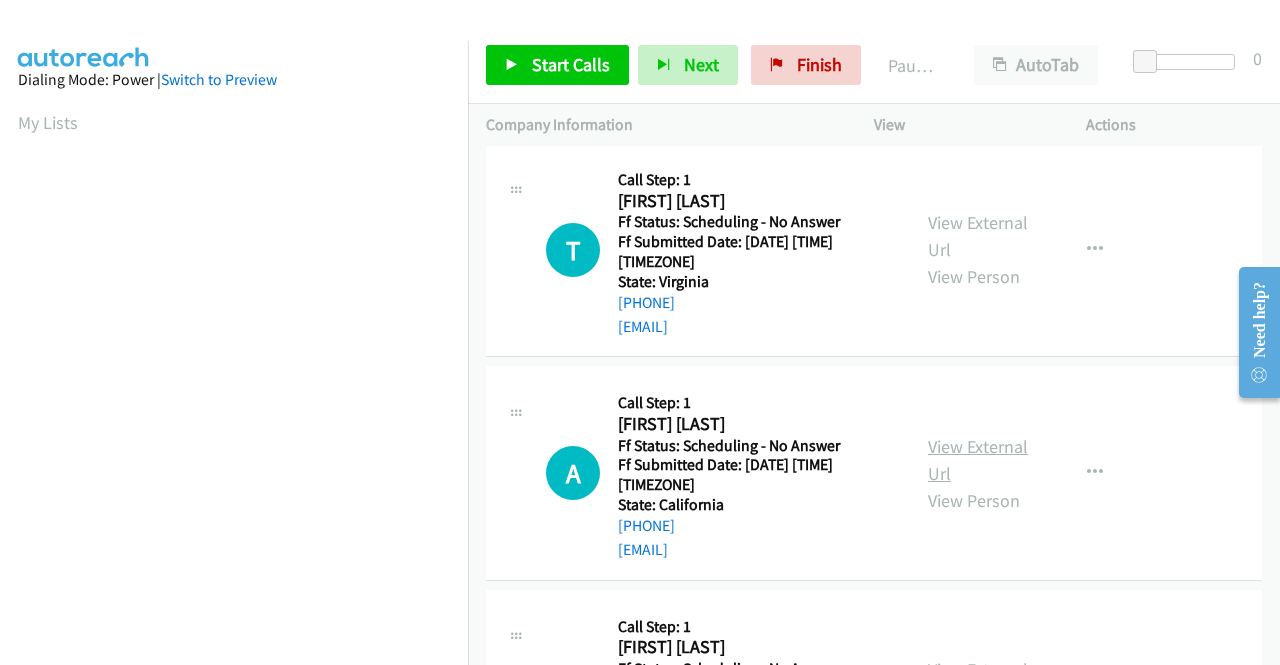 click on "View External Url" at bounding box center [978, 460] 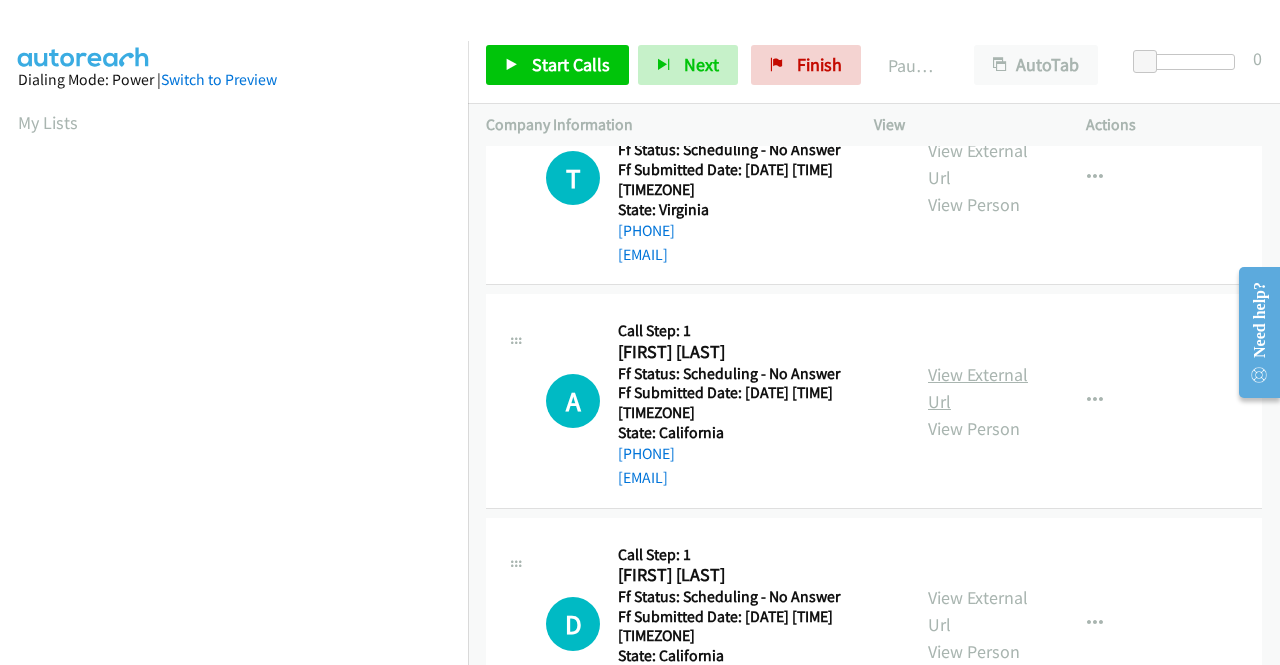 scroll, scrollTop: 1100, scrollLeft: 0, axis: vertical 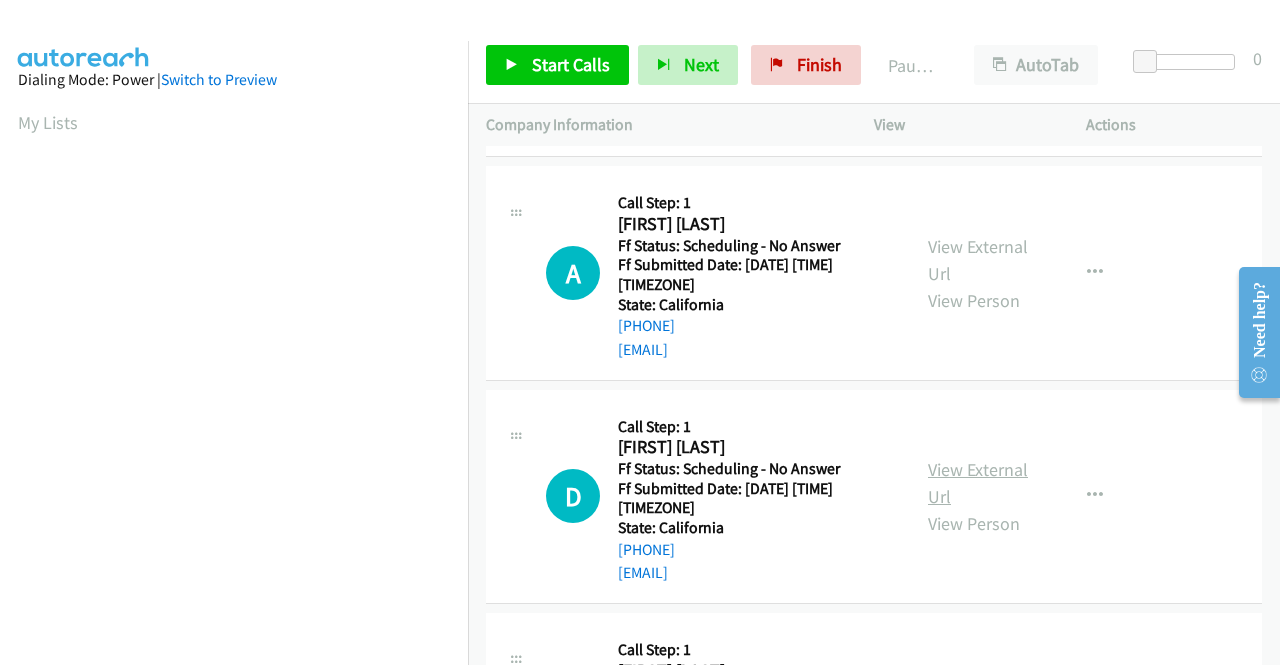 click on "View External Url" at bounding box center (978, 483) 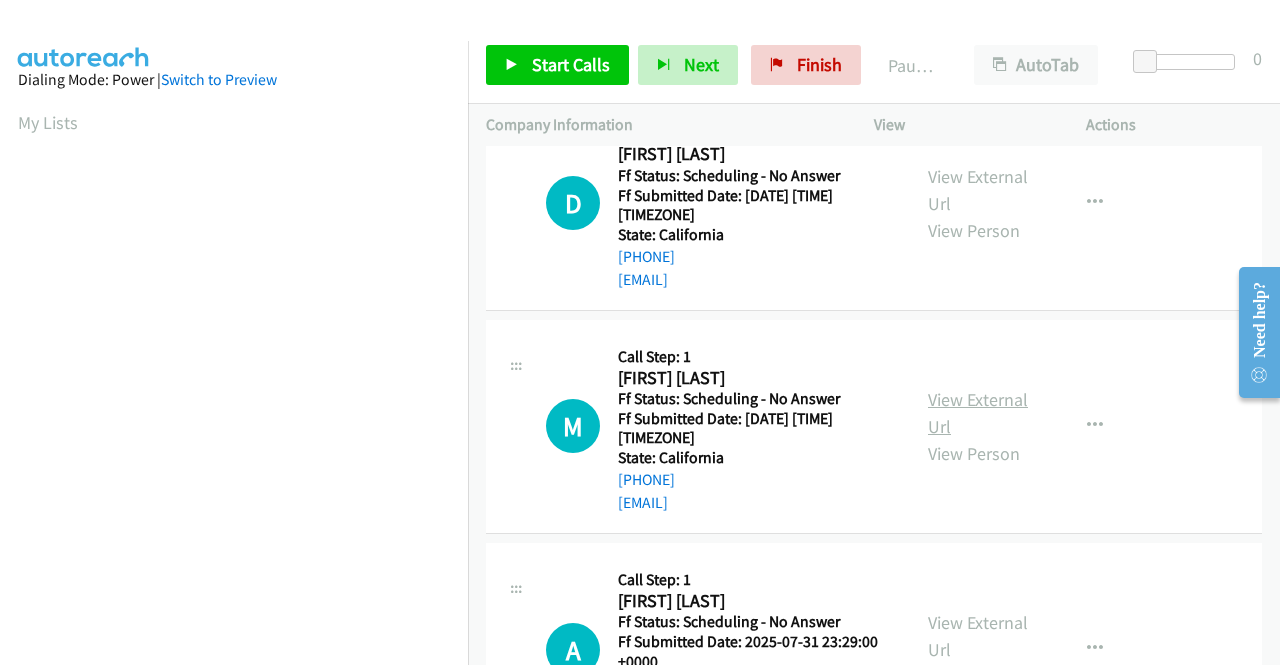 scroll, scrollTop: 1400, scrollLeft: 0, axis: vertical 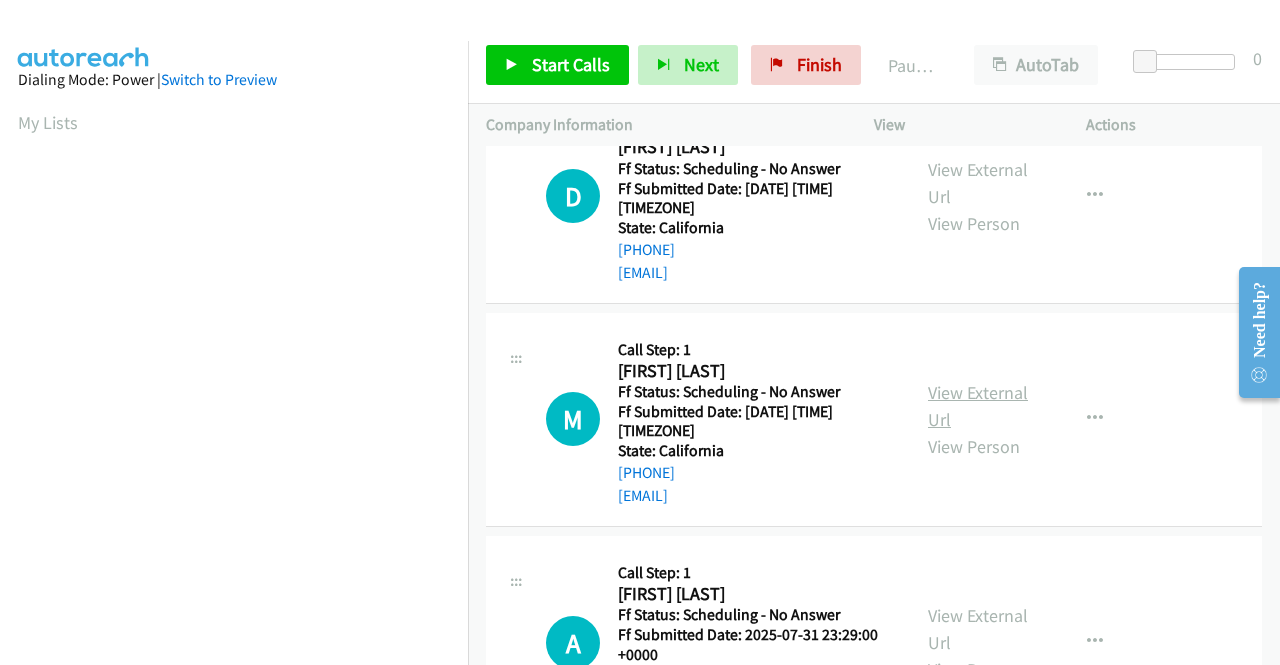 click on "View External Url" at bounding box center (978, 406) 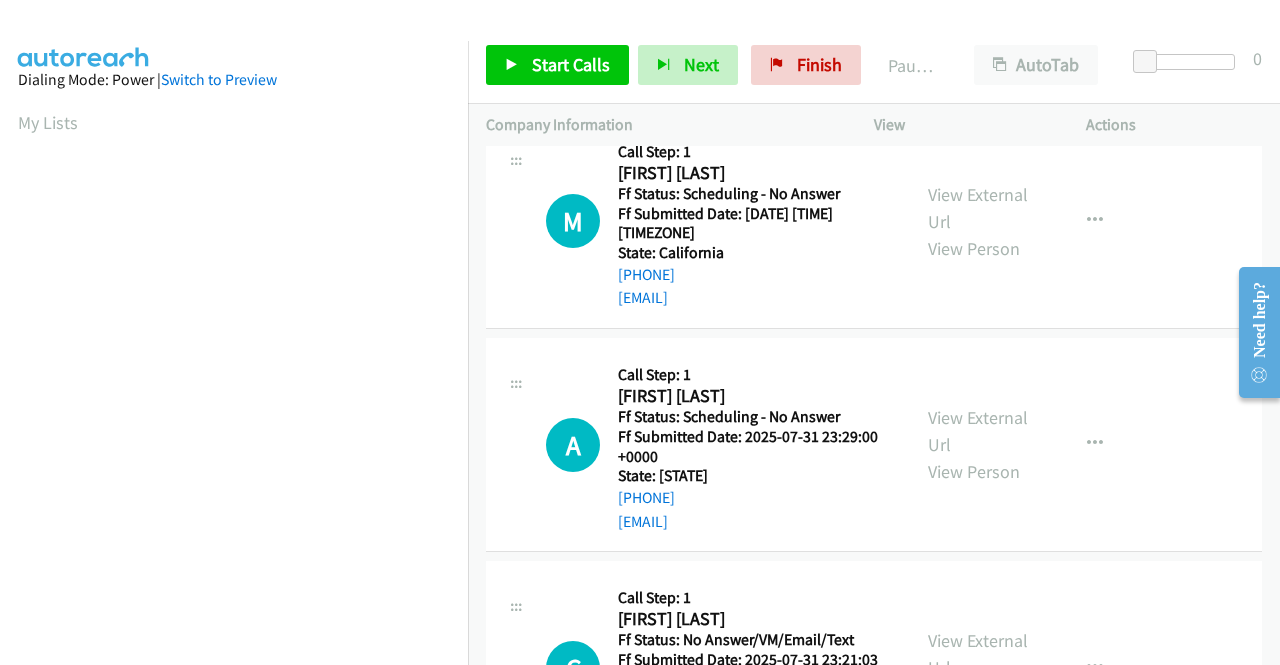 scroll, scrollTop: 1600, scrollLeft: 0, axis: vertical 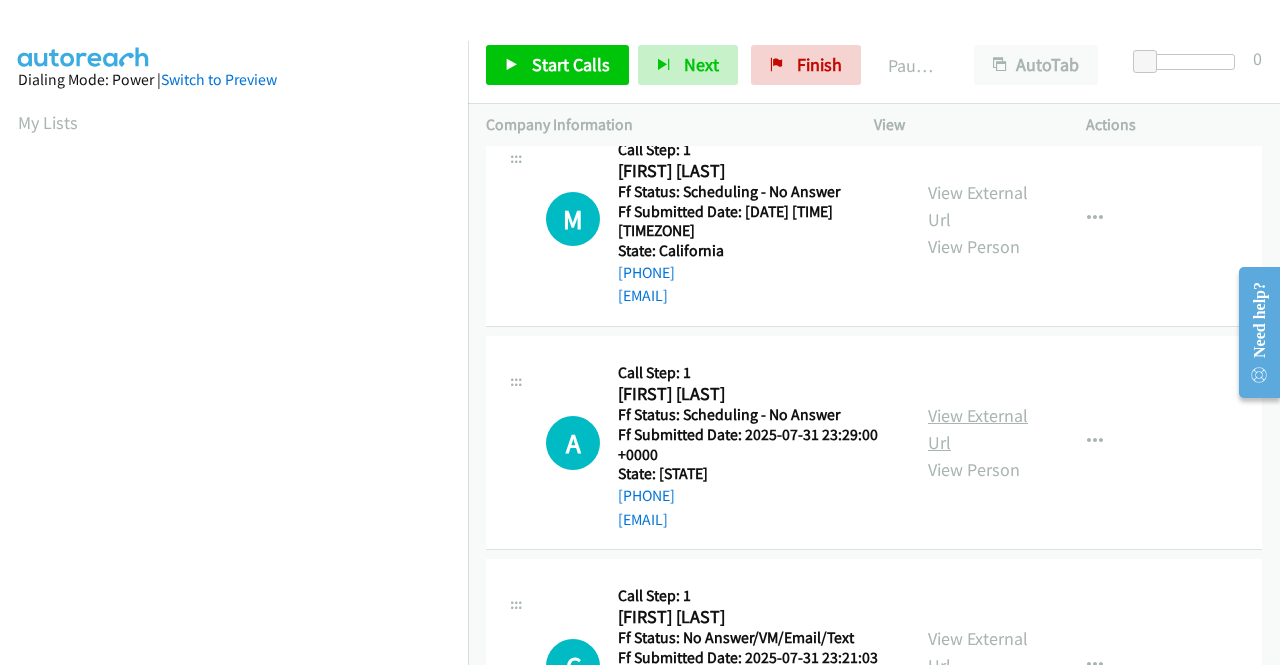 click on "View External Url" at bounding box center [978, 429] 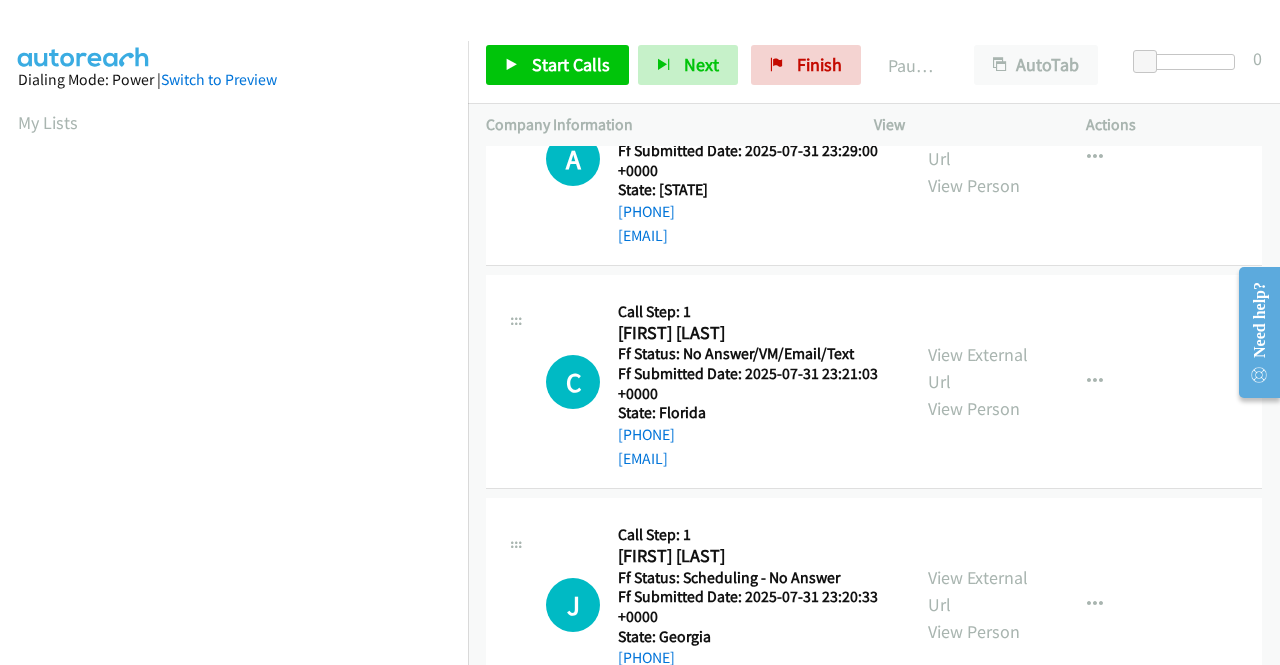 scroll, scrollTop: 1900, scrollLeft: 0, axis: vertical 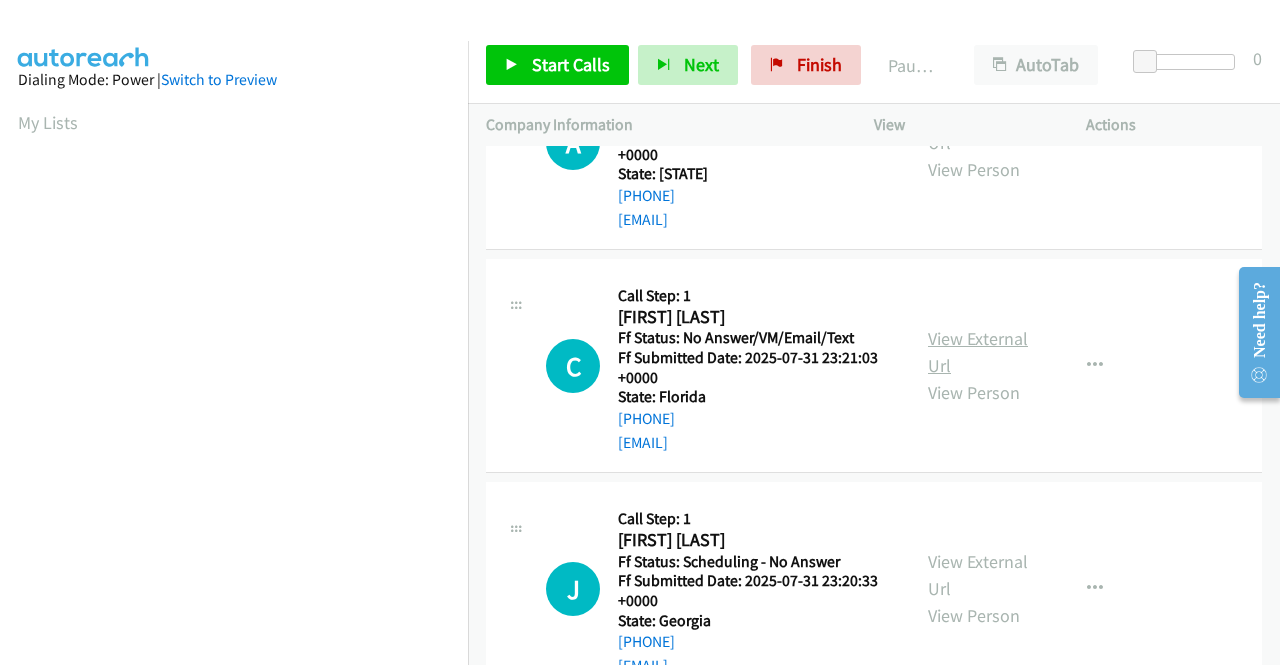 click on "View External Url" at bounding box center [978, 352] 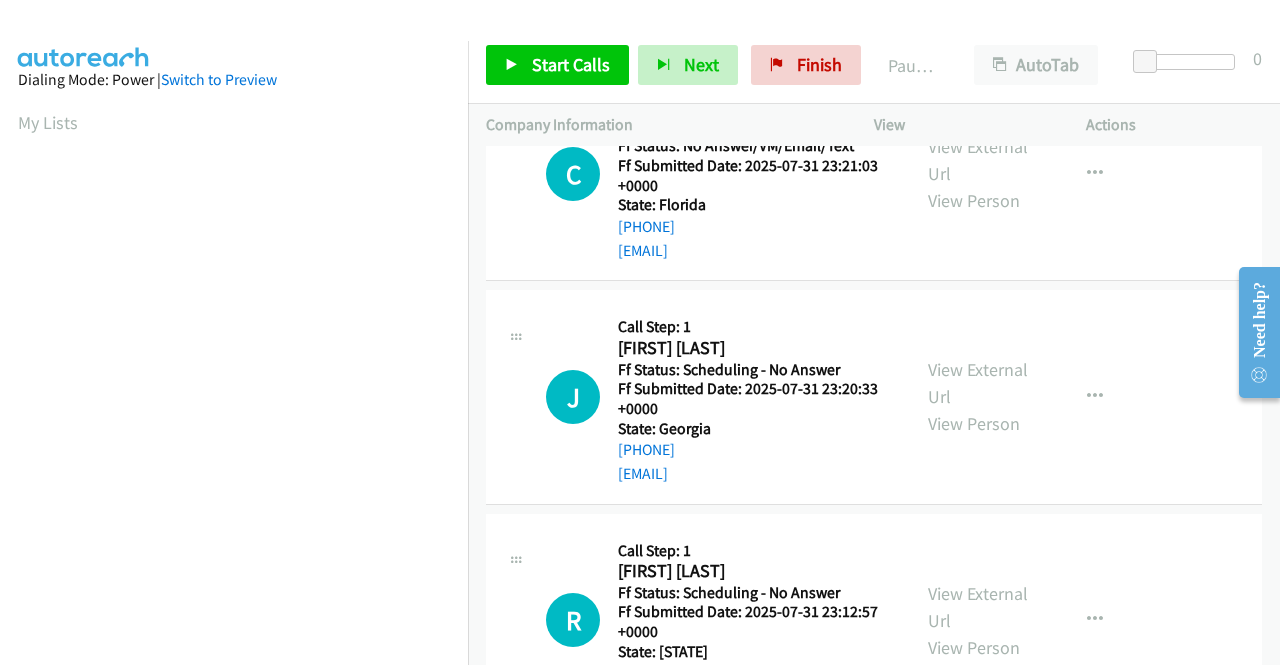 scroll, scrollTop: 2100, scrollLeft: 0, axis: vertical 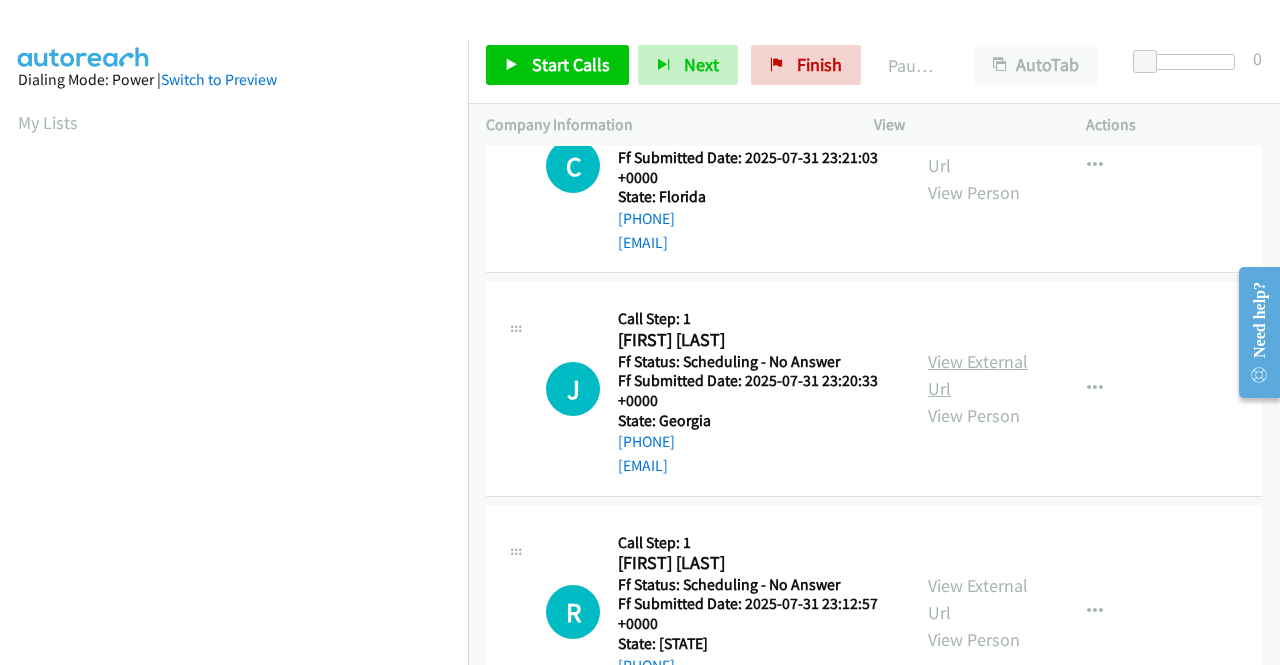 click on "View External Url" at bounding box center [978, 375] 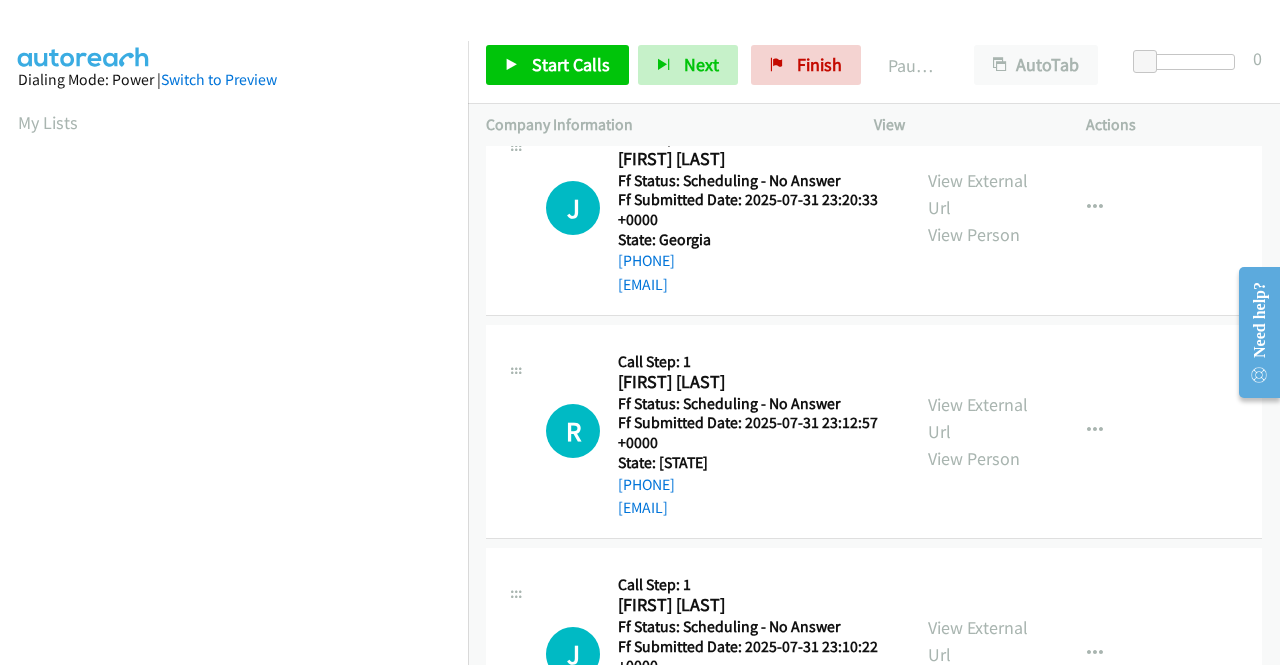 scroll, scrollTop: 2300, scrollLeft: 0, axis: vertical 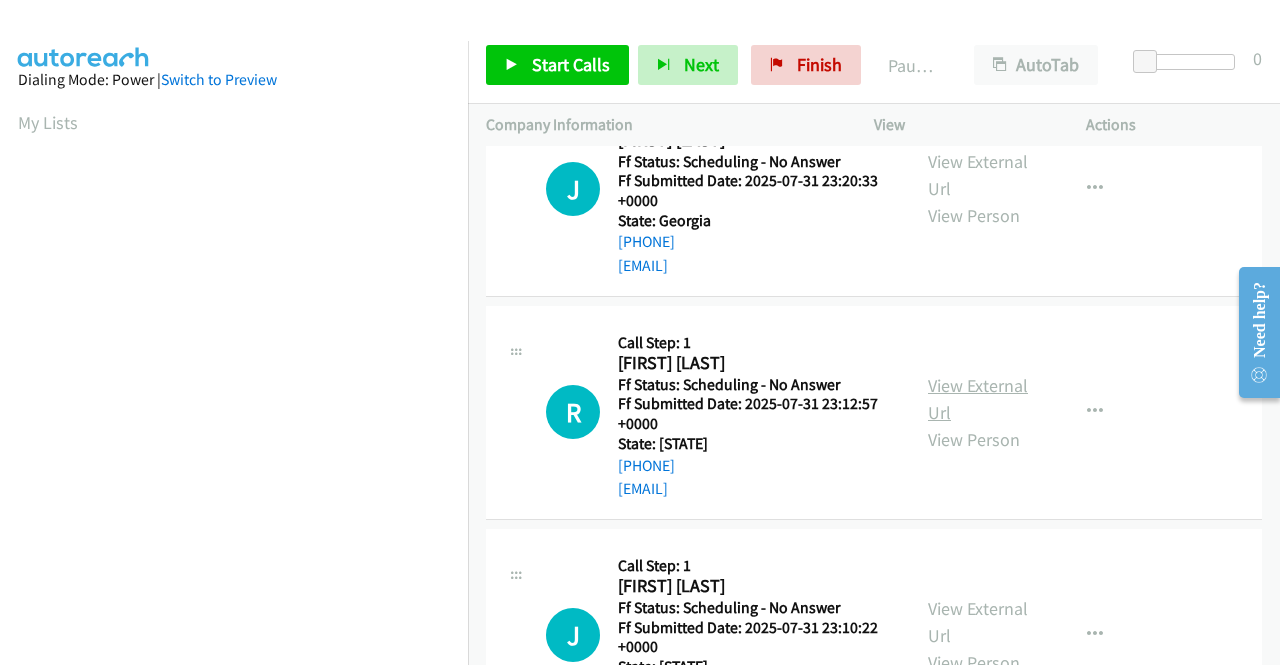 click on "View External Url" at bounding box center (978, 399) 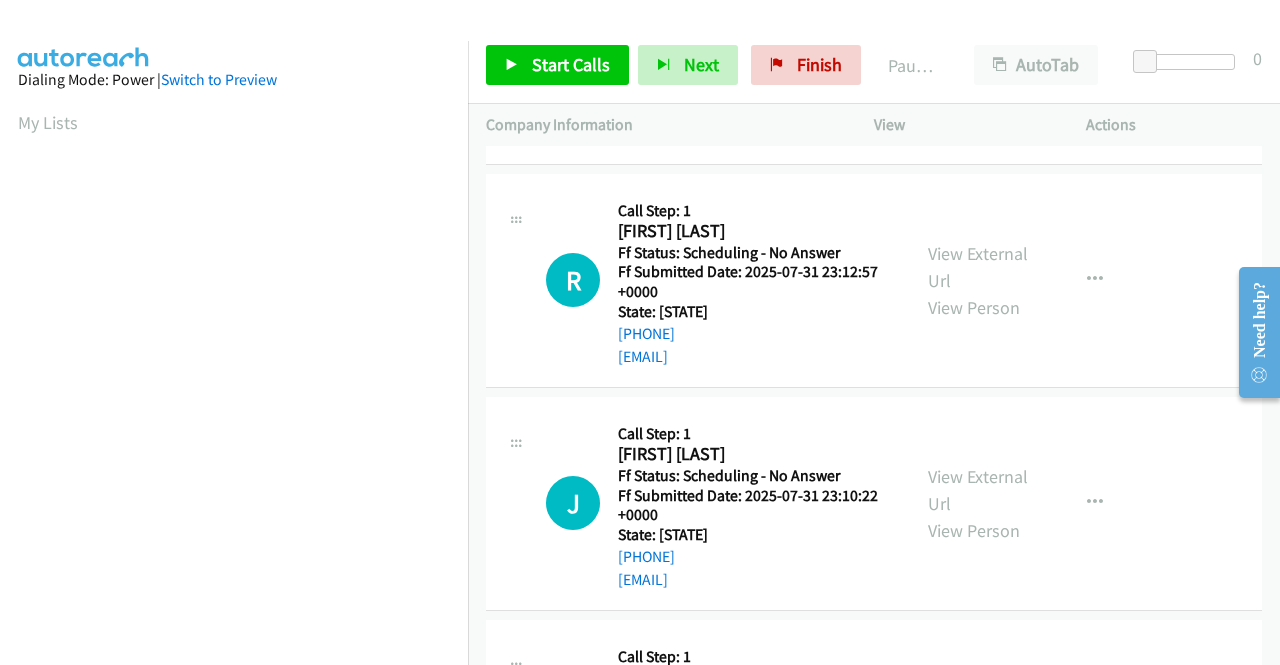 scroll, scrollTop: 2500, scrollLeft: 0, axis: vertical 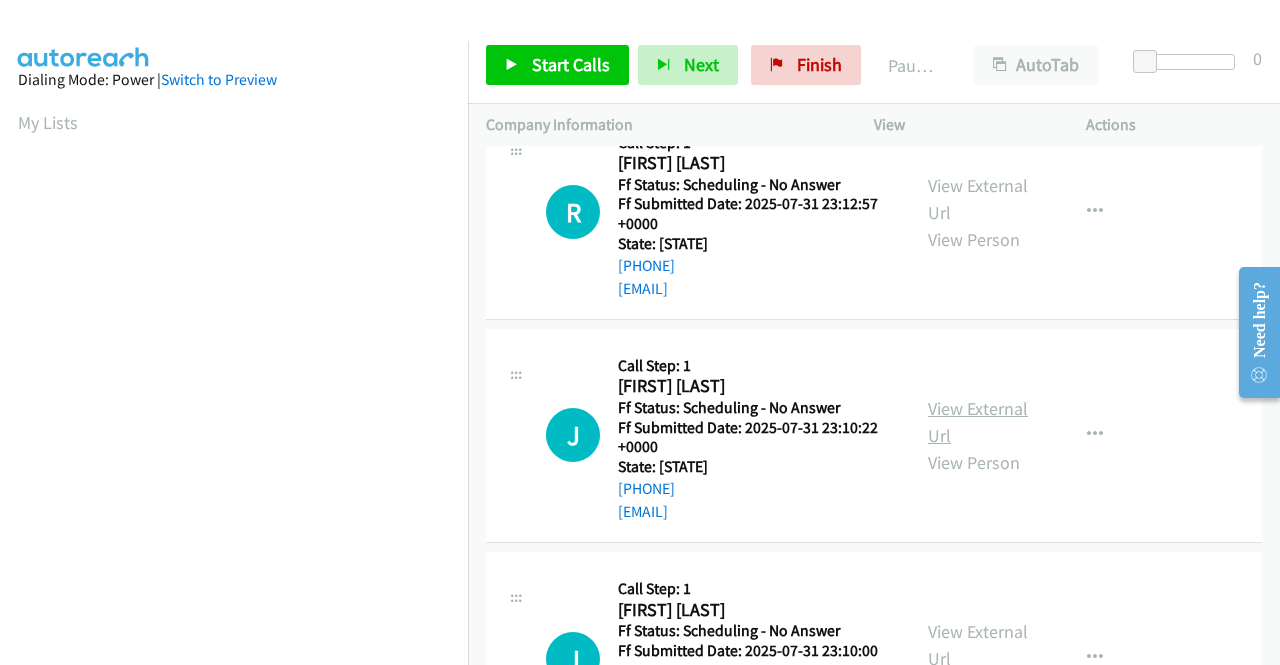 click on "View External Url" at bounding box center (978, 422) 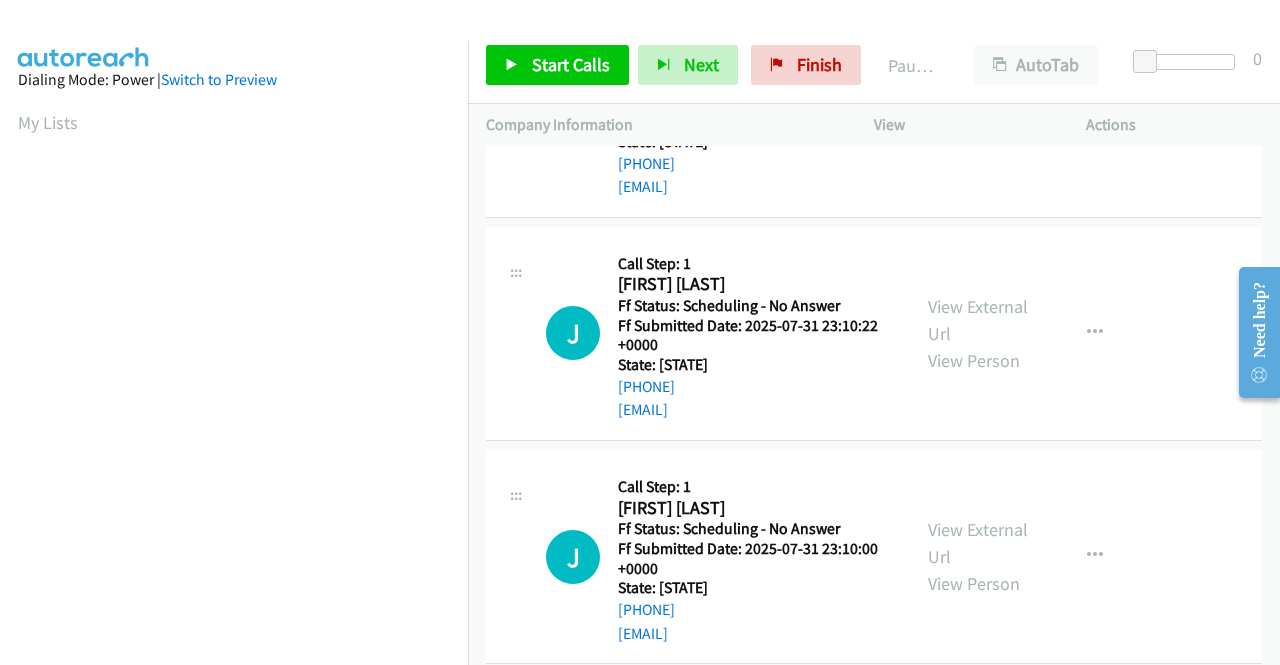 scroll, scrollTop: 2700, scrollLeft: 0, axis: vertical 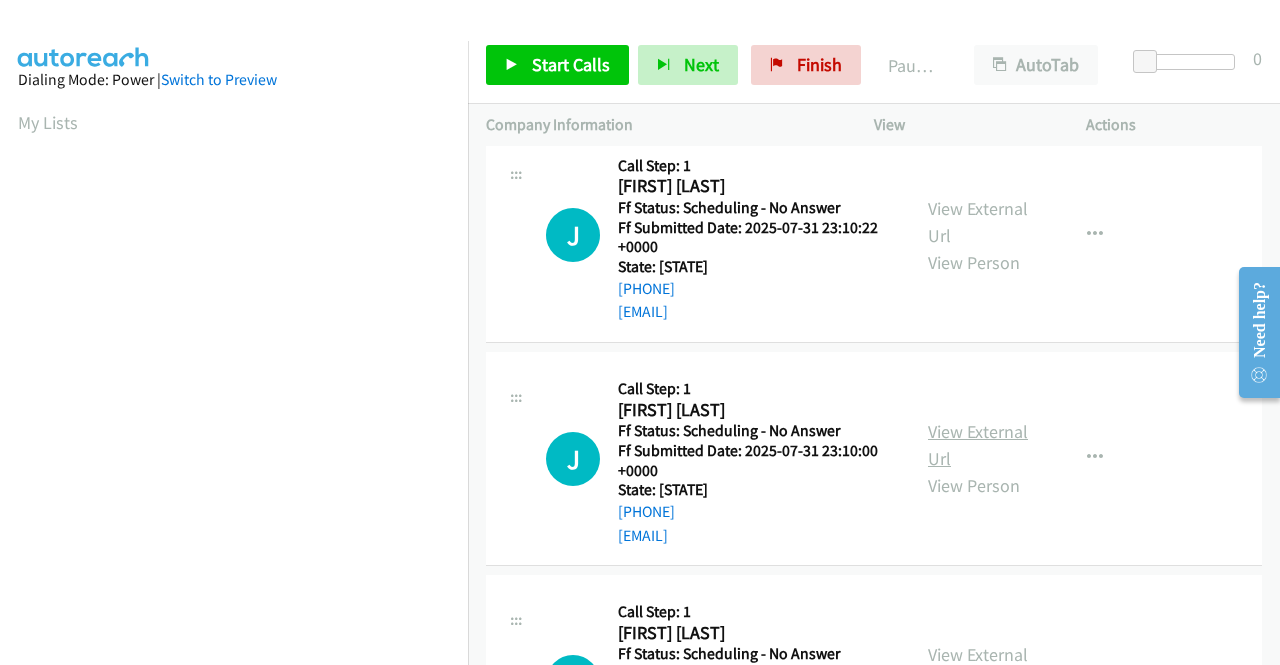 click on "View External Url" at bounding box center [978, 445] 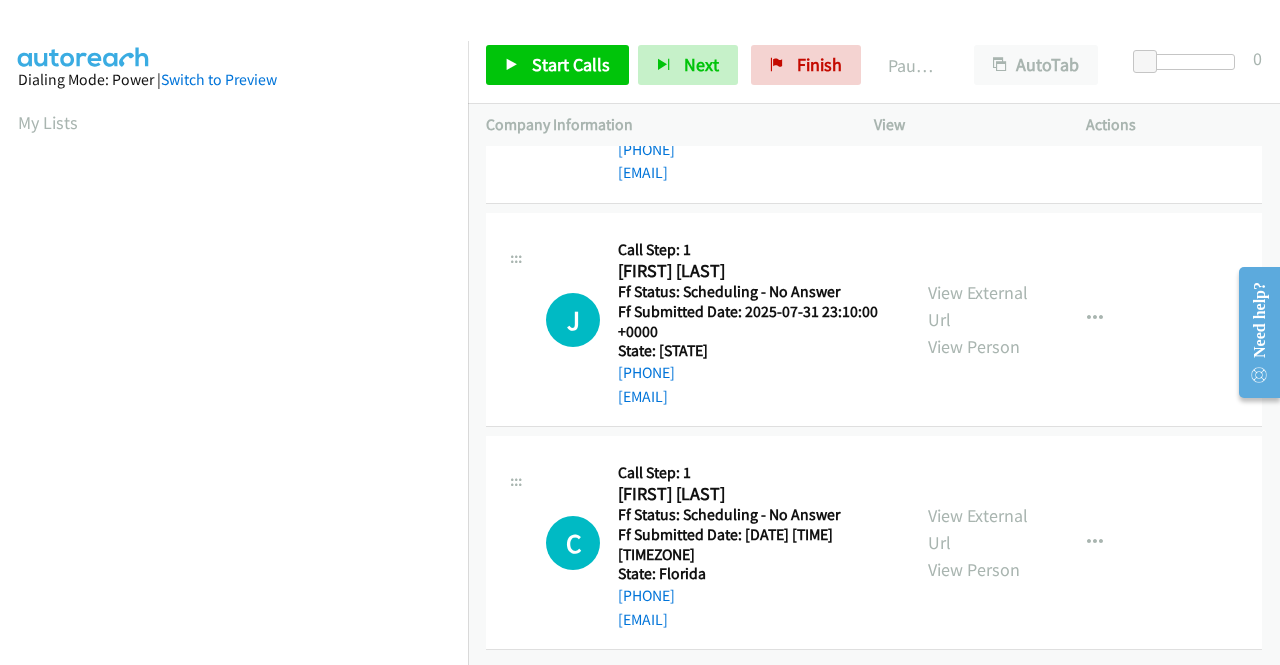 scroll, scrollTop: 2848, scrollLeft: 0, axis: vertical 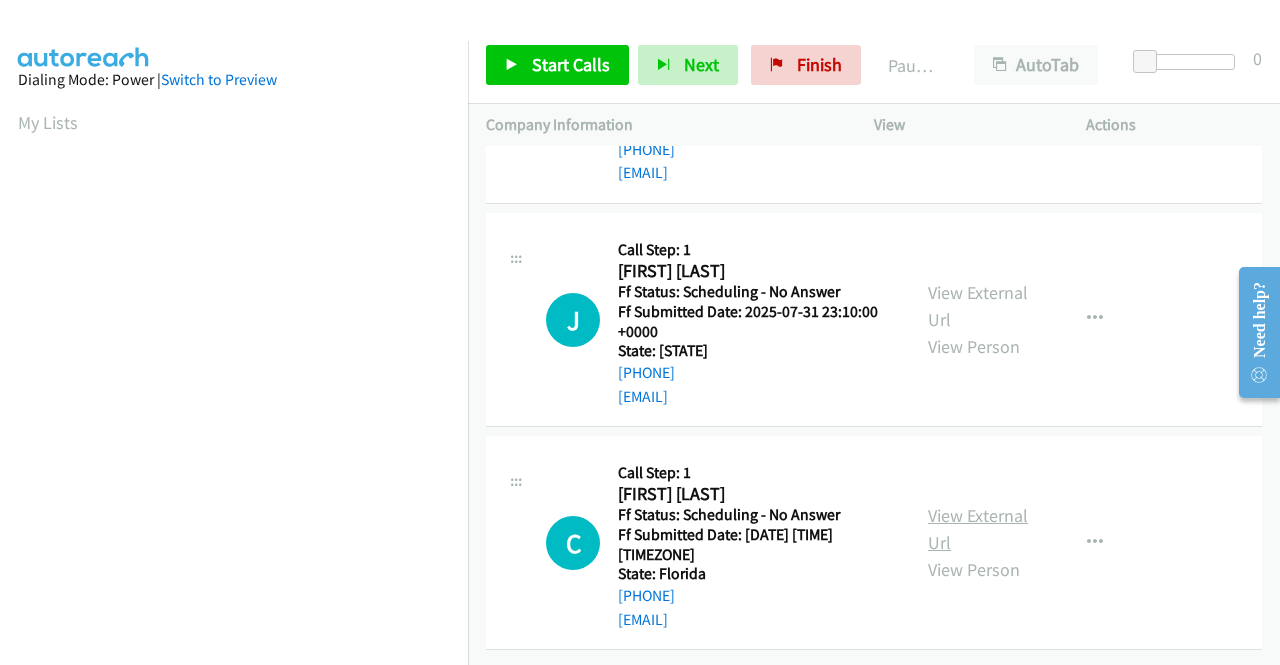 click on "View External Url" at bounding box center (978, 529) 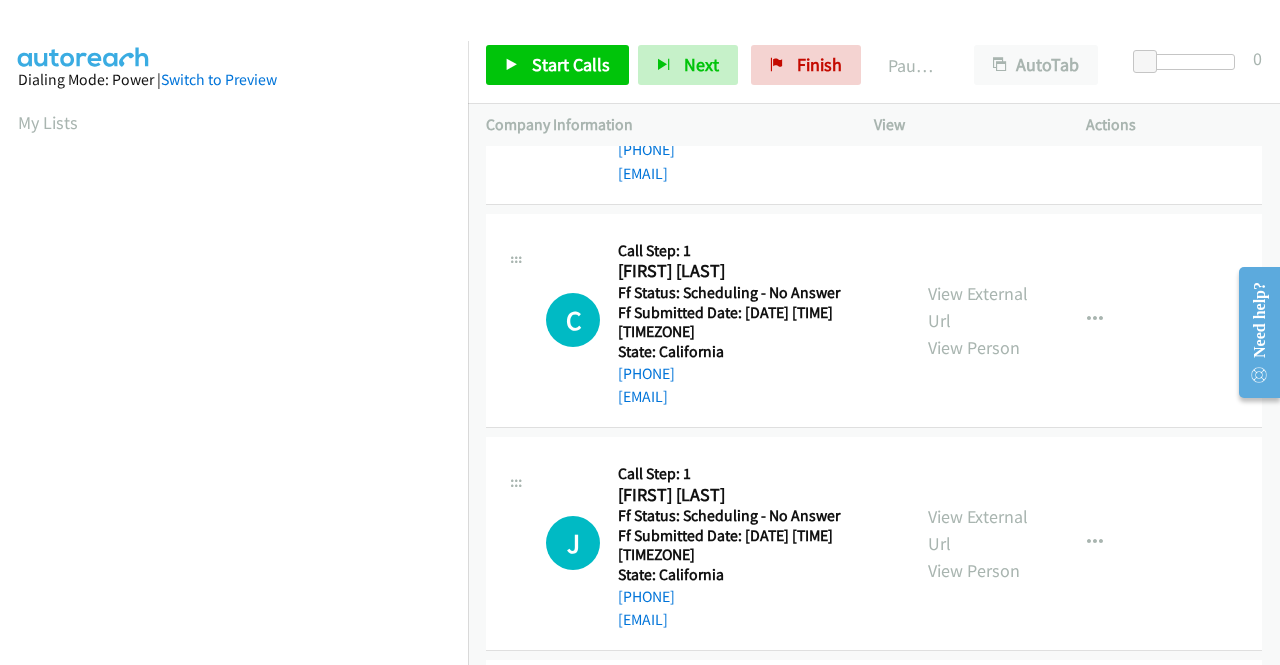 scroll, scrollTop: 0, scrollLeft: 0, axis: both 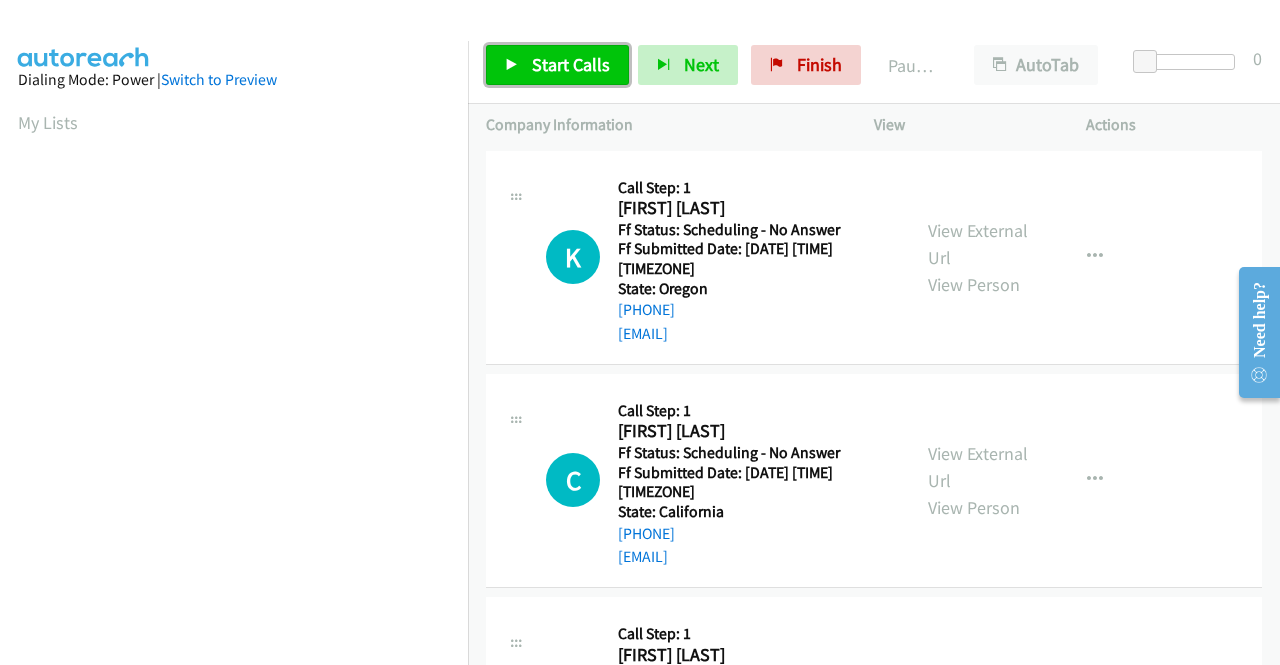 click on "Start Calls" at bounding box center [571, 64] 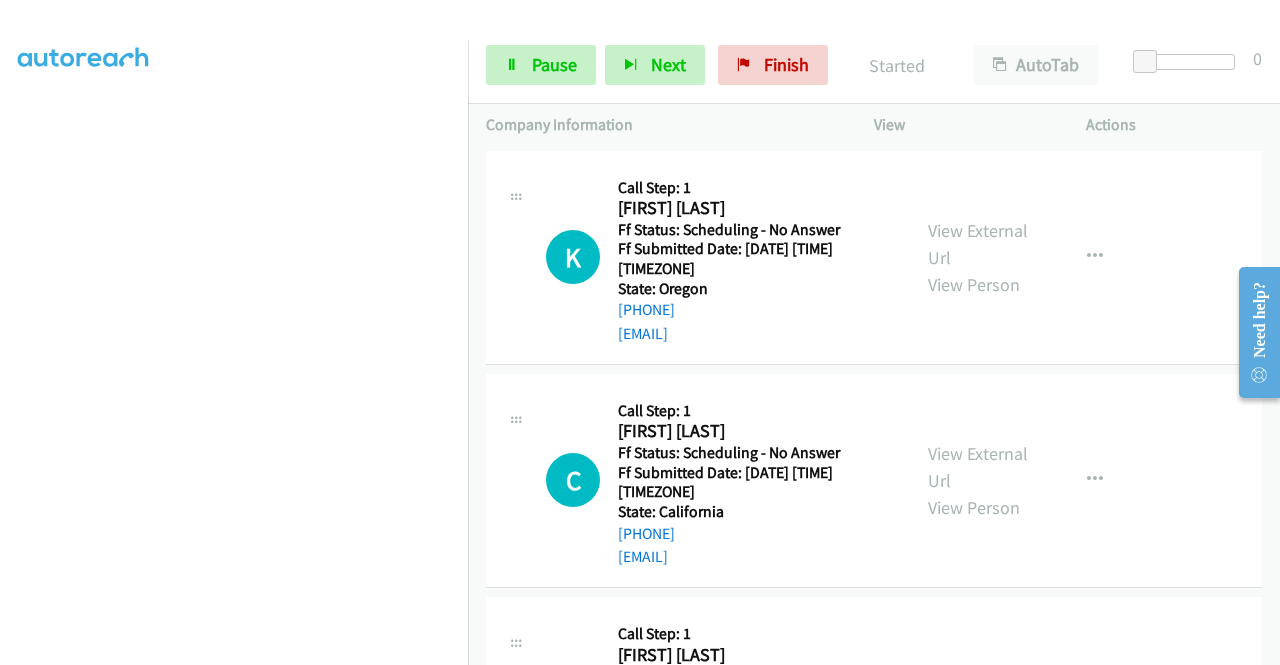scroll, scrollTop: 456, scrollLeft: 0, axis: vertical 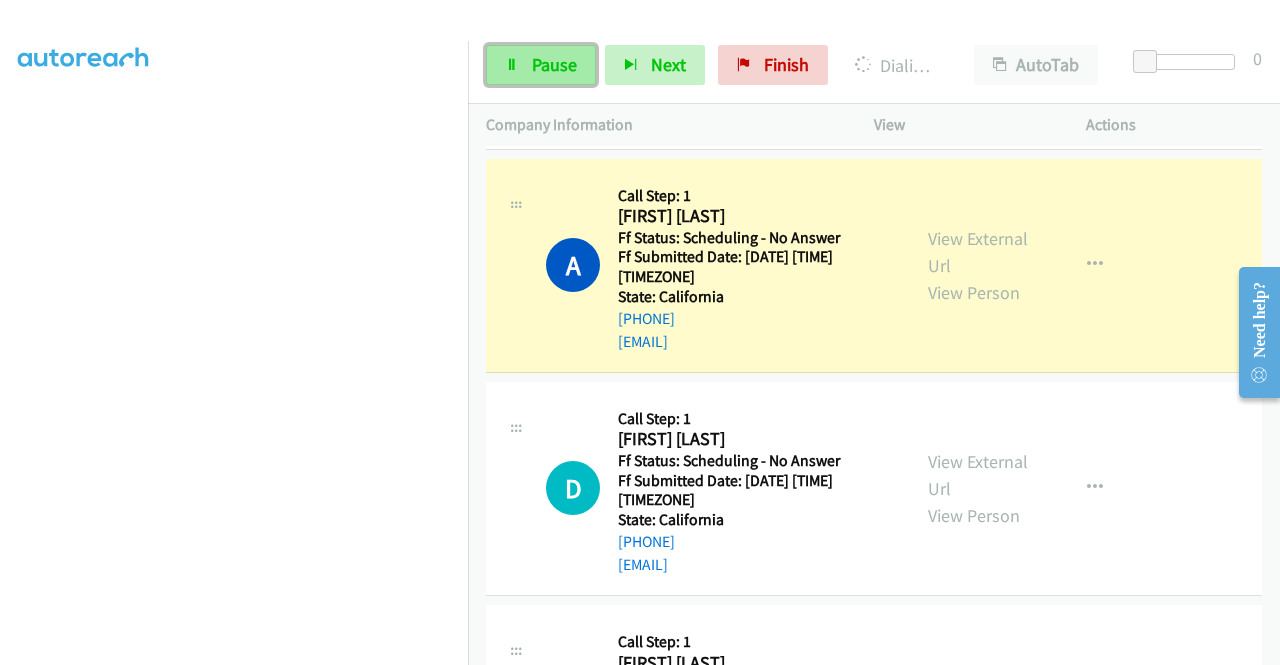 click on "Pause" at bounding box center (541, 65) 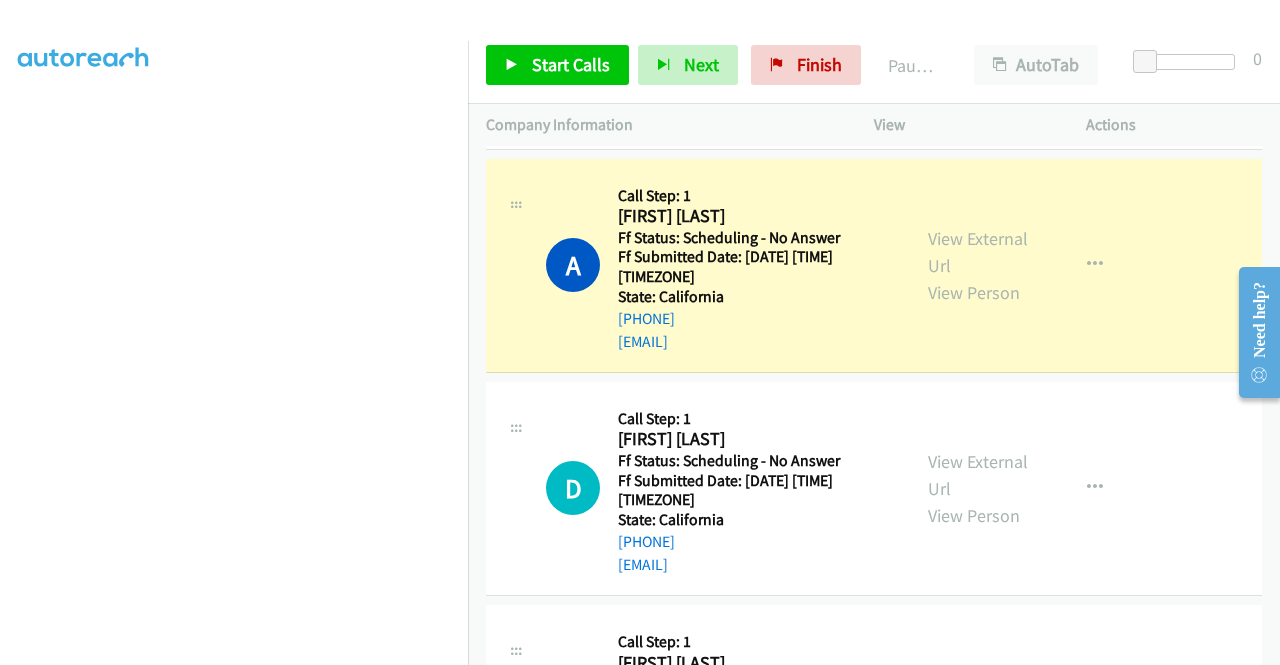 scroll, scrollTop: 456, scrollLeft: 0, axis: vertical 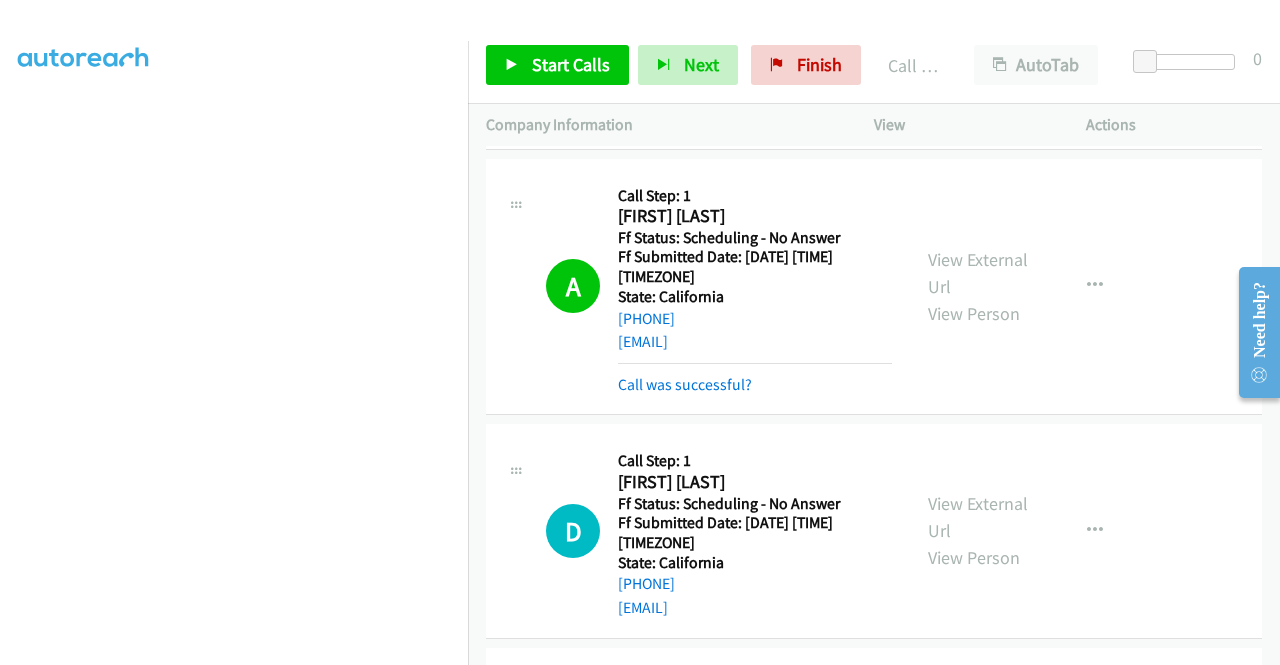 drag, startPoint x: 710, startPoint y: 374, endPoint x: 706, endPoint y: 361, distance: 13.601471 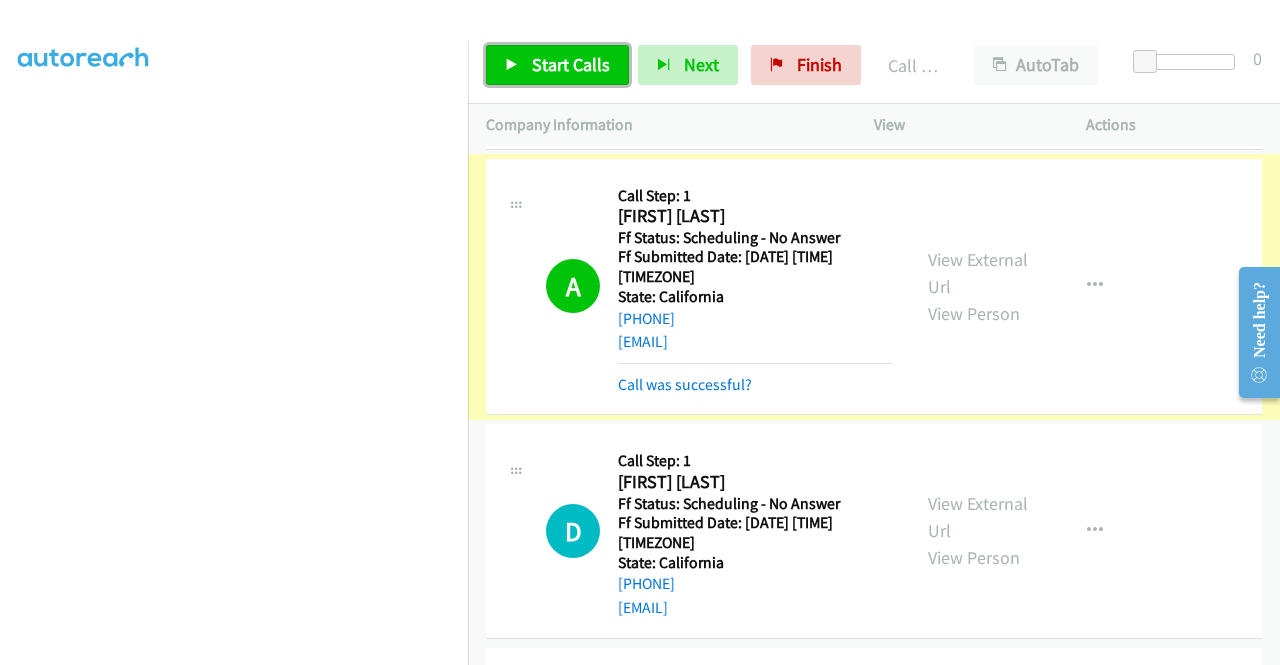 click on "Start Calls" at bounding box center (571, 64) 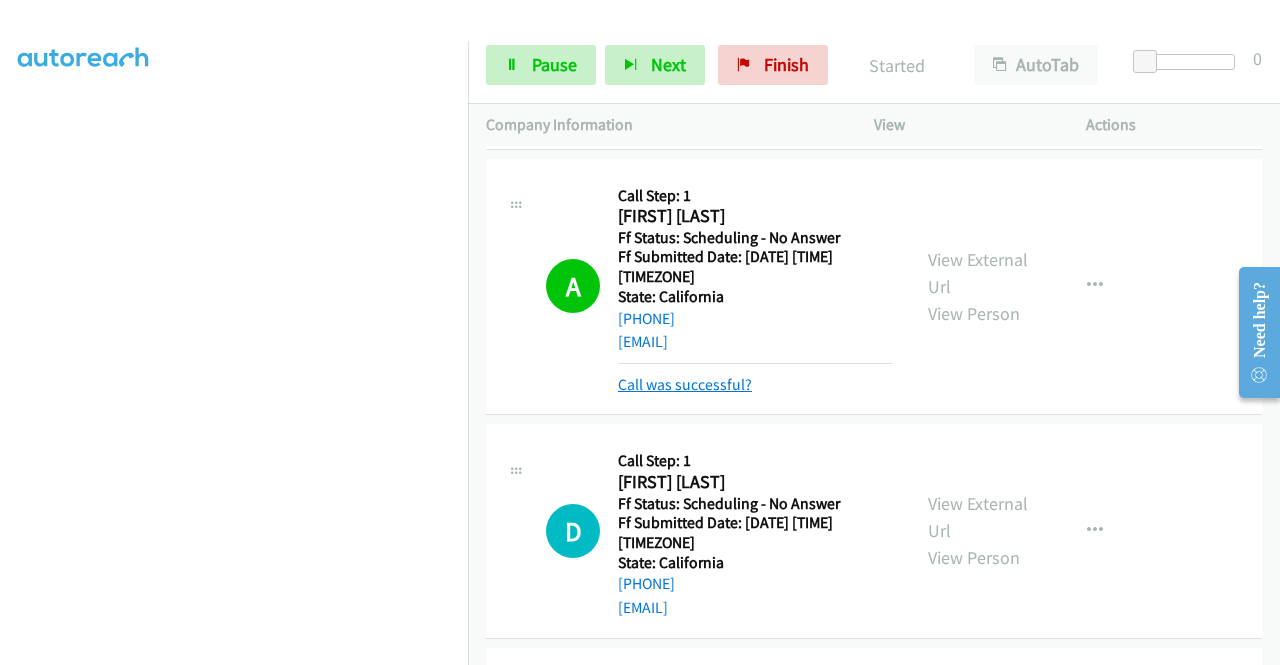 click on "Call was successful?" at bounding box center (685, 384) 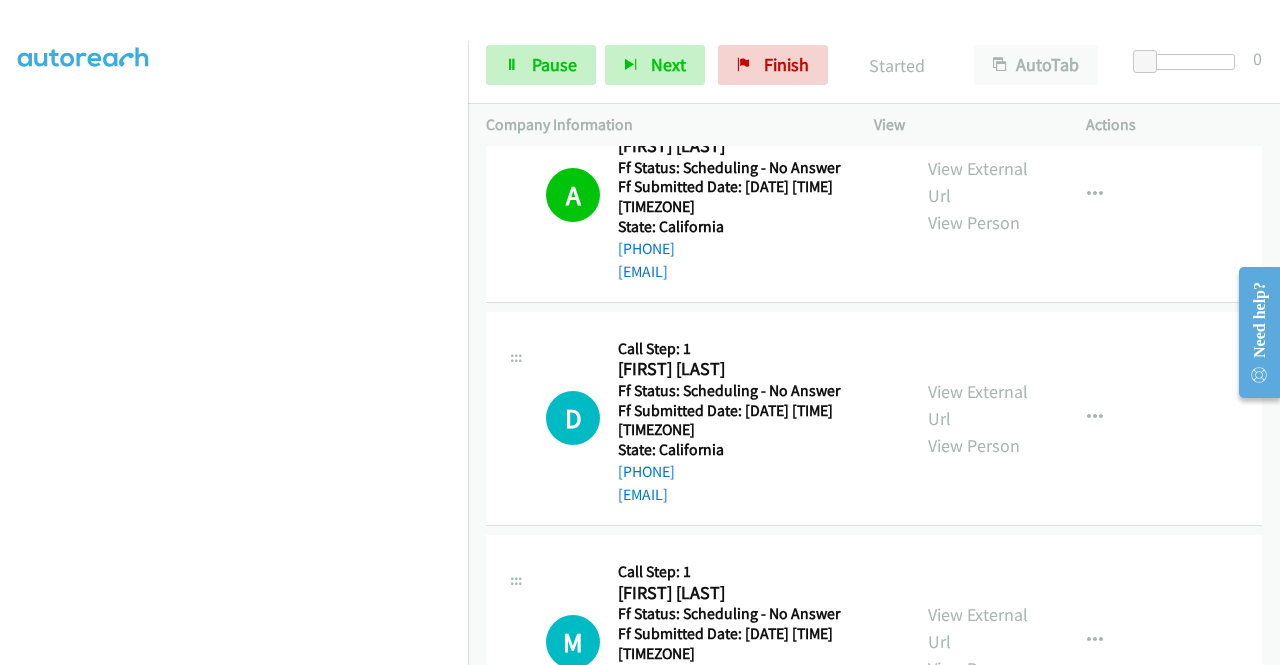 scroll, scrollTop: 1521, scrollLeft: 0, axis: vertical 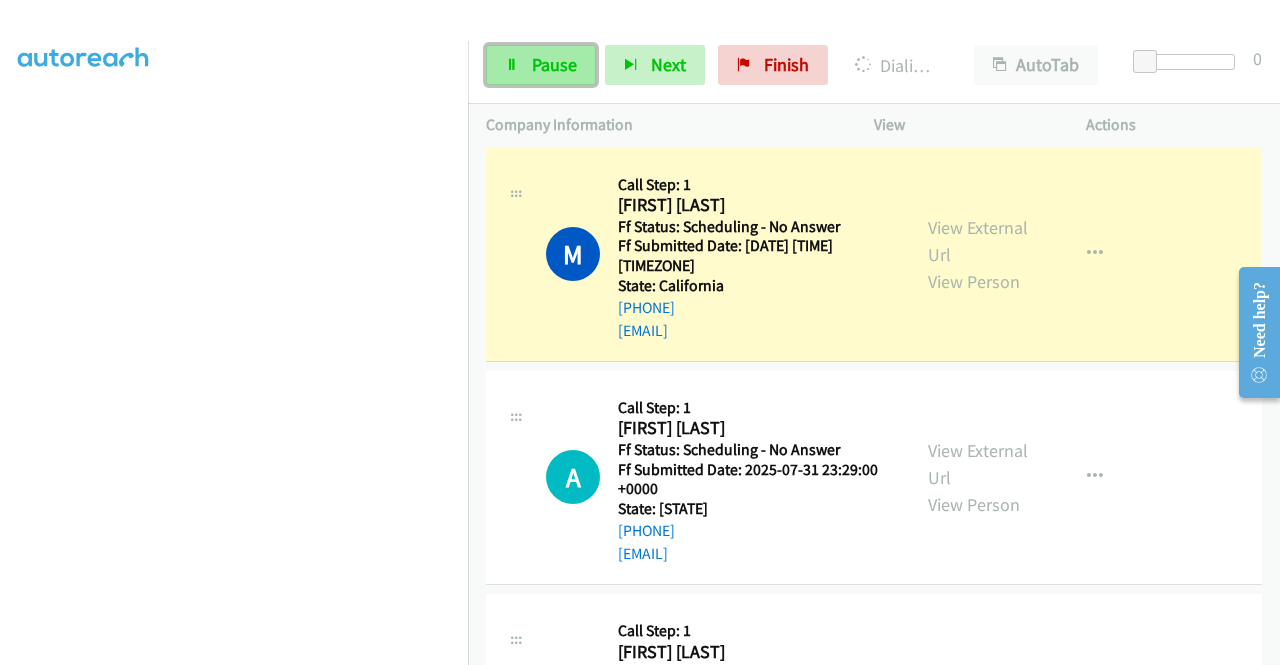 click at bounding box center [512, 66] 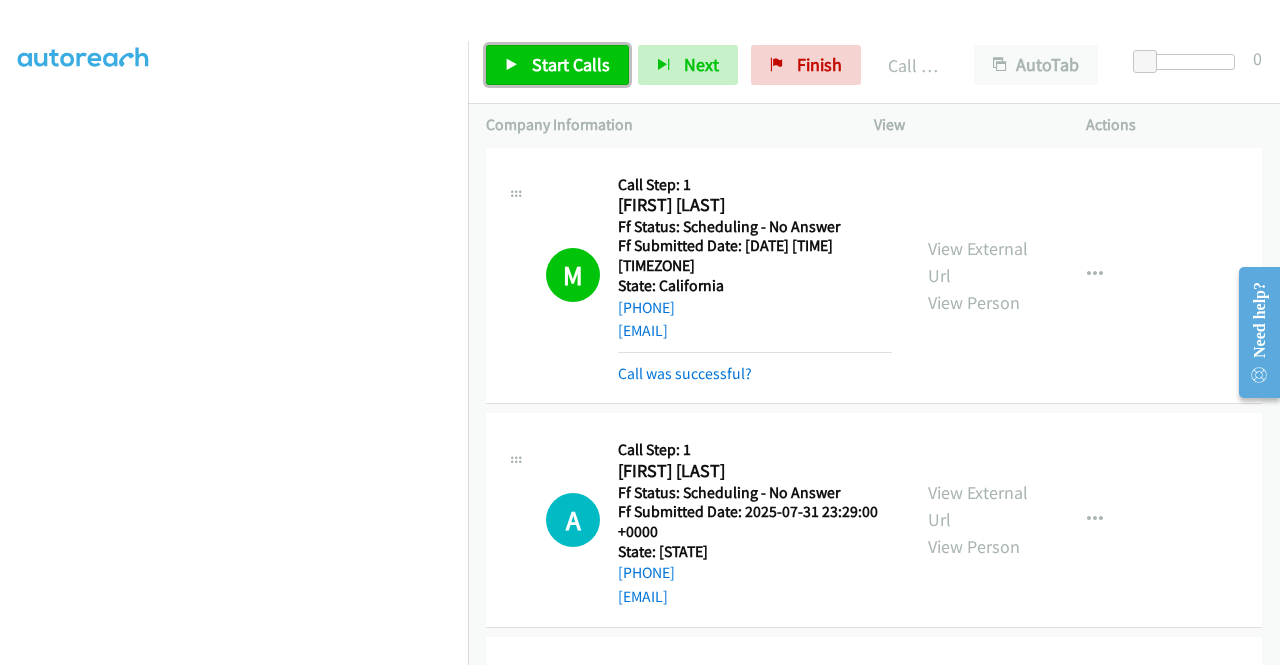 click on "Start Calls" at bounding box center [557, 65] 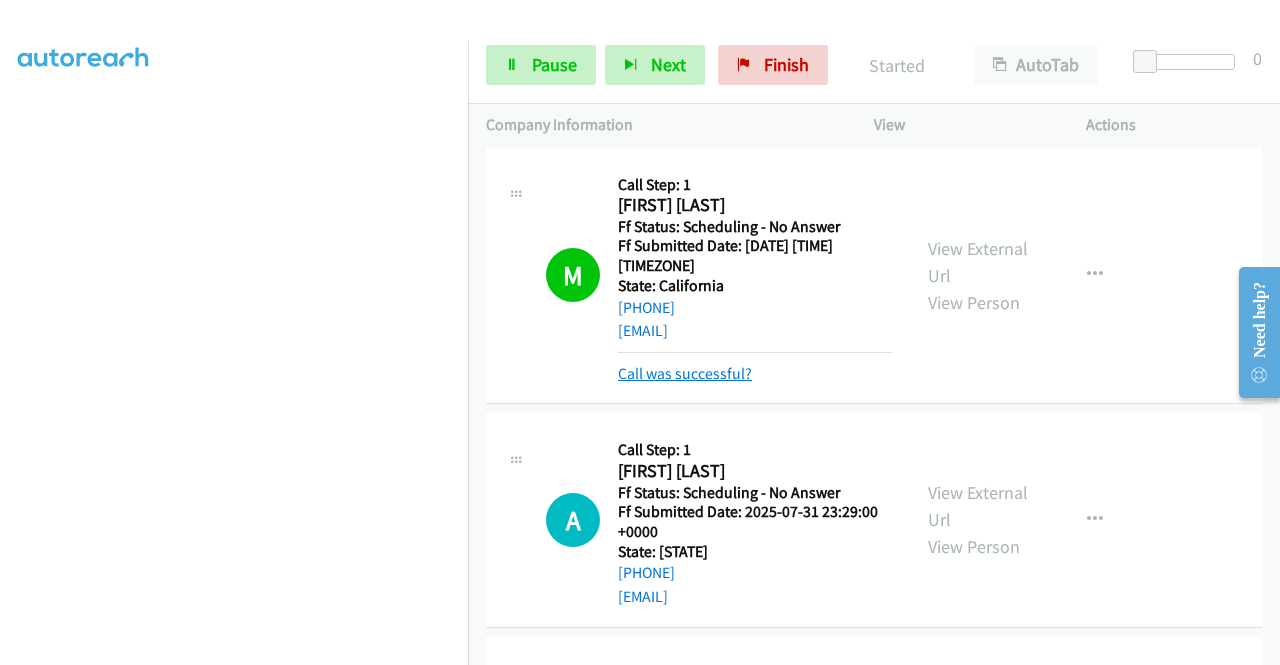 click on "Call was successful?" at bounding box center [685, 373] 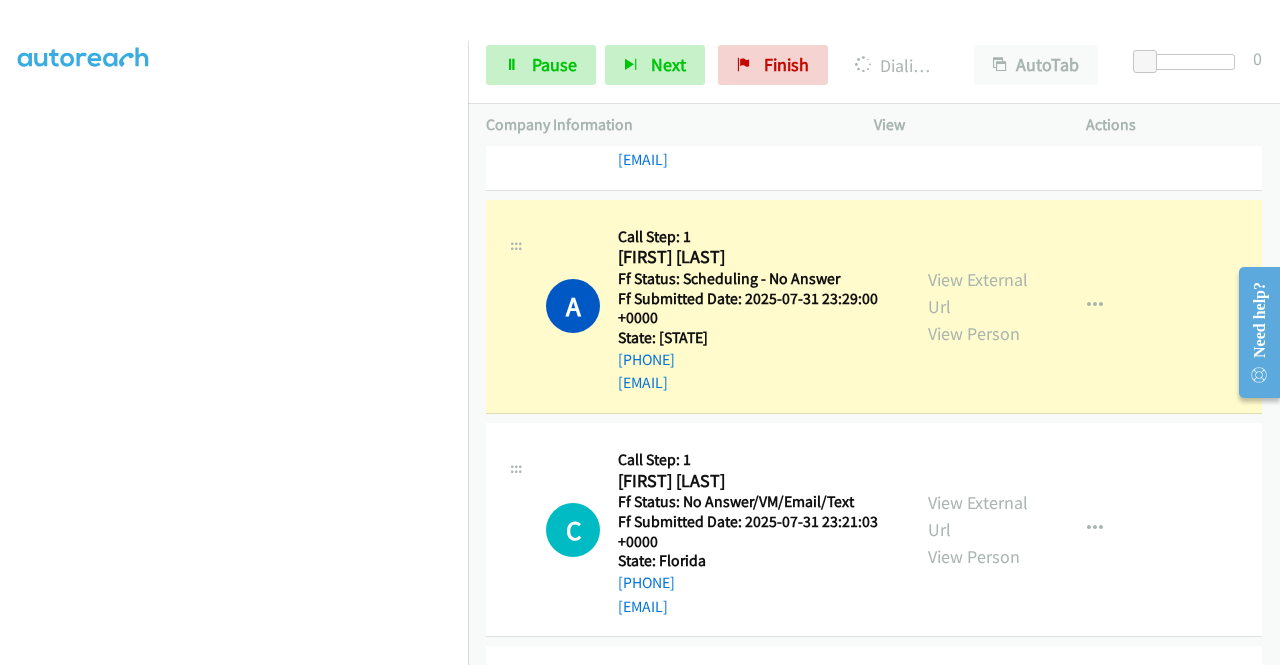 scroll, scrollTop: 2021, scrollLeft: 0, axis: vertical 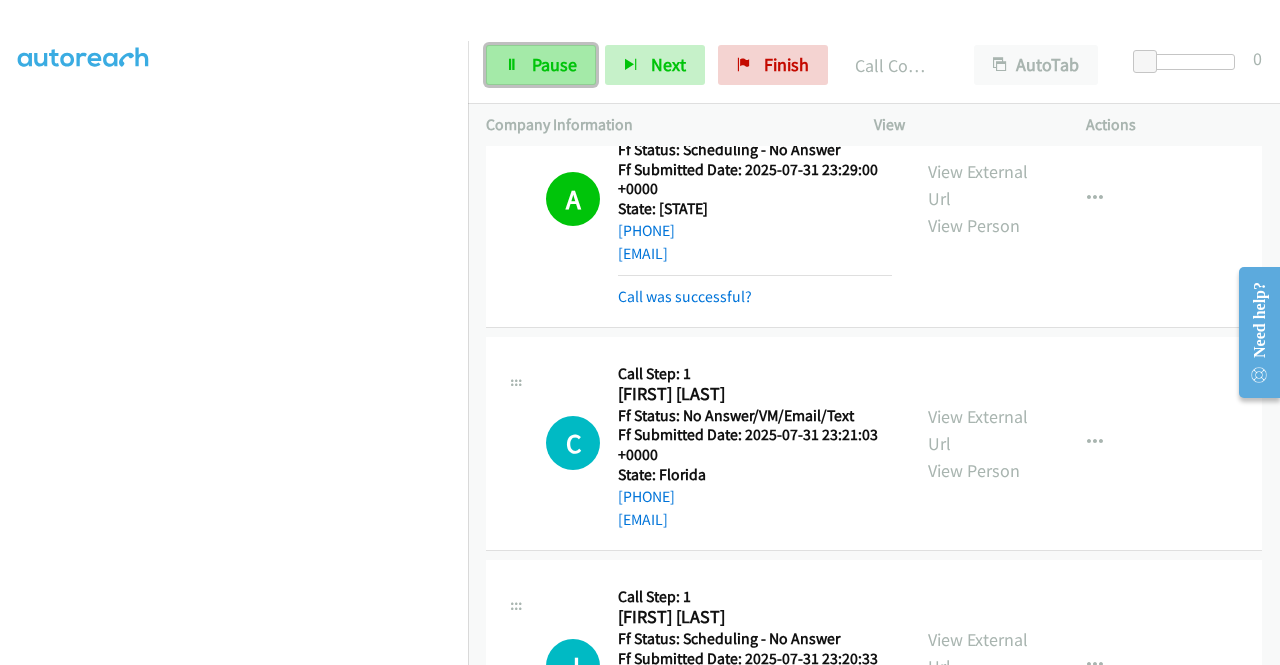 click on "Pause" at bounding box center [541, 65] 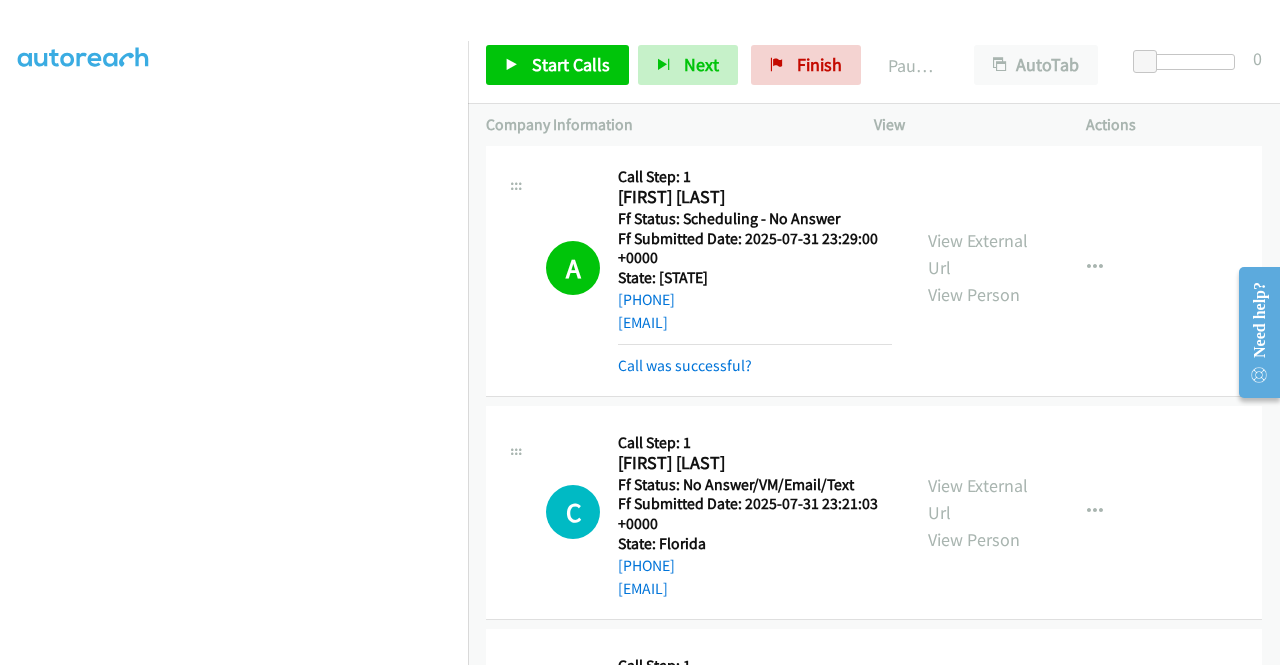 scroll, scrollTop: 2018, scrollLeft: 0, axis: vertical 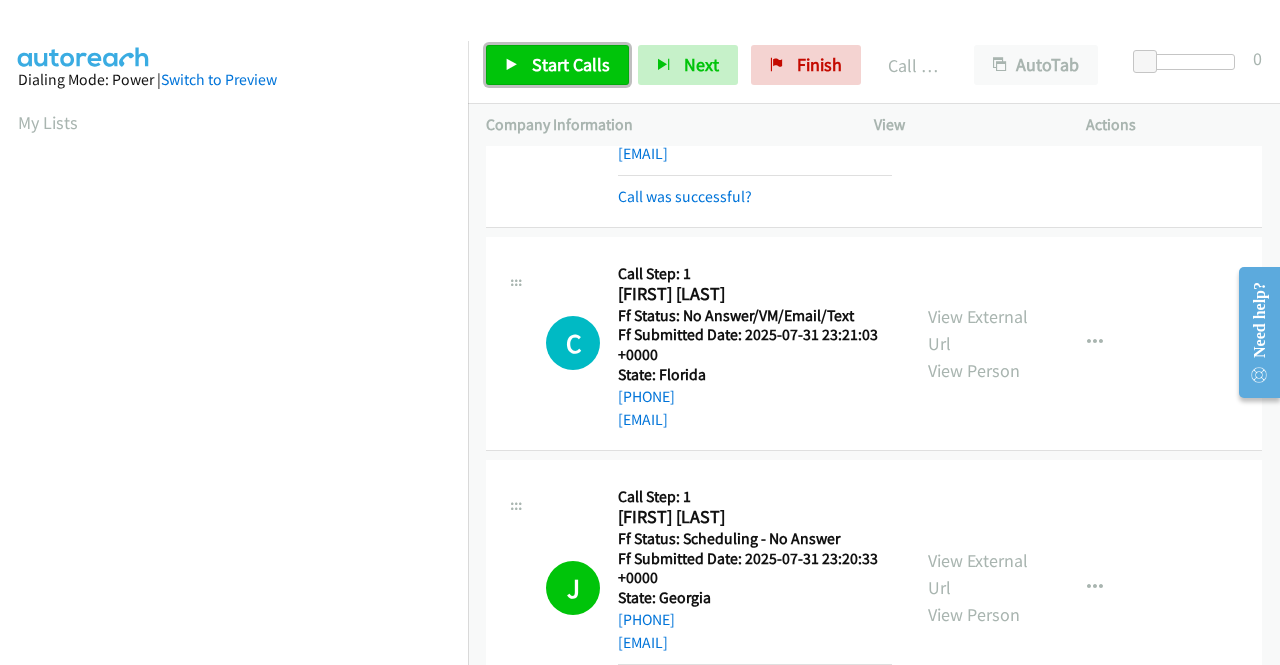 click on "Start Calls" at bounding box center [571, 64] 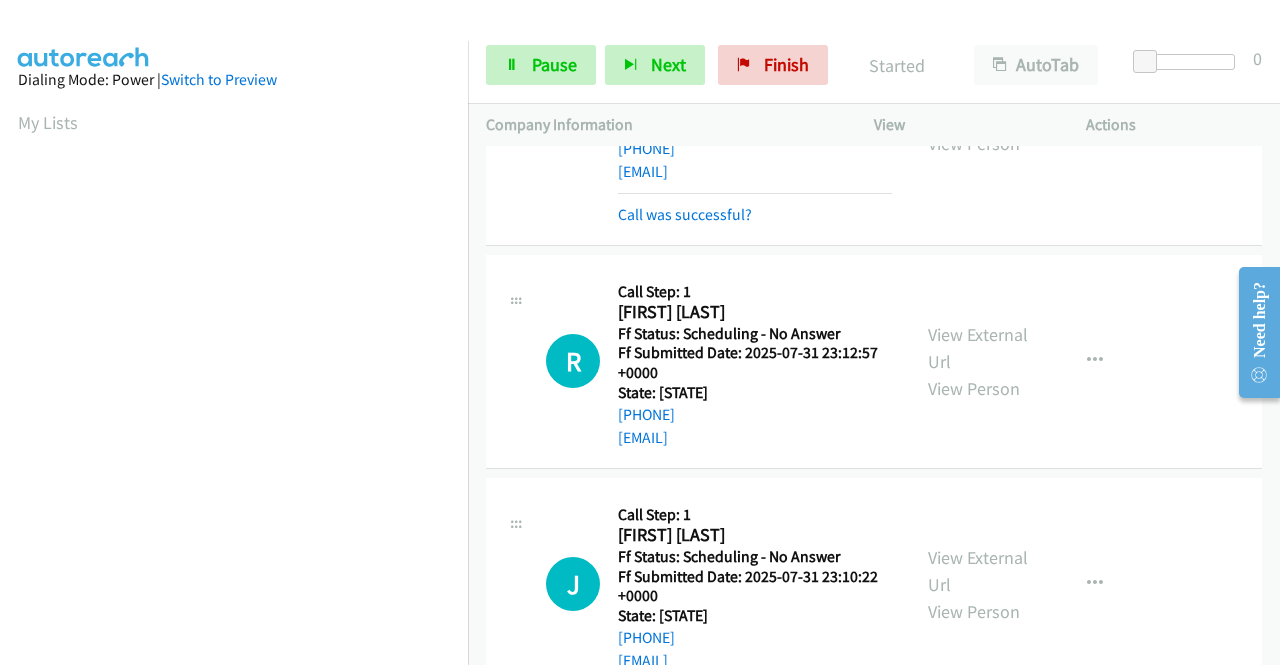 scroll, scrollTop: 2721, scrollLeft: 0, axis: vertical 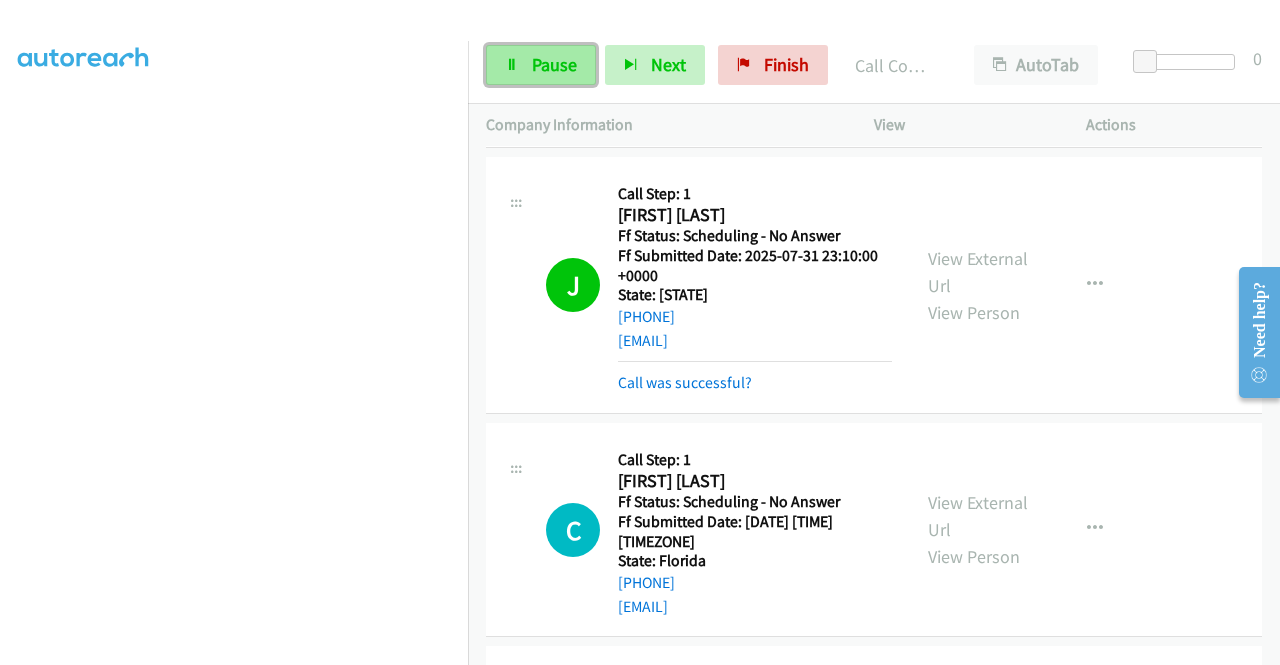 click on "Pause" at bounding box center (541, 65) 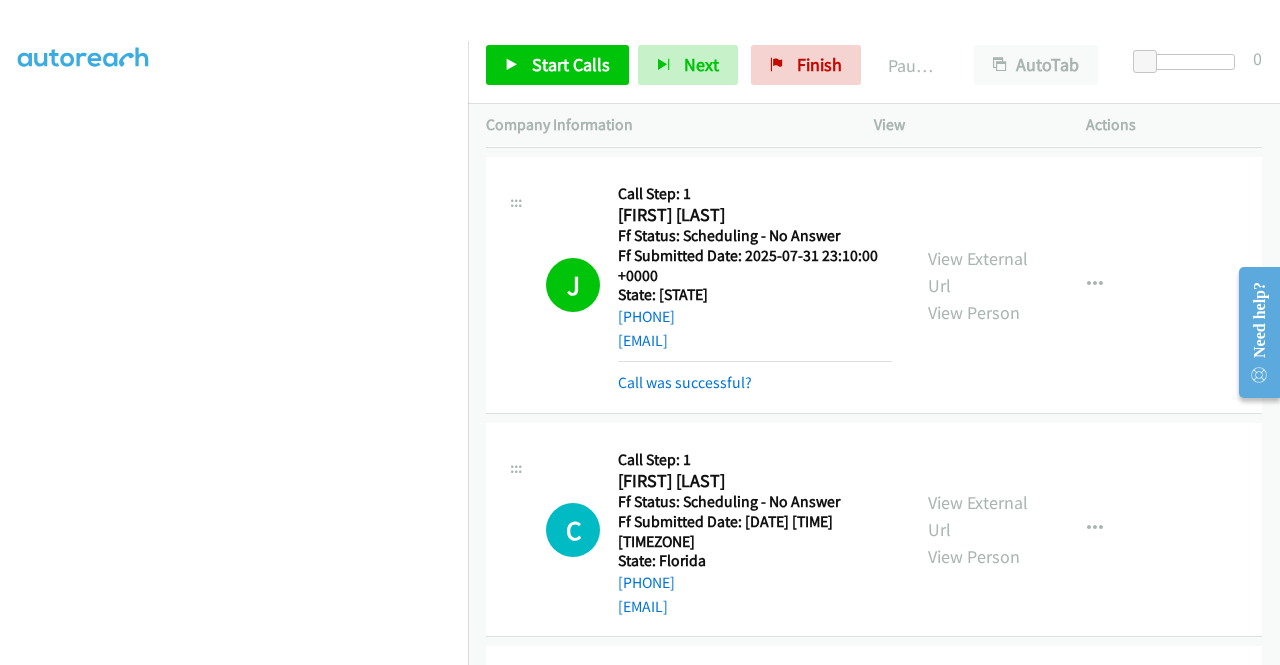 scroll, scrollTop: 456, scrollLeft: 0, axis: vertical 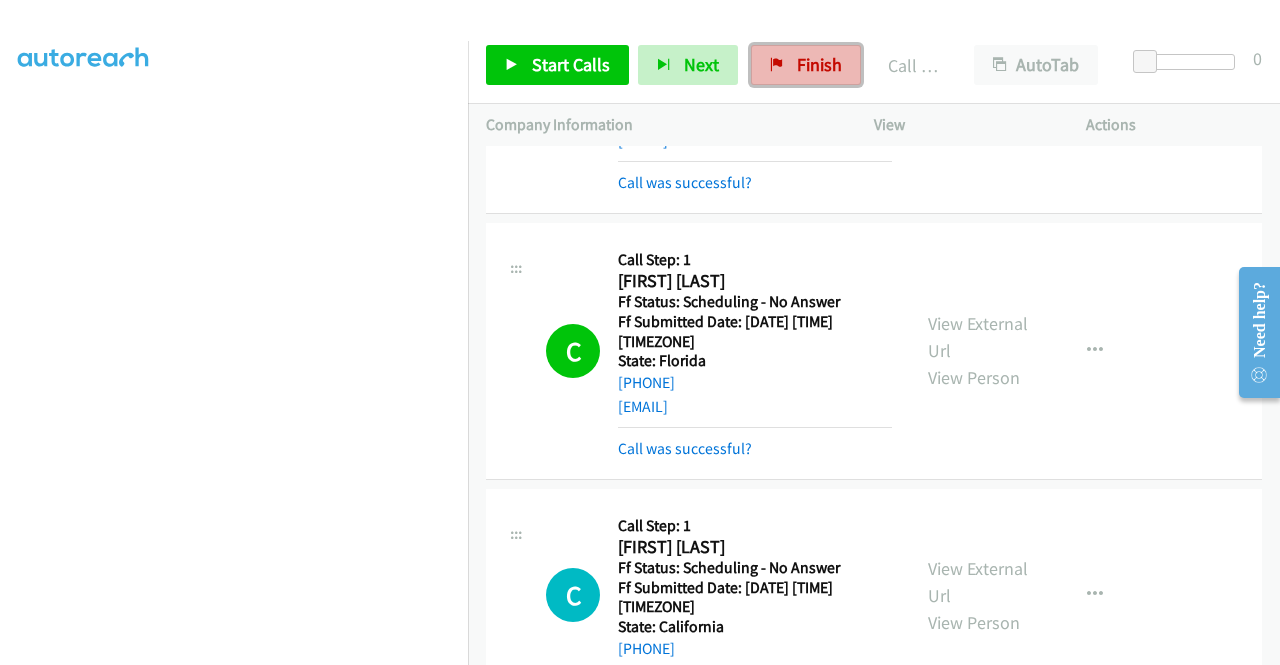 click on "Finish" at bounding box center [819, 64] 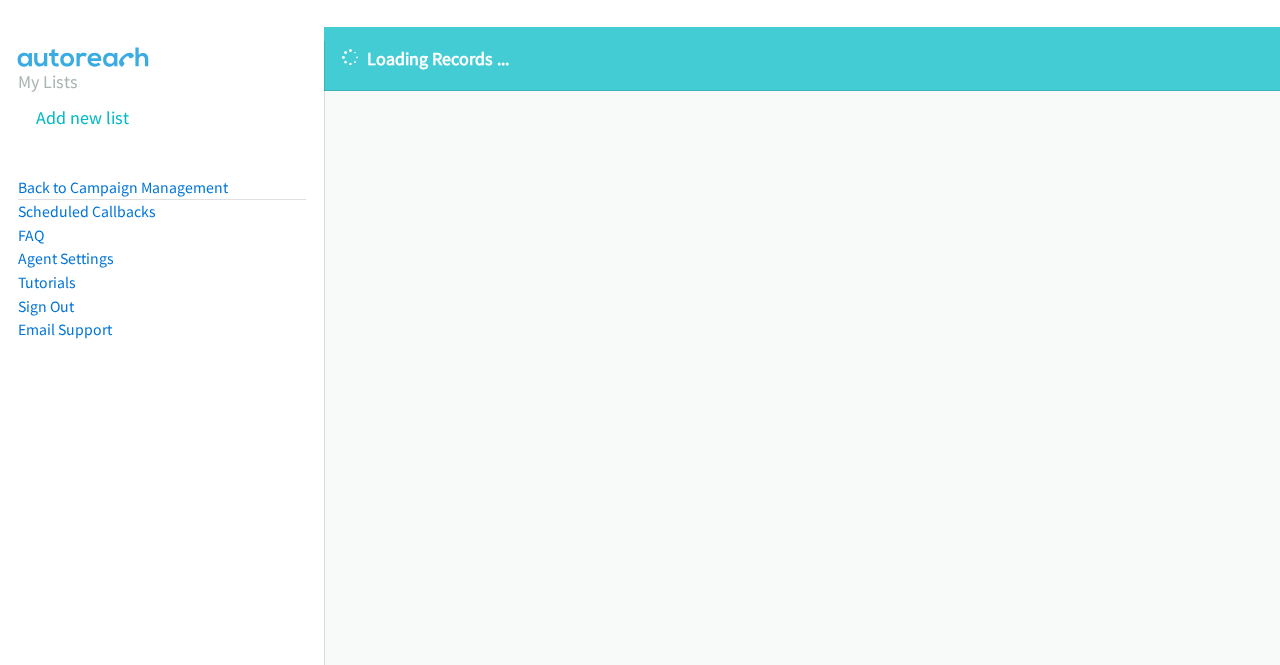 scroll, scrollTop: 0, scrollLeft: 0, axis: both 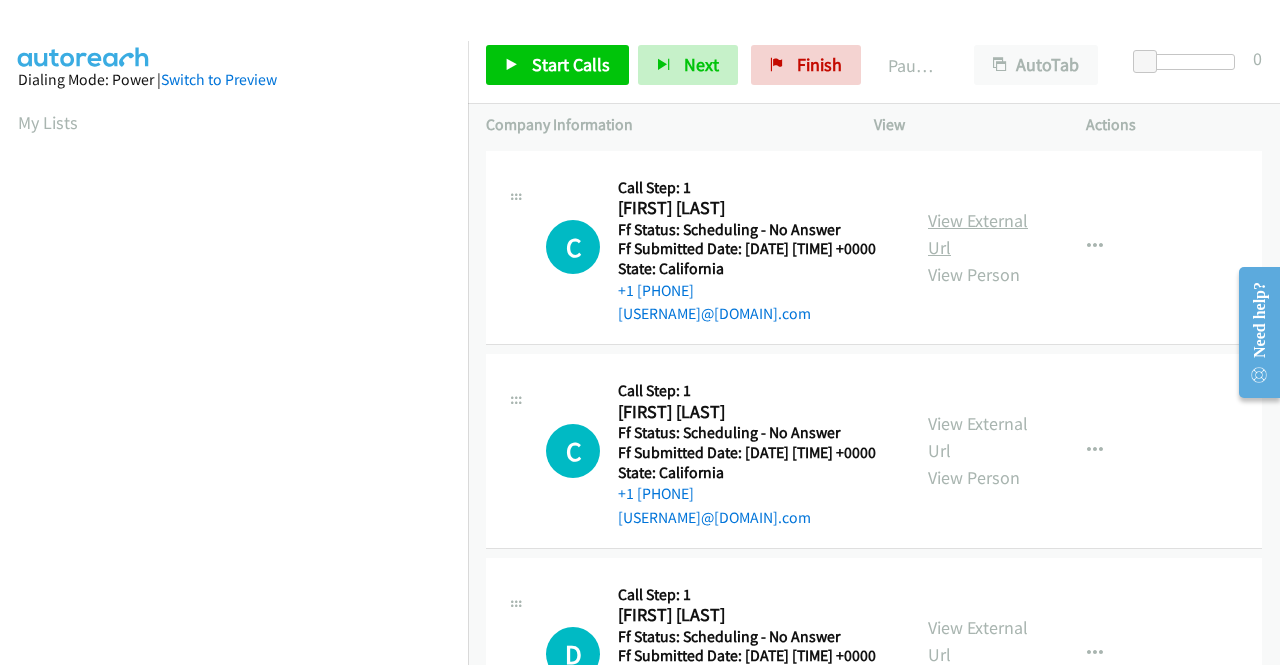 click on "View External Url" at bounding box center (978, 234) 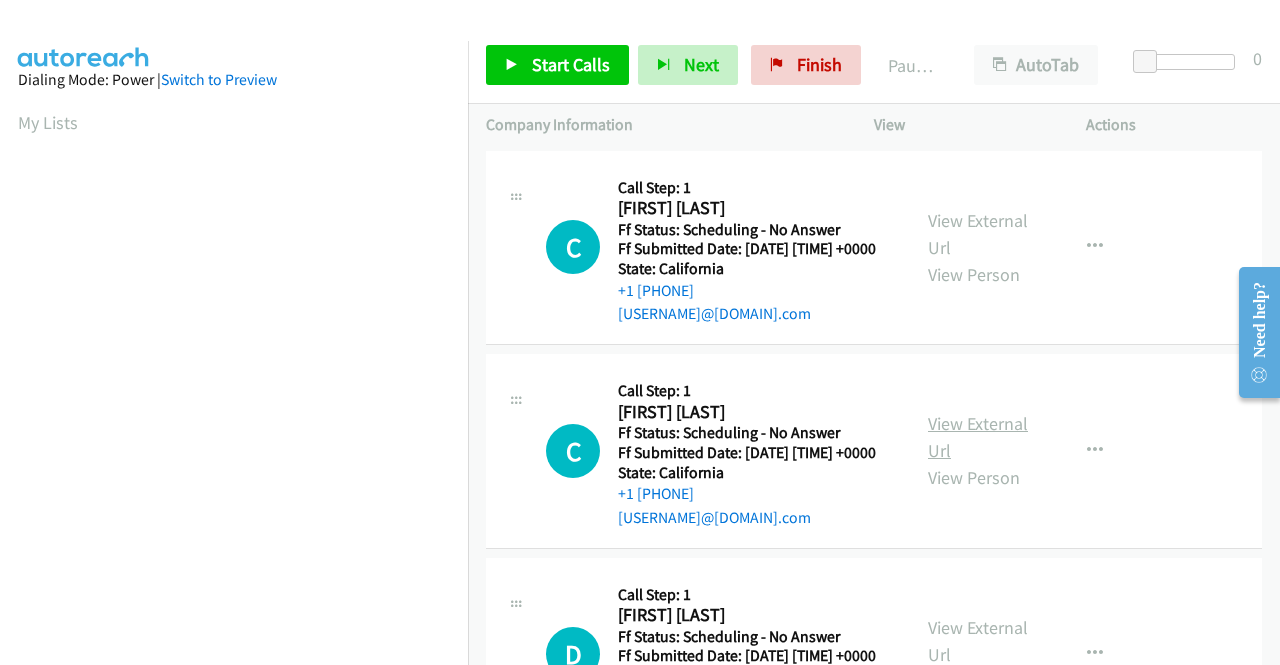 click on "View External Url" at bounding box center [978, 437] 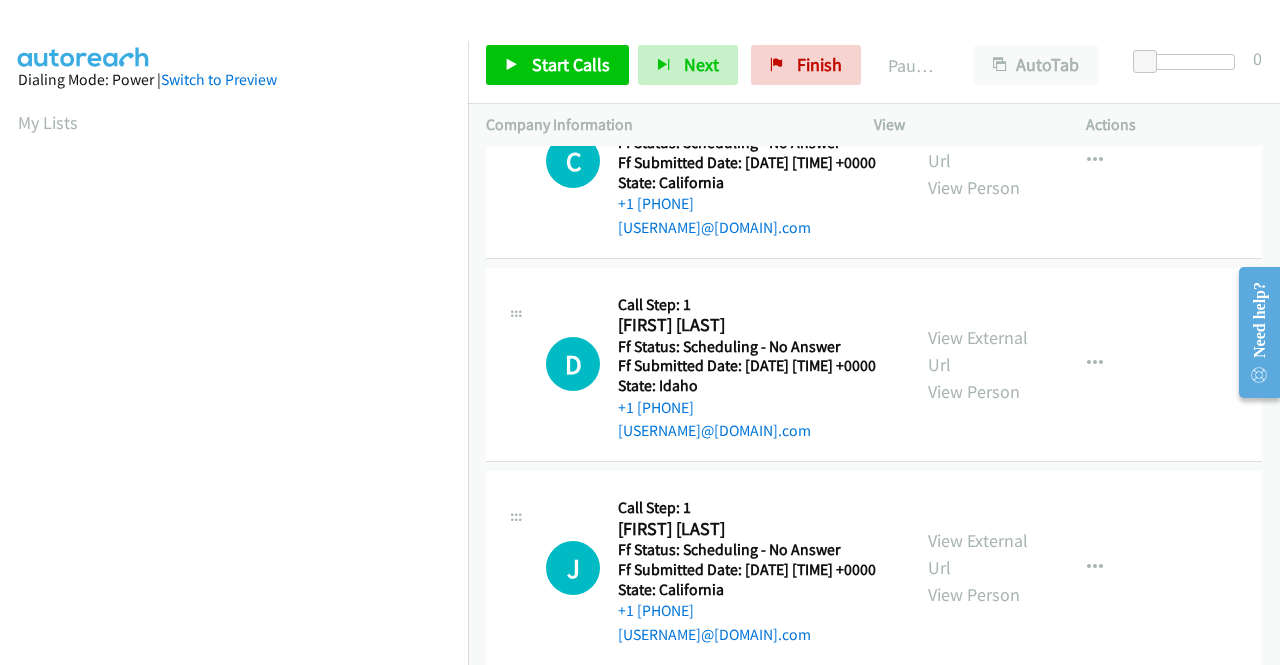 scroll, scrollTop: 300, scrollLeft: 0, axis: vertical 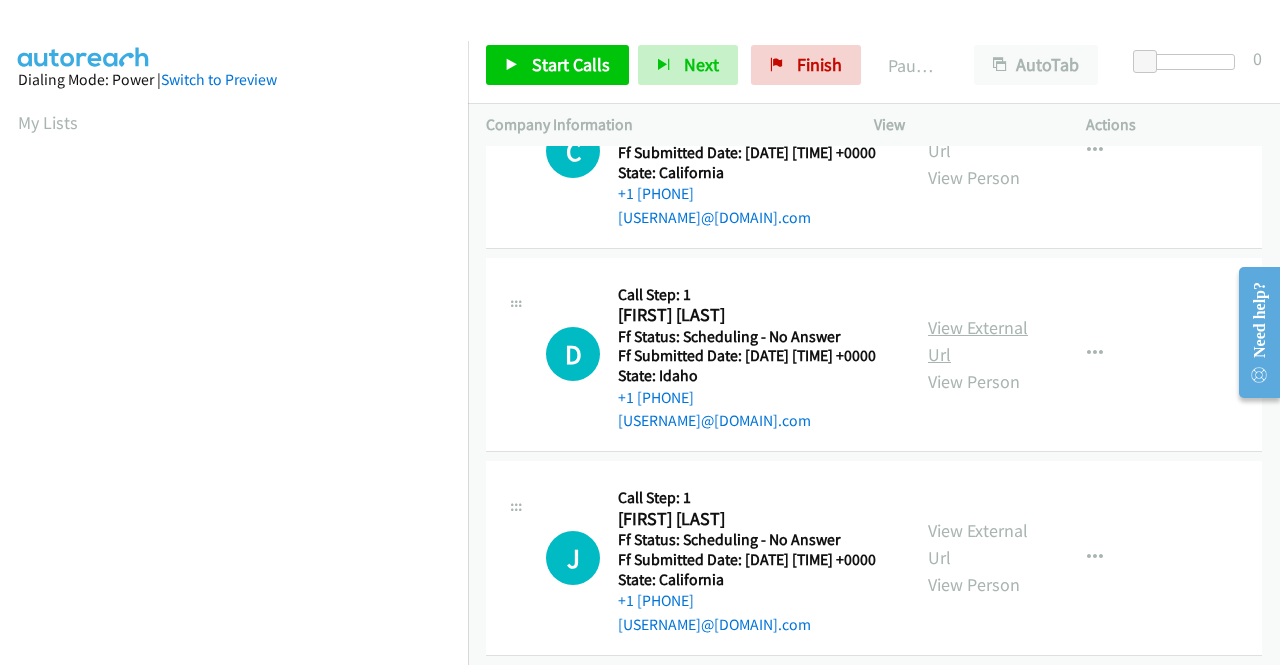 click on "View External Url" at bounding box center (978, 341) 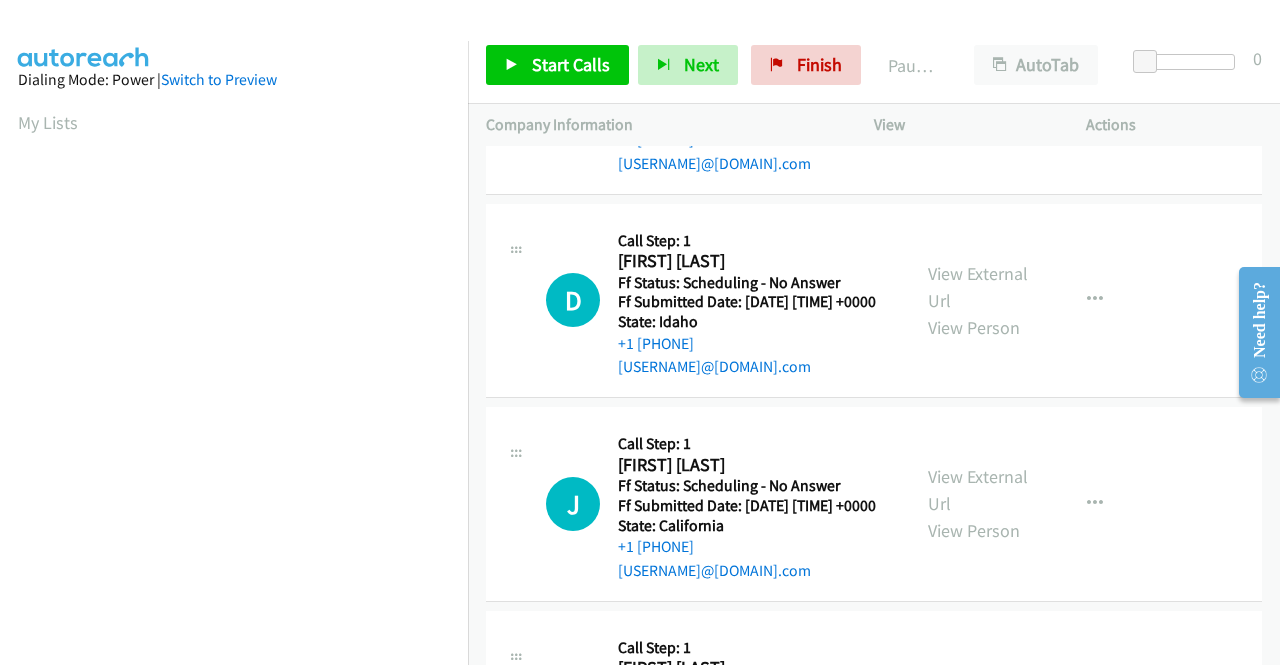 scroll, scrollTop: 400, scrollLeft: 0, axis: vertical 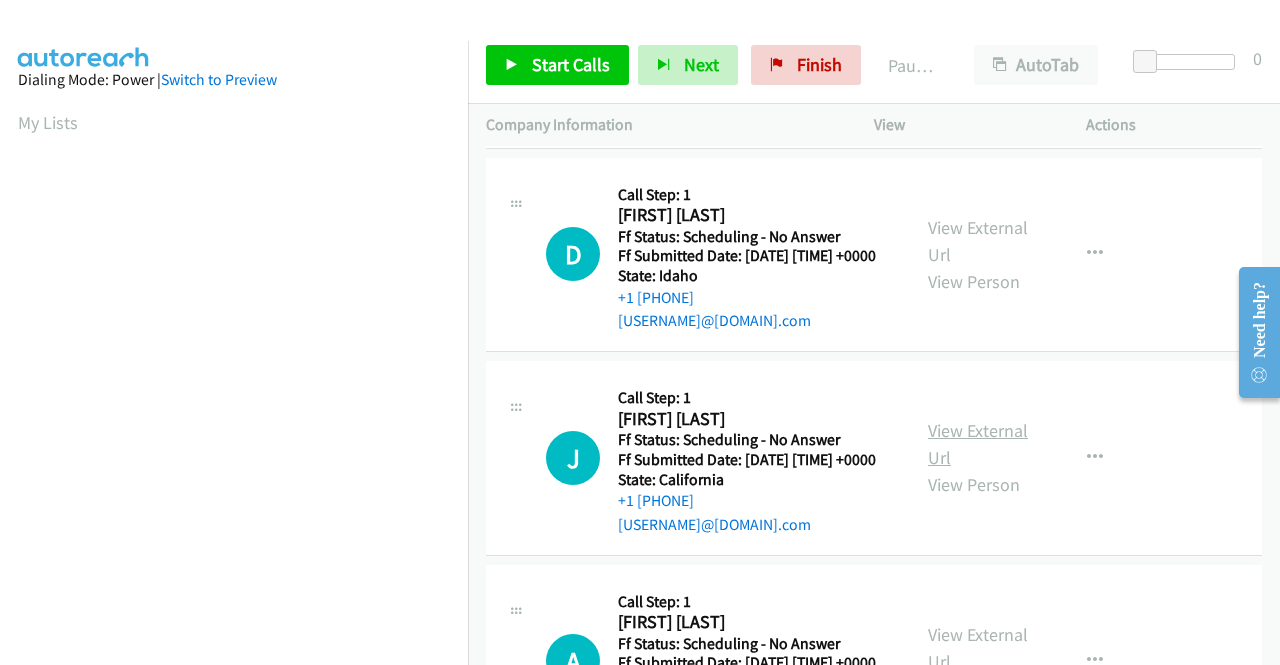 click on "View External Url" at bounding box center (978, 444) 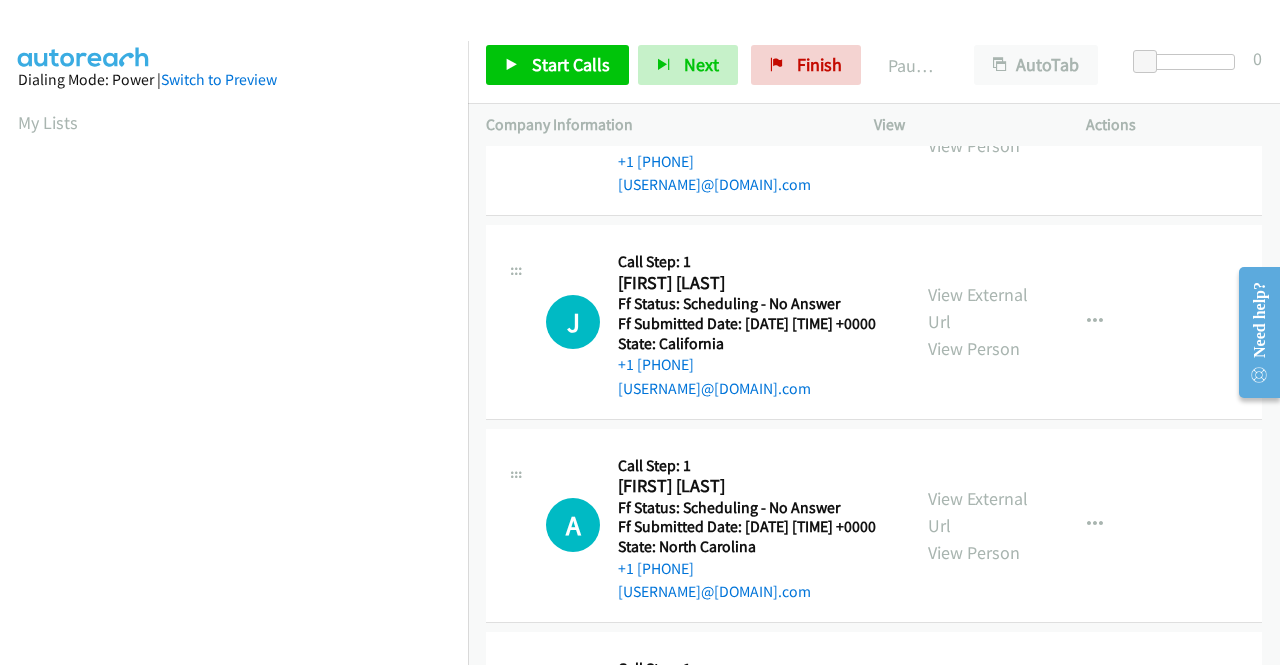 scroll, scrollTop: 600, scrollLeft: 0, axis: vertical 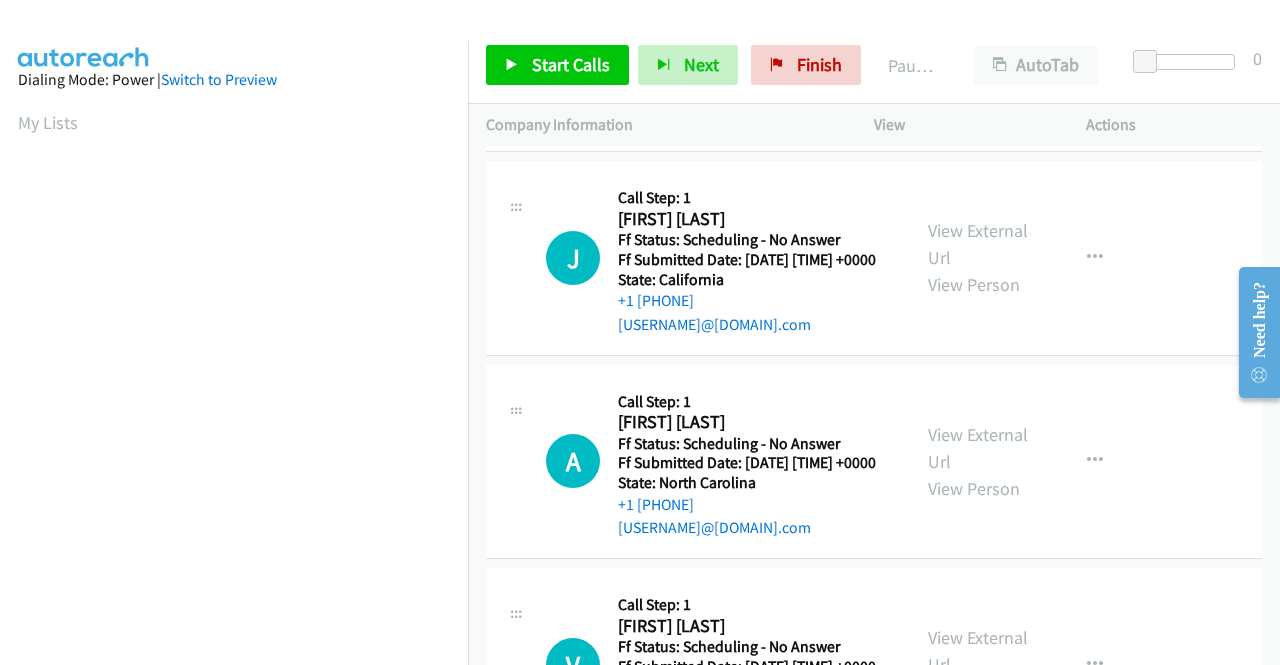 click on "View External Url
View Person" at bounding box center (980, 461) 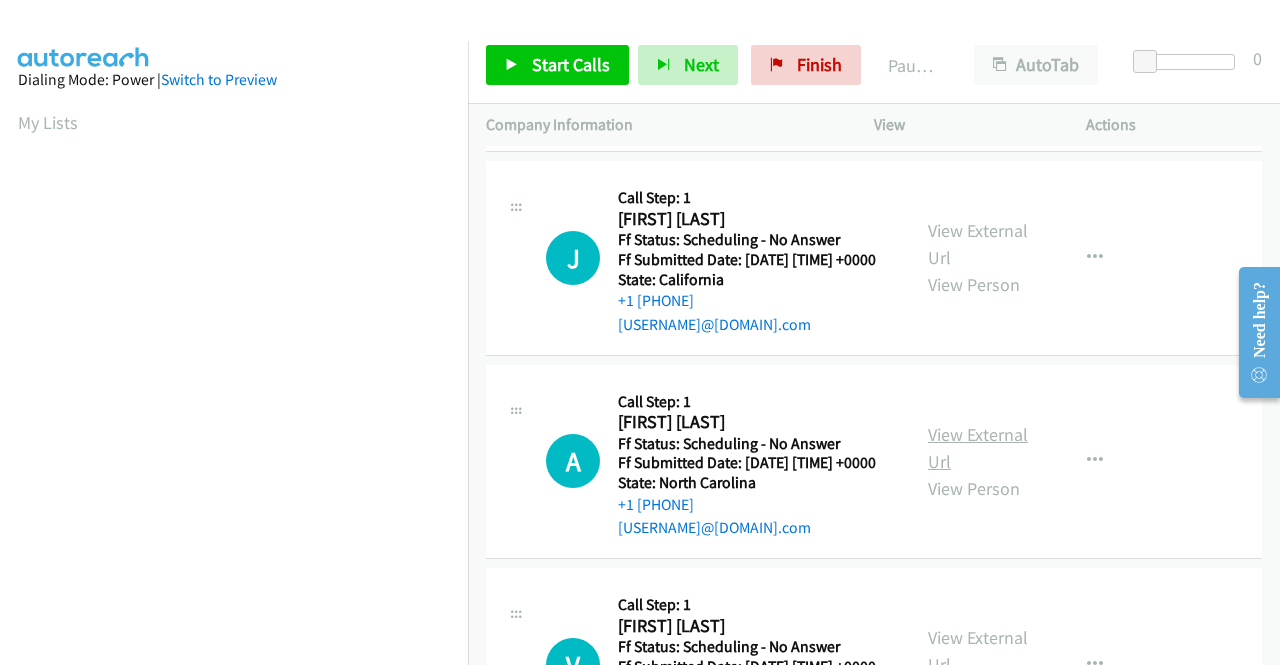 click on "View External Url" at bounding box center [978, 448] 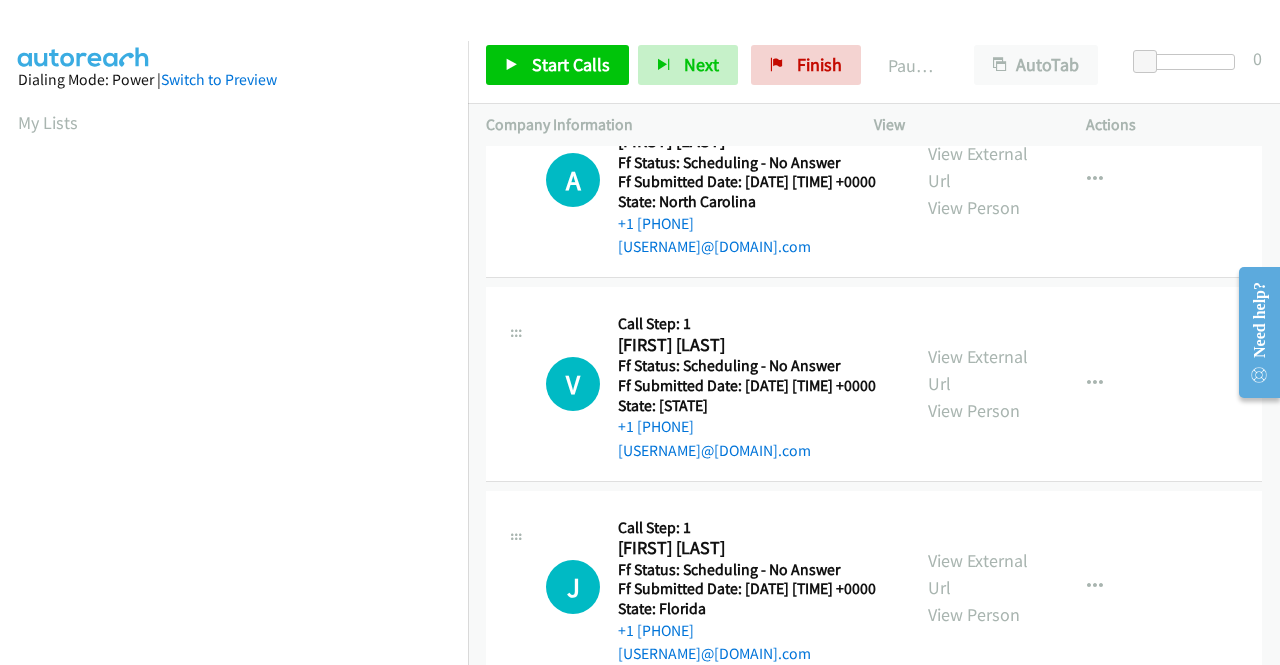 scroll, scrollTop: 900, scrollLeft: 0, axis: vertical 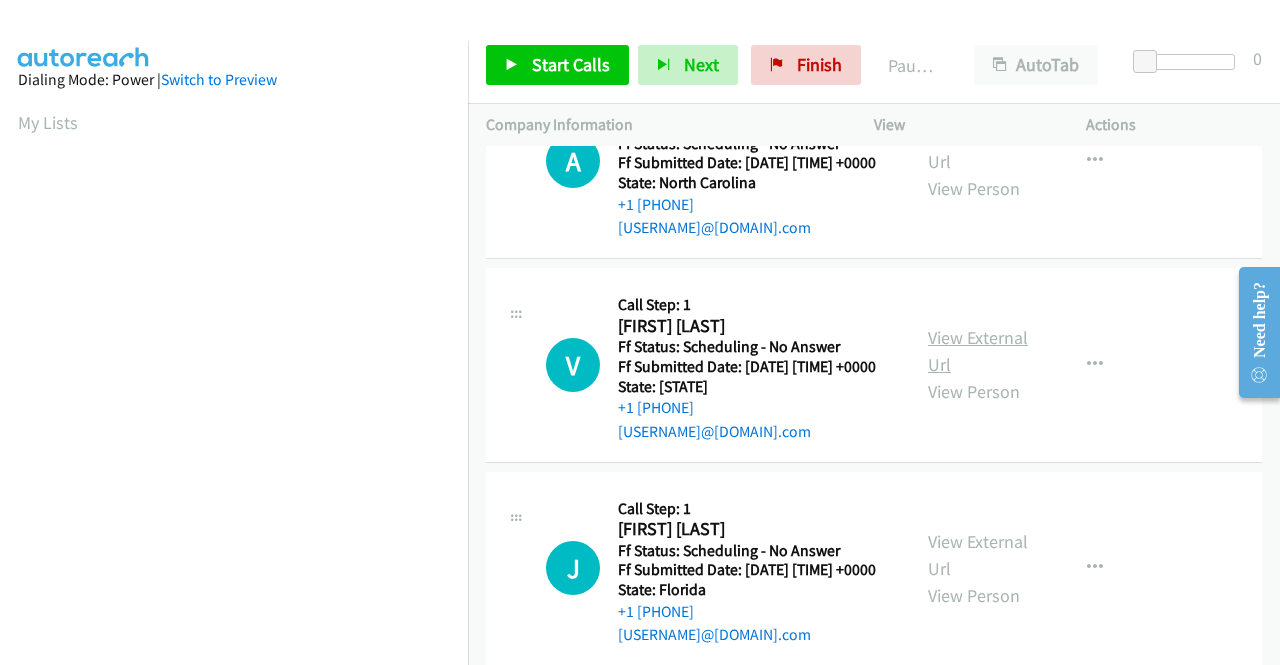 click on "View External Url" at bounding box center [978, 351] 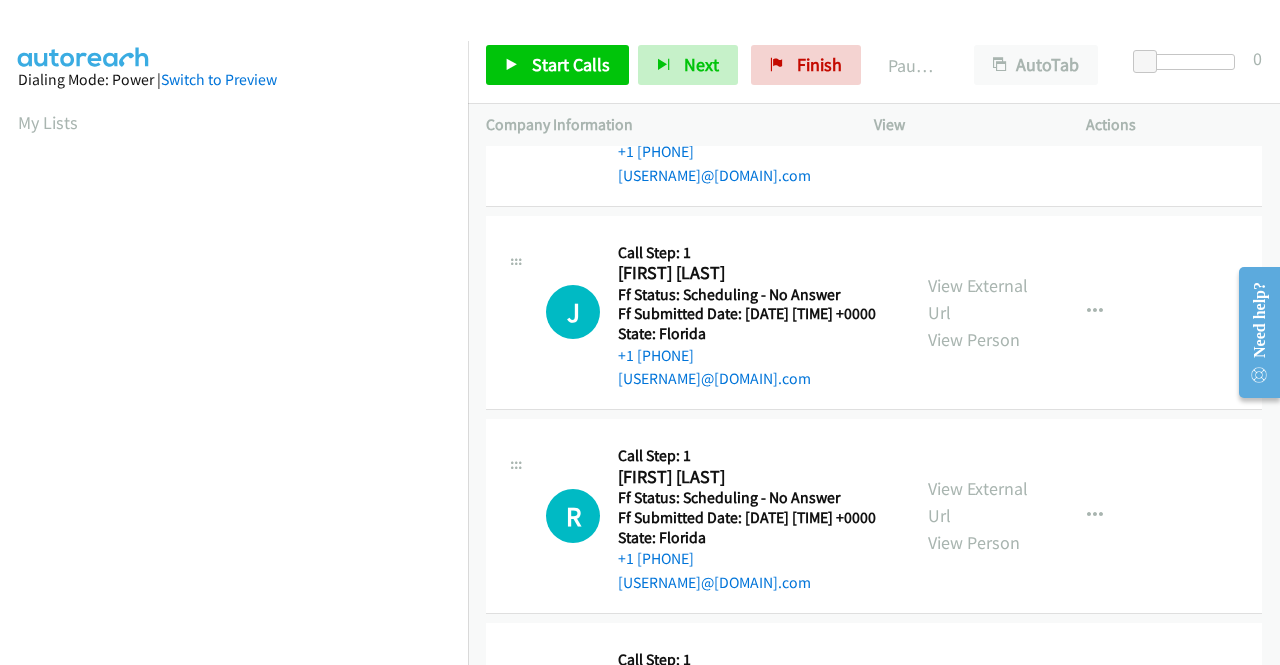 scroll, scrollTop: 1200, scrollLeft: 0, axis: vertical 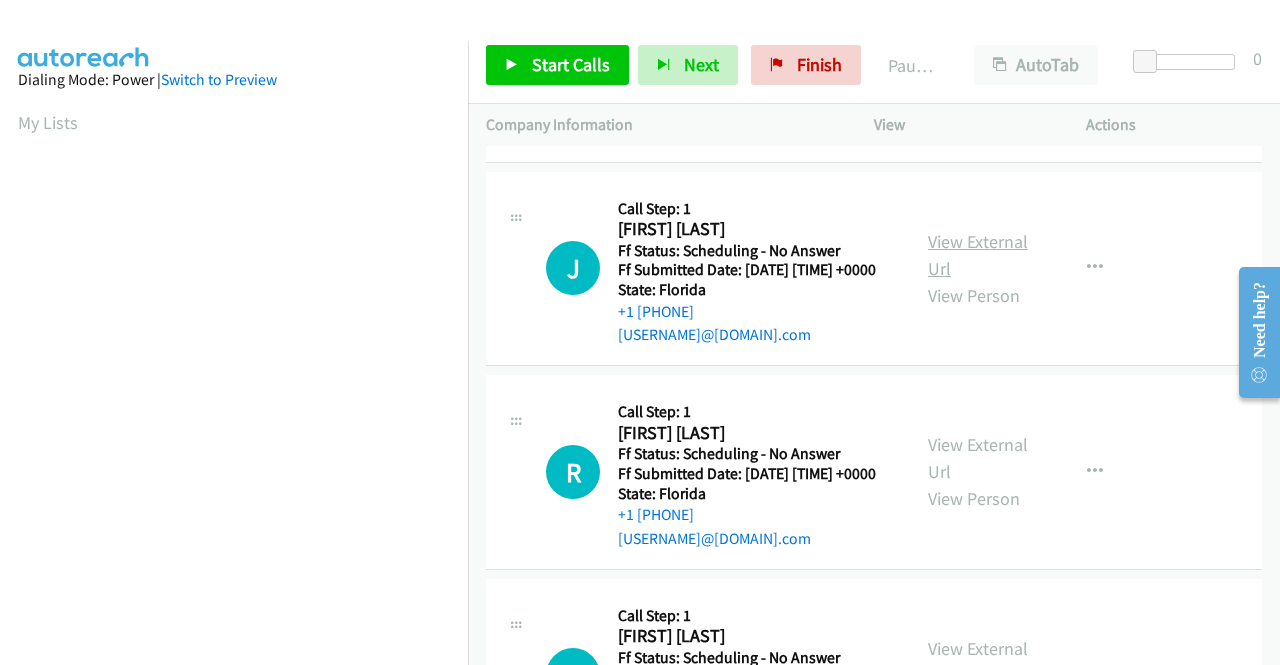 click on "View External Url" at bounding box center (978, 255) 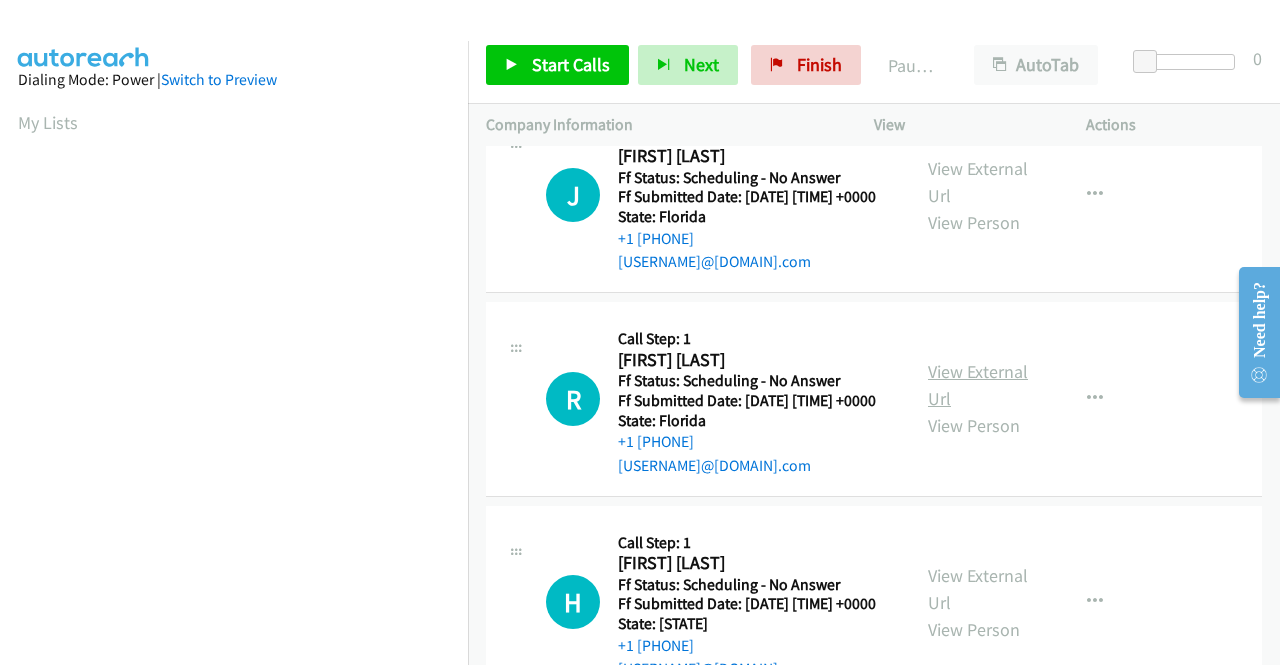 scroll, scrollTop: 1300, scrollLeft: 0, axis: vertical 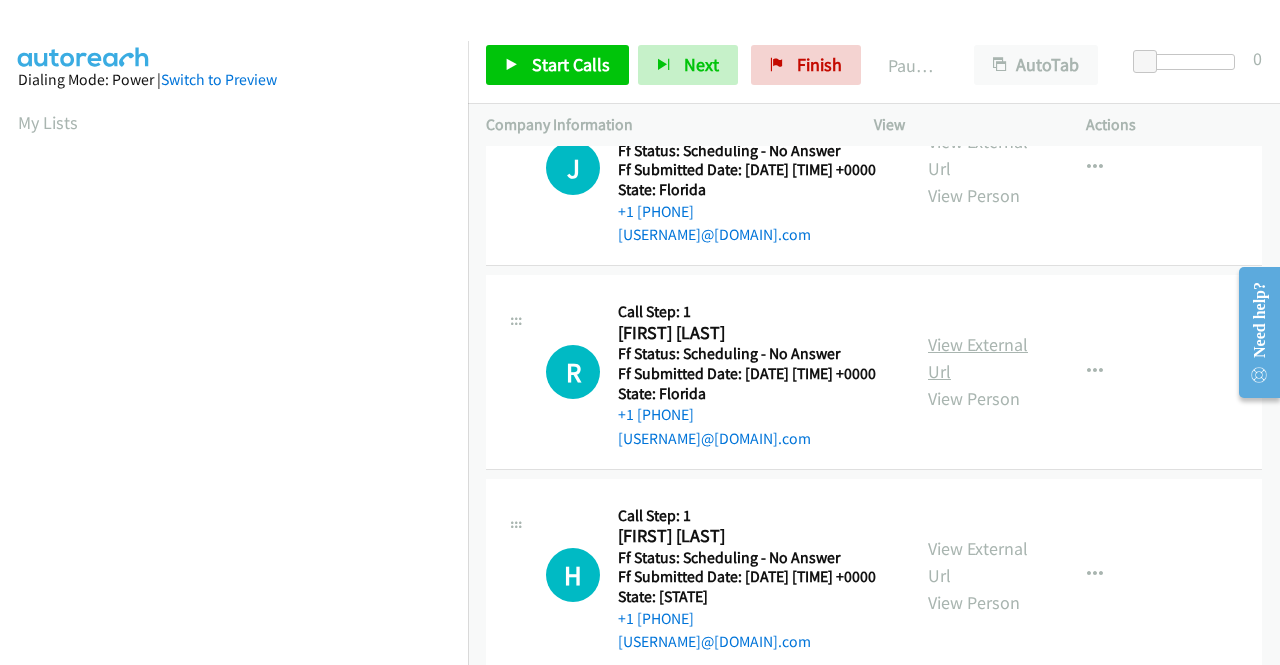click on "View External Url" at bounding box center (978, 358) 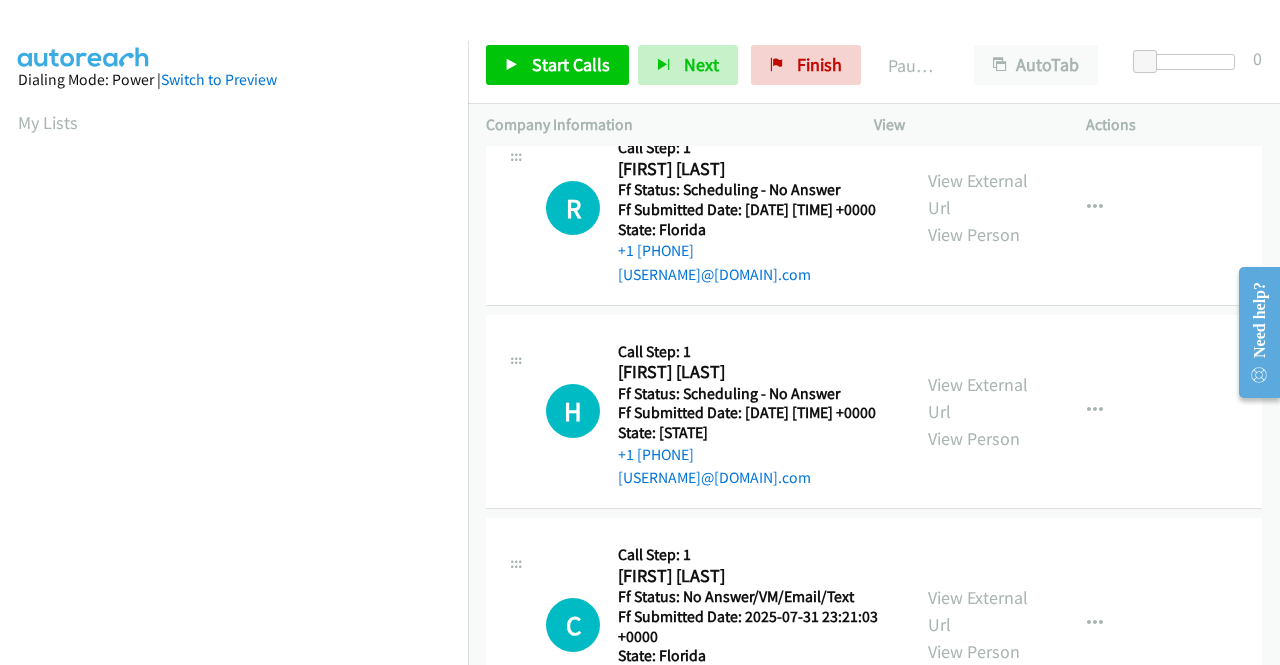 scroll, scrollTop: 1500, scrollLeft: 0, axis: vertical 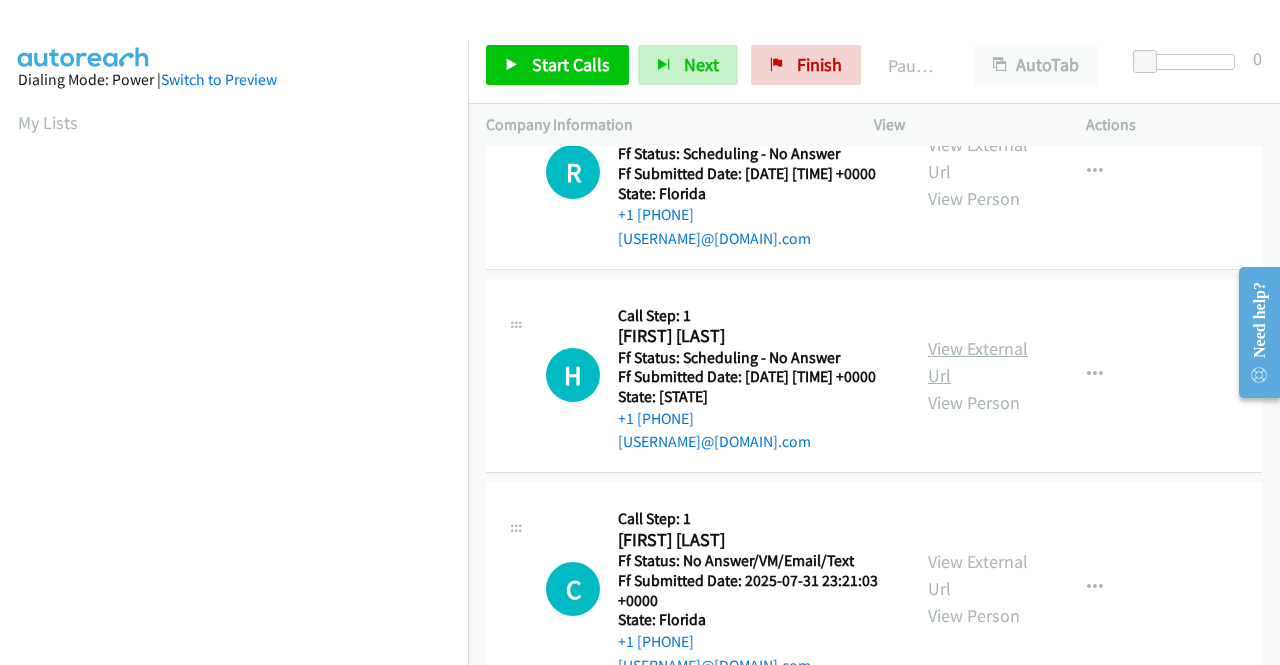 click on "View External Url" at bounding box center [978, 362] 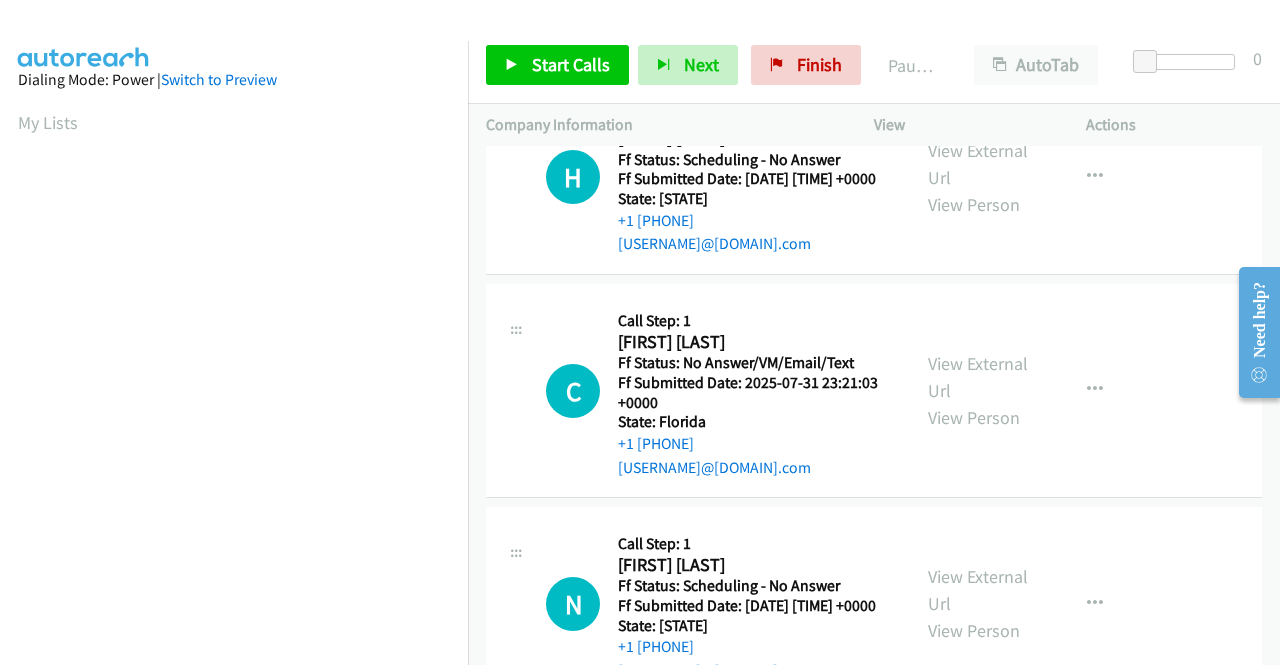 scroll, scrollTop: 1700, scrollLeft: 0, axis: vertical 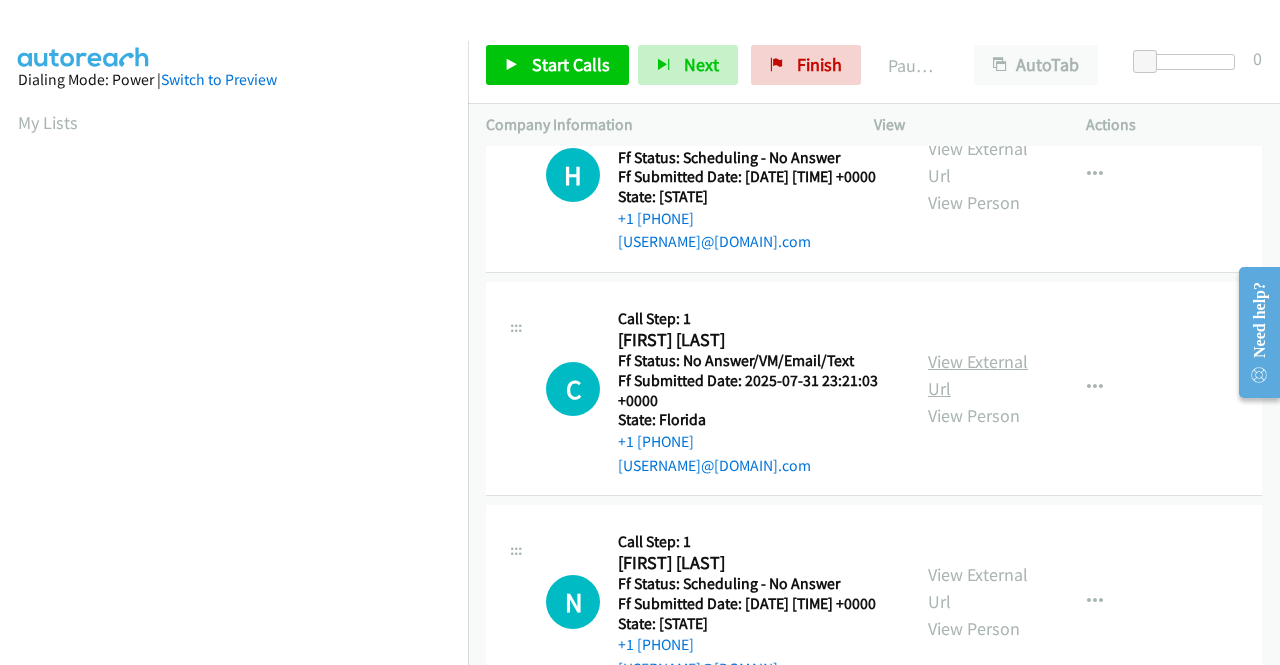 click on "View External Url" at bounding box center (978, 375) 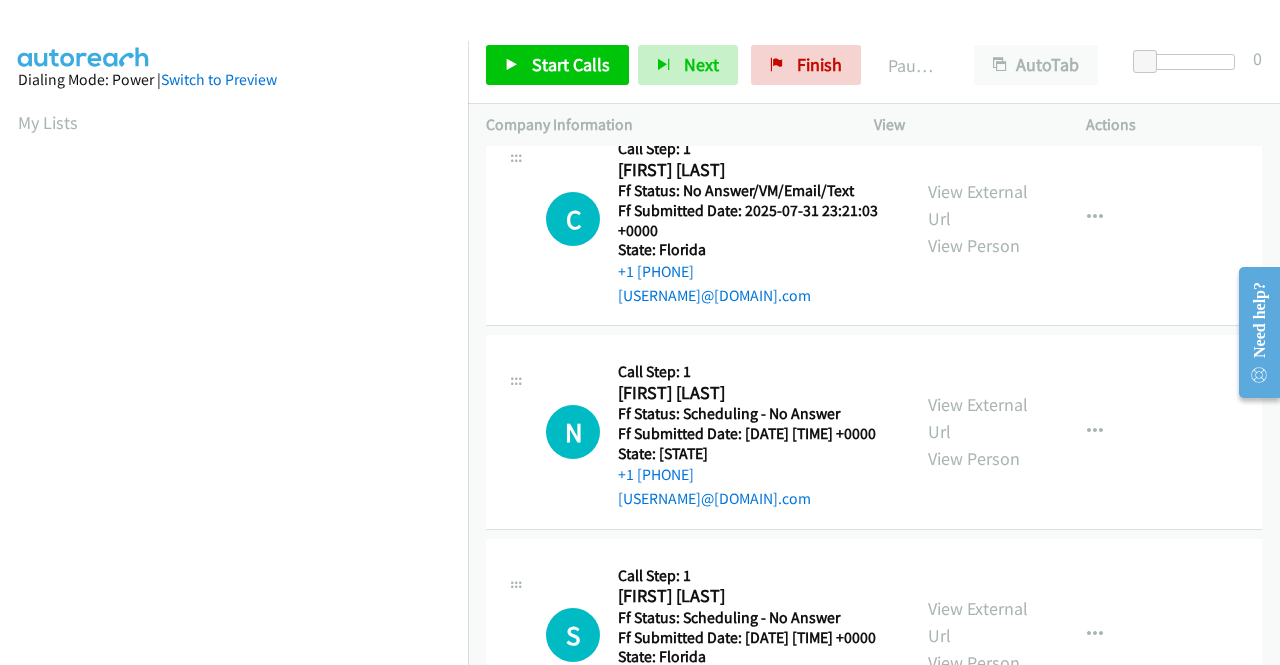 scroll, scrollTop: 1900, scrollLeft: 0, axis: vertical 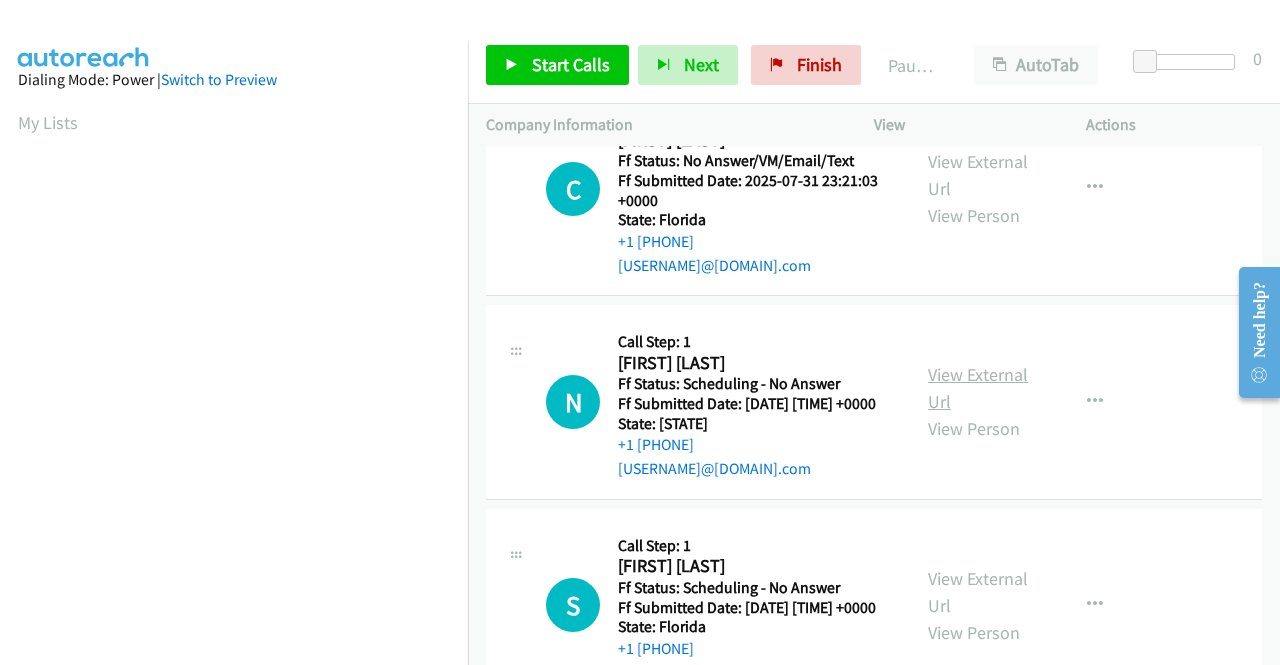 click on "View External Url" at bounding box center (978, 388) 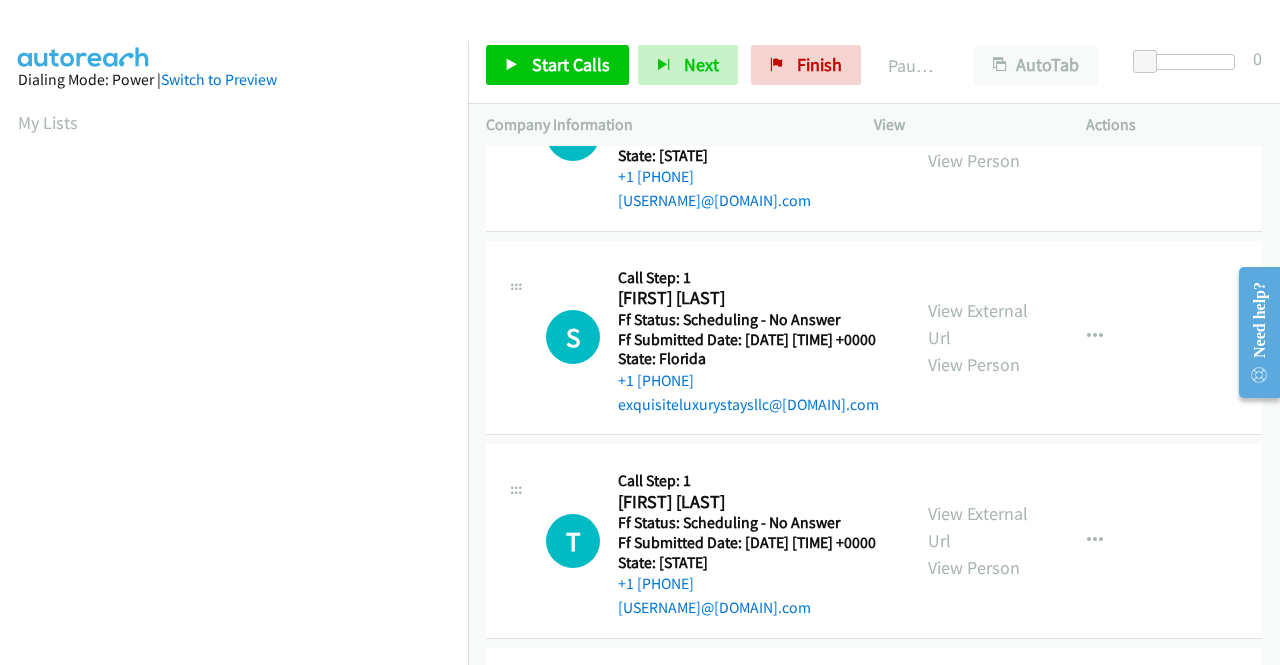 scroll, scrollTop: 2200, scrollLeft: 0, axis: vertical 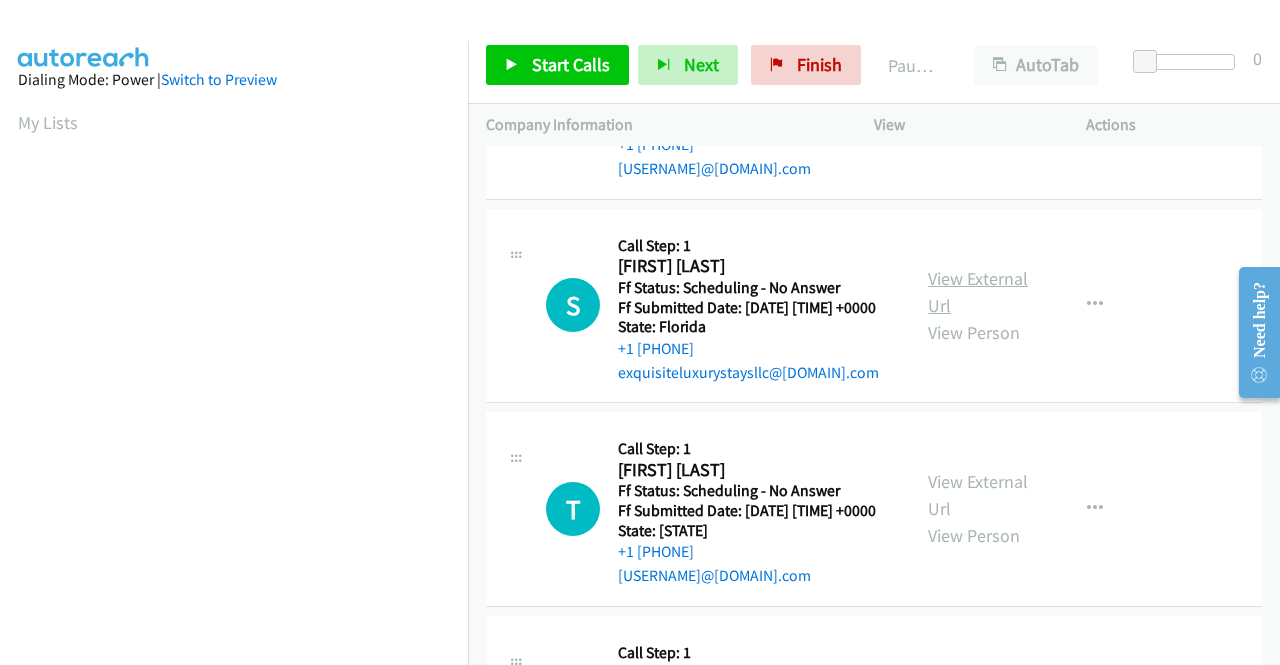 click on "View External Url" at bounding box center (978, 292) 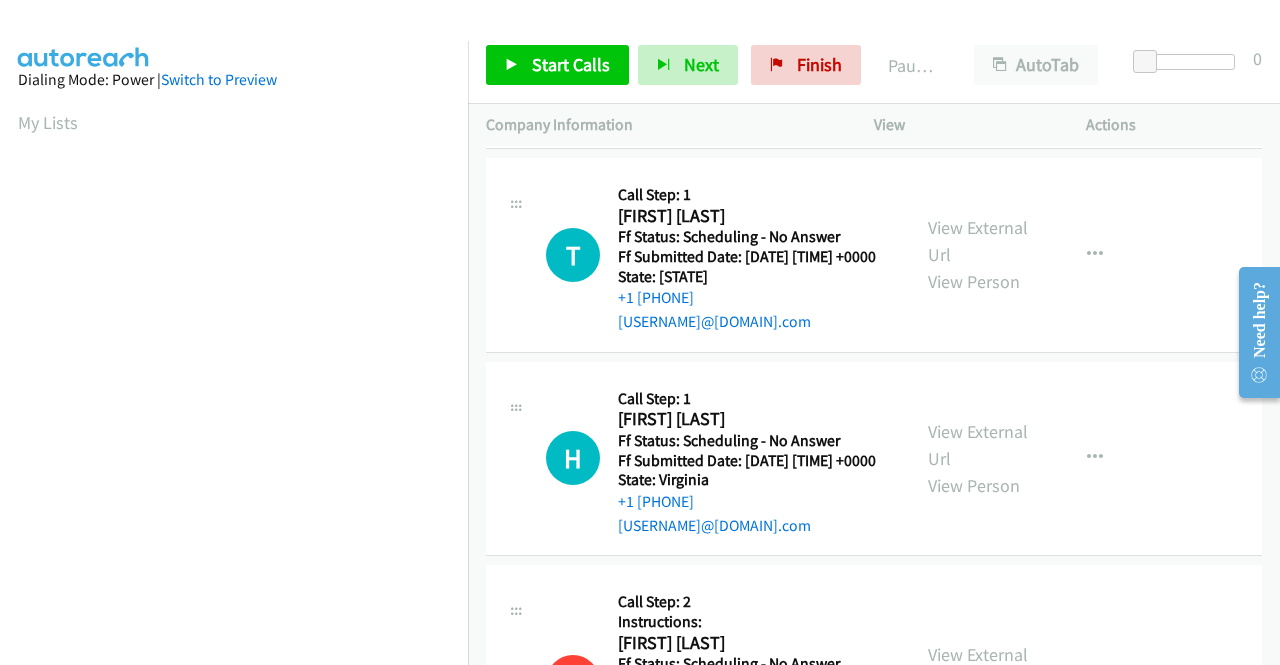 scroll, scrollTop: 2500, scrollLeft: 0, axis: vertical 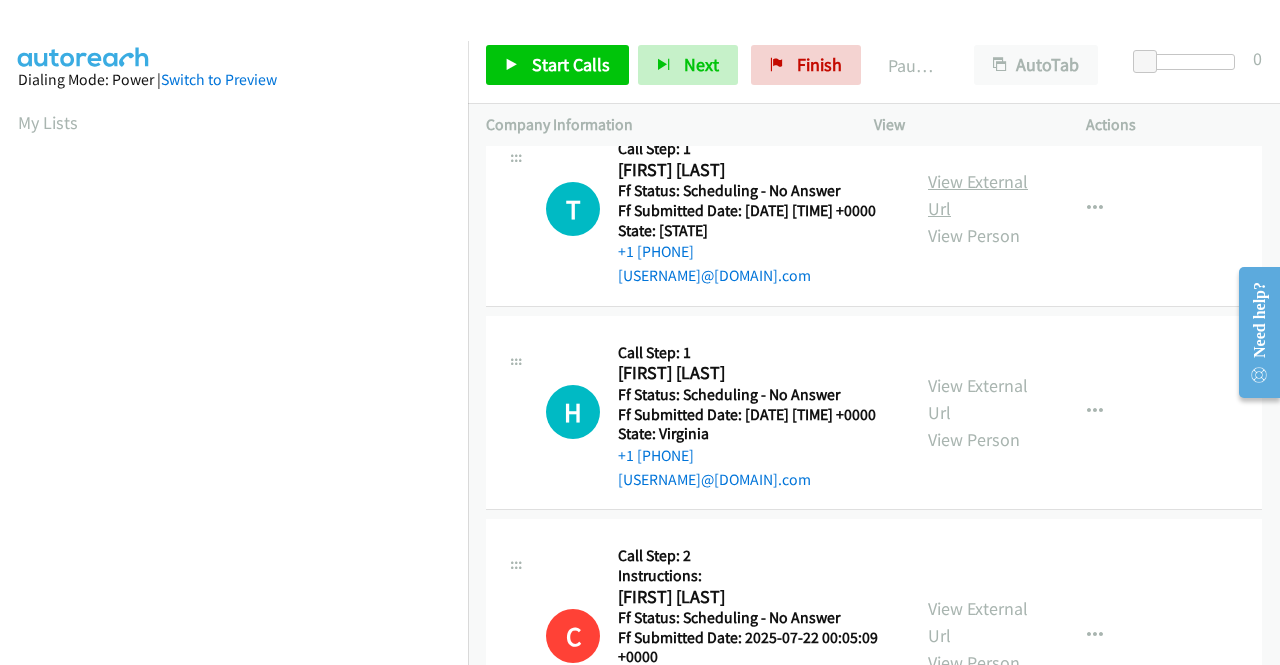 click on "View External Url" at bounding box center (978, 195) 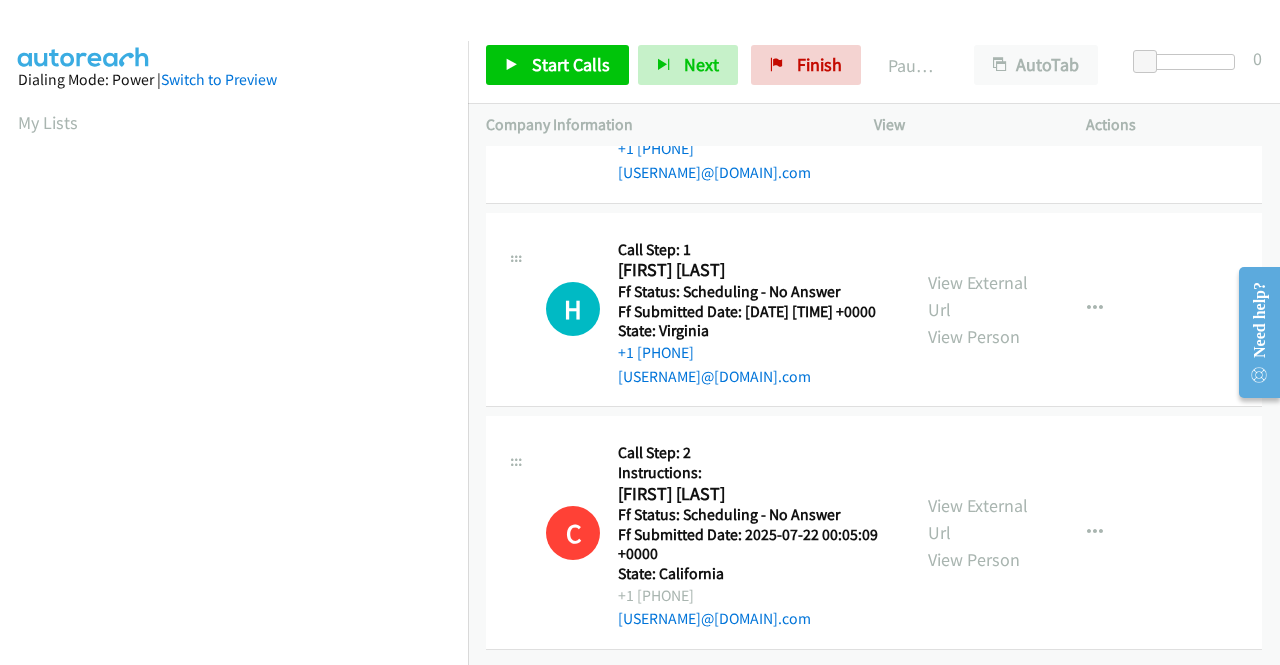 scroll, scrollTop: 2700, scrollLeft: 0, axis: vertical 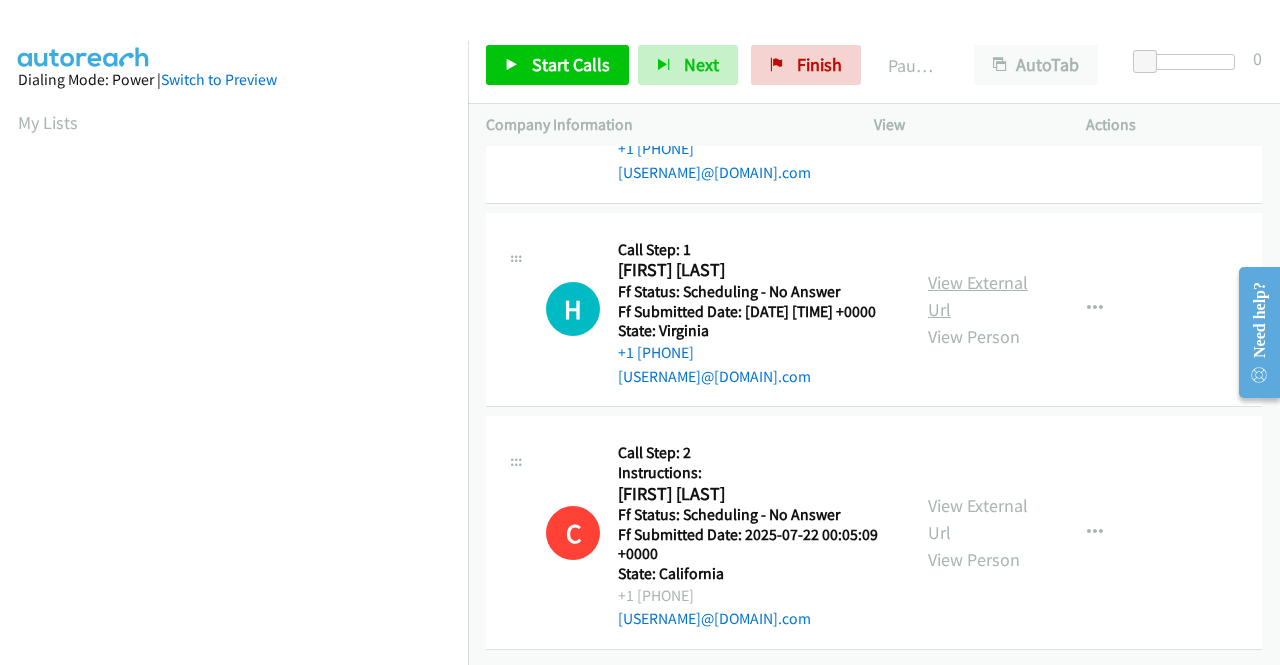 click on "View External Url" at bounding box center (978, 296) 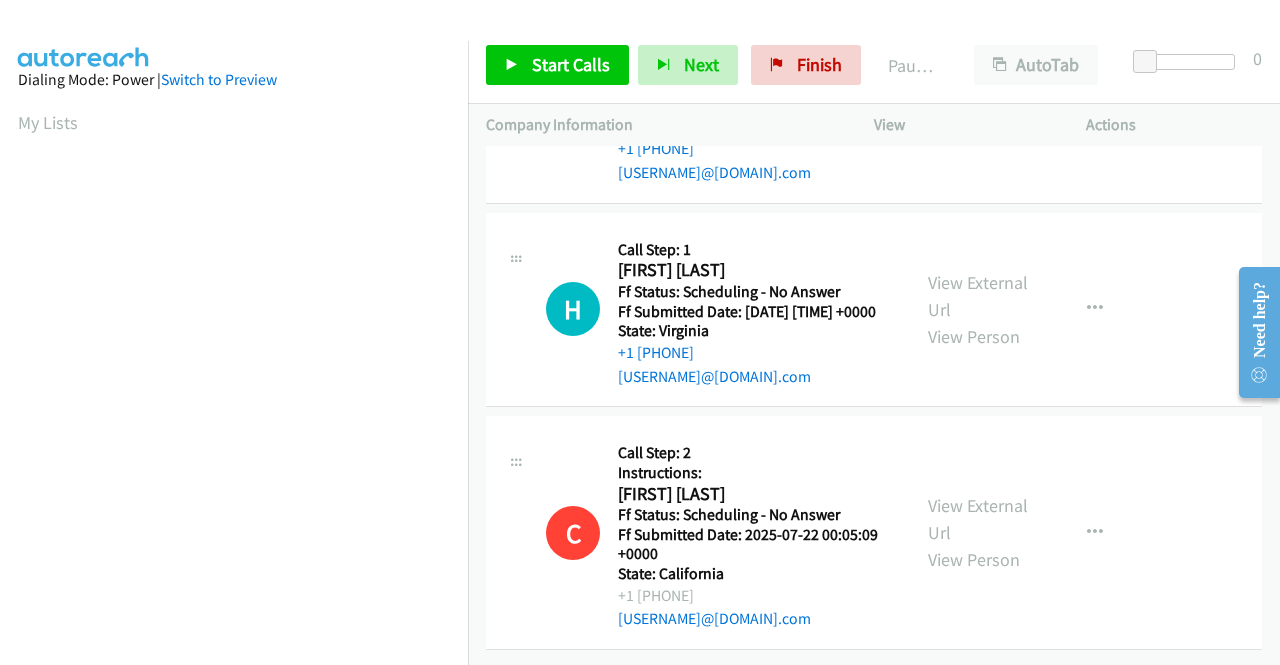 scroll, scrollTop: 2668, scrollLeft: 0, axis: vertical 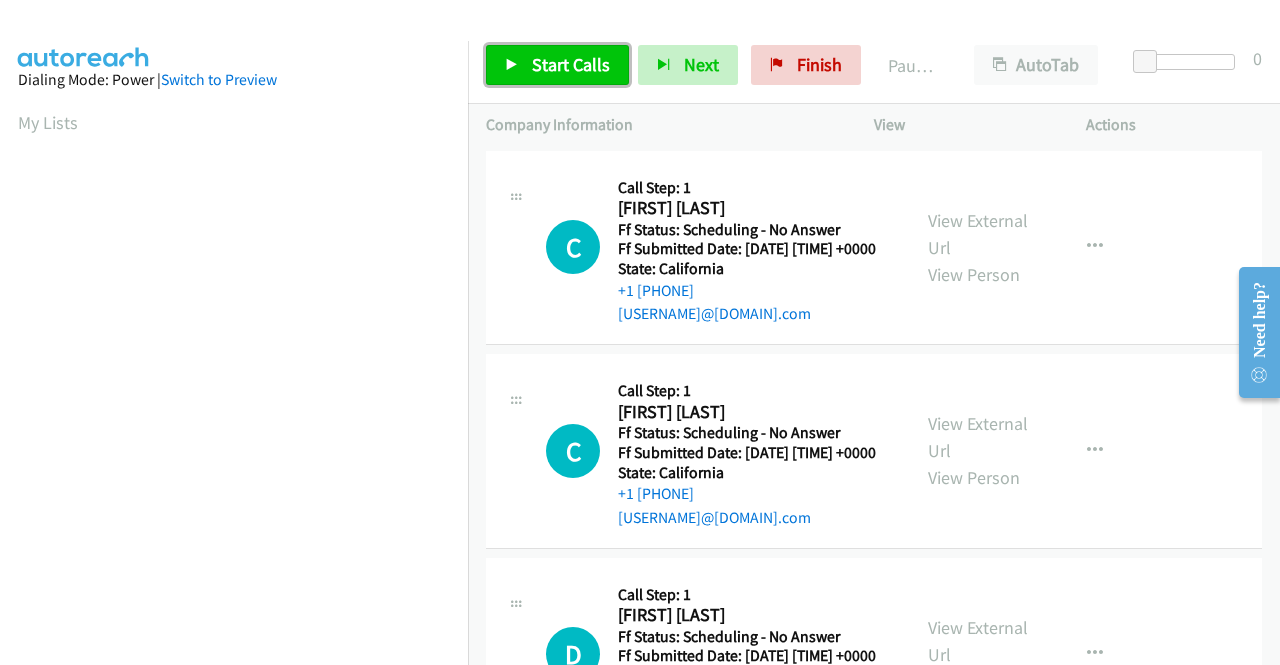 click on "Start Calls" at bounding box center [571, 64] 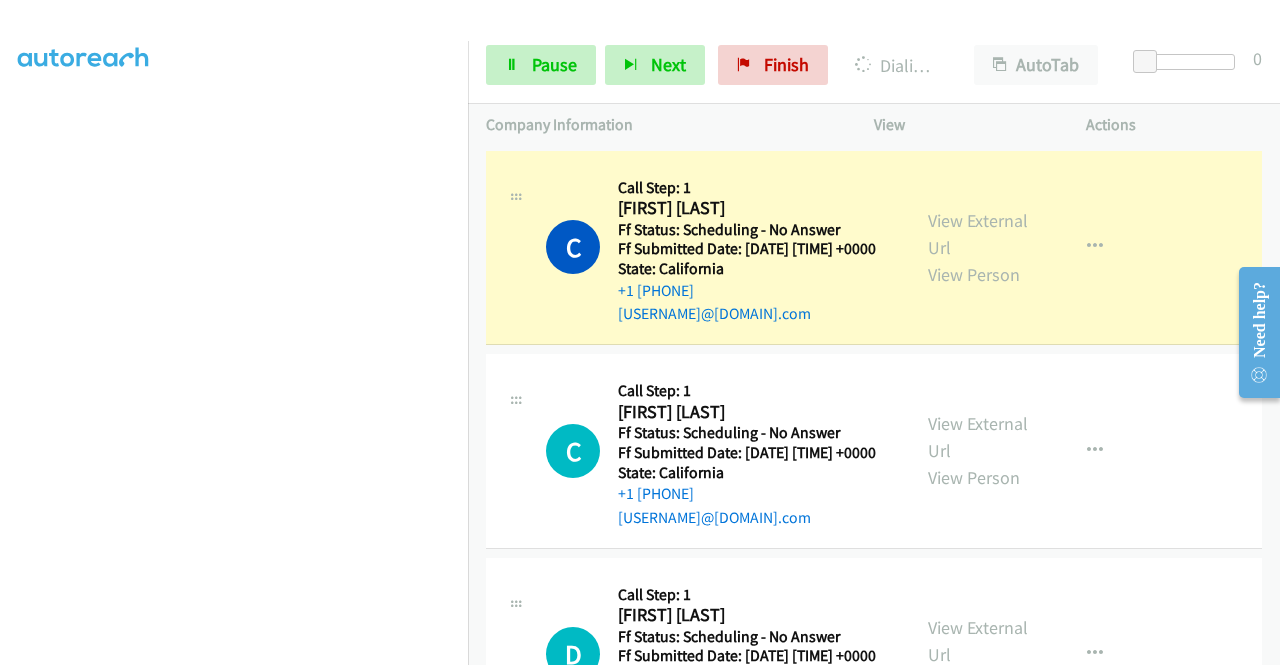 scroll, scrollTop: 456, scrollLeft: 0, axis: vertical 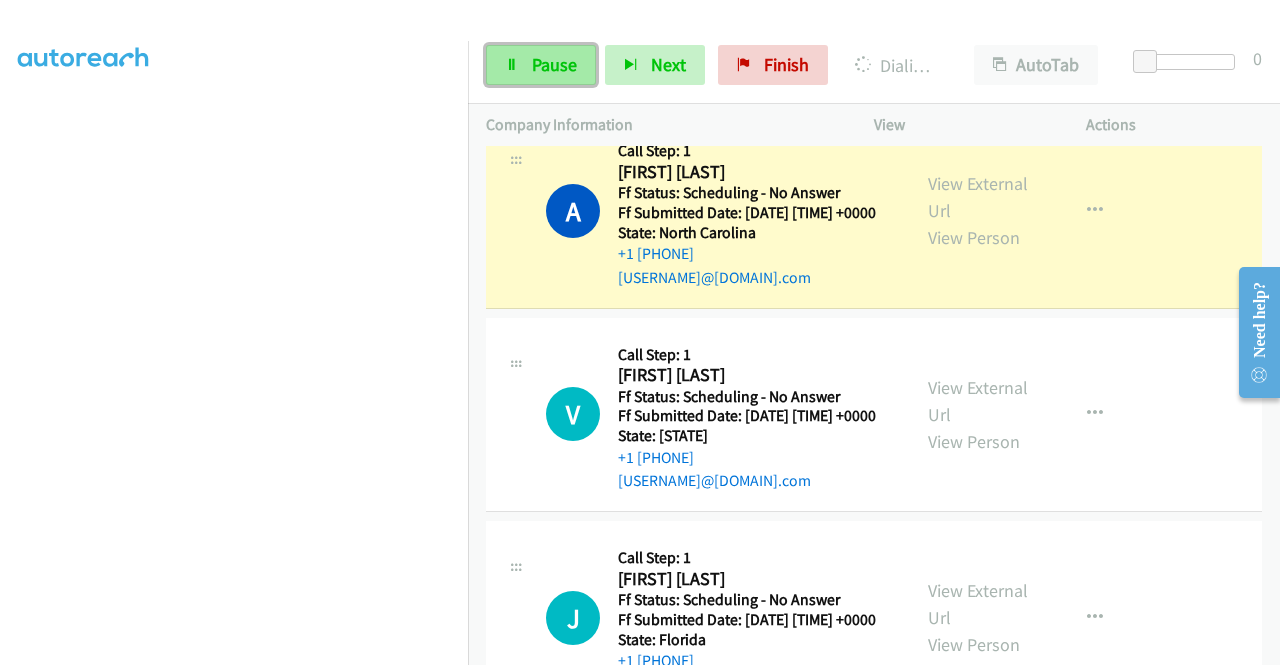 click on "Pause" at bounding box center [554, 64] 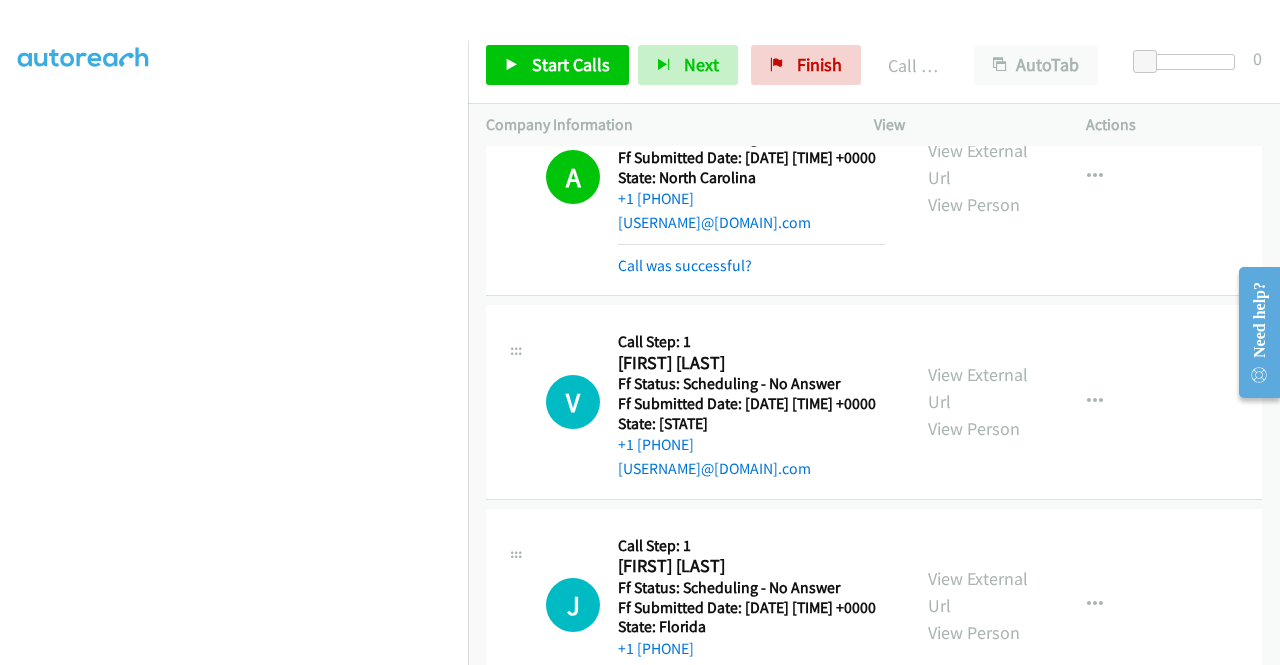 scroll, scrollTop: 1121, scrollLeft: 0, axis: vertical 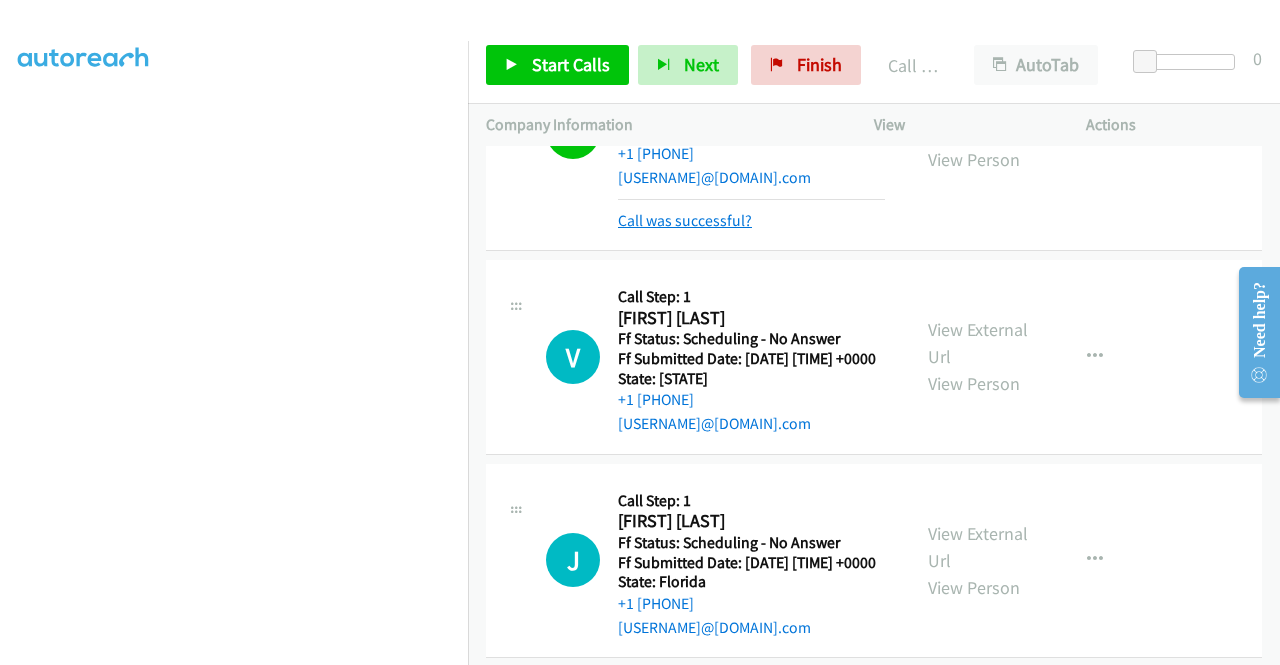click on "Call was successful?" at bounding box center (685, 220) 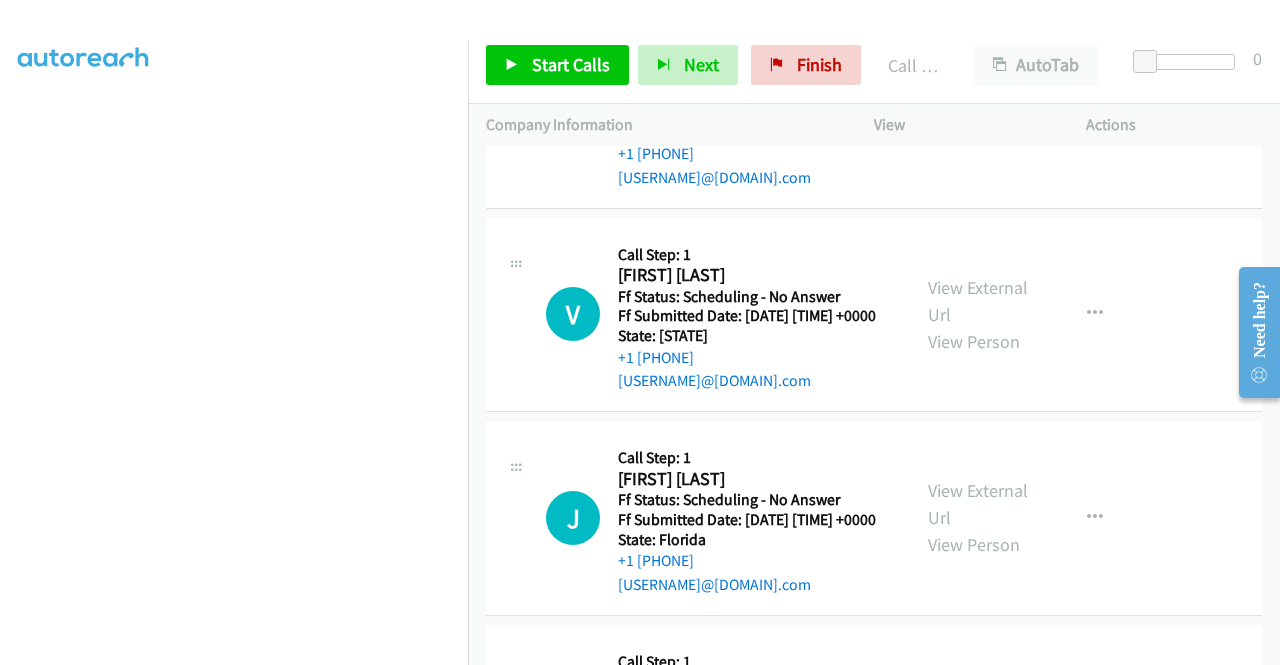 click at bounding box center [1095, 111] 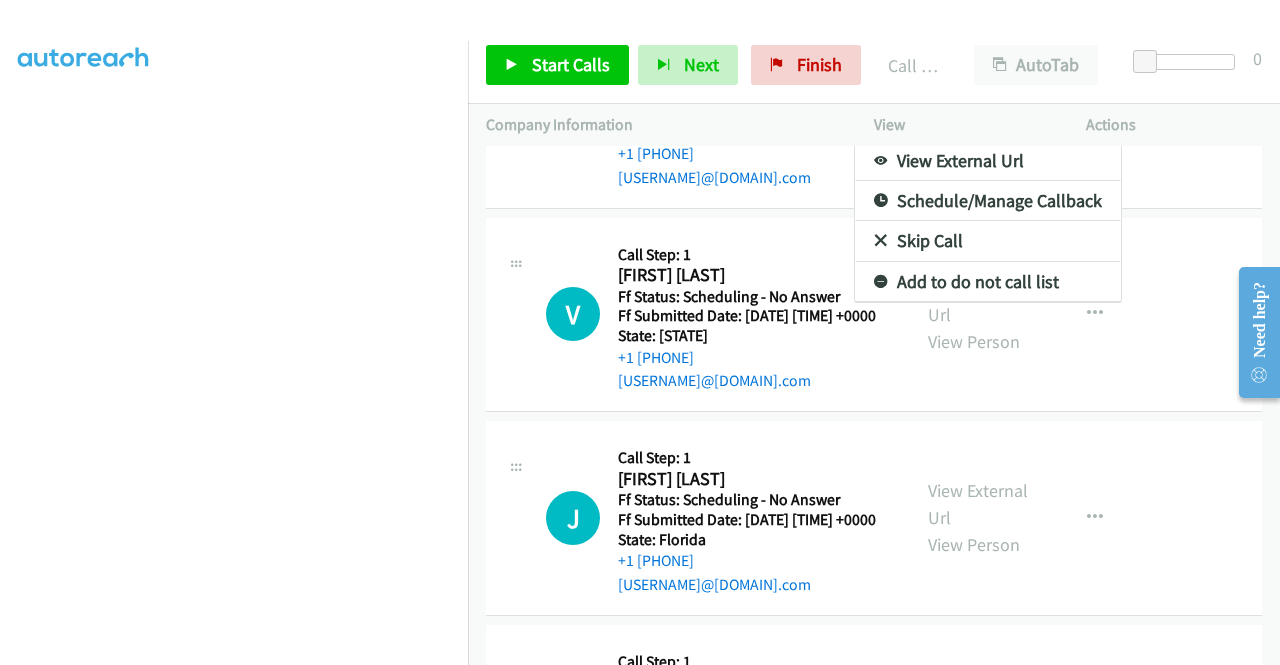 click on "Add to do not call list" at bounding box center (988, 282) 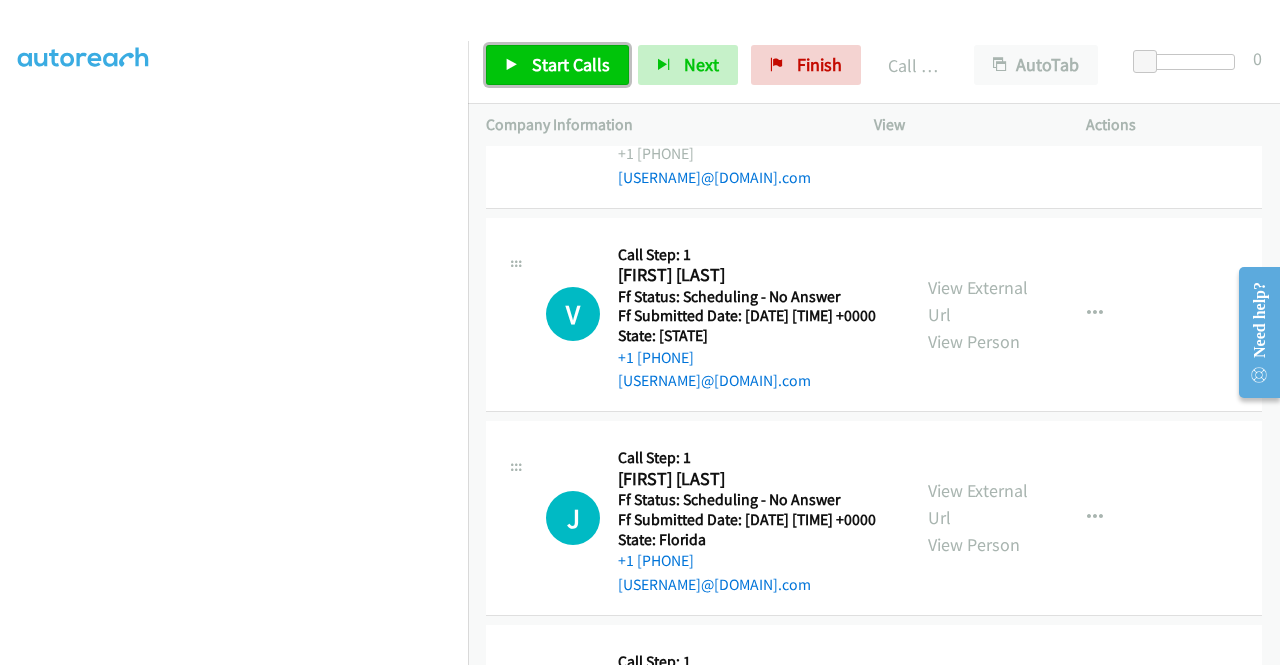 click on "Start Calls" at bounding box center [571, 64] 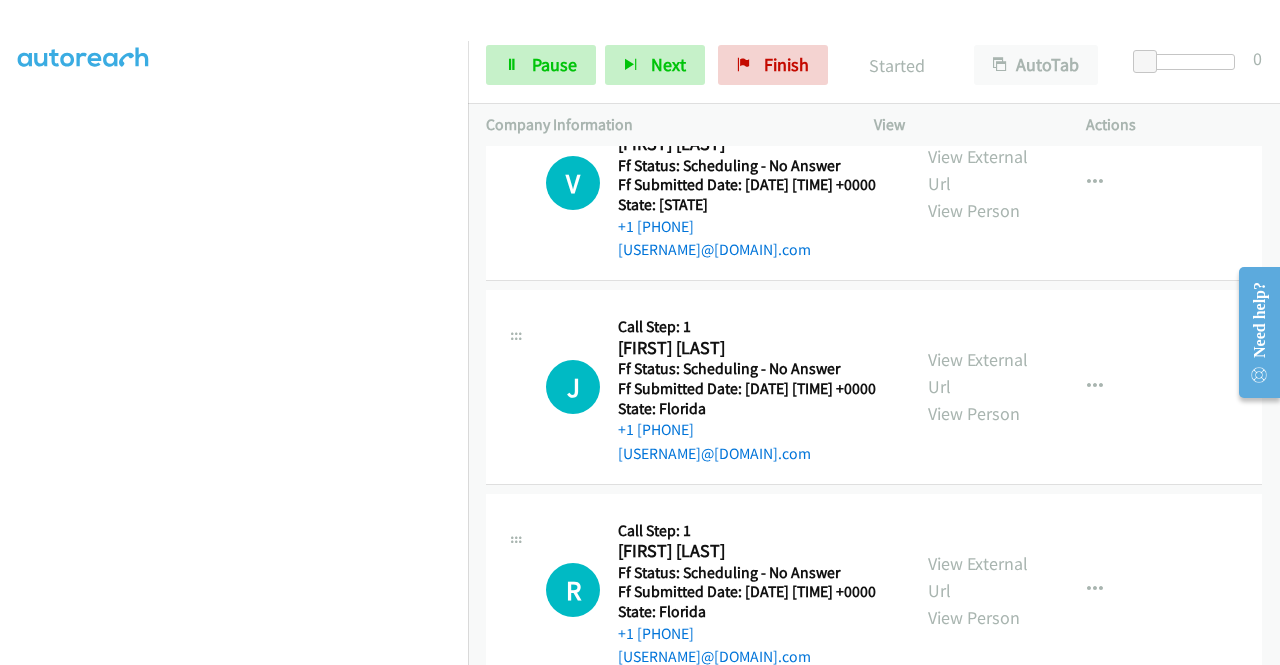 scroll, scrollTop: 1221, scrollLeft: 0, axis: vertical 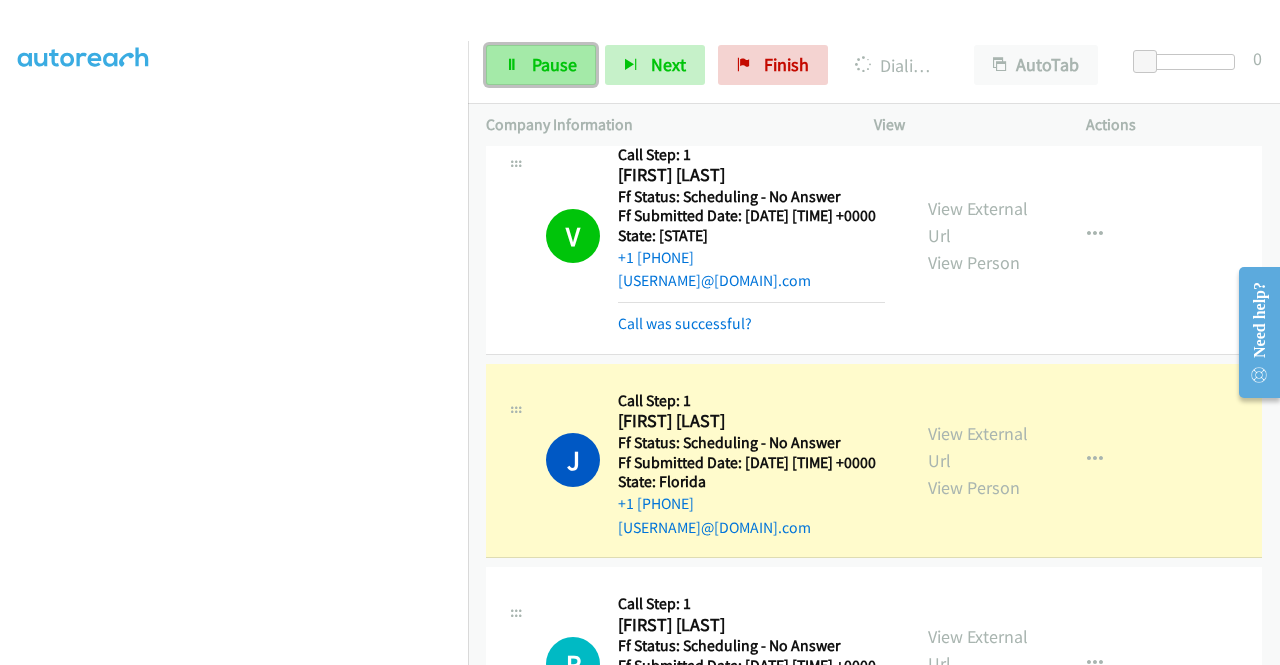 click on "Pause" at bounding box center (554, 64) 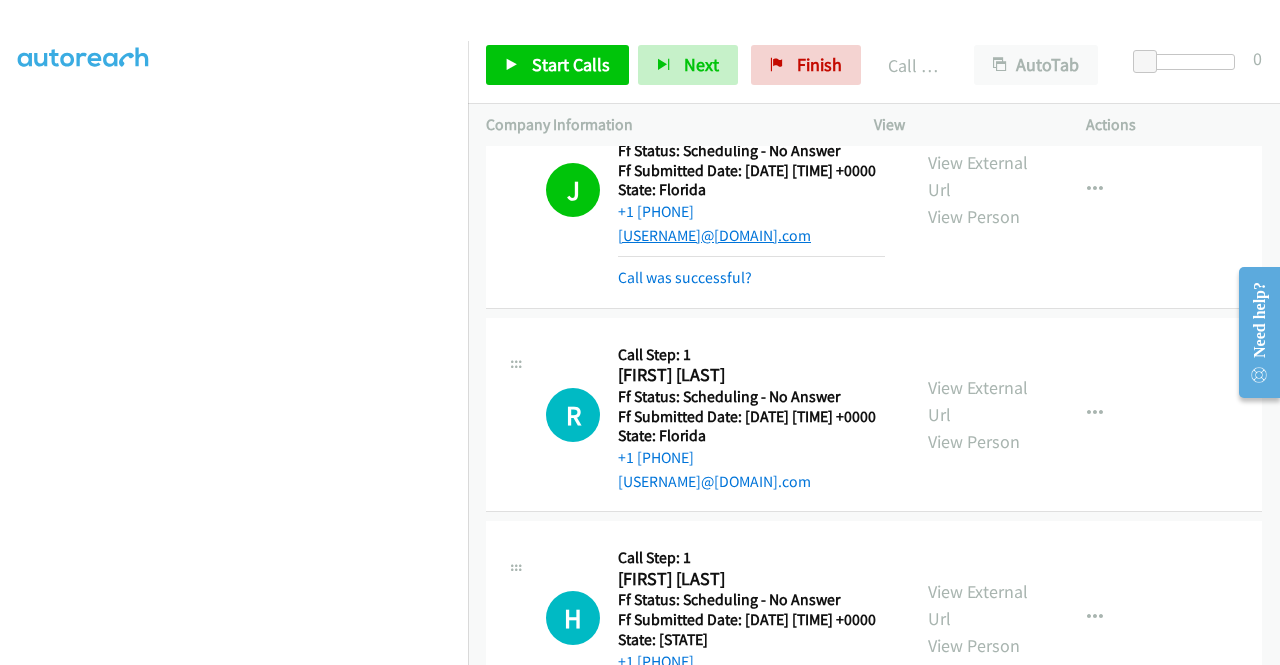 scroll, scrollTop: 1521, scrollLeft: 0, axis: vertical 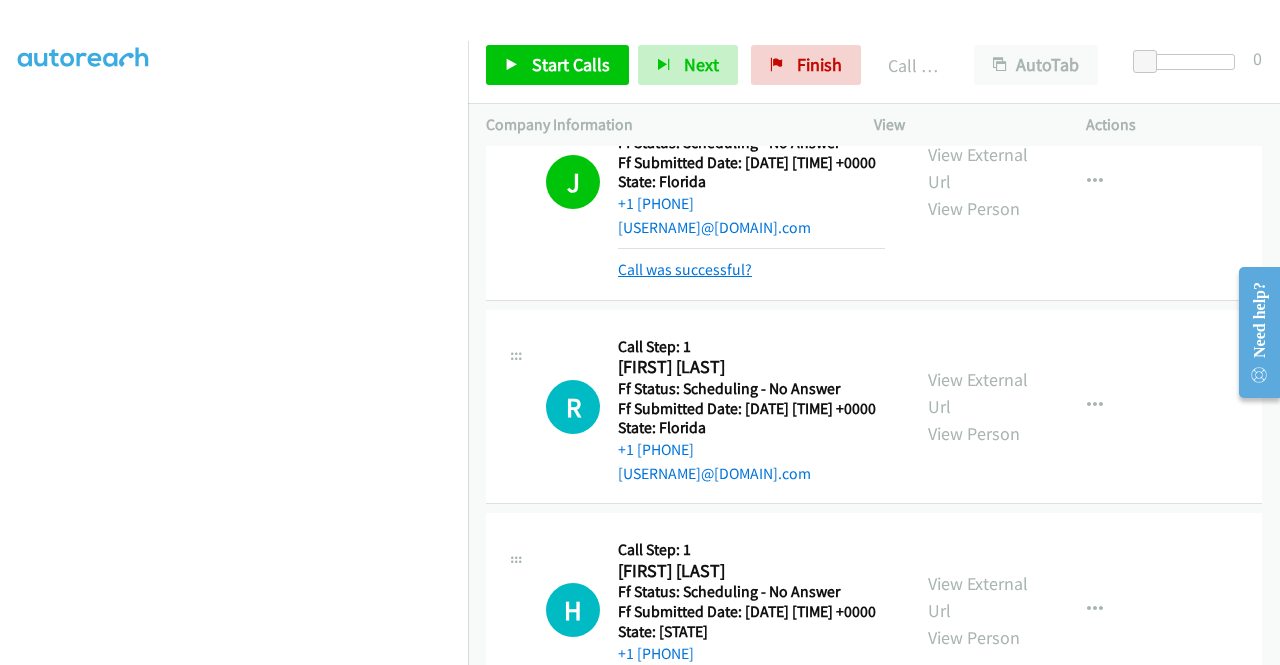 click on "Call was successful?" at bounding box center [685, 269] 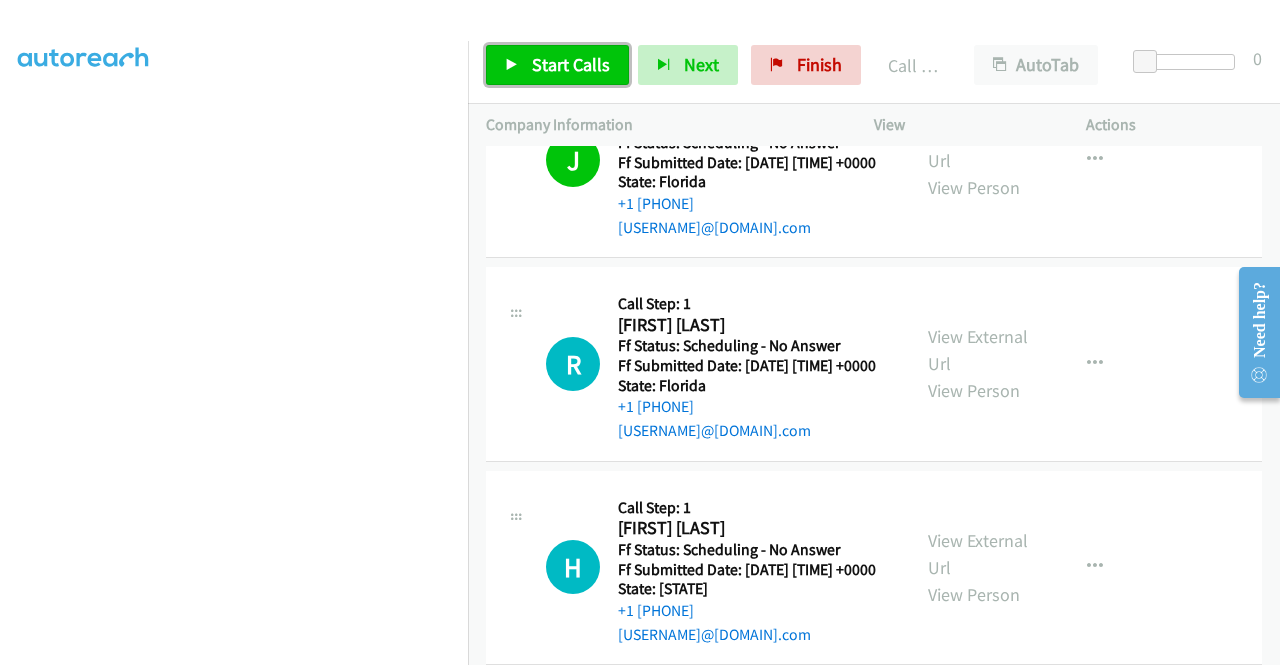 click on "Start Calls" at bounding box center (557, 65) 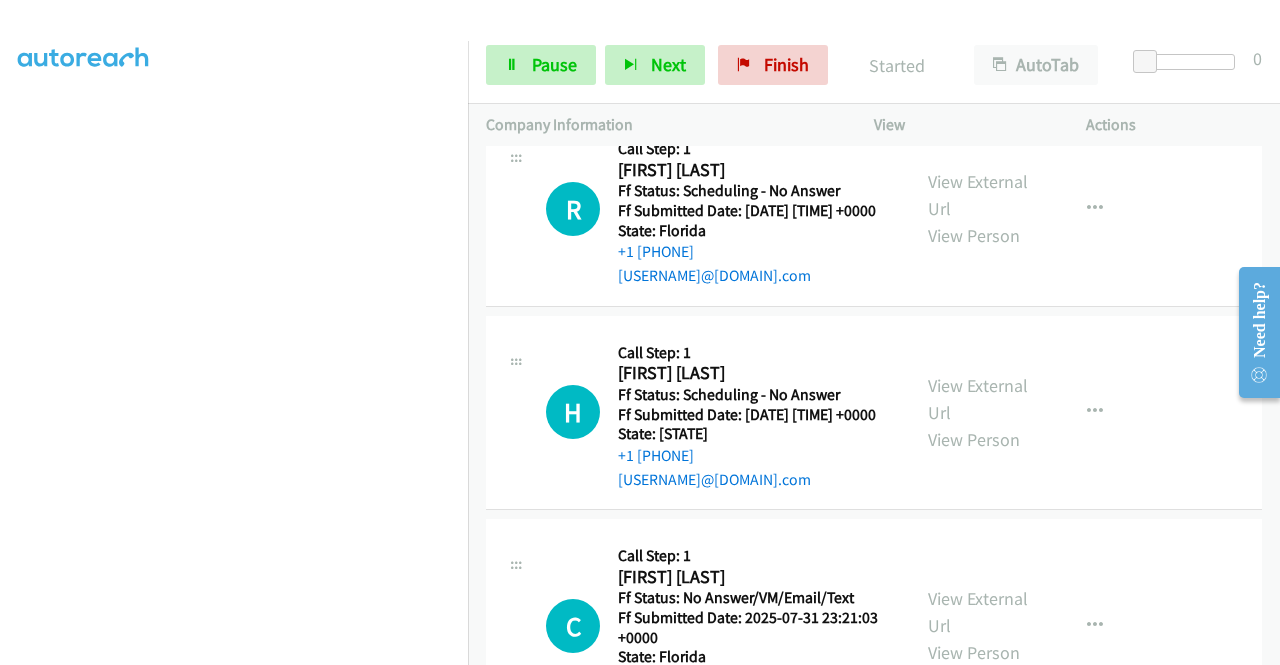 scroll, scrollTop: 1721, scrollLeft: 0, axis: vertical 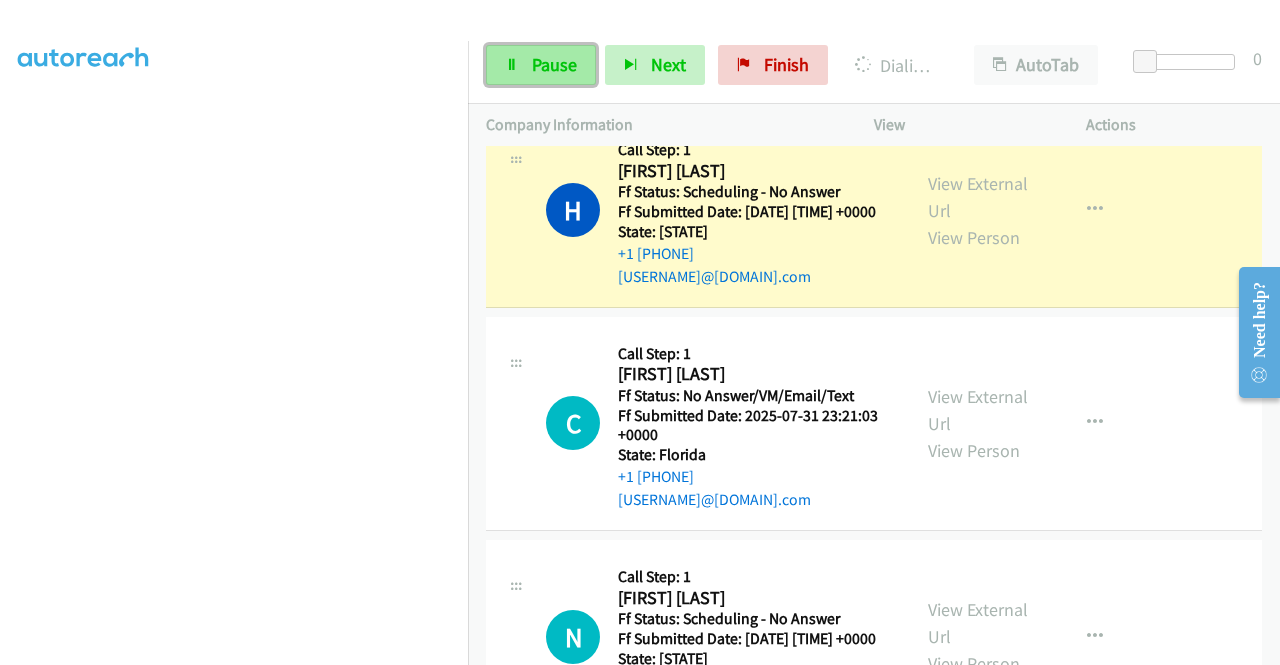 click on "Pause" at bounding box center (541, 65) 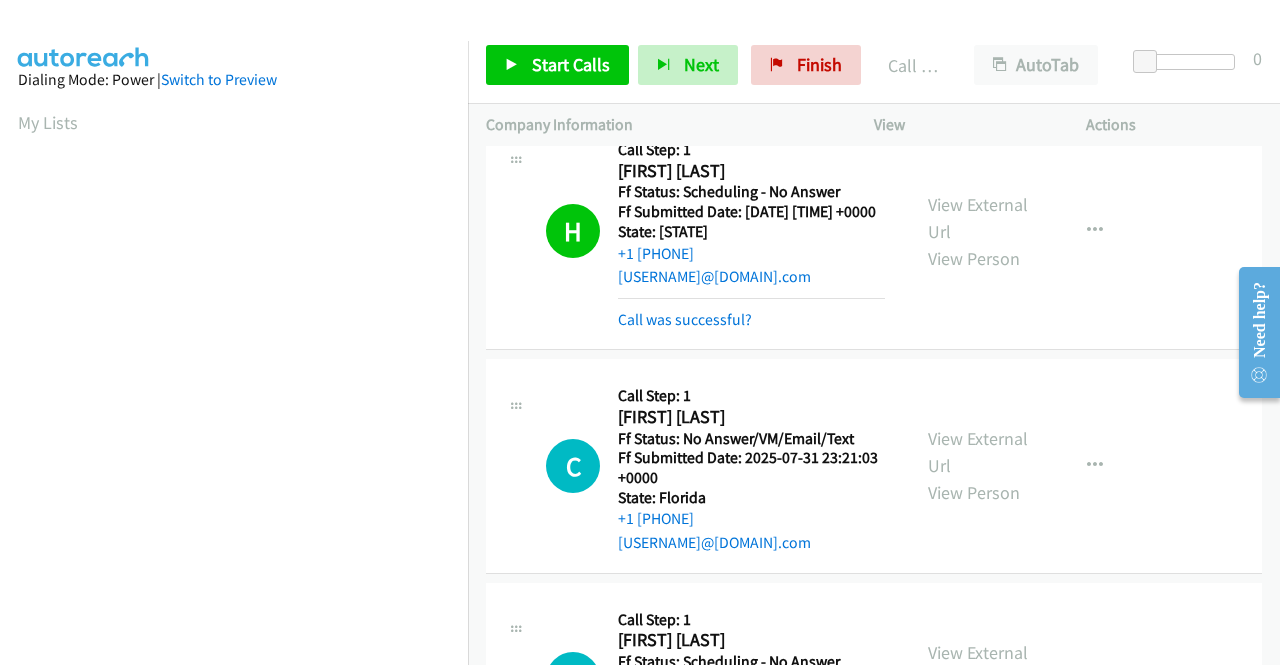 scroll, scrollTop: 456, scrollLeft: 0, axis: vertical 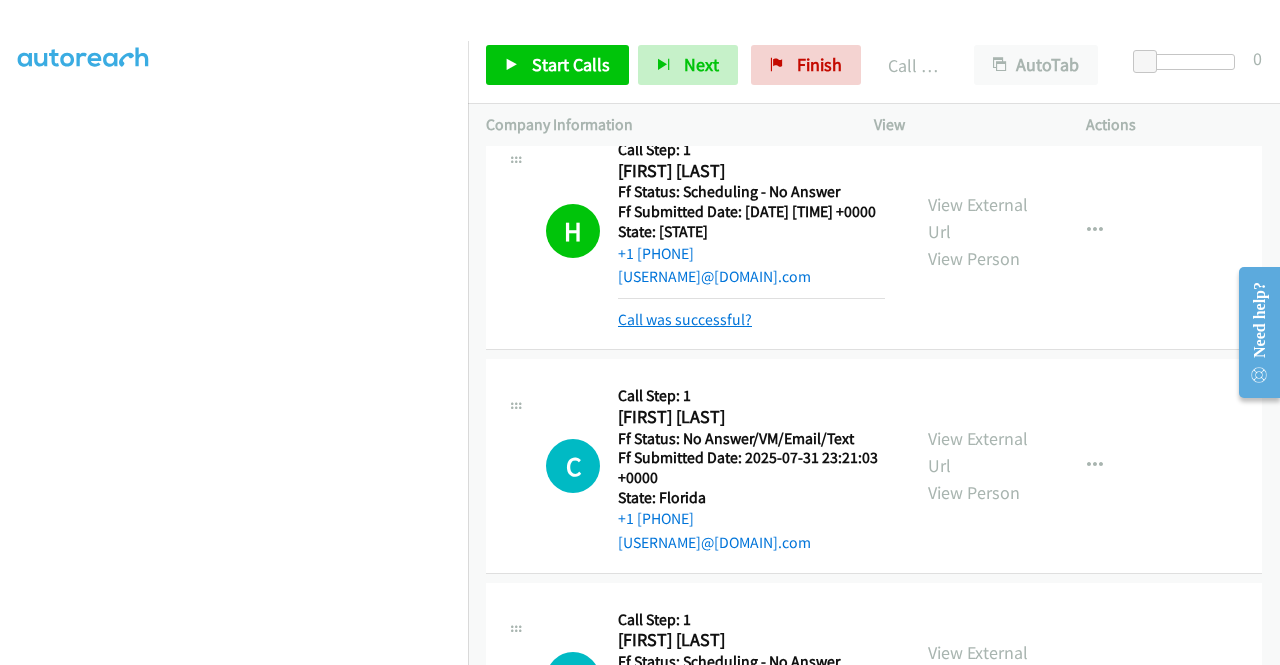 click on "Call was successful?" at bounding box center (685, 319) 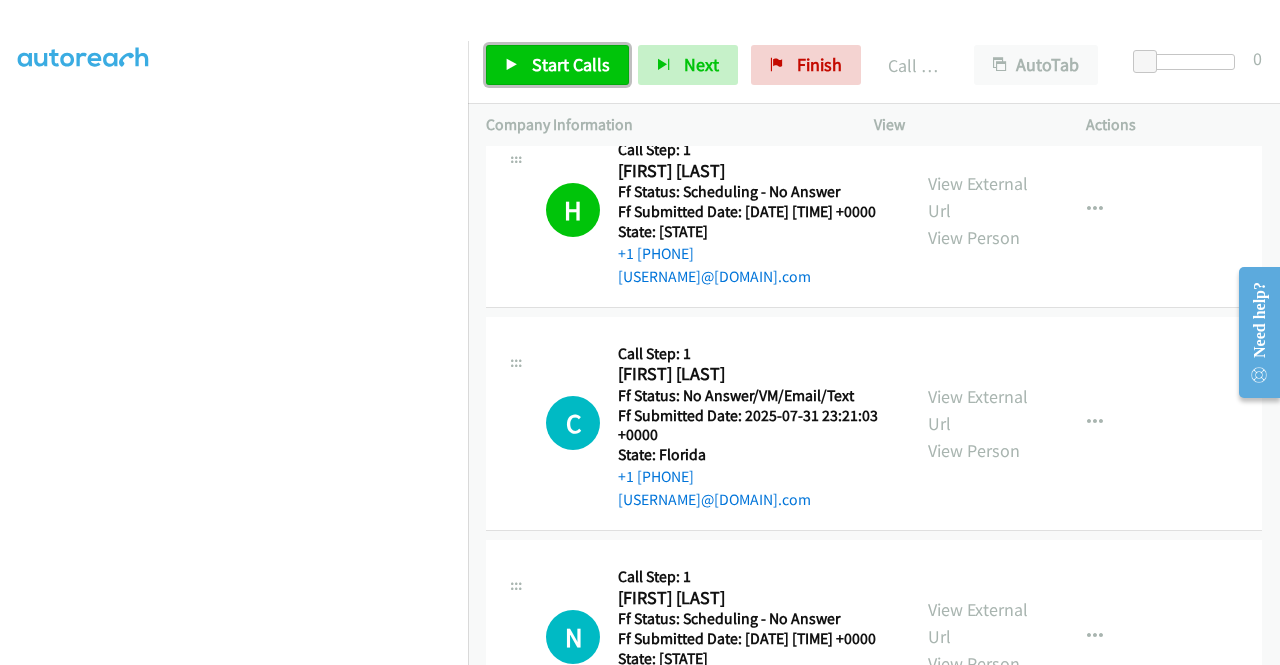 click on "Start Calls" at bounding box center (571, 64) 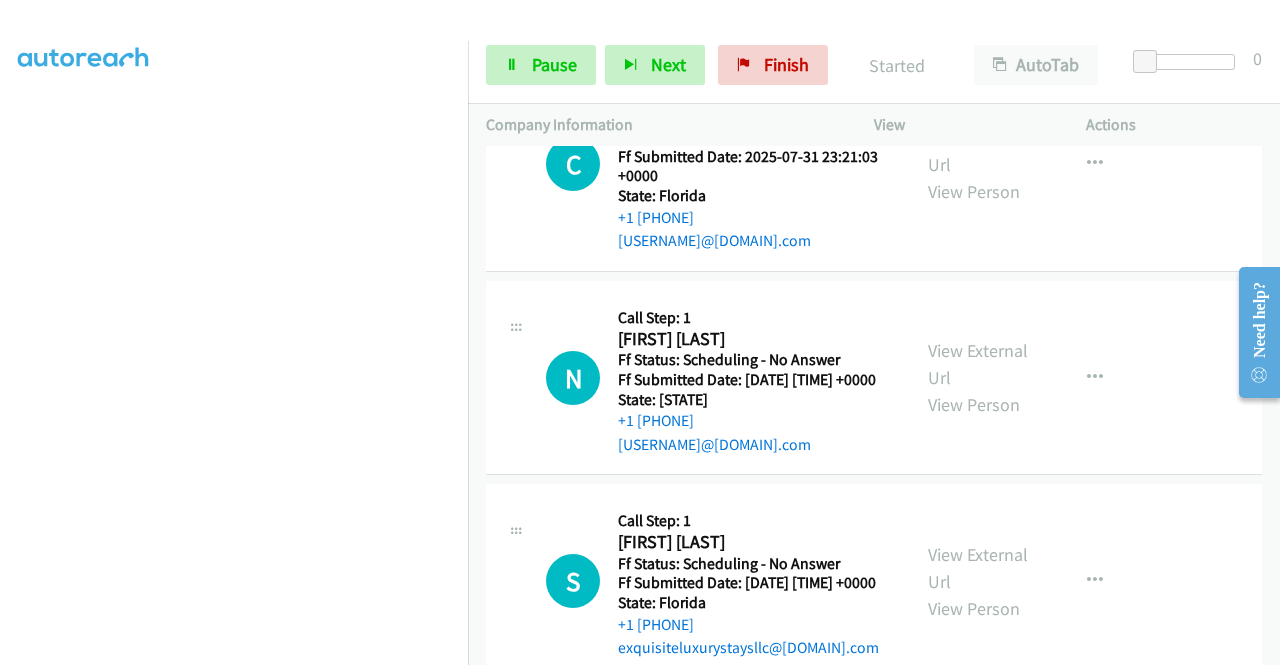 scroll, scrollTop: 2221, scrollLeft: 0, axis: vertical 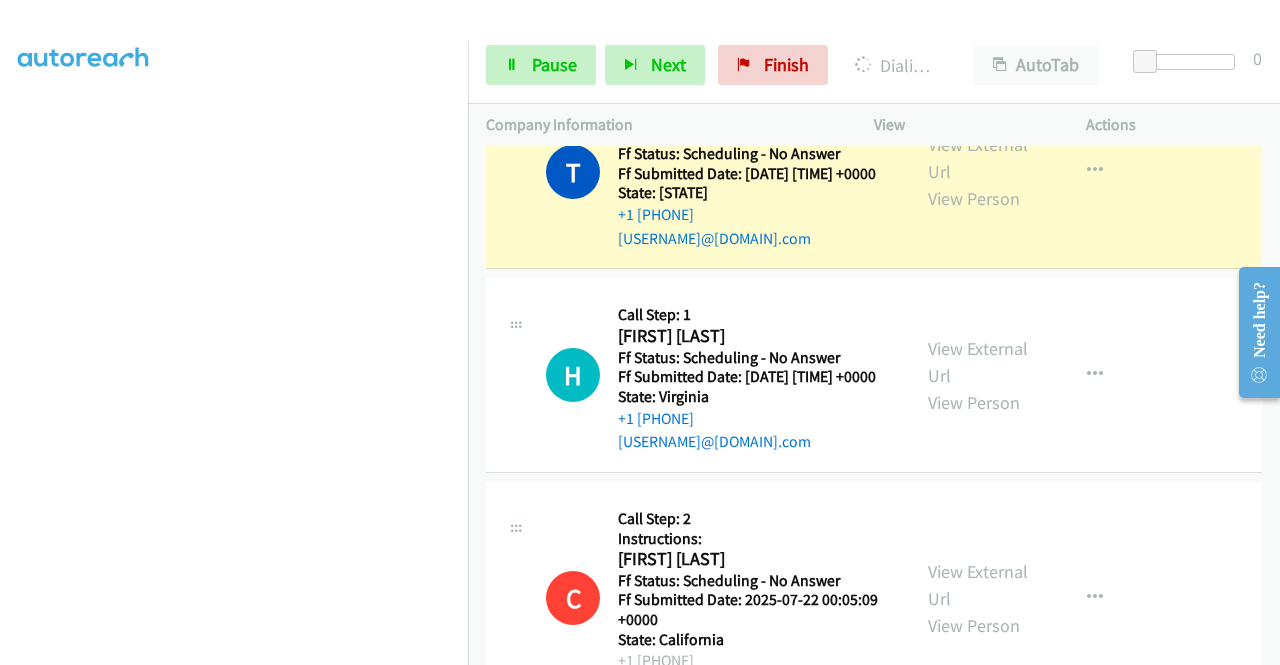 click on "Start Calls
Pause
Next
Finish
Dialing [FIRST] [LAST]
AutoTab
AutoTab
0" at bounding box center (874, 65) 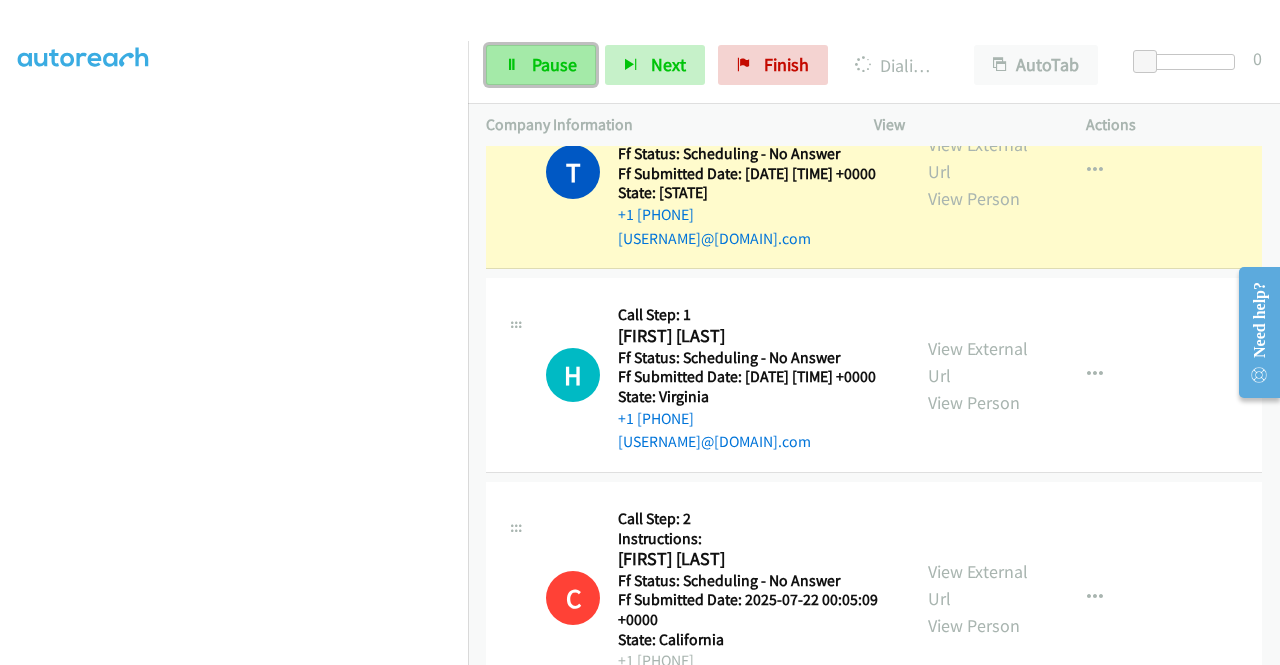 click on "Pause" at bounding box center [541, 65] 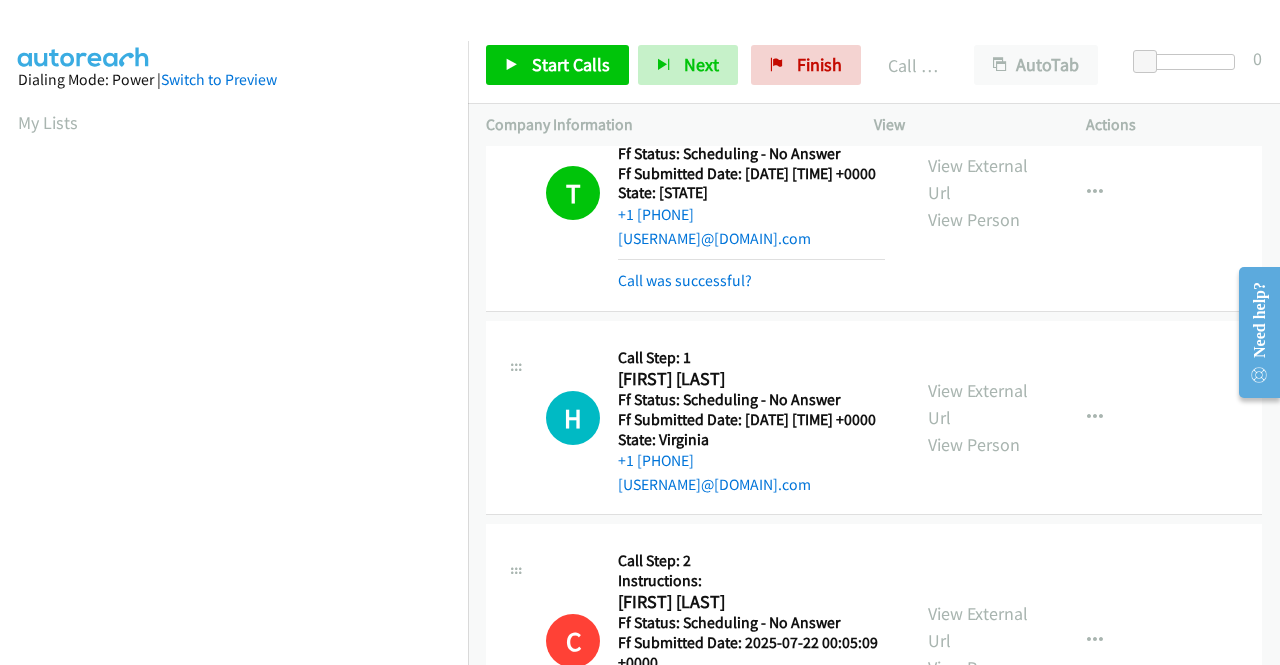 scroll, scrollTop: 456, scrollLeft: 0, axis: vertical 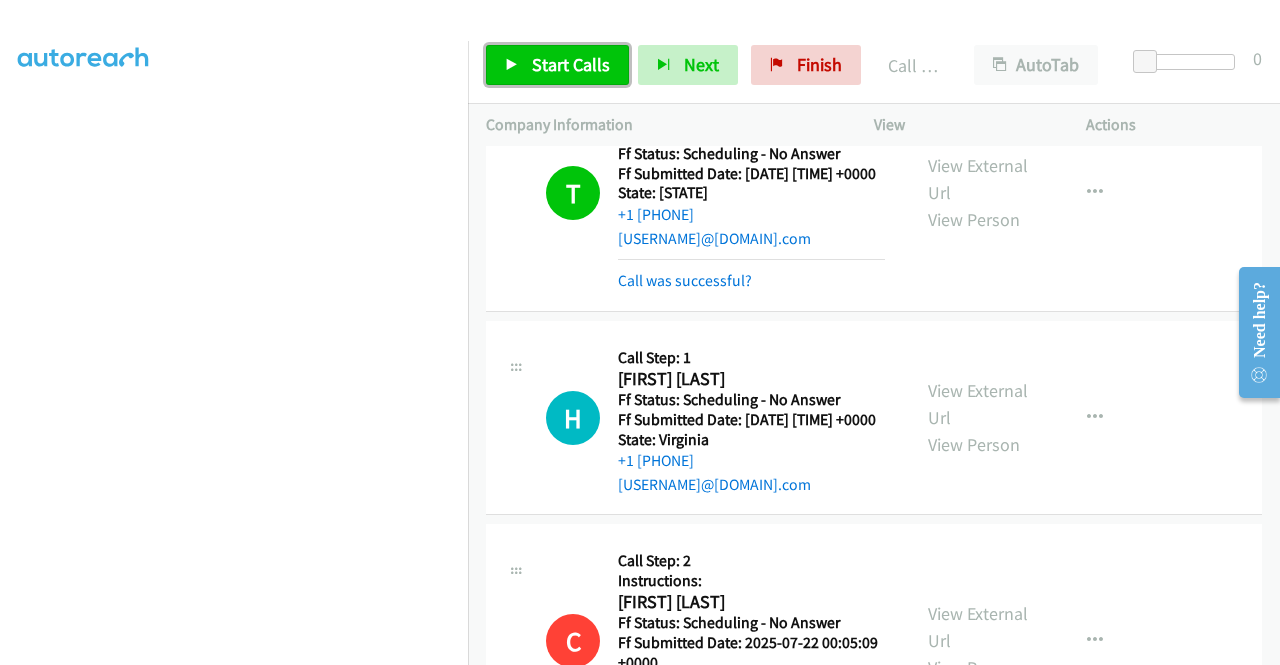 click on "Start Calls" at bounding box center [571, 64] 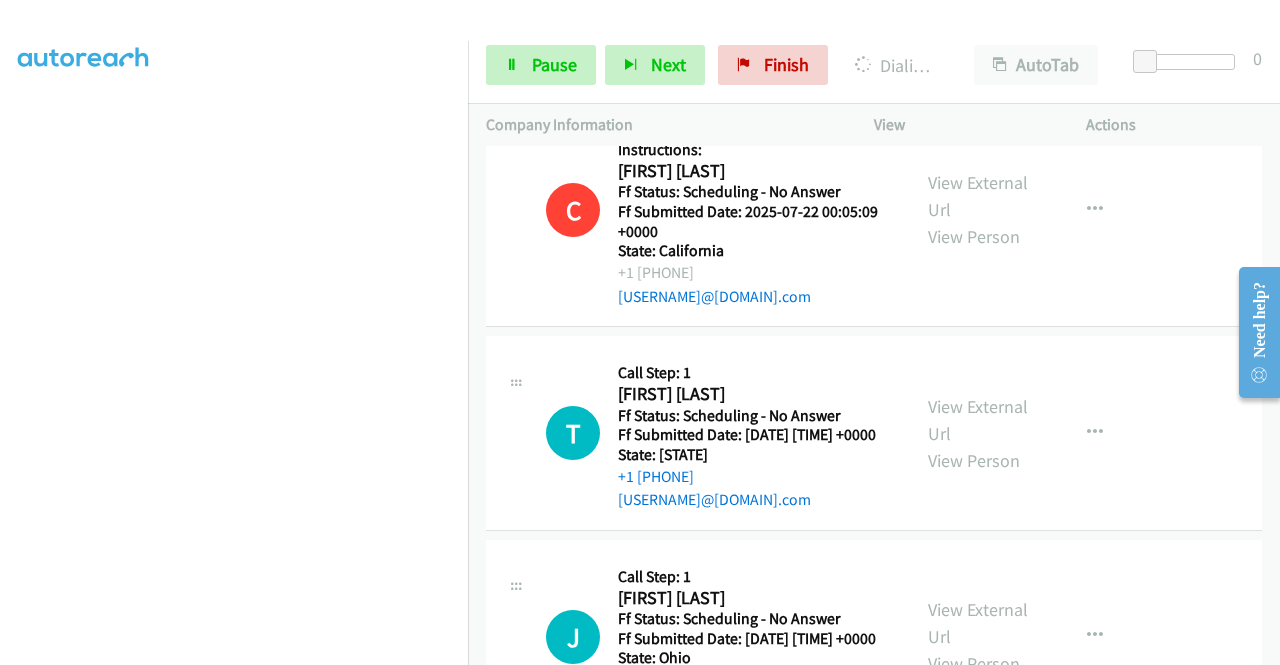 scroll, scrollTop: 3321, scrollLeft: 0, axis: vertical 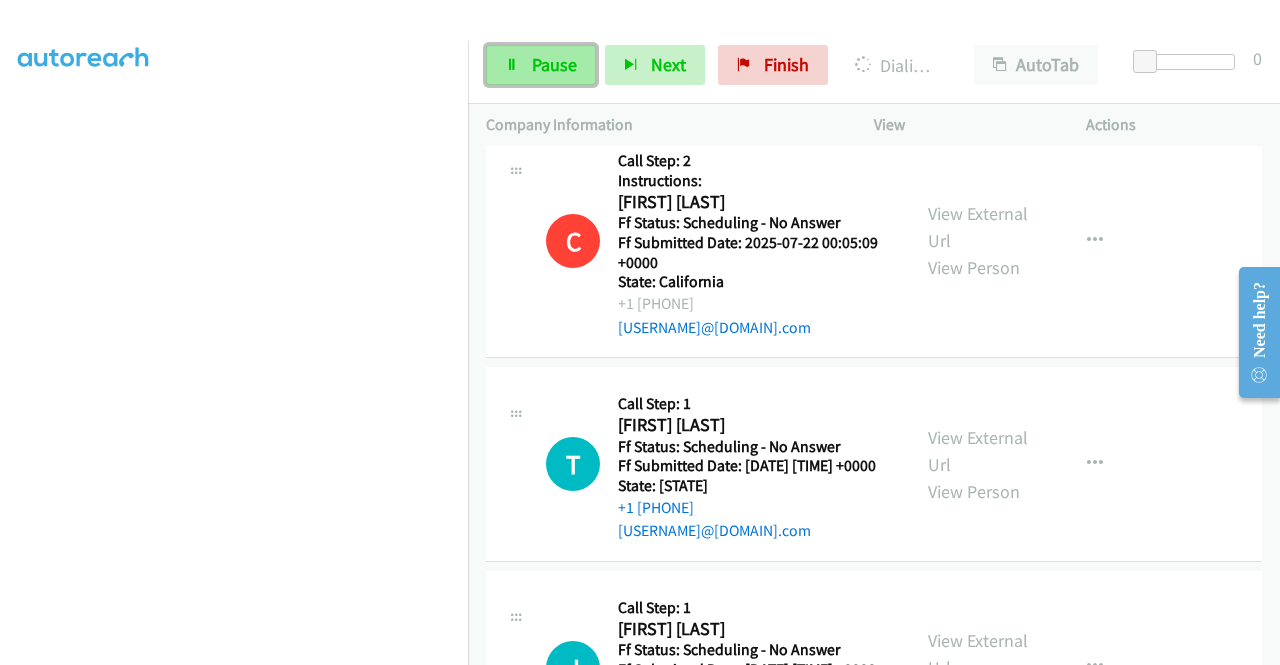 click on "Pause" at bounding box center (554, 64) 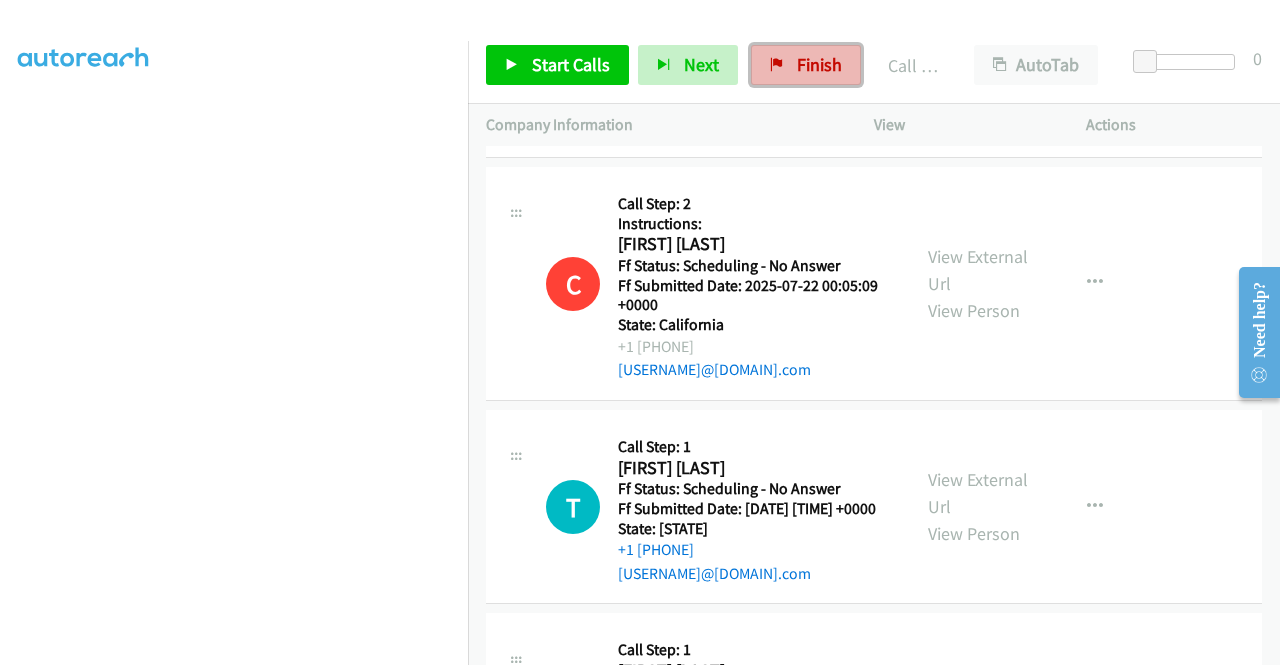 click on "Finish" at bounding box center (806, 65) 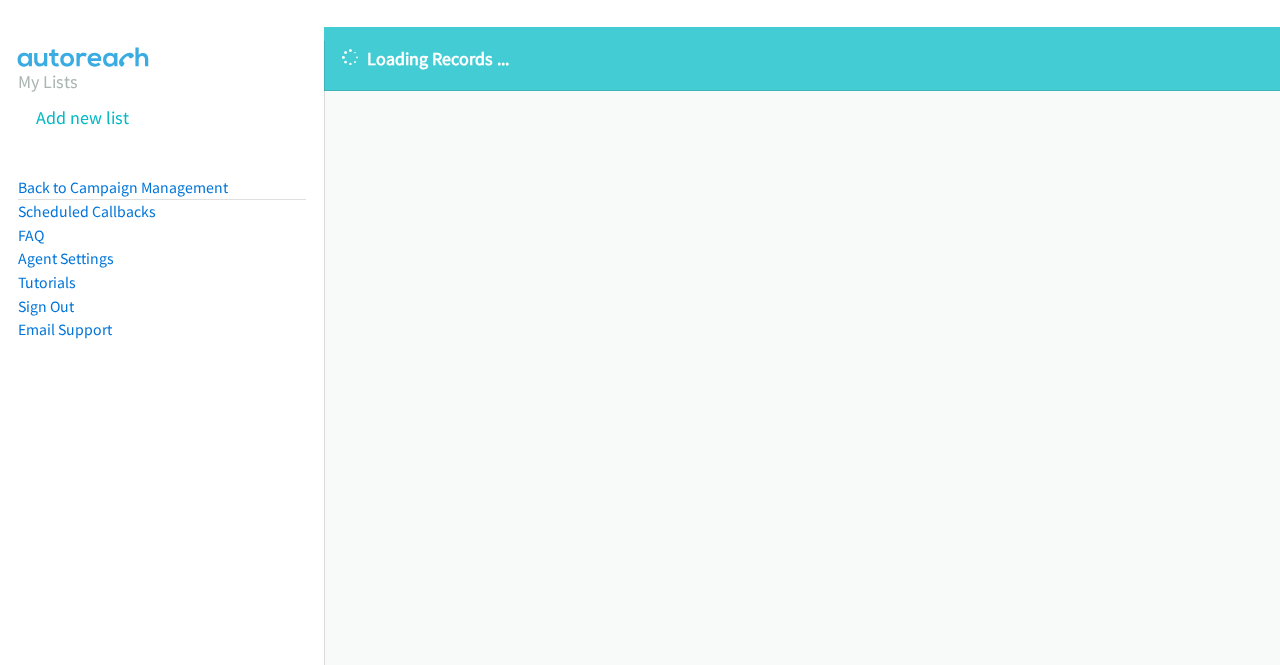 scroll, scrollTop: 0, scrollLeft: 0, axis: both 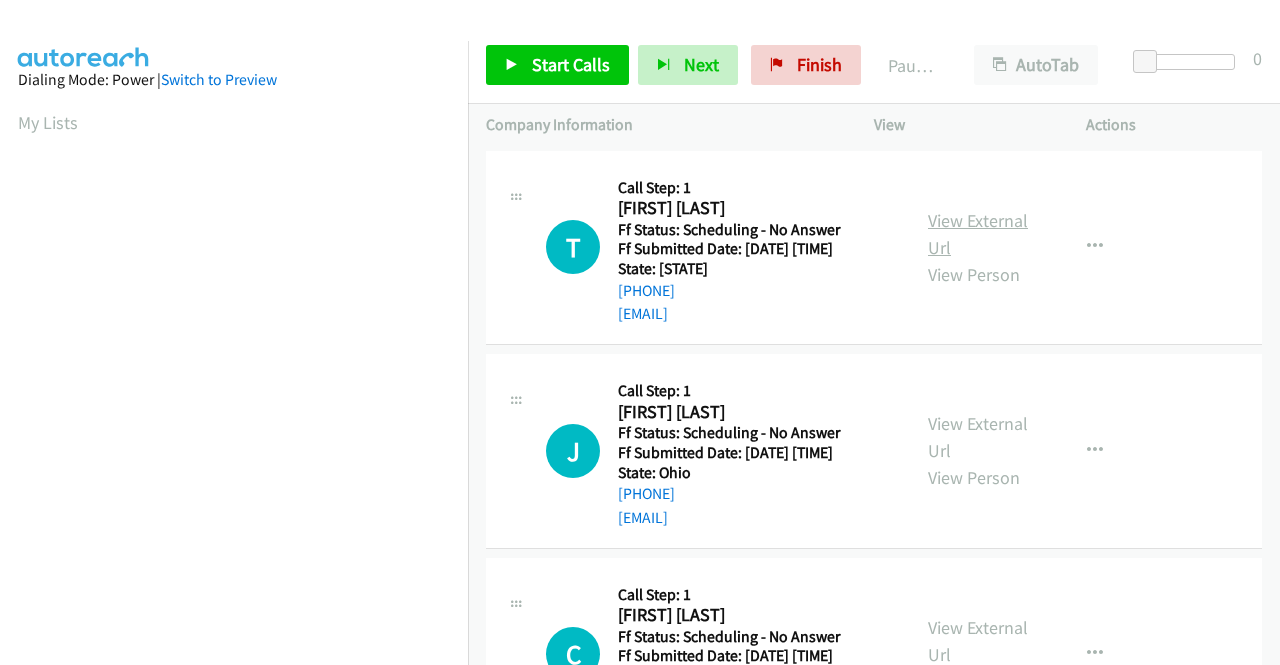 click on "View External Url" at bounding box center (978, 234) 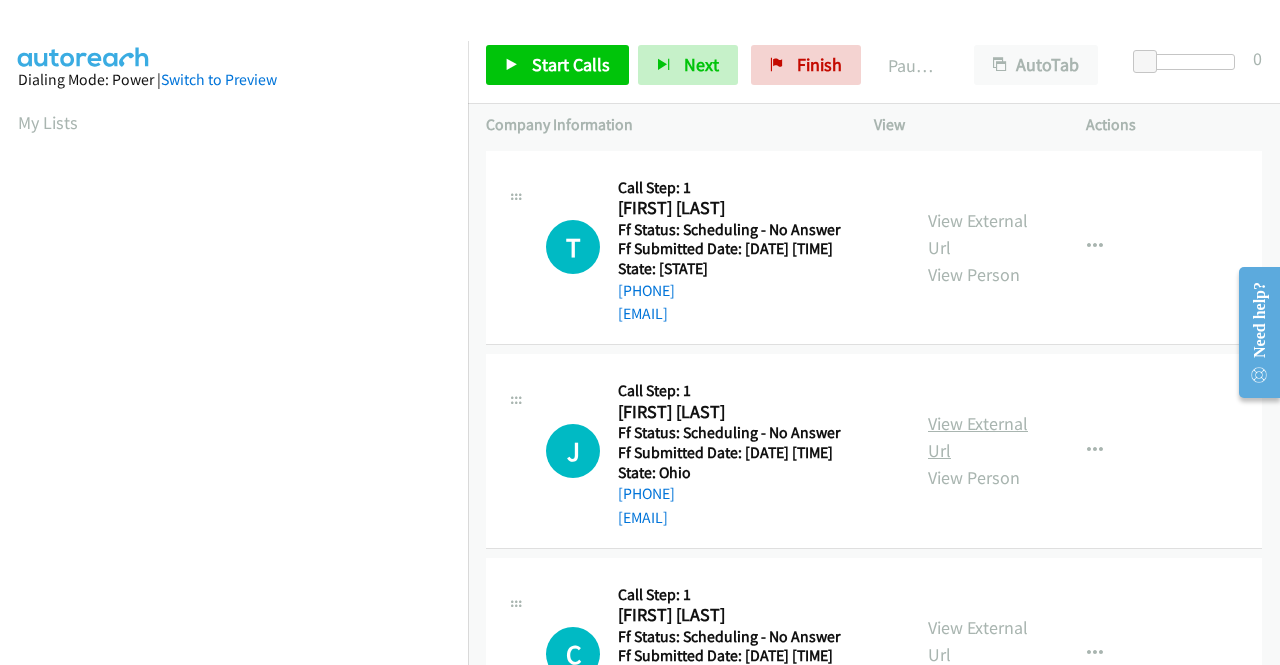 click on "View External Url" at bounding box center (978, 437) 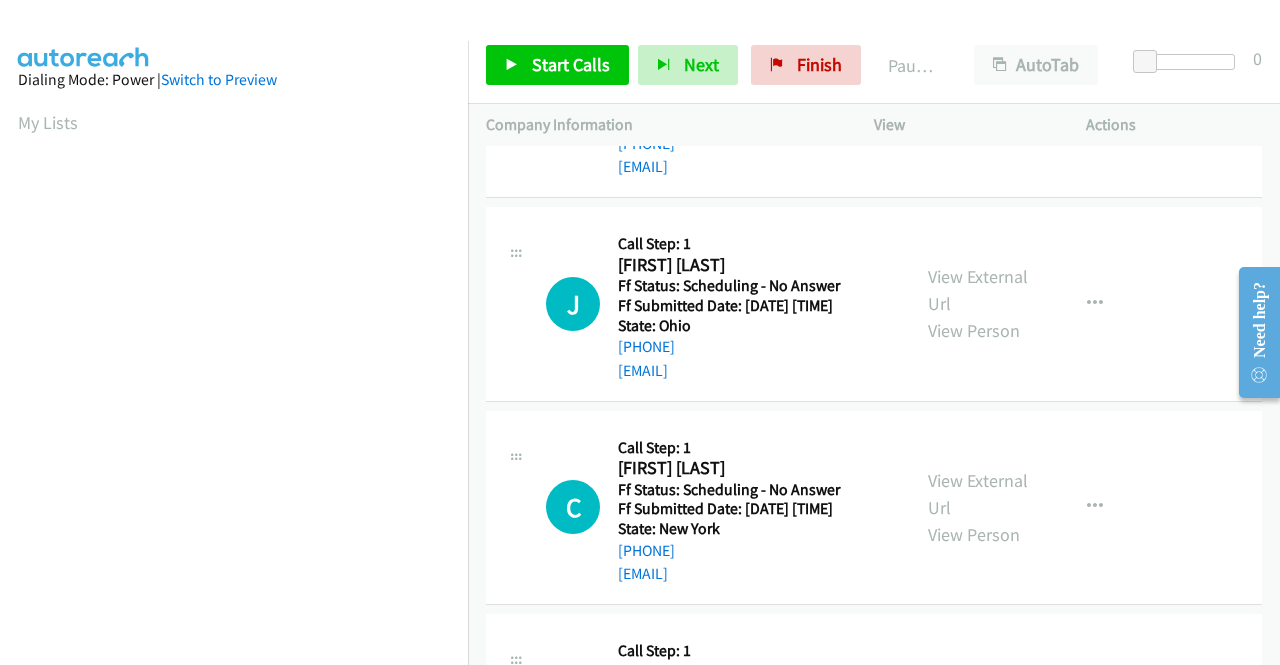 scroll, scrollTop: 200, scrollLeft: 0, axis: vertical 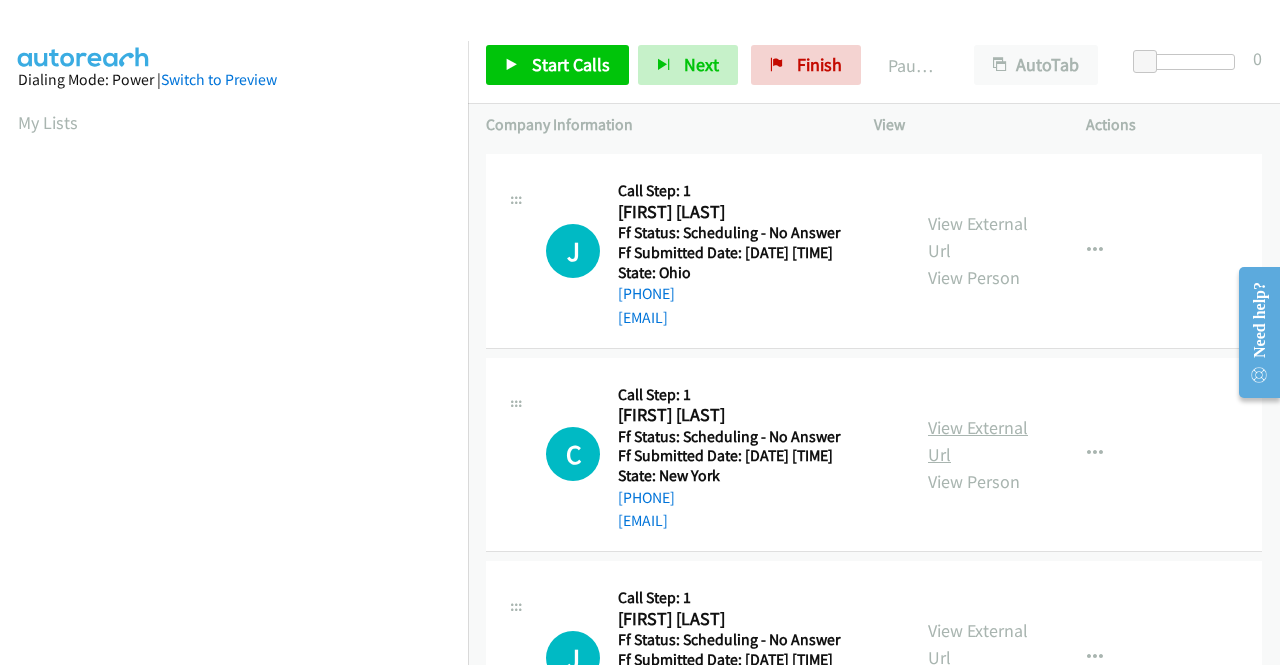 click on "View External Url" at bounding box center [978, 441] 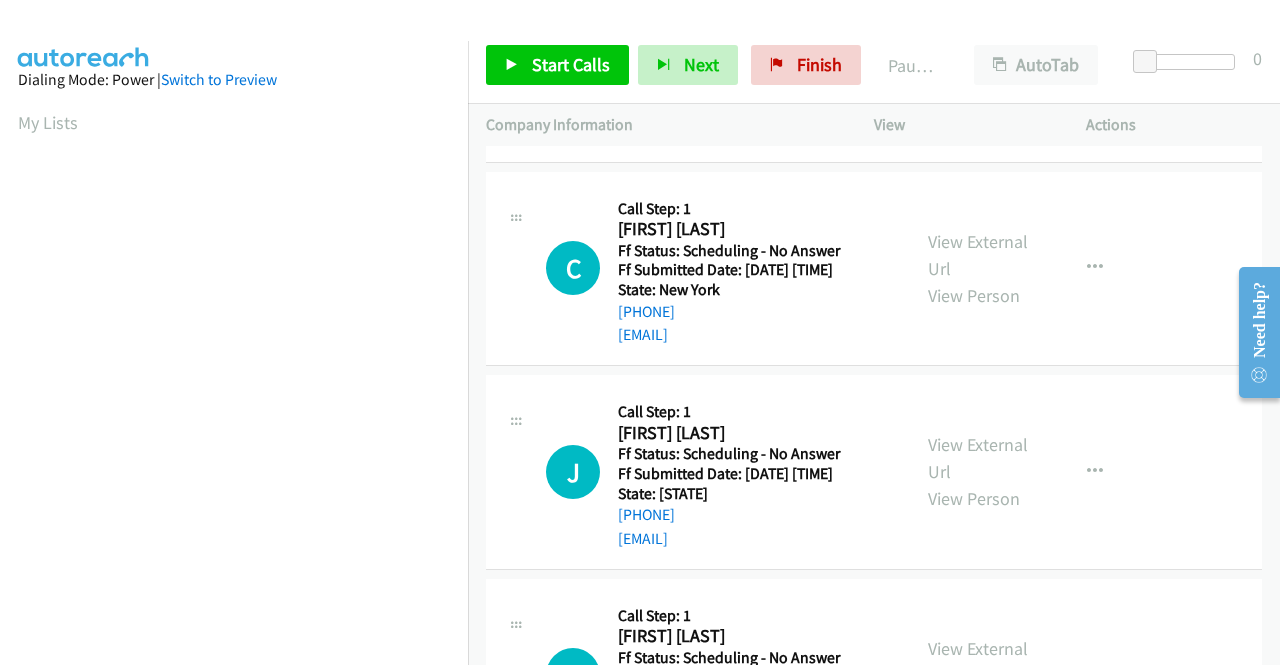 scroll, scrollTop: 400, scrollLeft: 0, axis: vertical 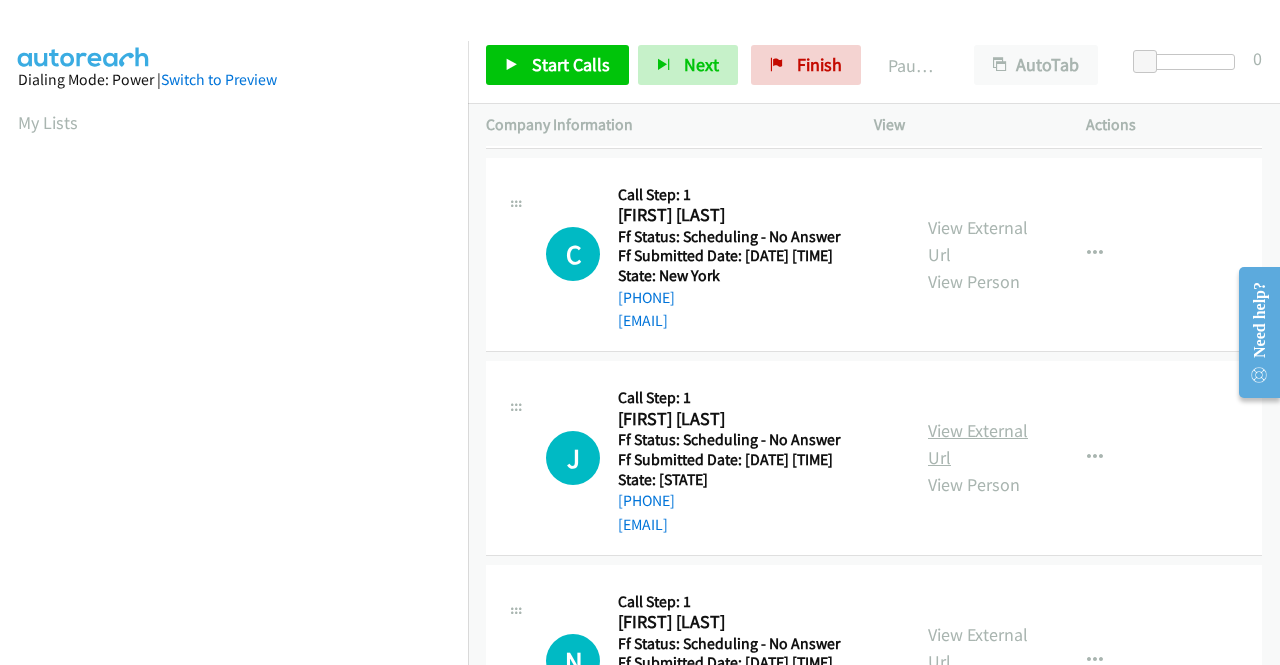 click on "View External Url" at bounding box center (978, 444) 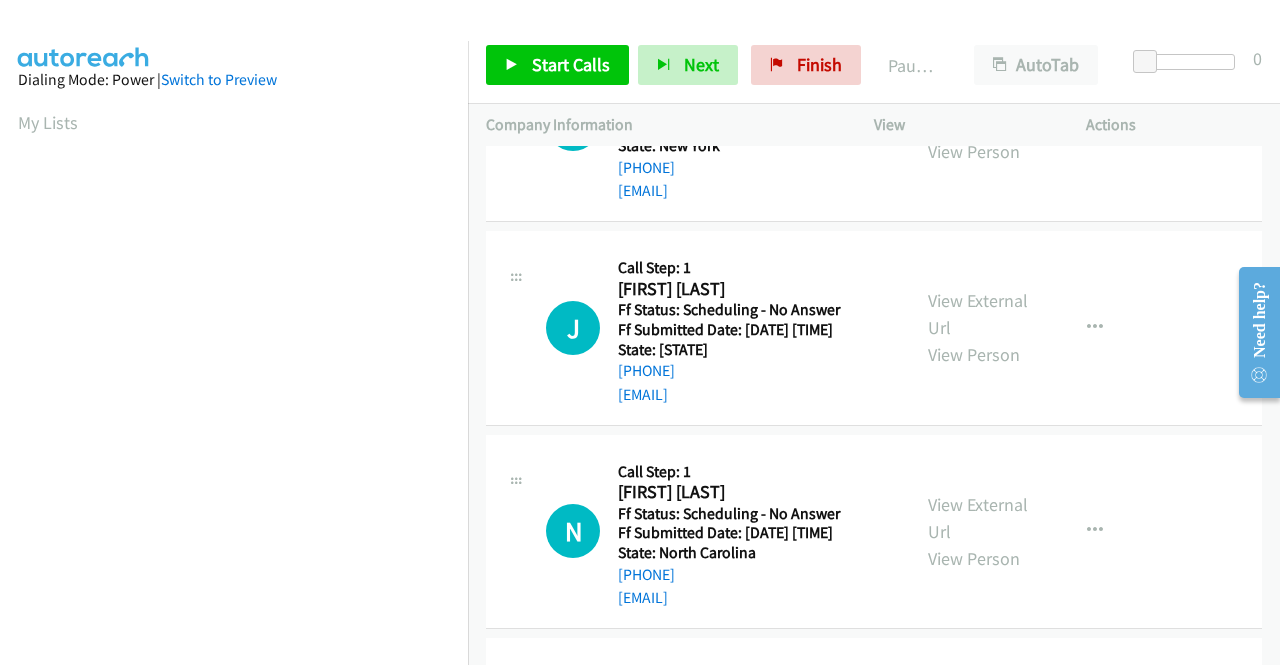 scroll, scrollTop: 600, scrollLeft: 0, axis: vertical 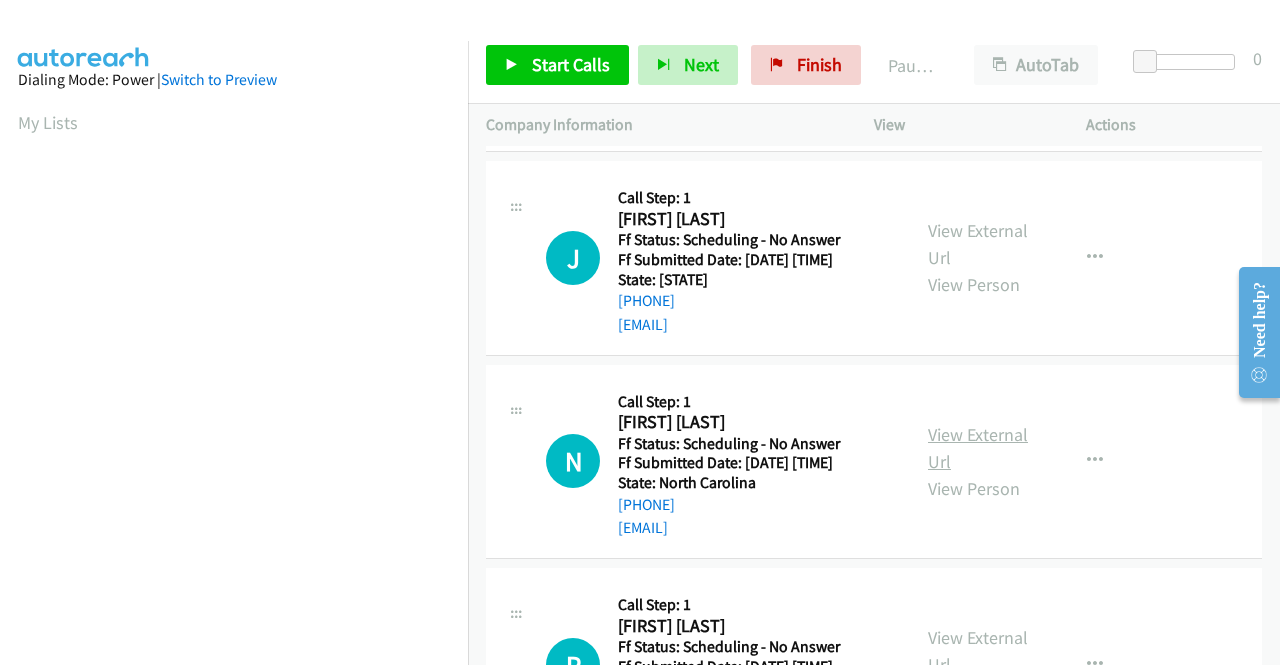 click on "View External Url" at bounding box center (978, 448) 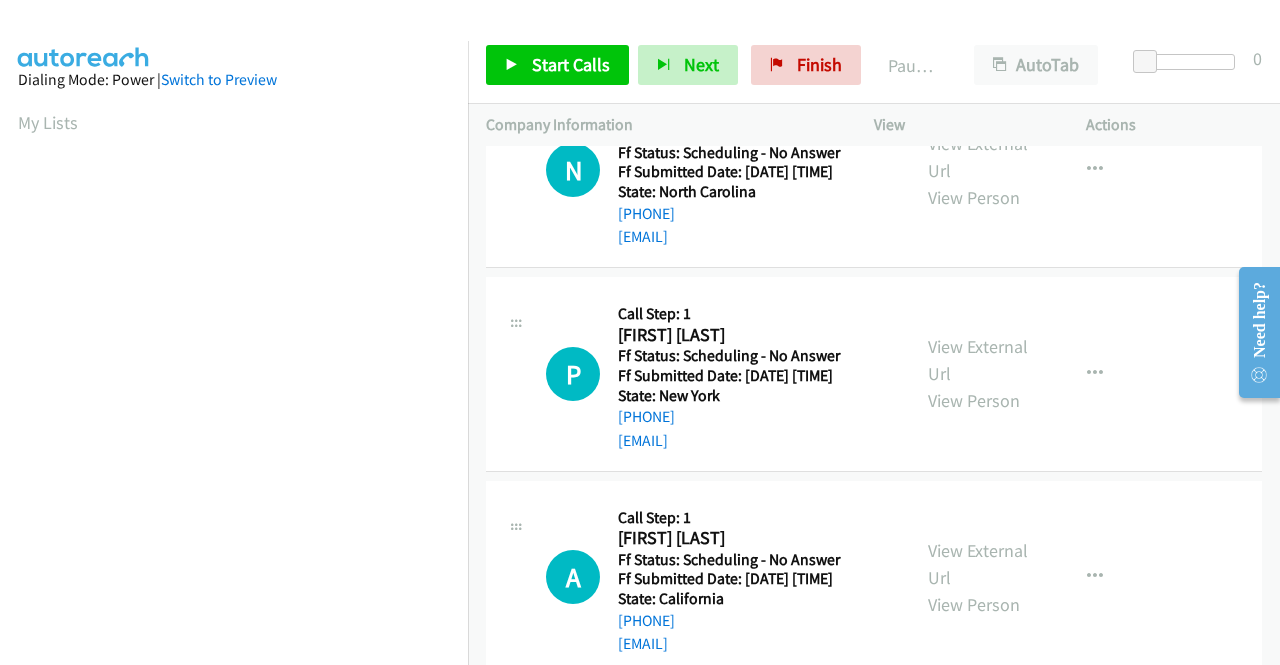 scroll, scrollTop: 900, scrollLeft: 0, axis: vertical 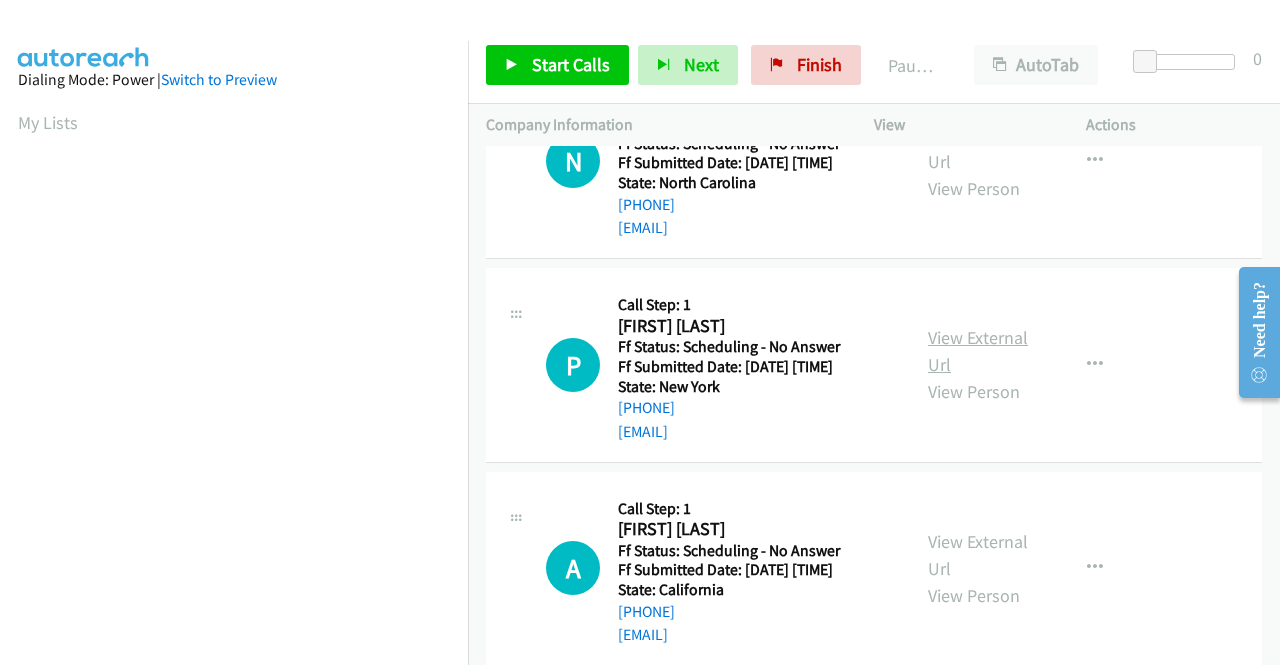 click on "View External Url" at bounding box center (978, 351) 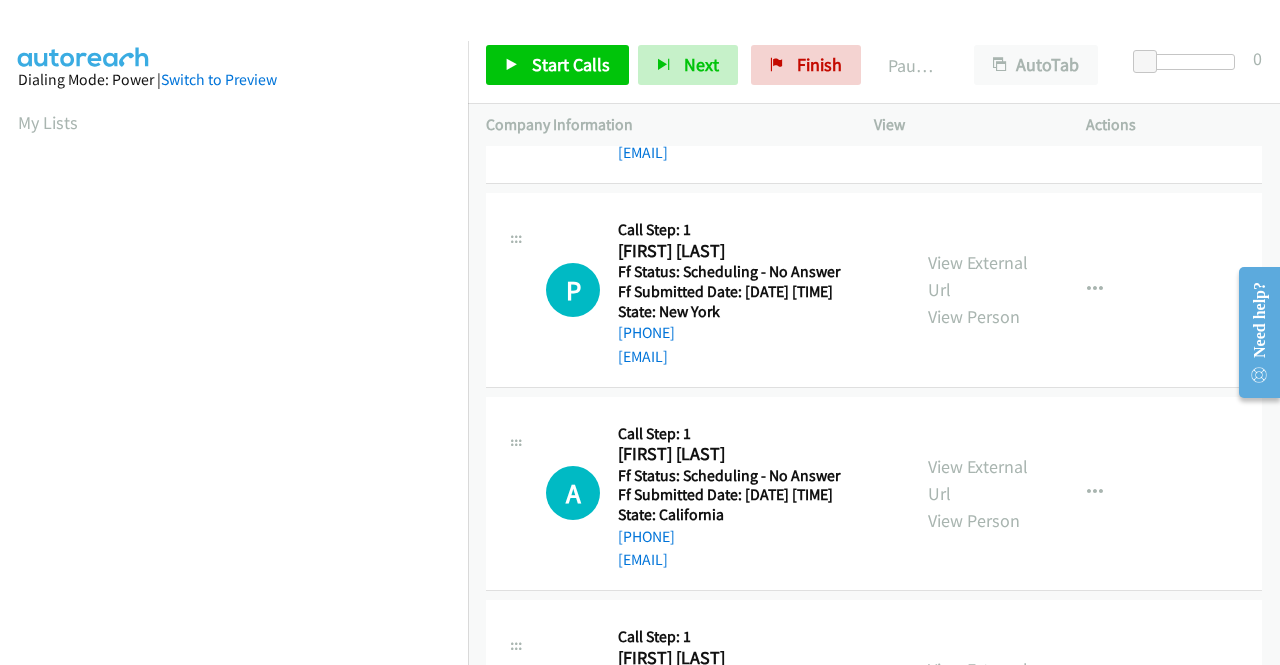 scroll, scrollTop: 1100, scrollLeft: 0, axis: vertical 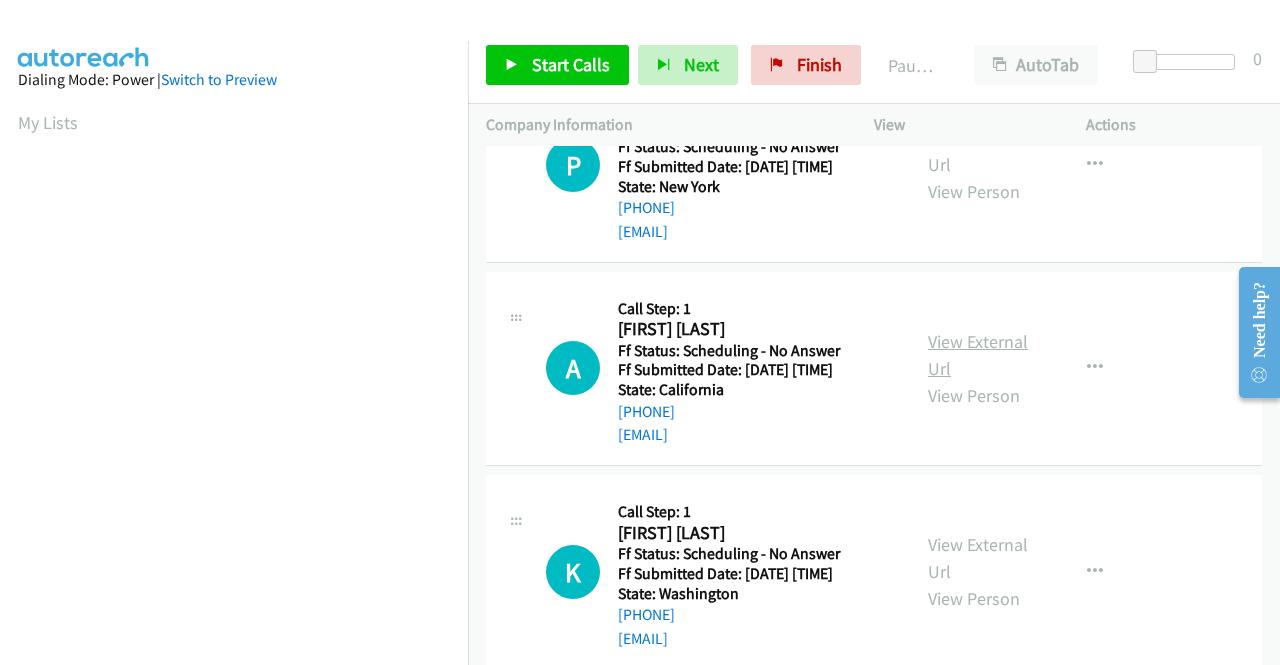 click on "View External Url" at bounding box center [978, 355] 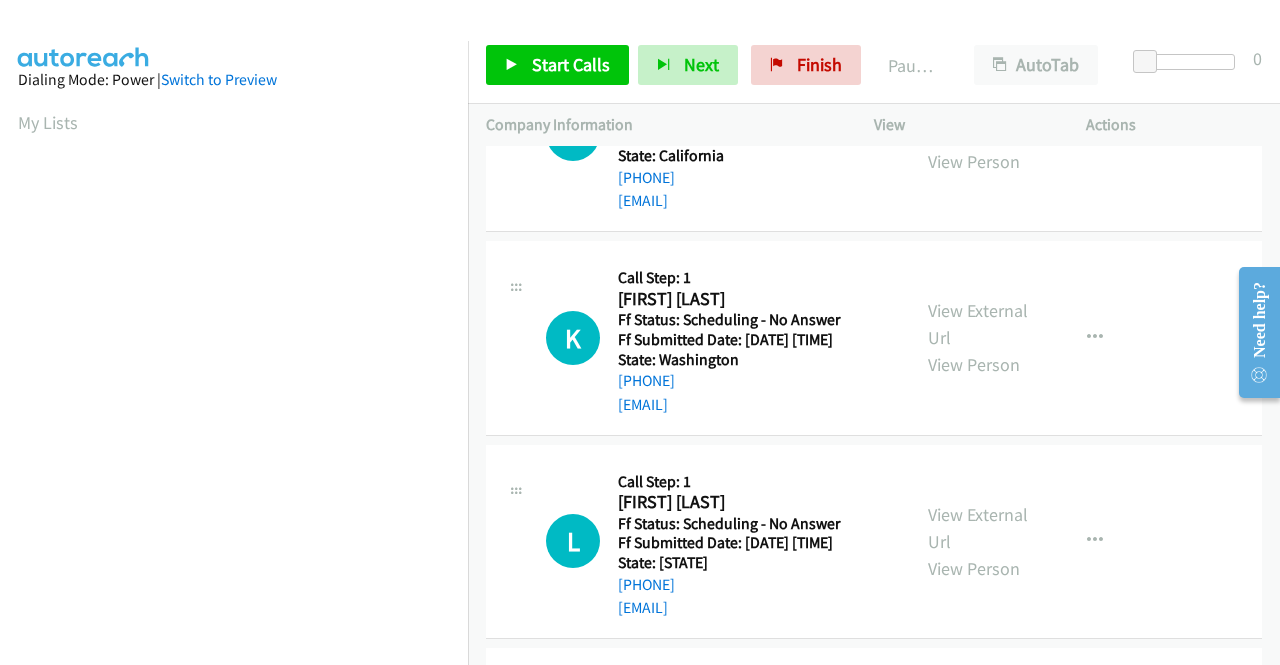 scroll, scrollTop: 1400, scrollLeft: 0, axis: vertical 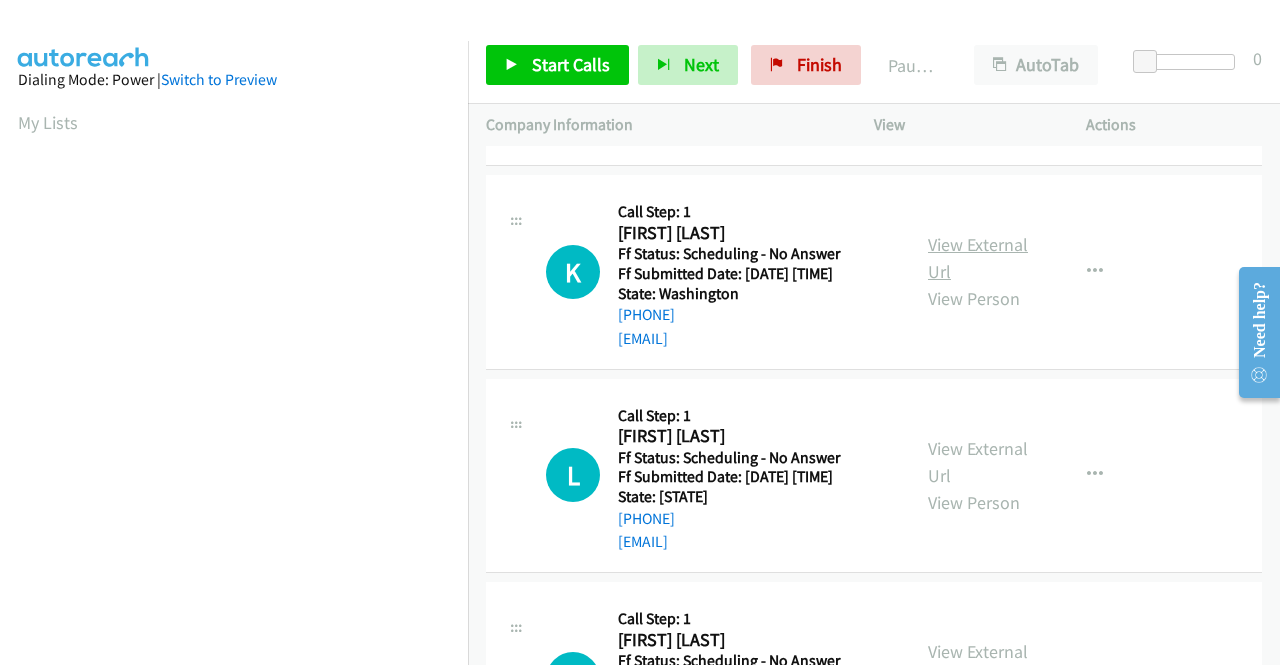 click on "View External Url" at bounding box center [978, 258] 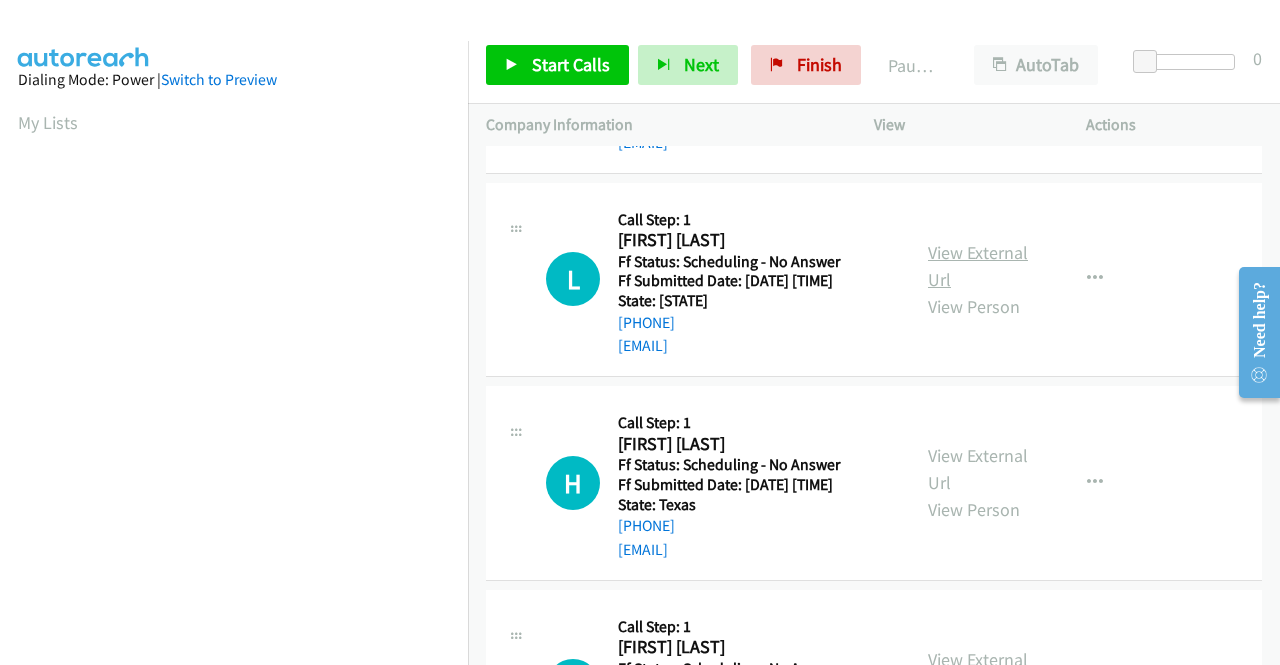 scroll, scrollTop: 1600, scrollLeft: 0, axis: vertical 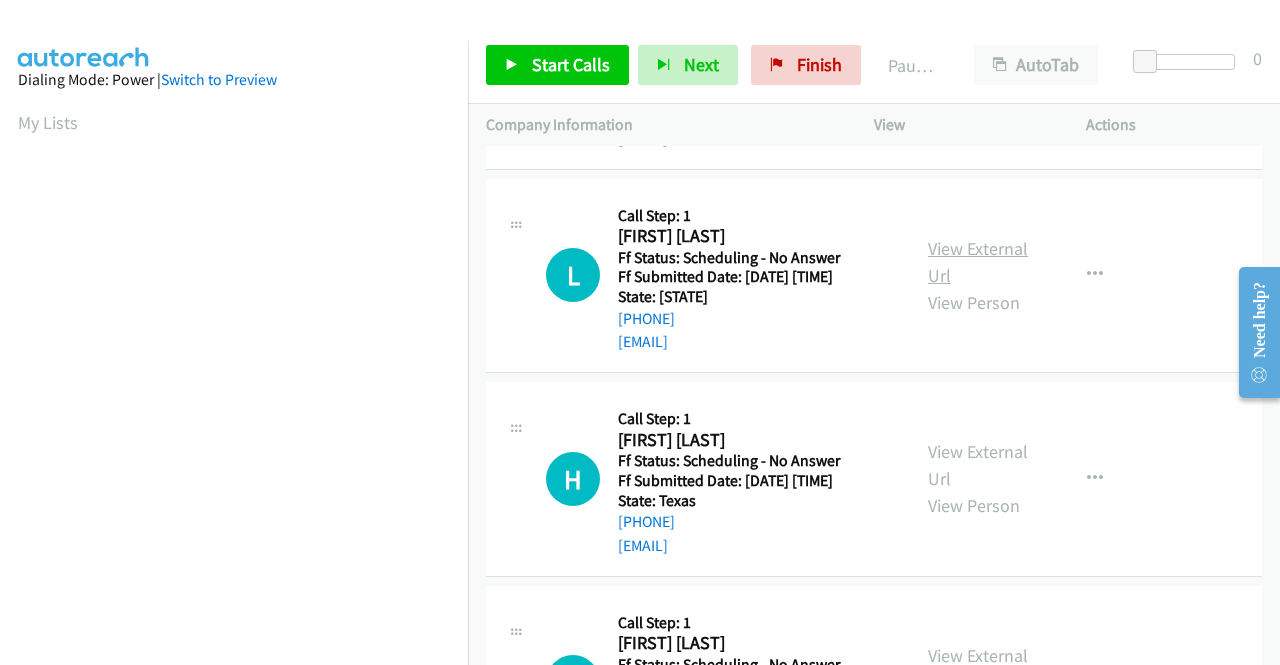 click on "View External Url" at bounding box center (978, 262) 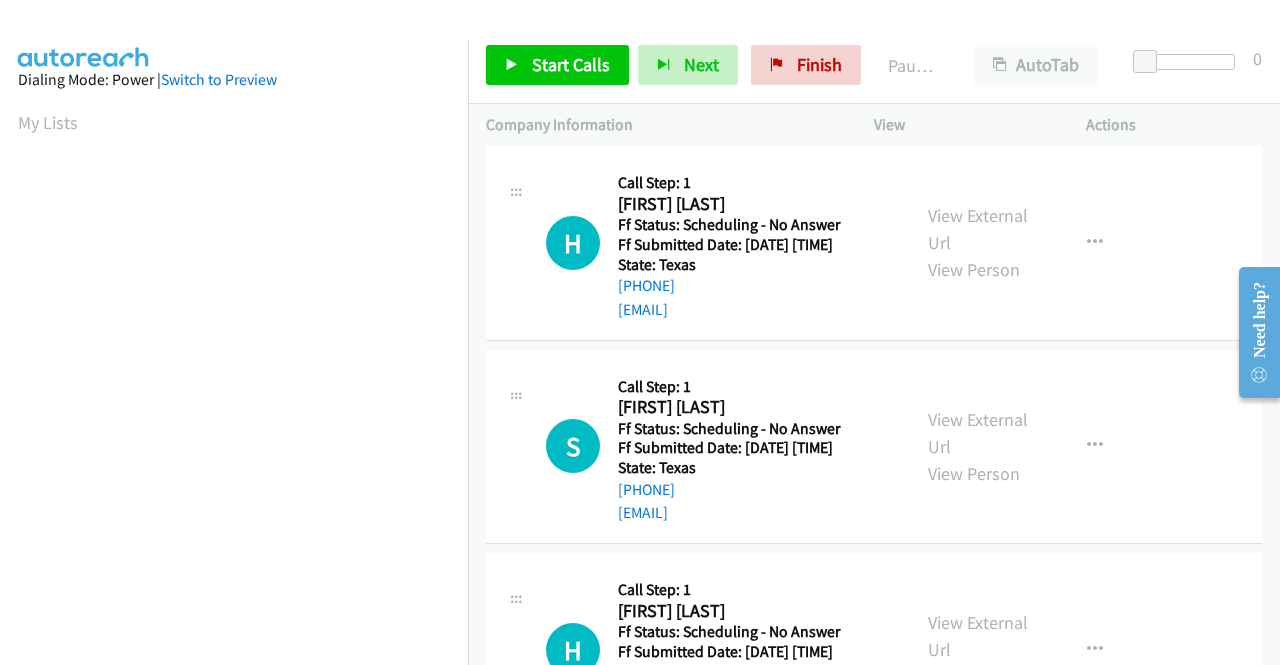 scroll, scrollTop: 1900, scrollLeft: 0, axis: vertical 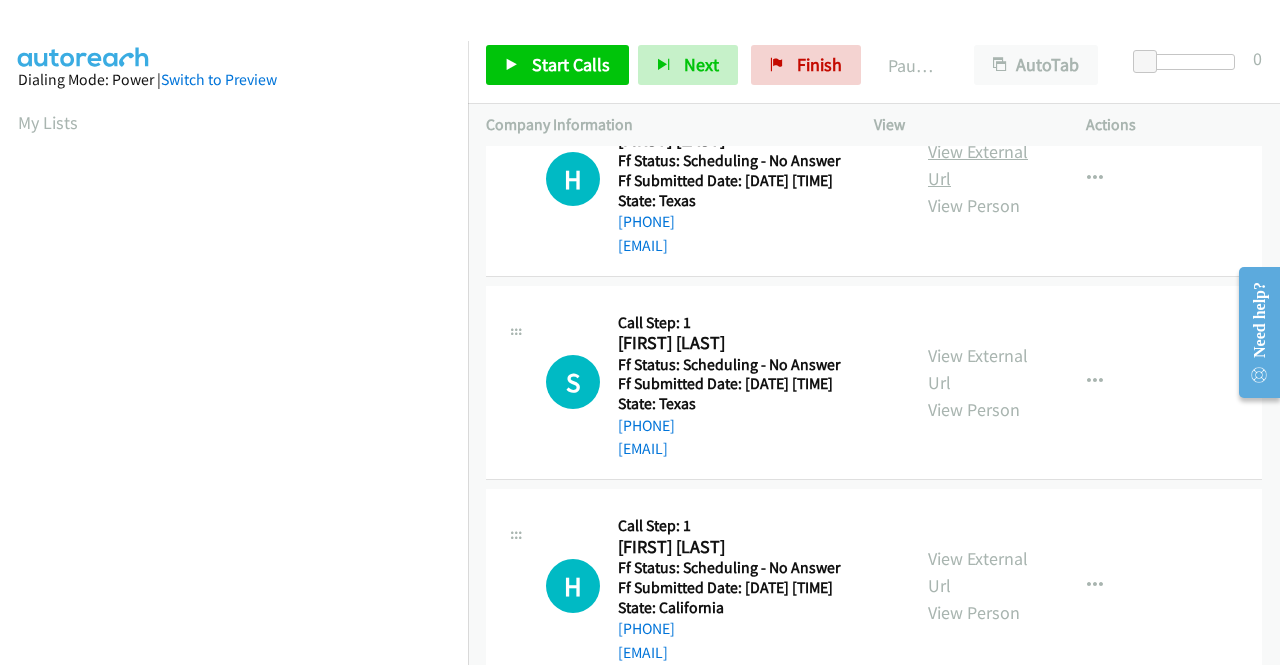 click on "View External Url" at bounding box center (978, 165) 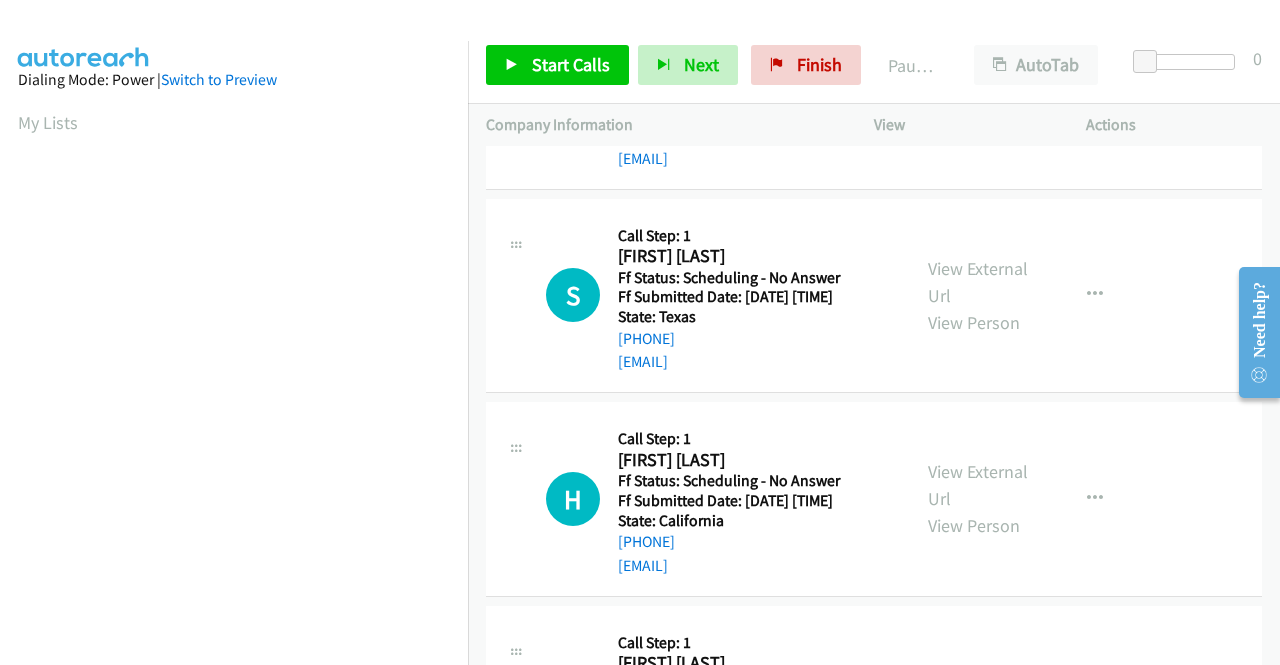 scroll, scrollTop: 2100, scrollLeft: 0, axis: vertical 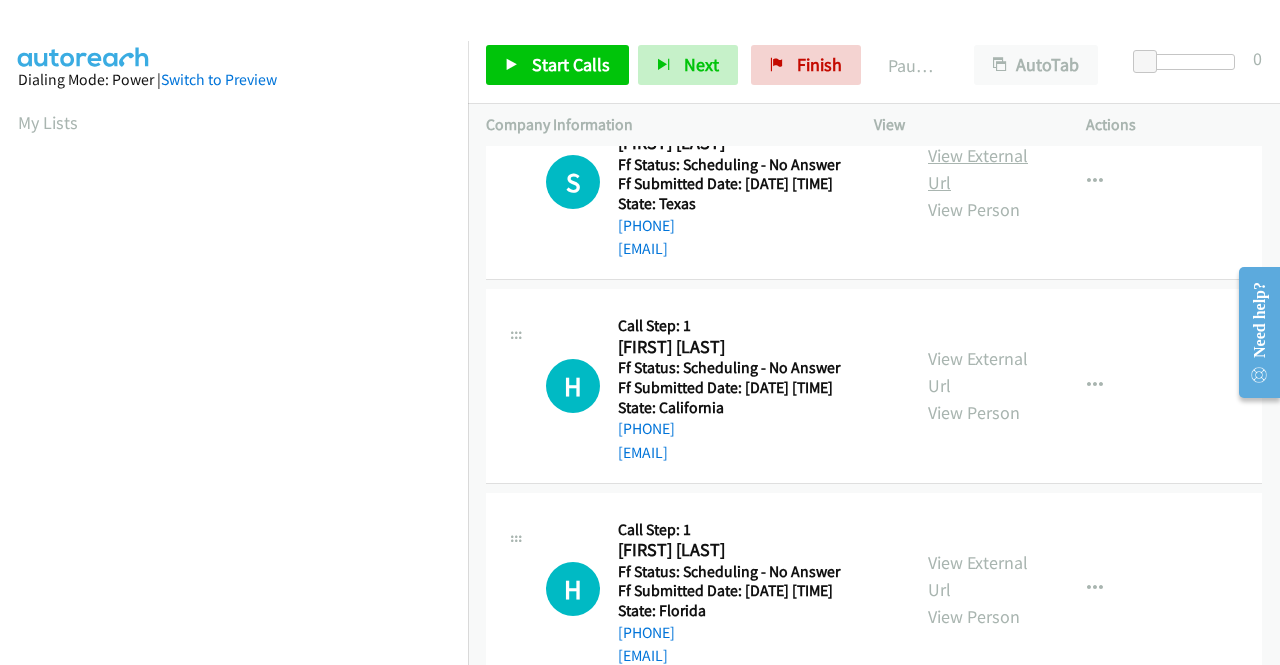 click on "View External Url" at bounding box center [978, 169] 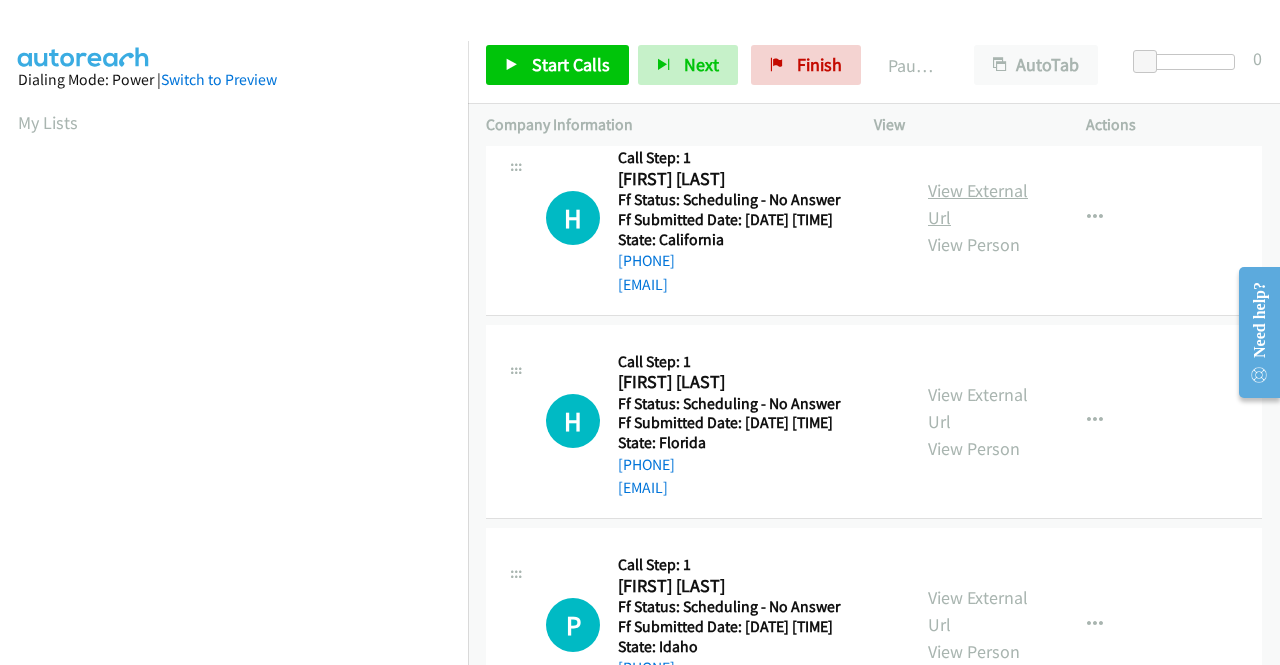 scroll, scrollTop: 2300, scrollLeft: 0, axis: vertical 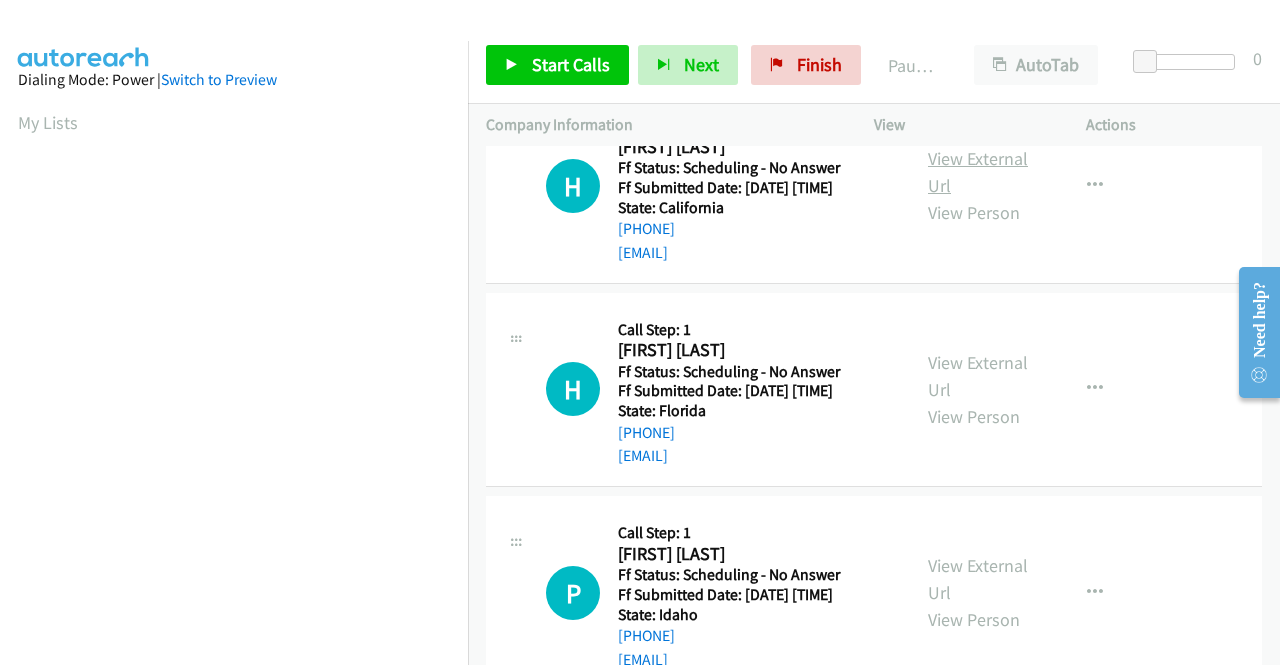 click on "View External Url" at bounding box center (978, 172) 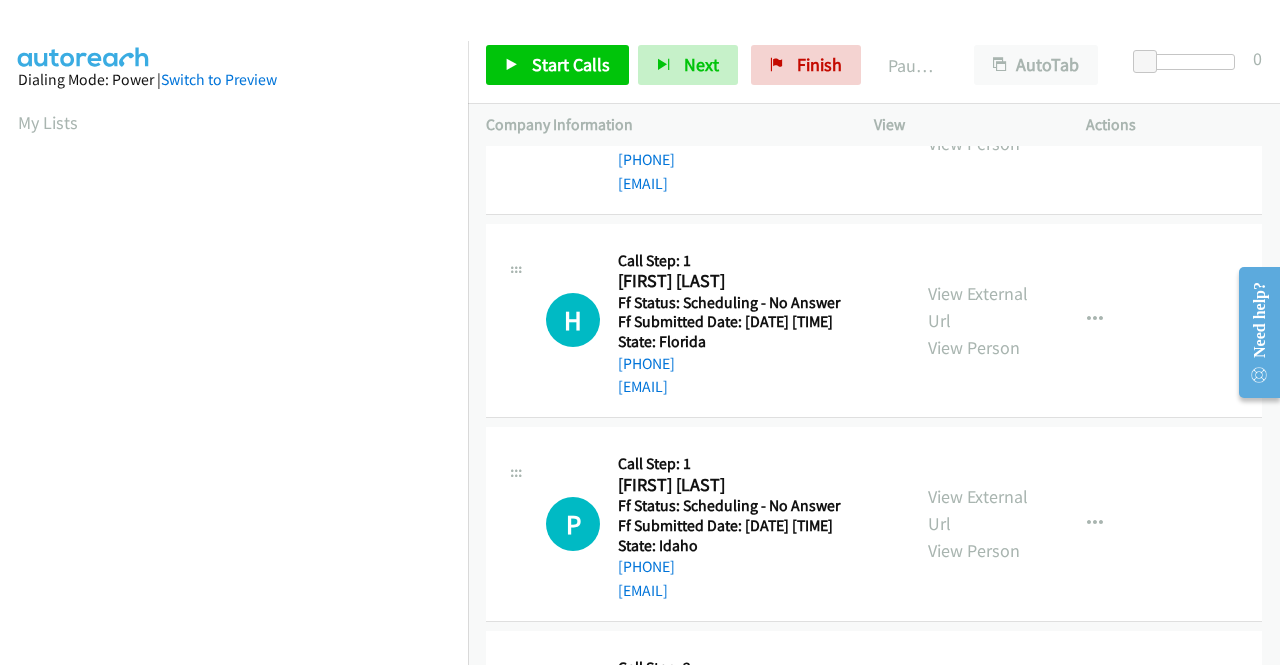 scroll, scrollTop: 2400, scrollLeft: 0, axis: vertical 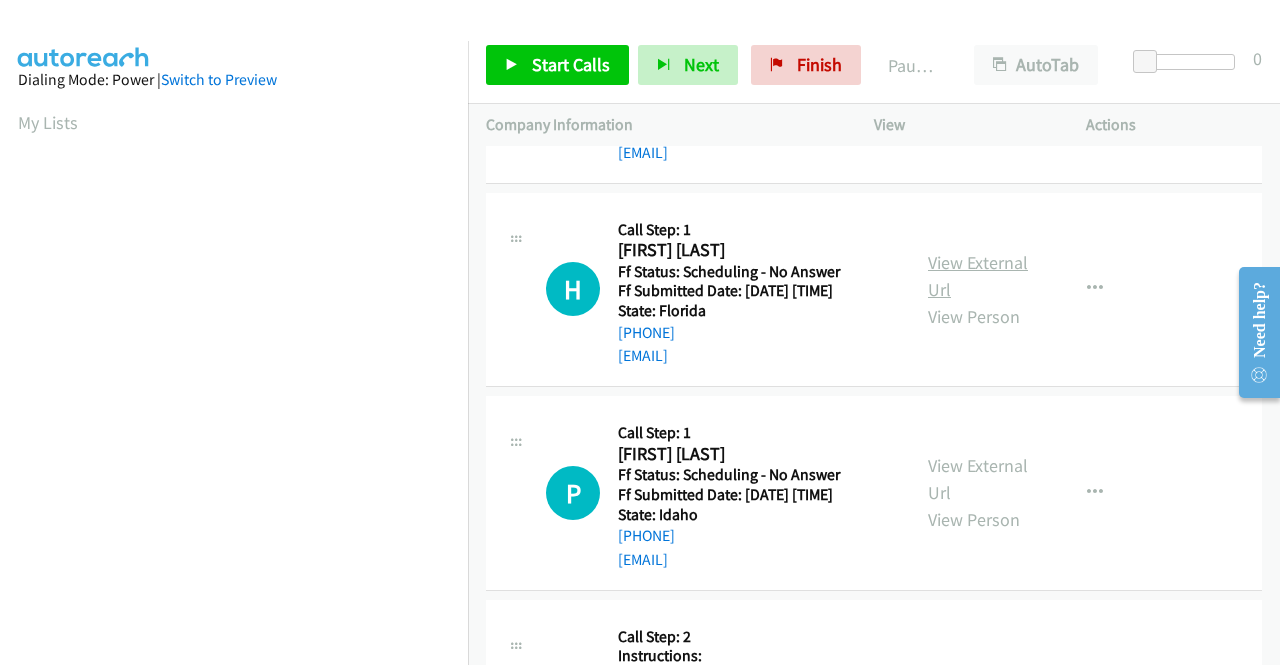 click on "View External Url" at bounding box center [978, 276] 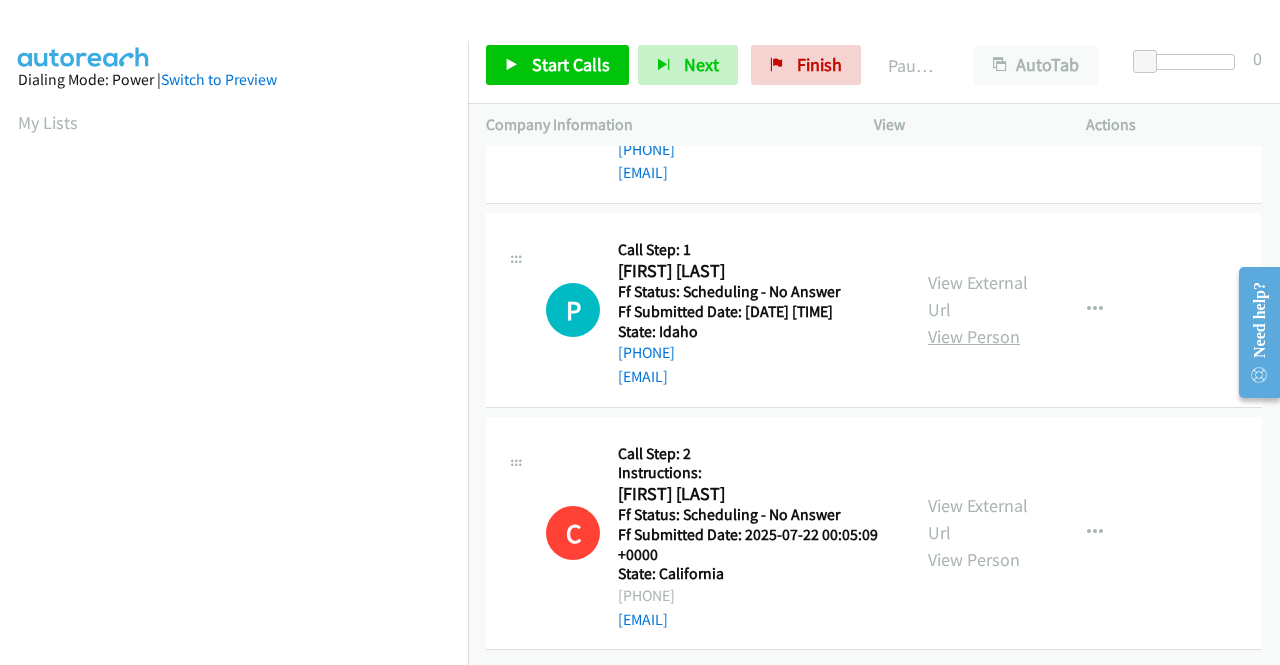 scroll, scrollTop: 2700, scrollLeft: 0, axis: vertical 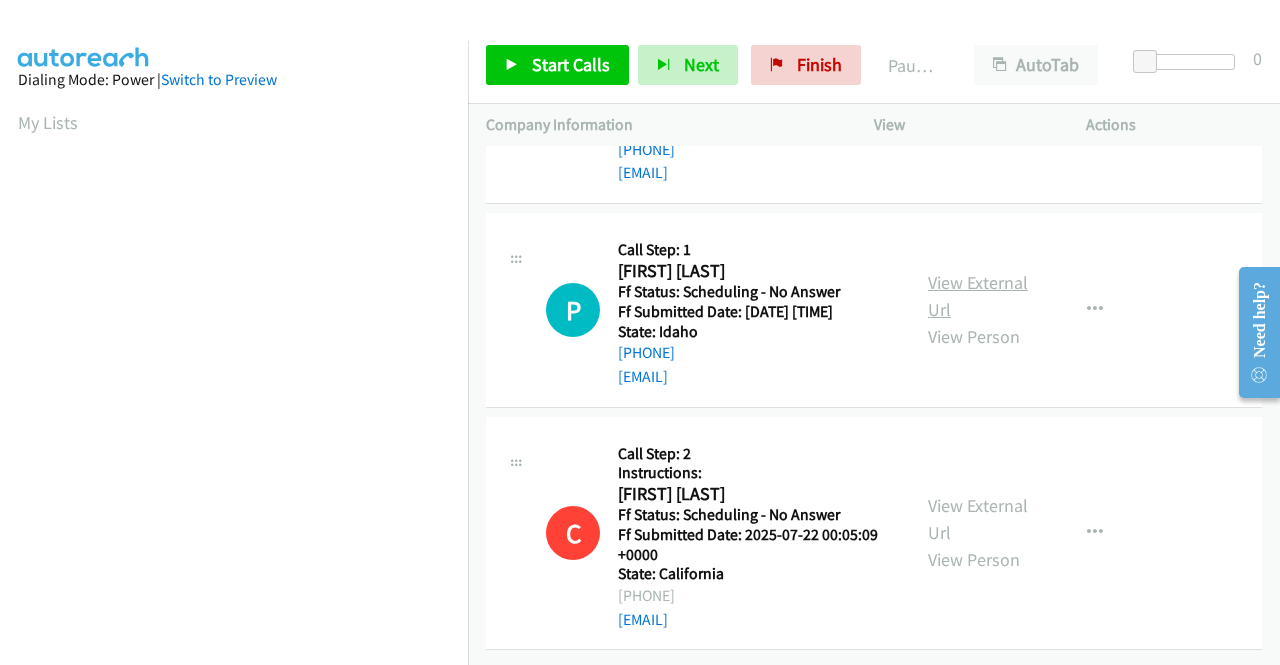 click on "View External Url" at bounding box center [978, 296] 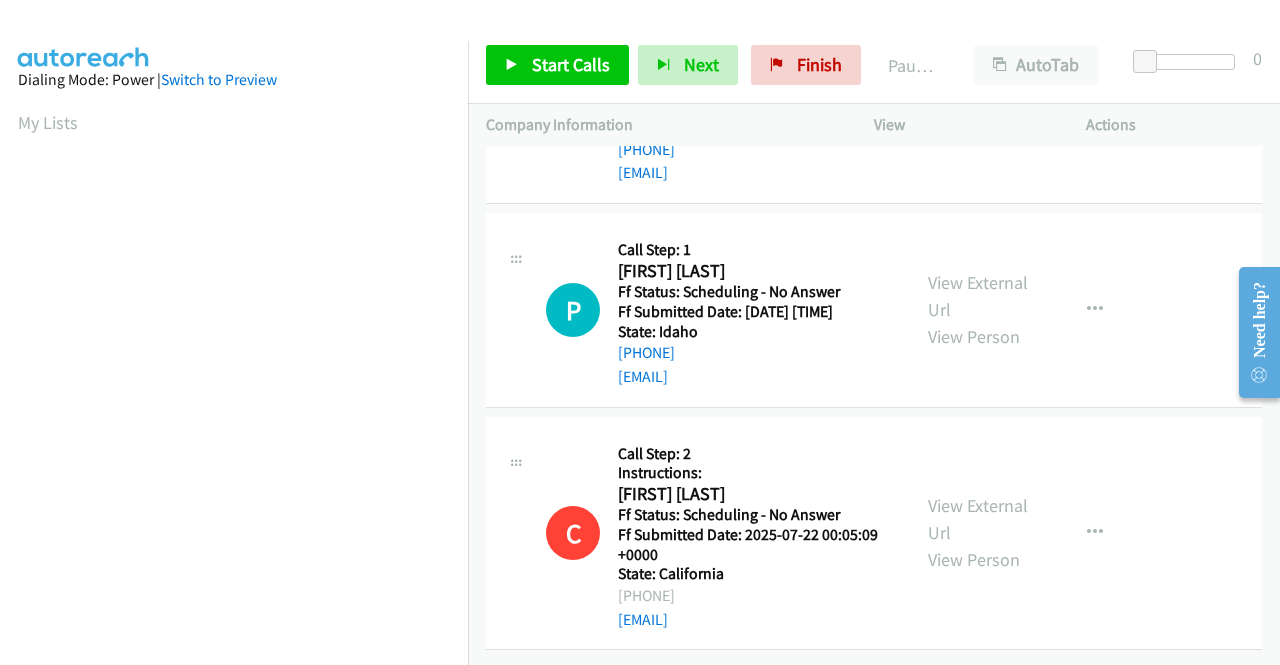 scroll, scrollTop: 2868, scrollLeft: 0, axis: vertical 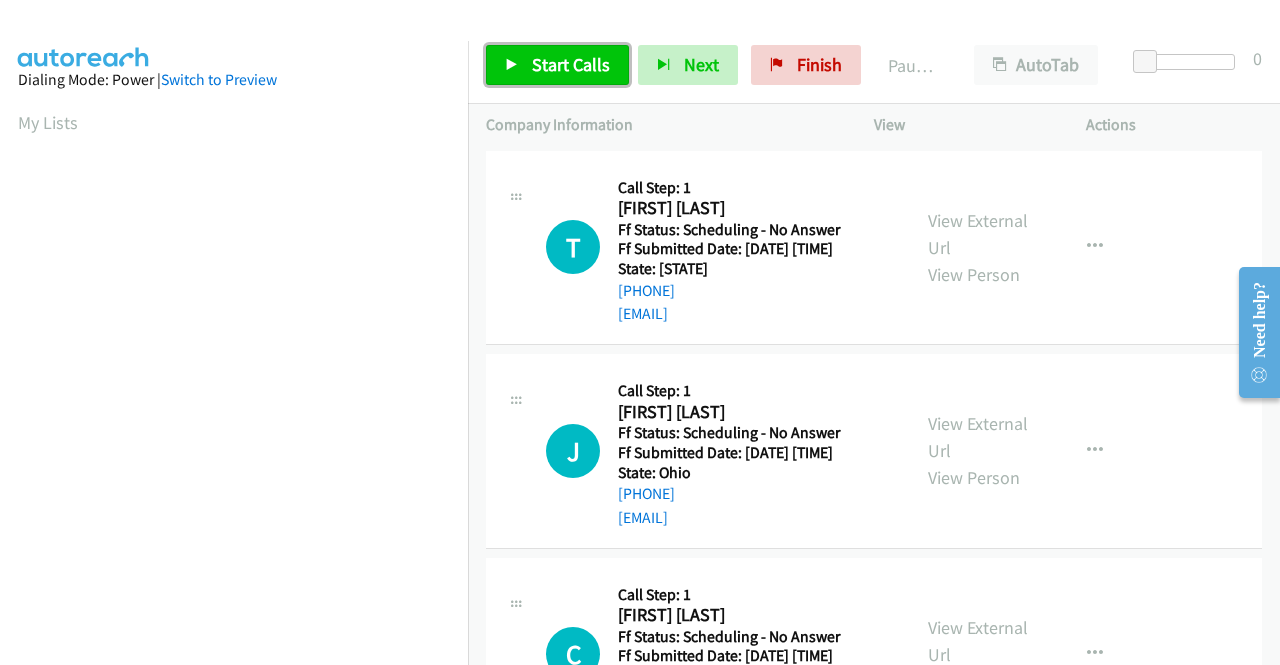 click on "Start Calls" at bounding box center [557, 65] 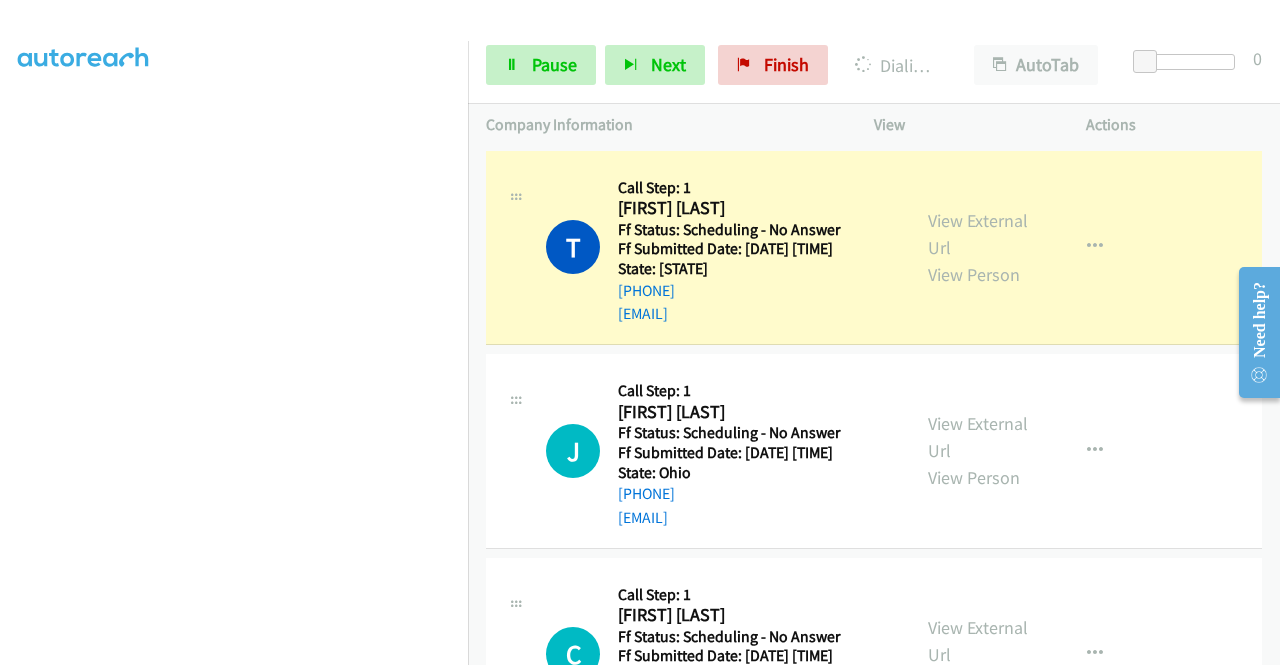 scroll, scrollTop: 456, scrollLeft: 0, axis: vertical 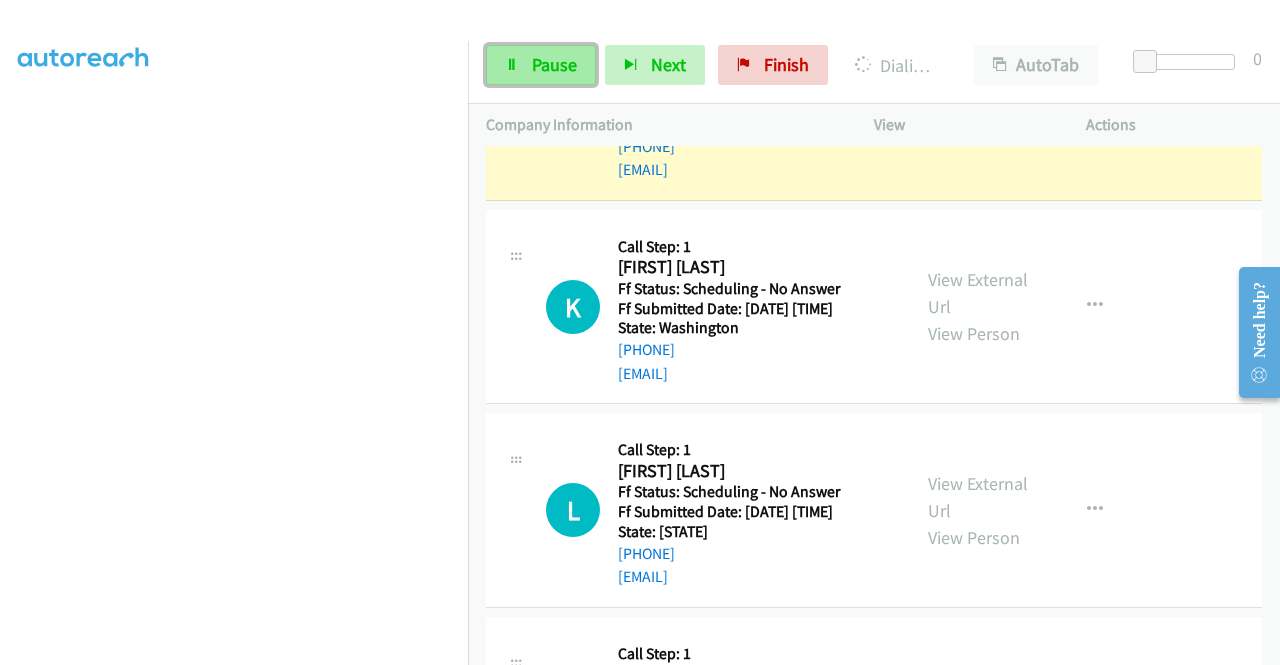 click on "Pause" at bounding box center (554, 64) 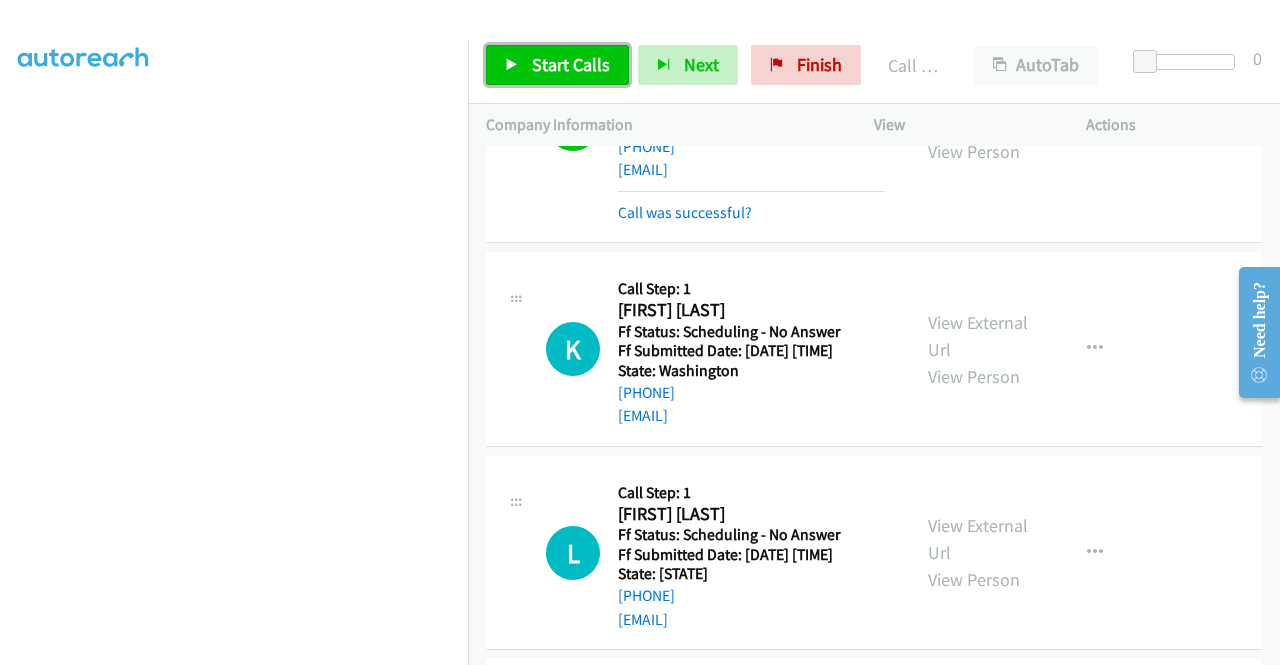 click on "Start Calls" at bounding box center (557, 65) 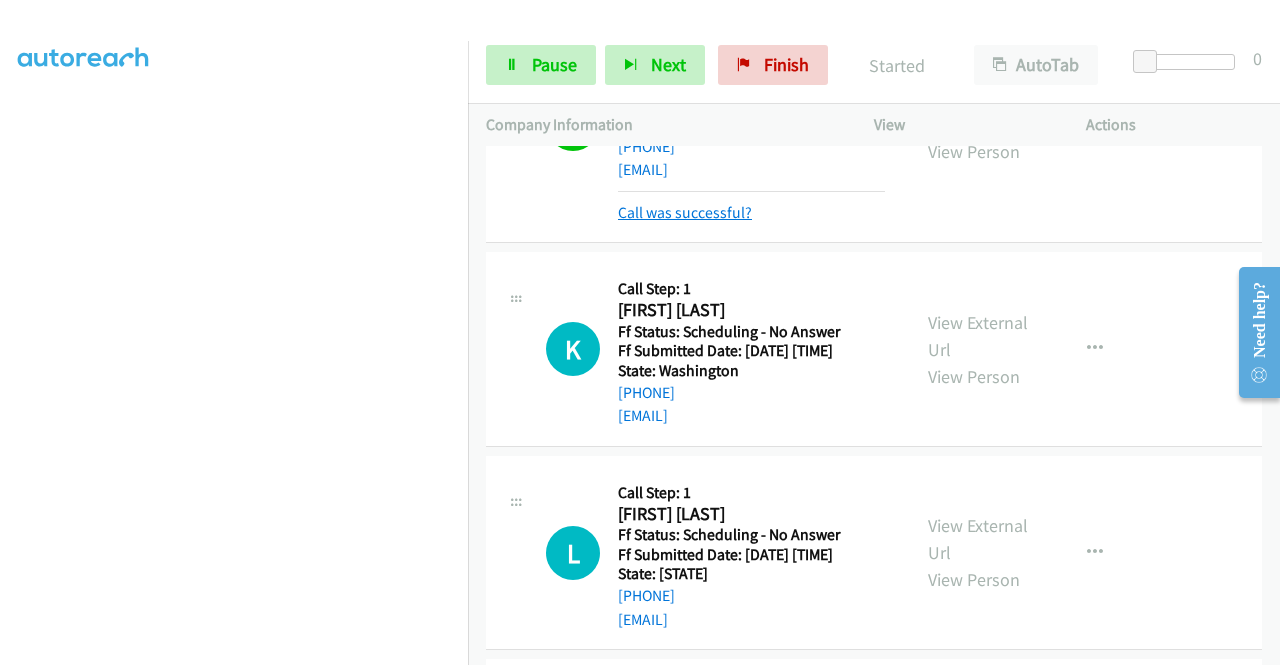 click on "Call was successful?" at bounding box center [685, 212] 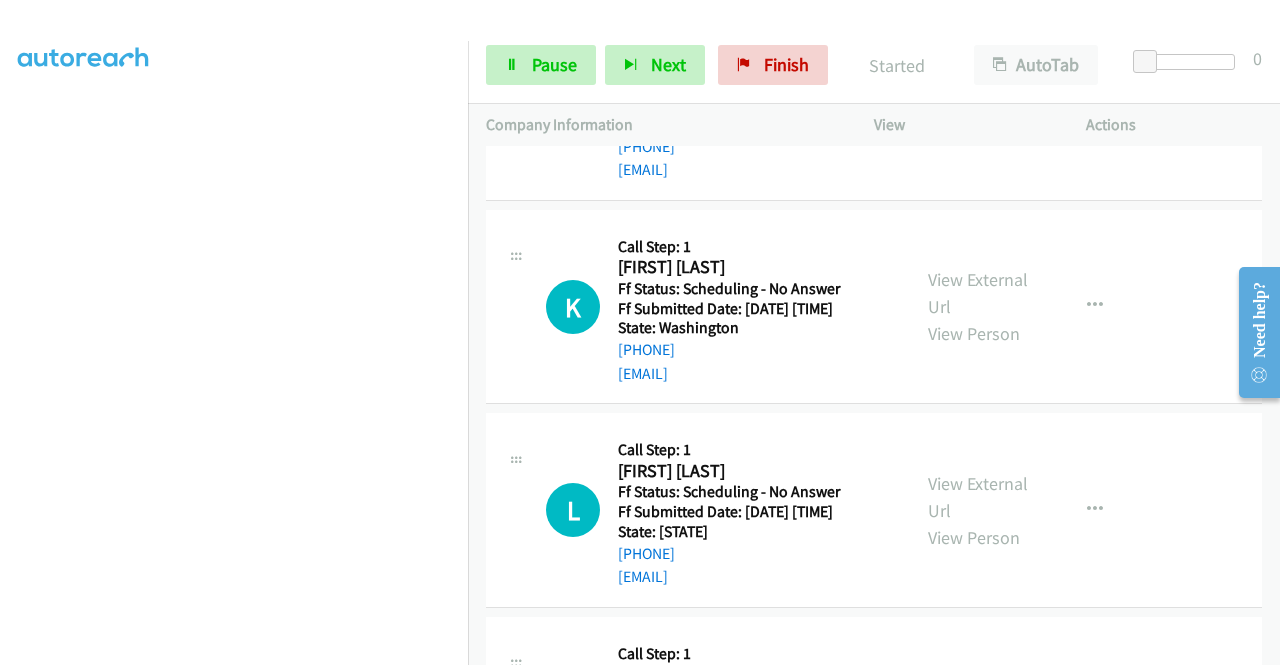 click at bounding box center (1095, 103) 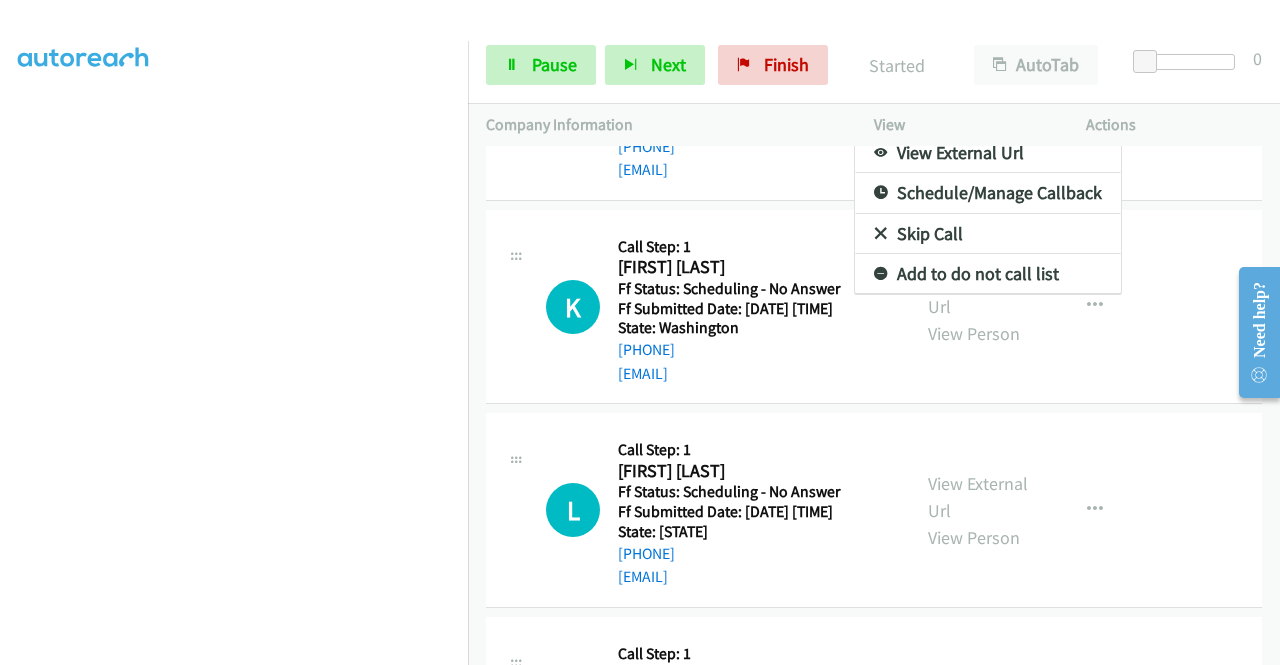 click on "Add to do not call list" at bounding box center (988, 274) 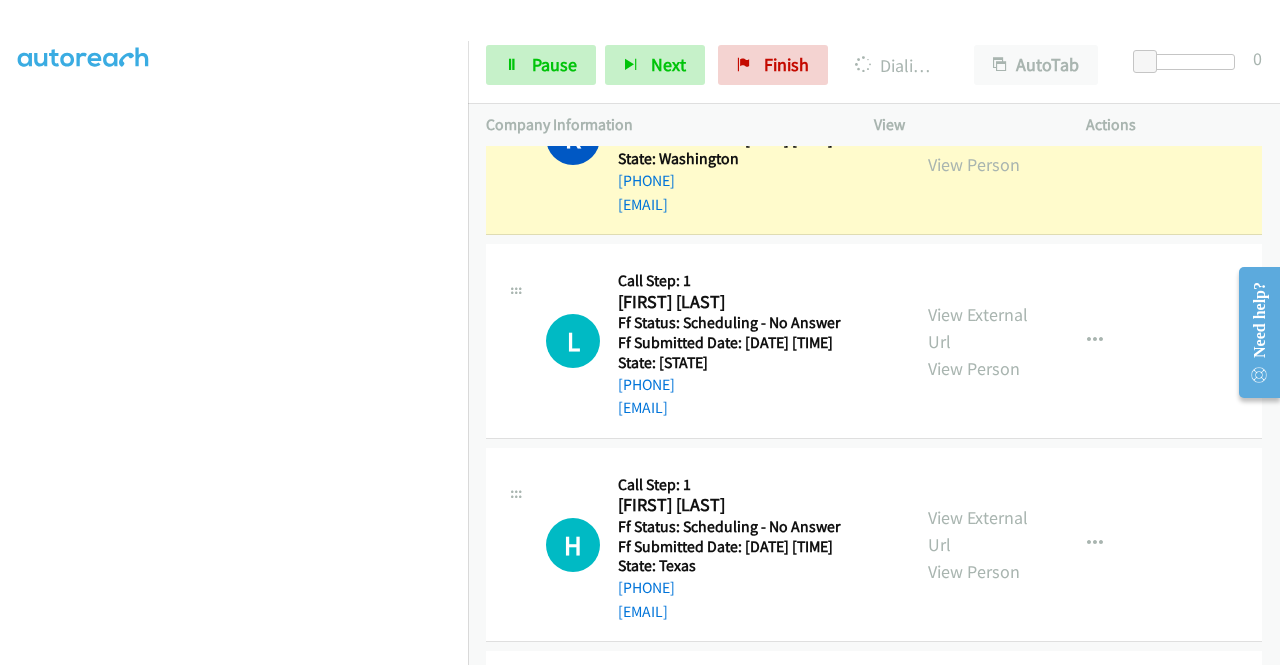 scroll, scrollTop: 1821, scrollLeft: 0, axis: vertical 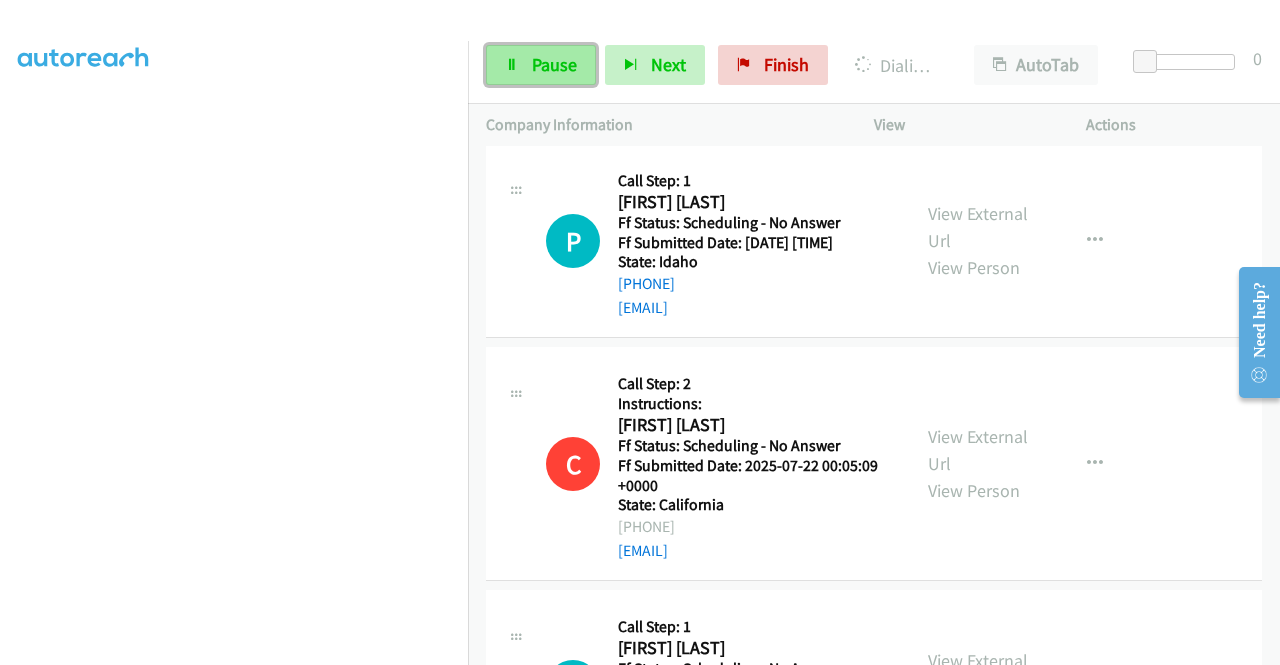 click on "Pause" at bounding box center (541, 65) 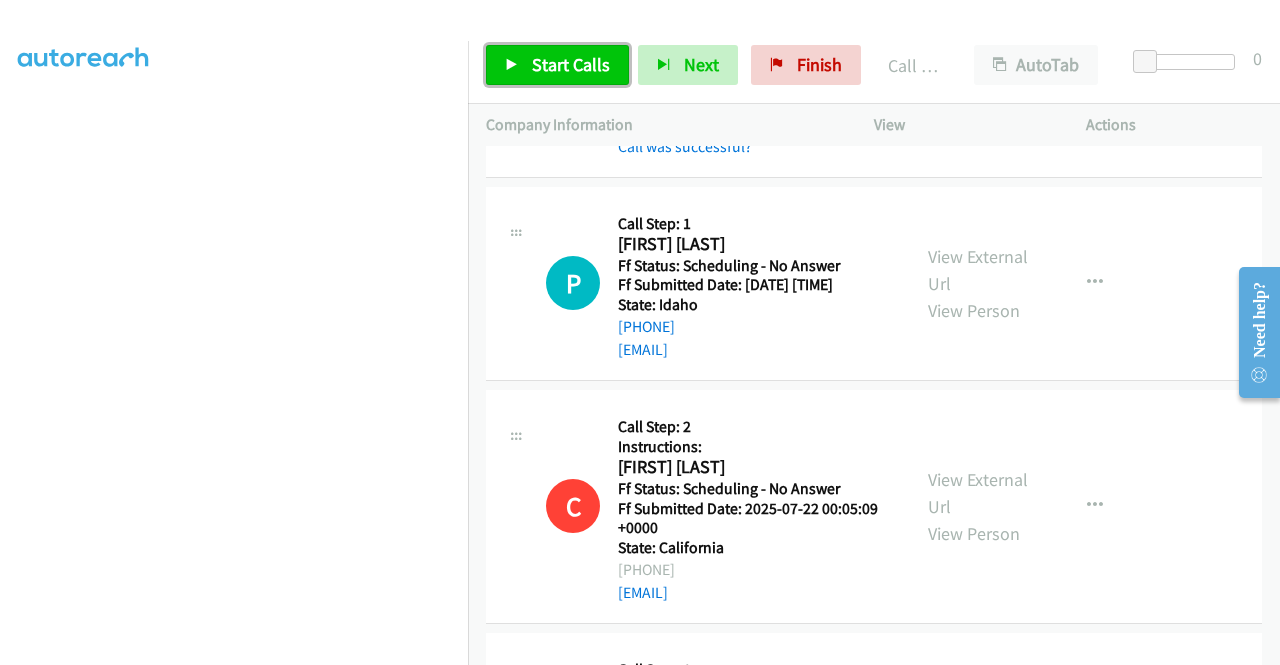 click on "Start Calls" at bounding box center [571, 64] 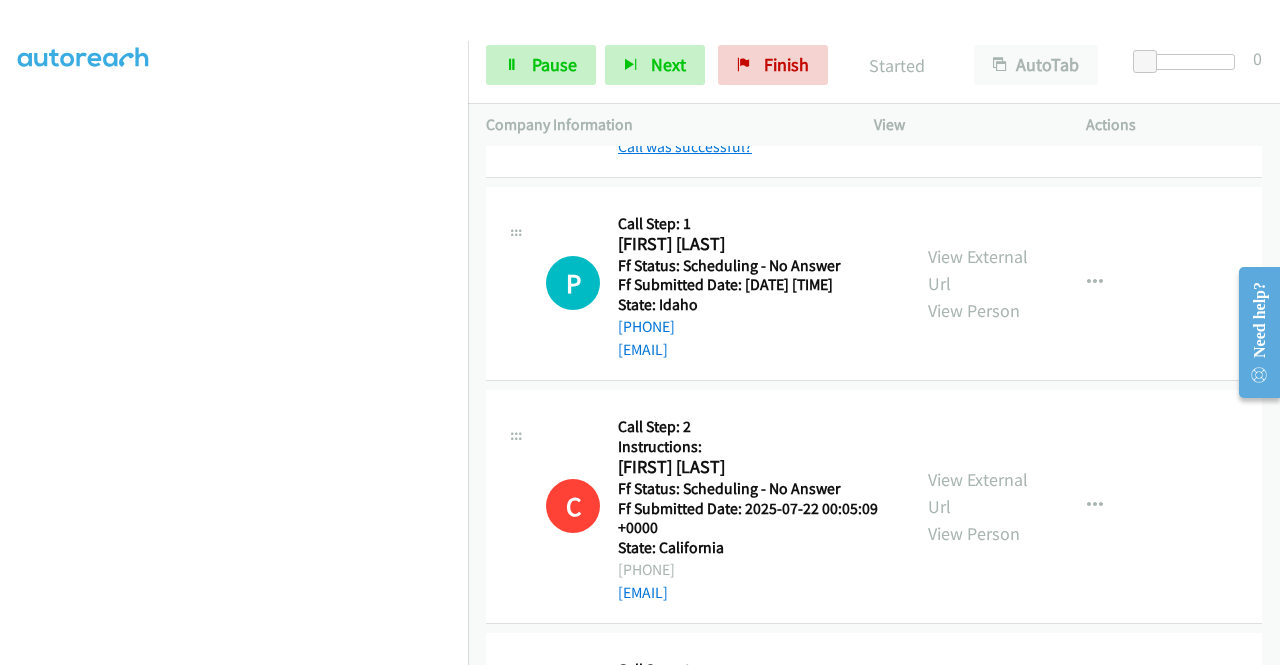 click on "Call was successful?" at bounding box center (685, 146) 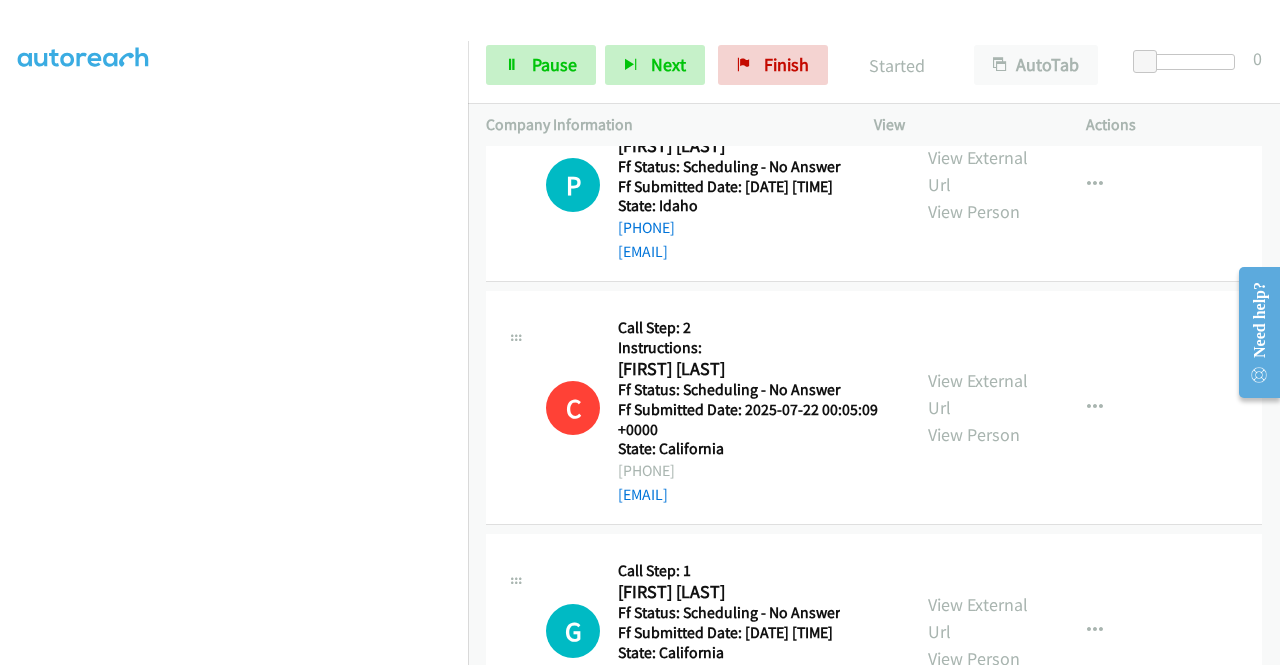 scroll, scrollTop: 3221, scrollLeft: 0, axis: vertical 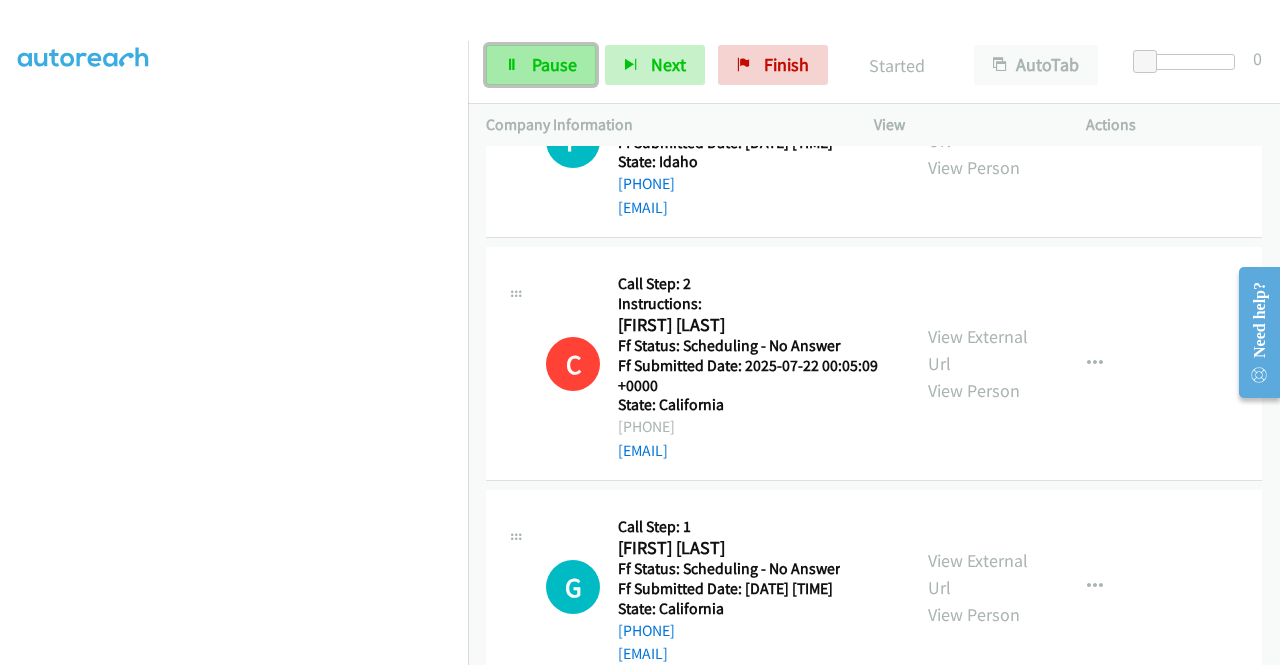 click on "Pause" at bounding box center (554, 64) 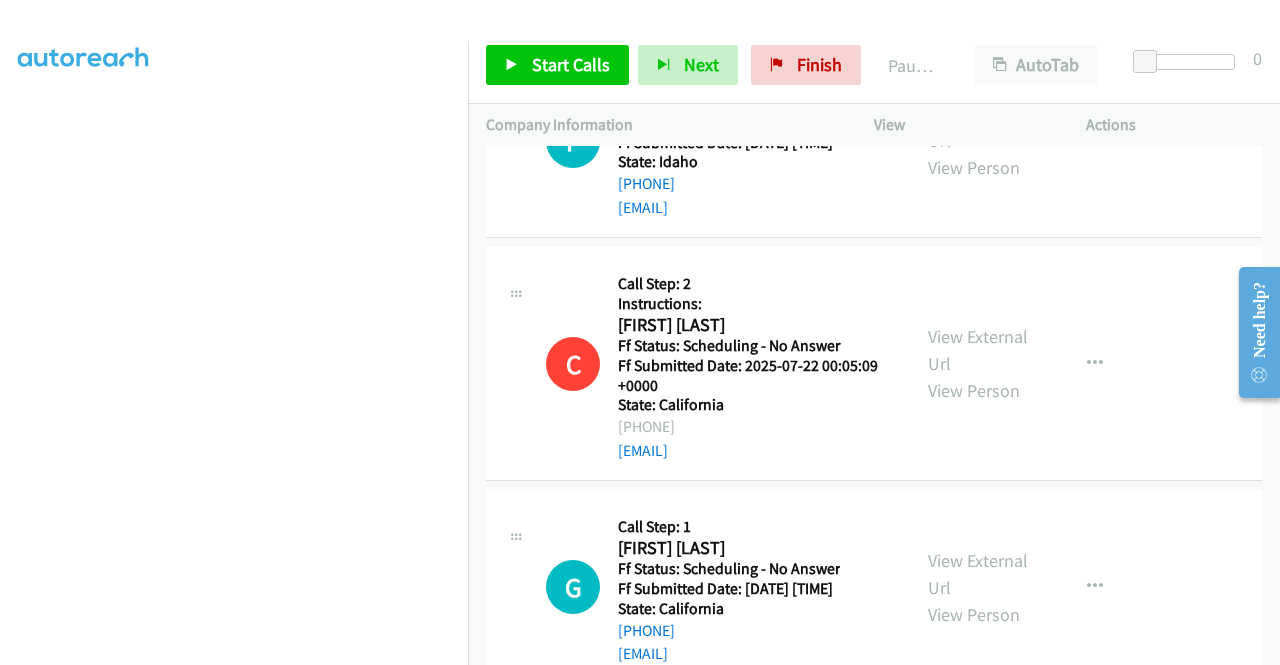 scroll, scrollTop: 356, scrollLeft: 0, axis: vertical 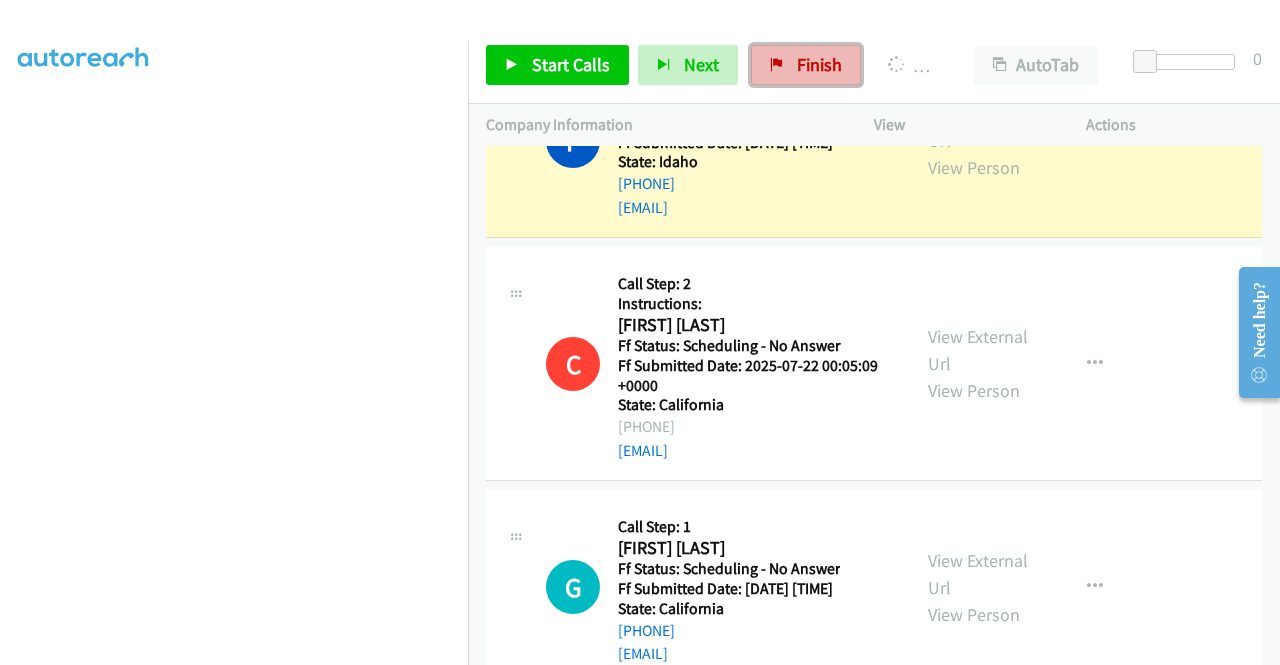 click on "Finish" at bounding box center [819, 64] 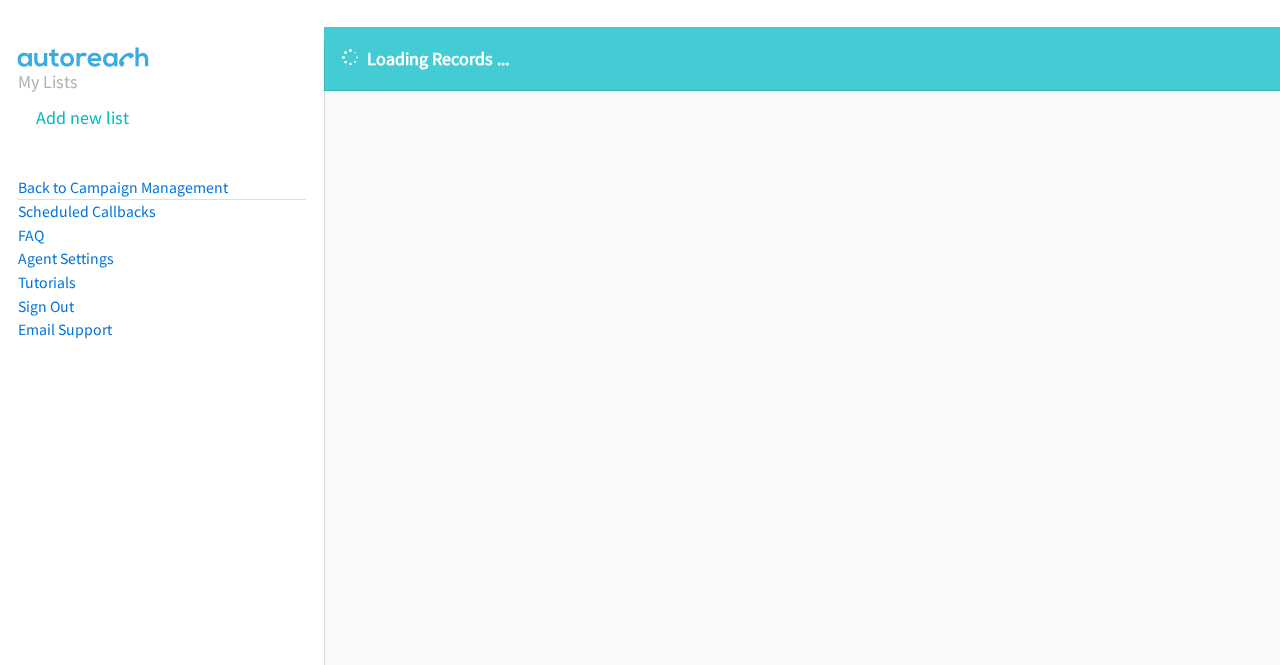 scroll, scrollTop: 0, scrollLeft: 0, axis: both 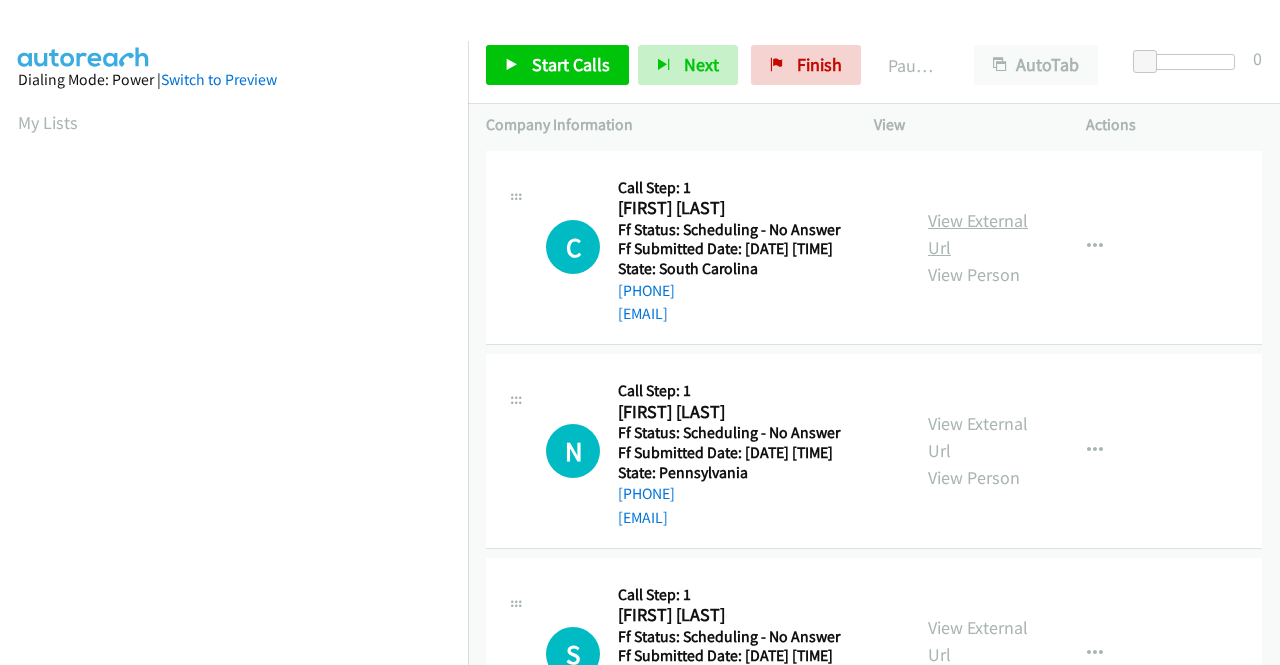 click on "View External Url" at bounding box center (978, 234) 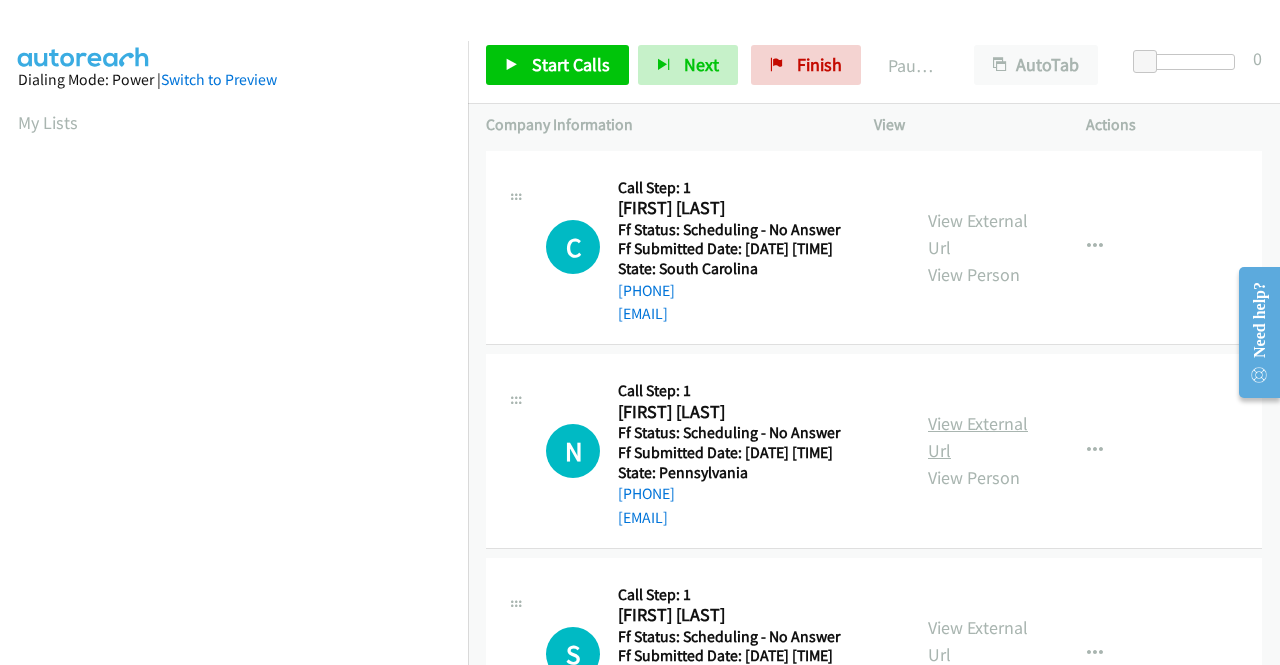 click on "View External Url" at bounding box center [978, 437] 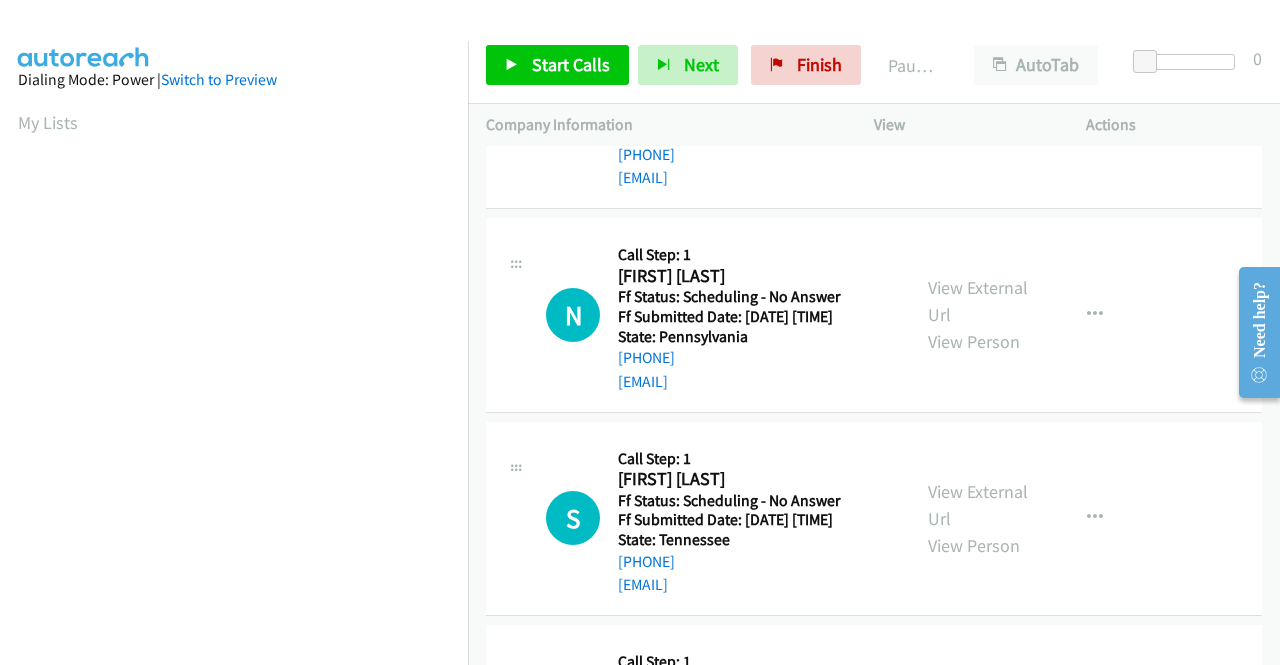 scroll, scrollTop: 200, scrollLeft: 0, axis: vertical 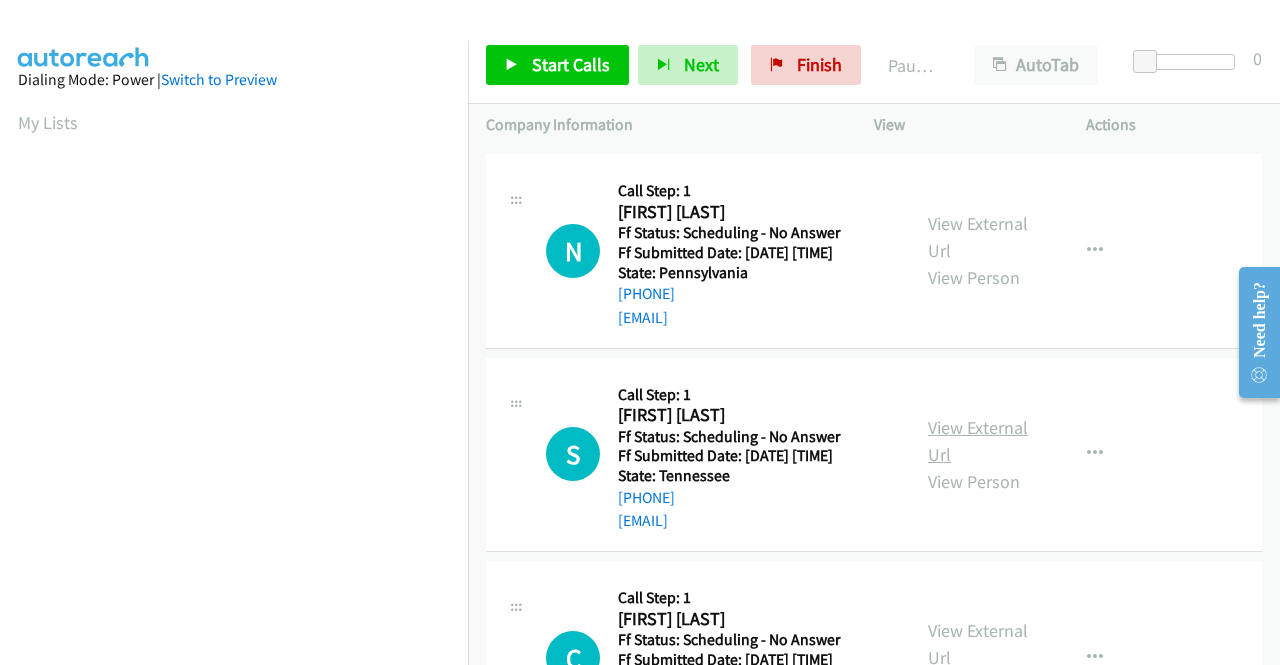 click on "View External Url" at bounding box center (978, 441) 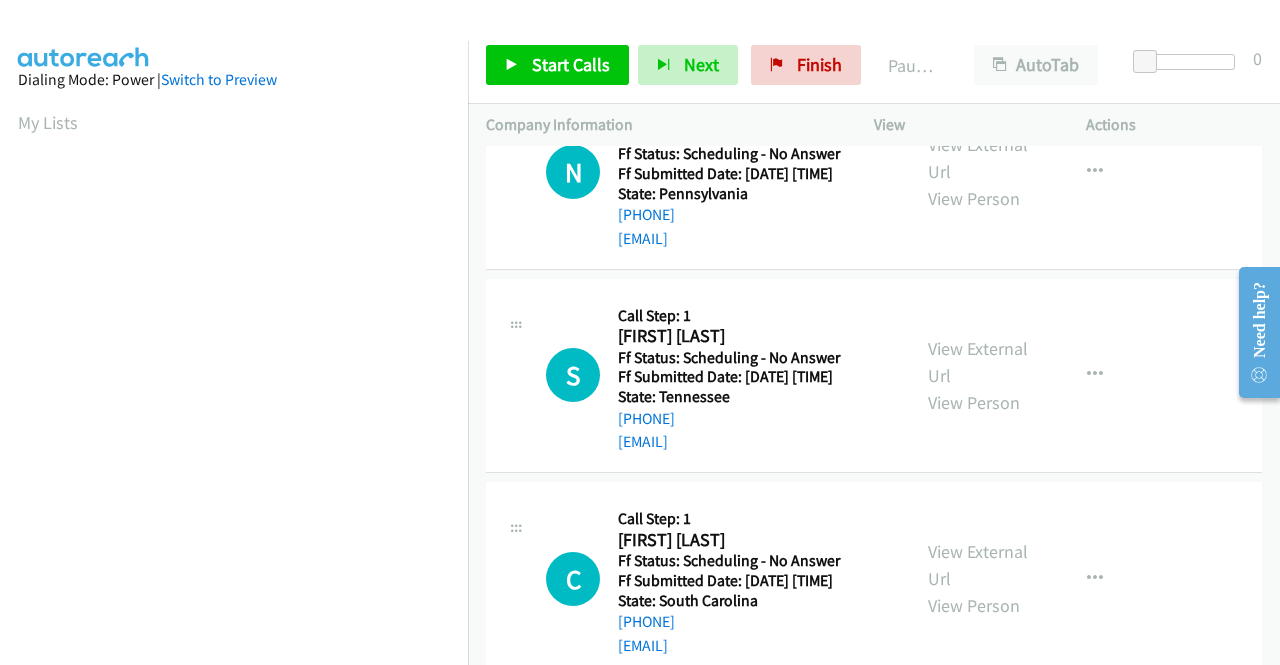 scroll, scrollTop: 400, scrollLeft: 0, axis: vertical 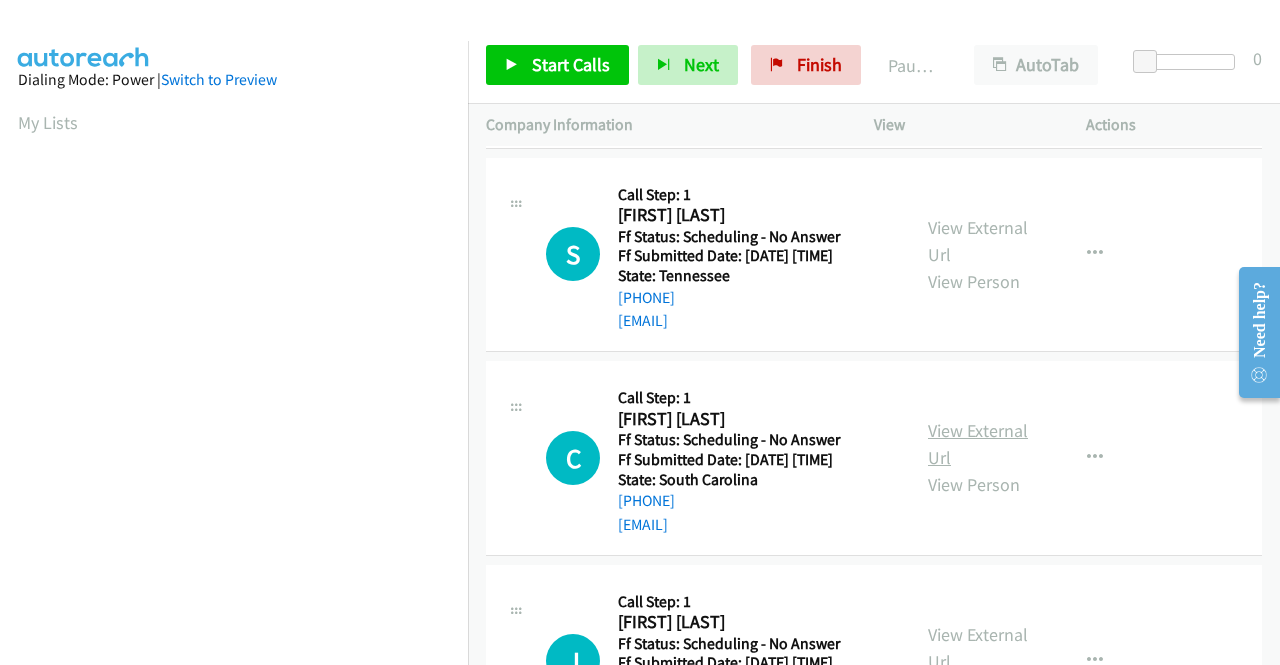 click on "View External Url" at bounding box center (978, 444) 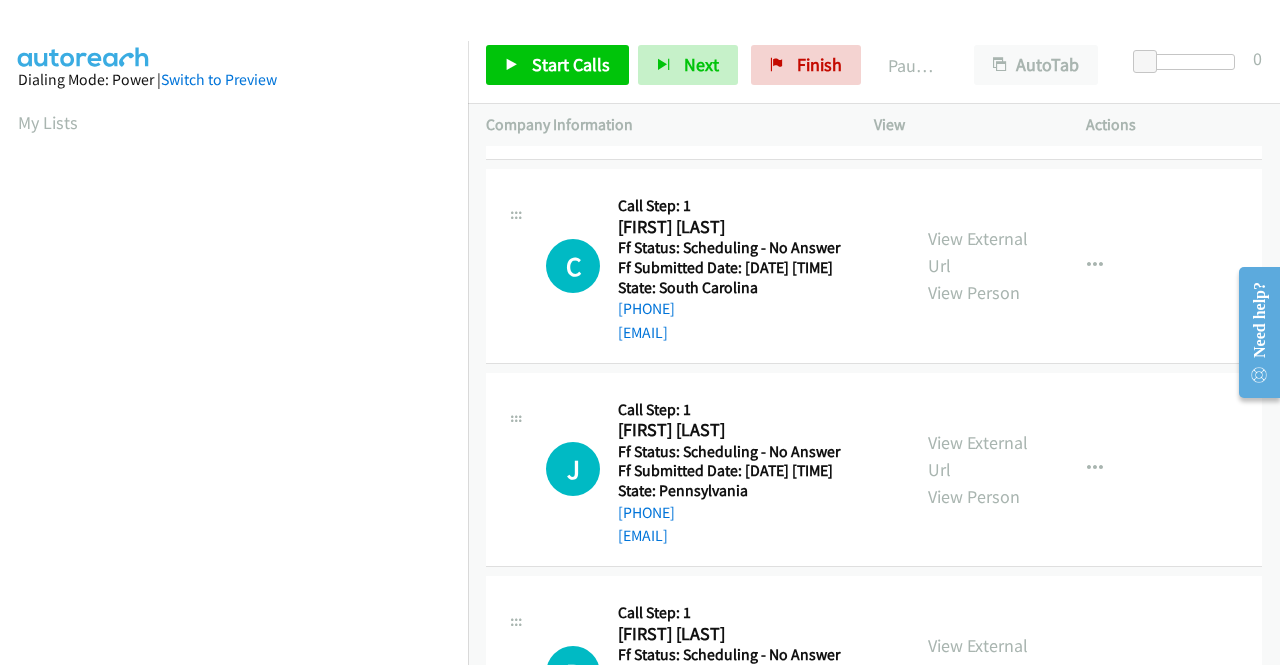 scroll, scrollTop: 700, scrollLeft: 0, axis: vertical 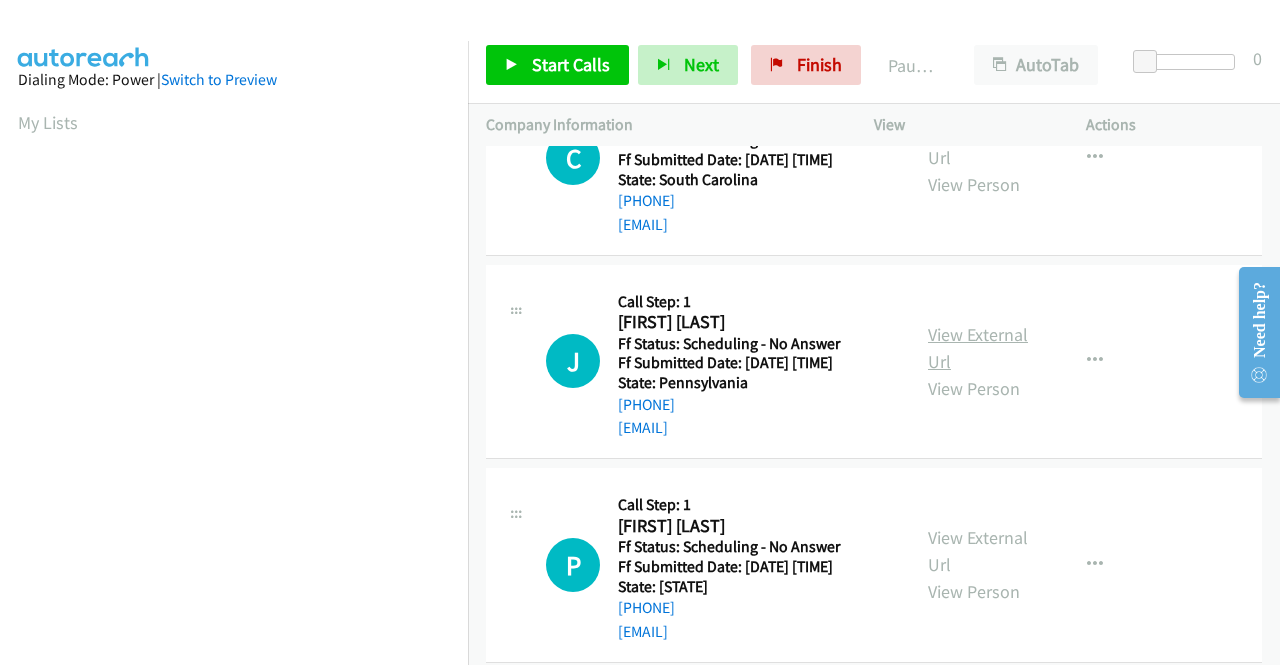 click on "View External Url" at bounding box center (978, 348) 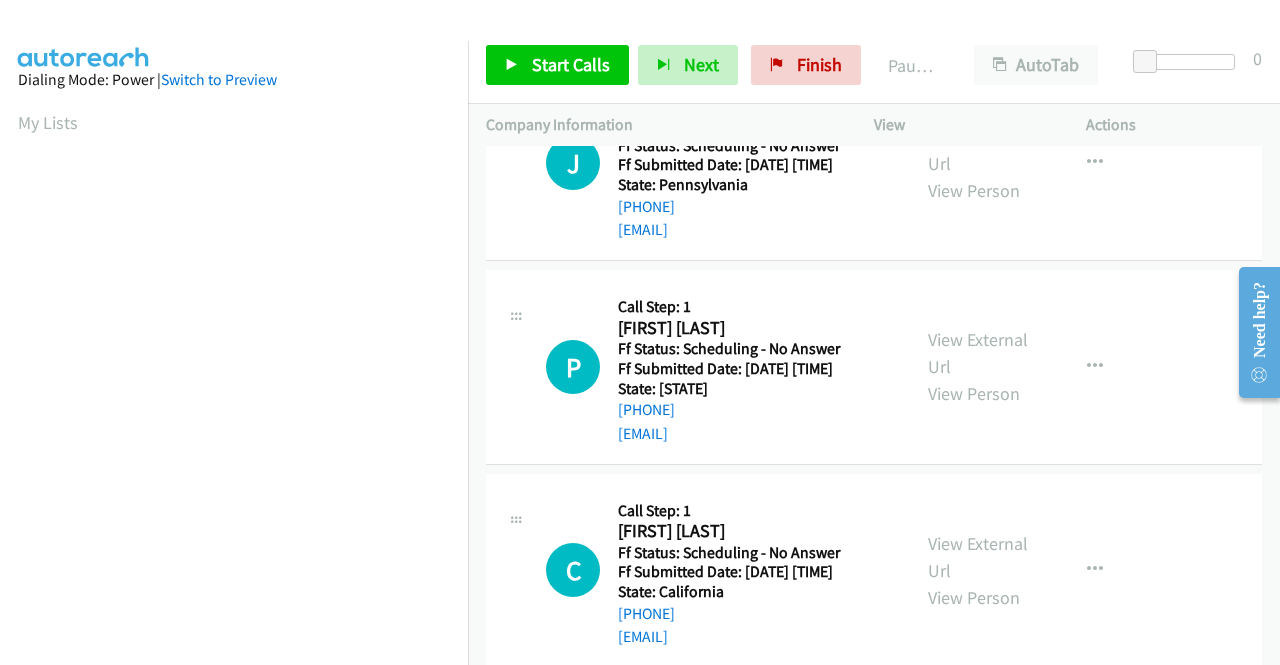 scroll, scrollTop: 900, scrollLeft: 0, axis: vertical 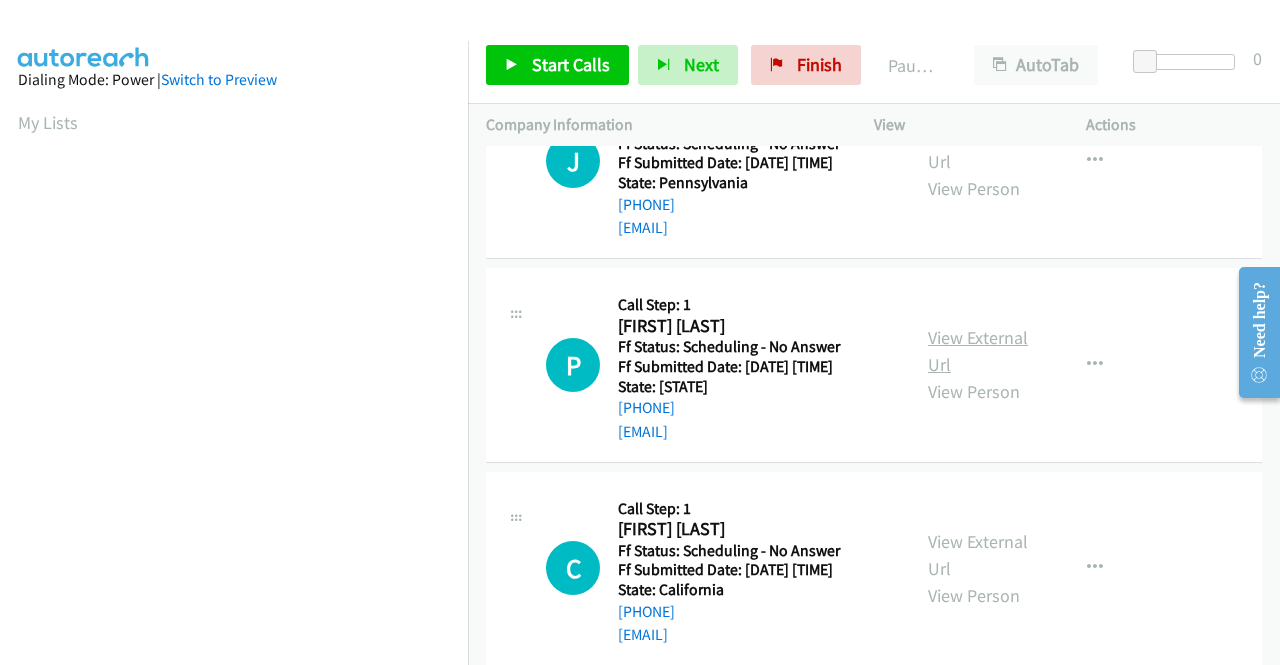 click on "View External Url" at bounding box center [978, 351] 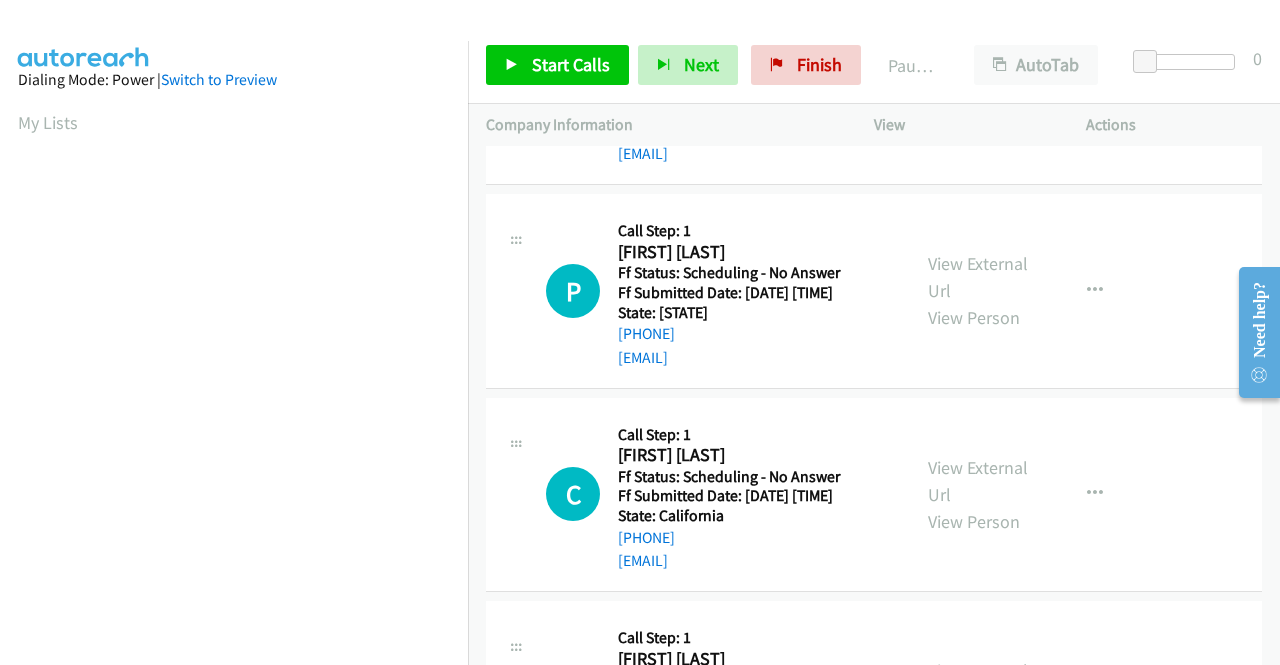 scroll, scrollTop: 1100, scrollLeft: 0, axis: vertical 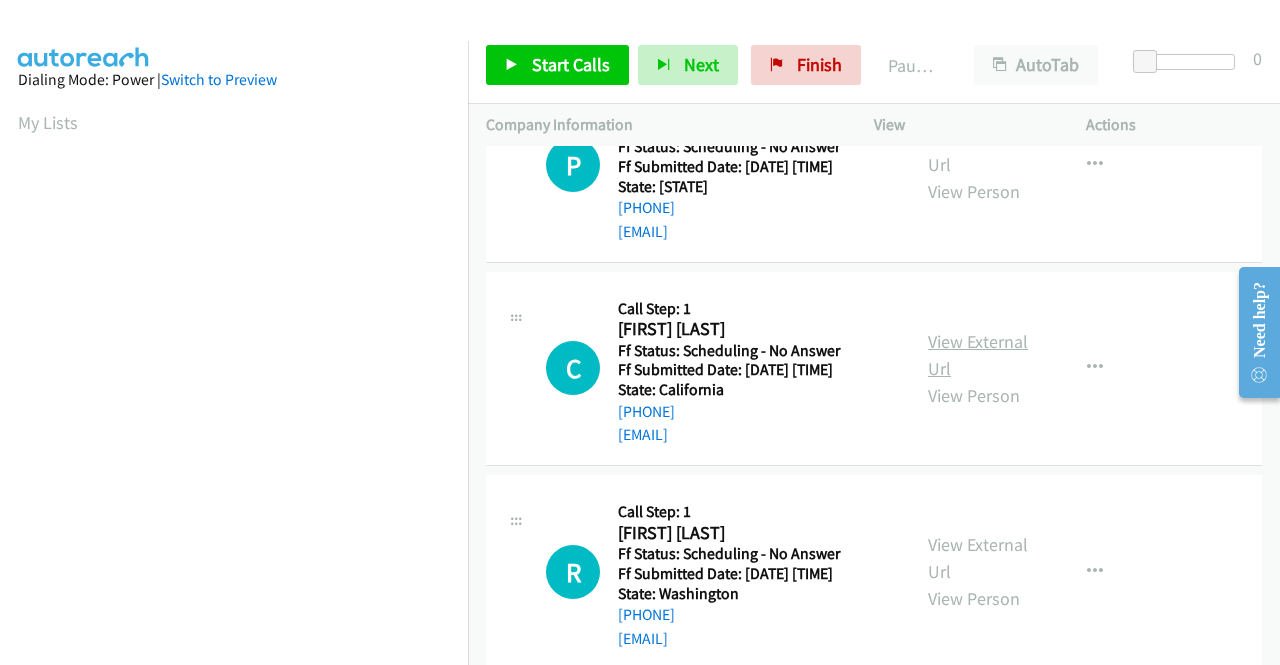 click on "View External Url" at bounding box center (978, 355) 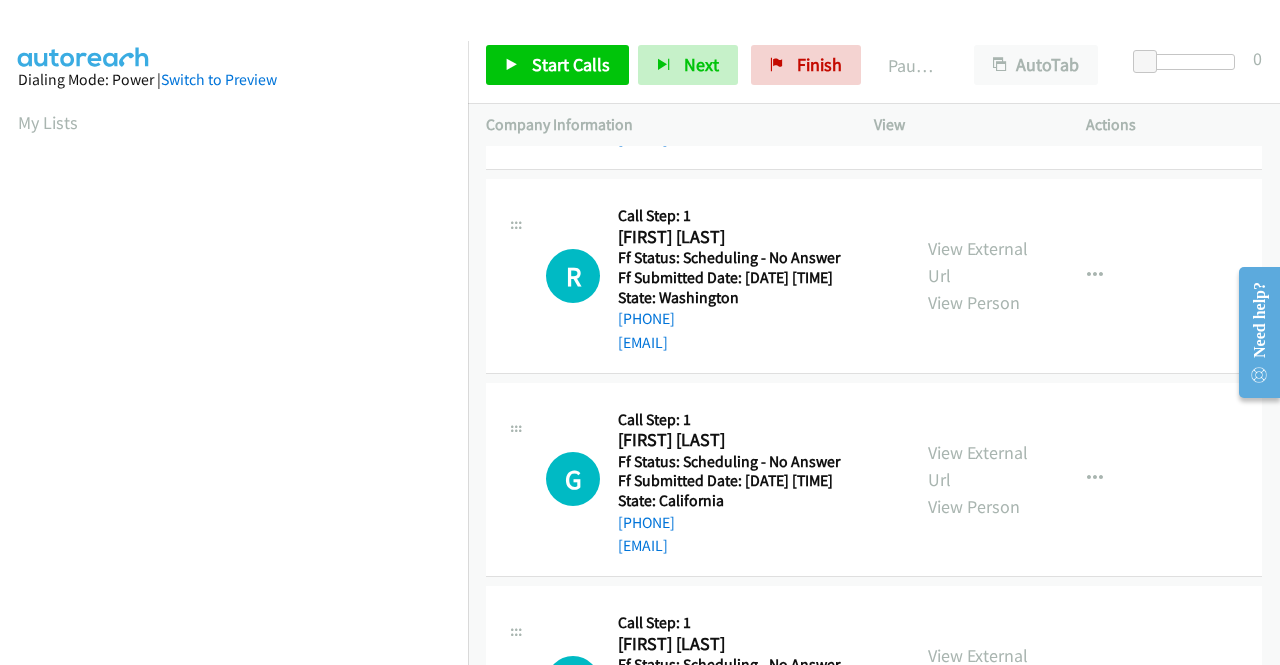 scroll, scrollTop: 1400, scrollLeft: 0, axis: vertical 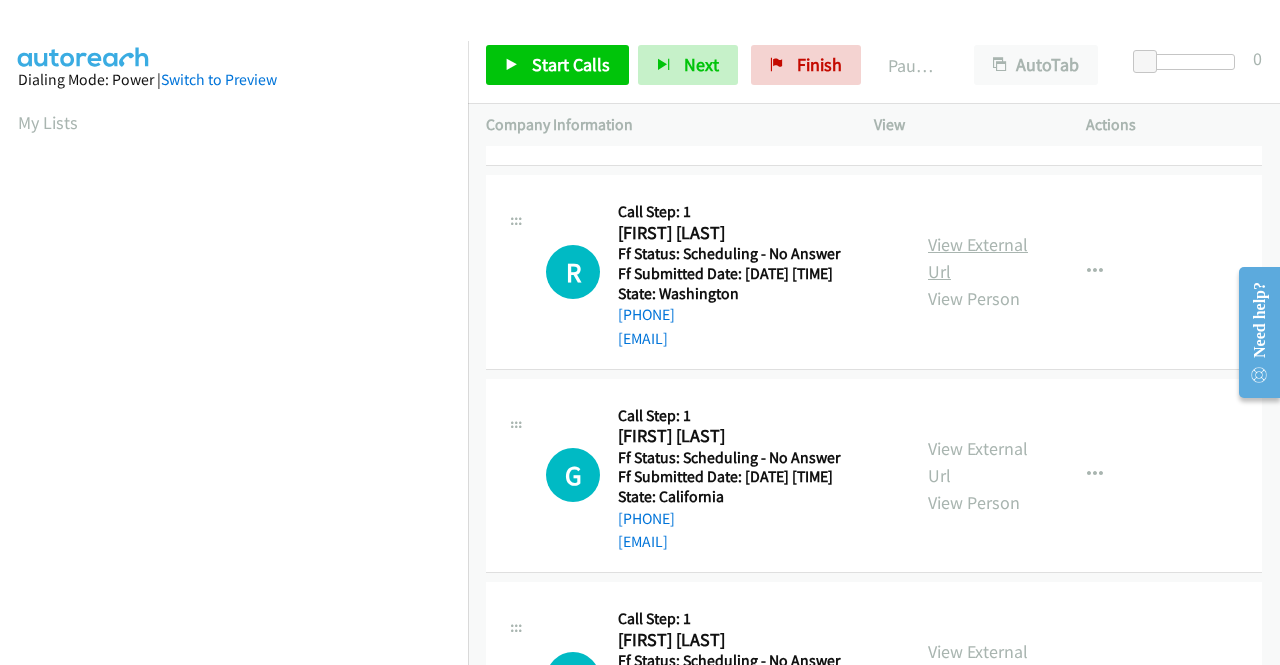 click on "View External Url" at bounding box center [978, 258] 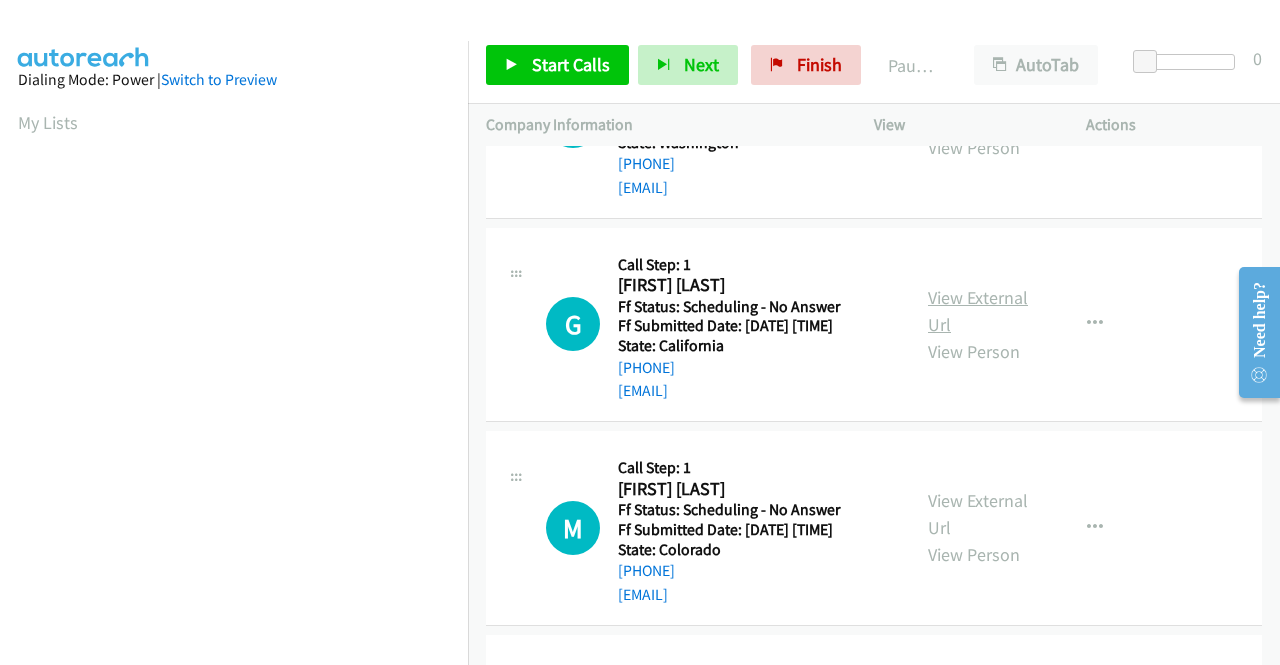 scroll, scrollTop: 1600, scrollLeft: 0, axis: vertical 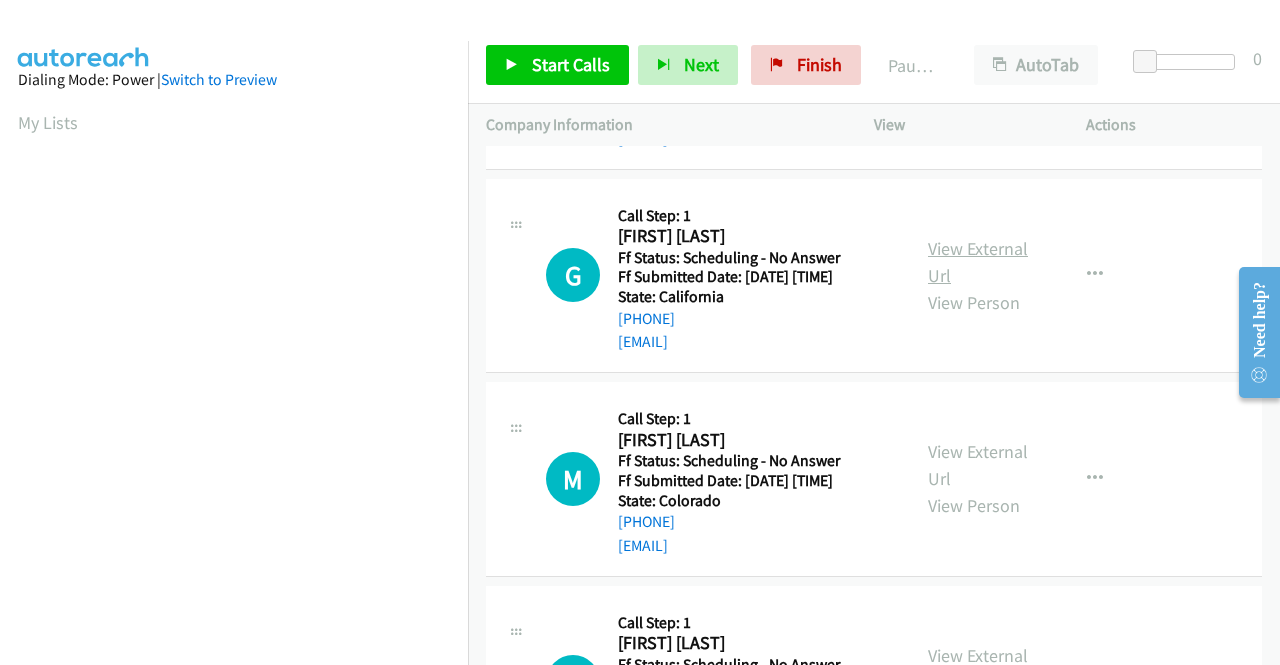 click on "View External Url" at bounding box center (978, 262) 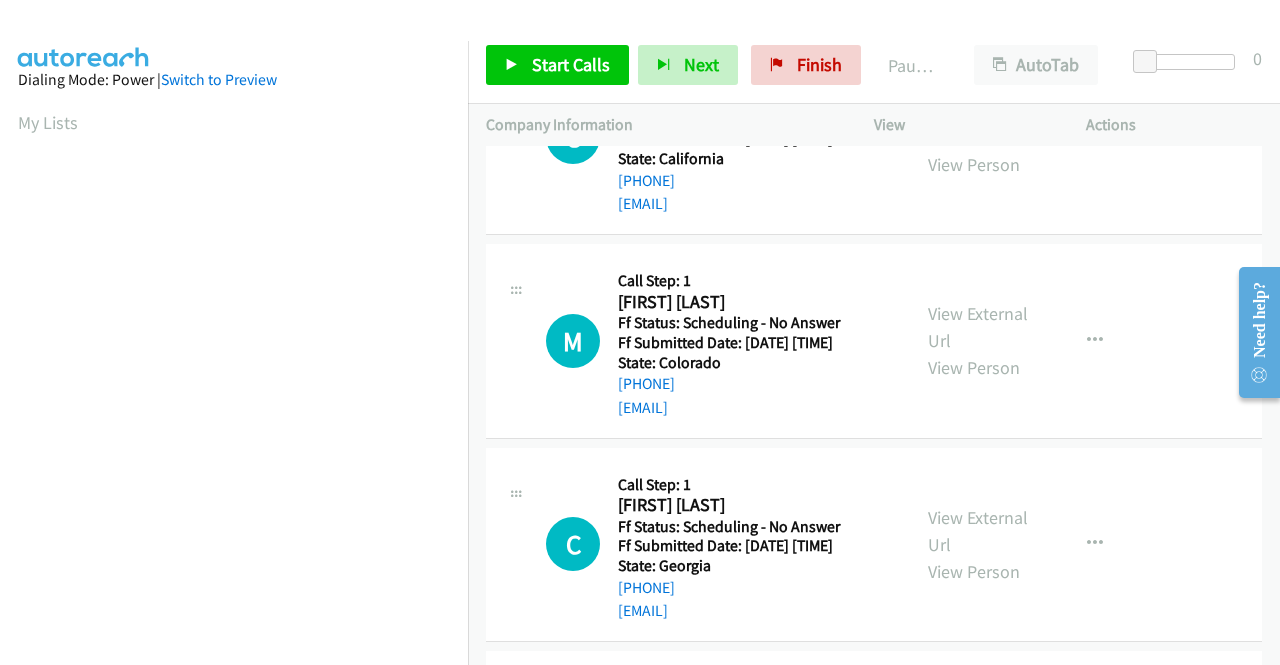 scroll, scrollTop: 1800, scrollLeft: 0, axis: vertical 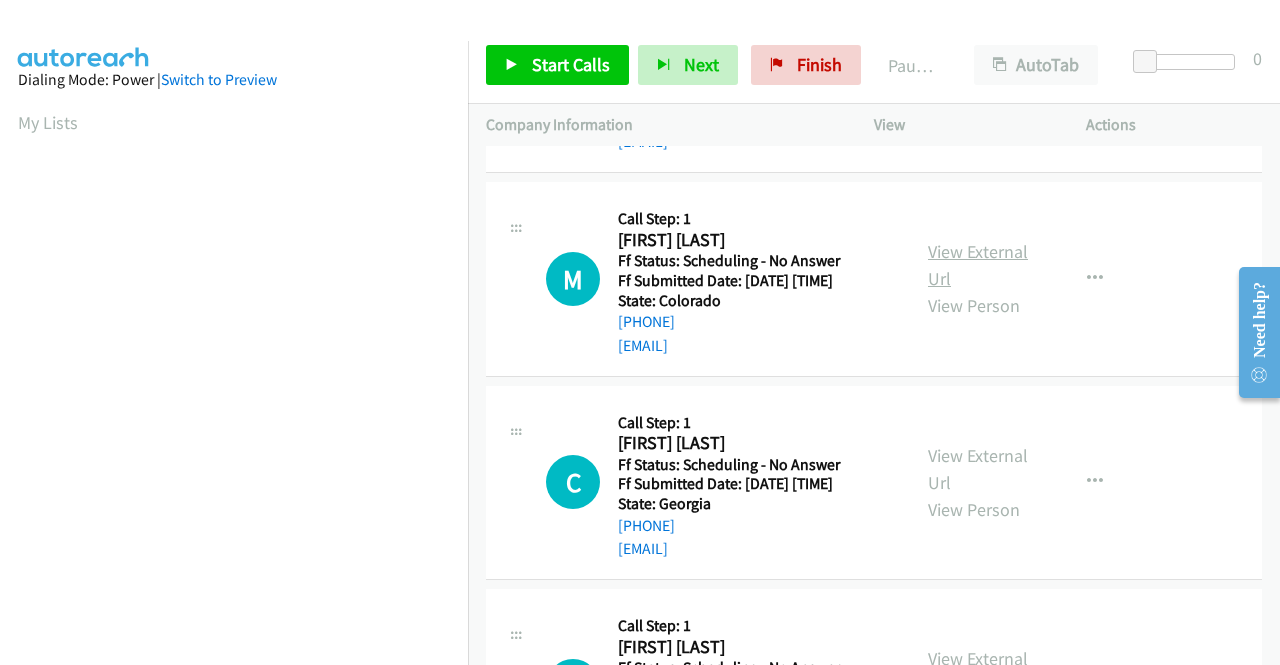 click on "View External Url" at bounding box center [978, 265] 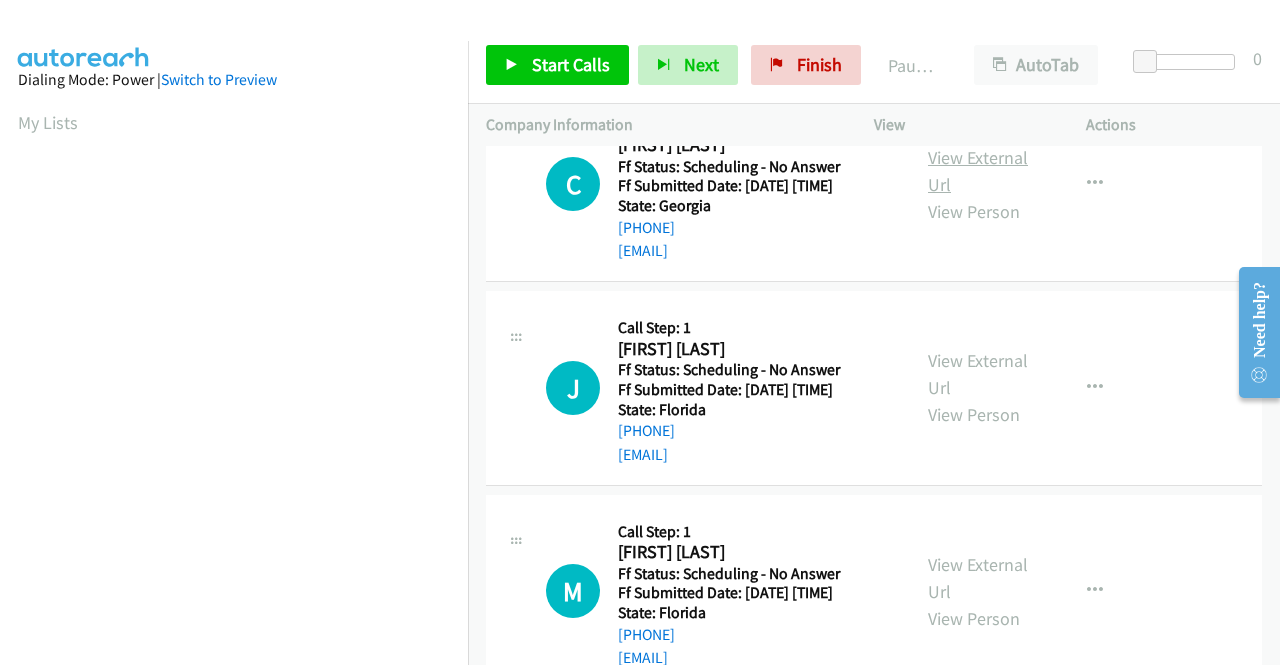 scroll, scrollTop: 2100, scrollLeft: 0, axis: vertical 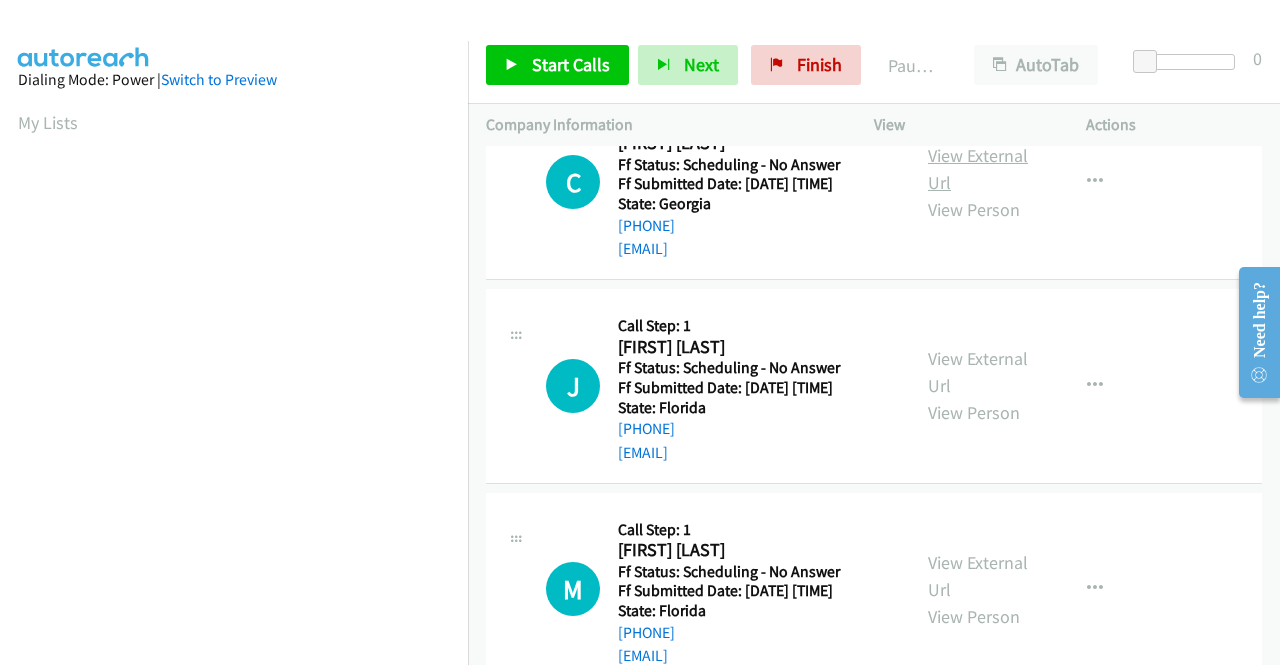 click on "View External Url" at bounding box center [978, 169] 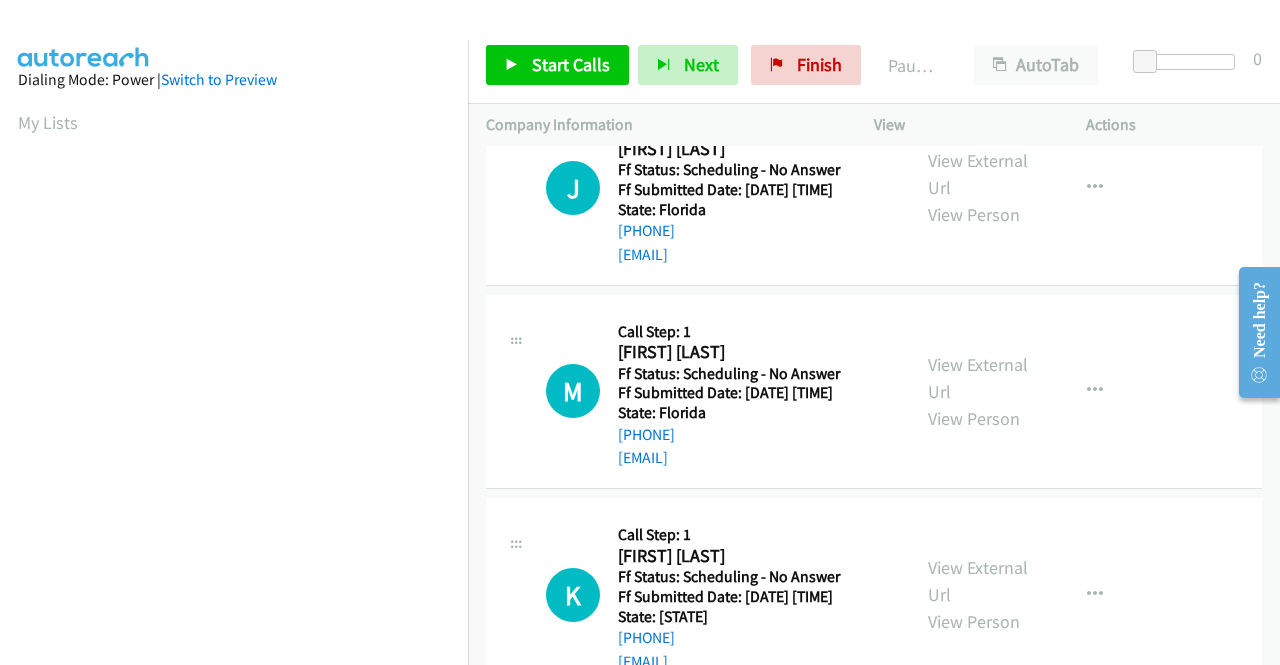 scroll, scrollTop: 2300, scrollLeft: 0, axis: vertical 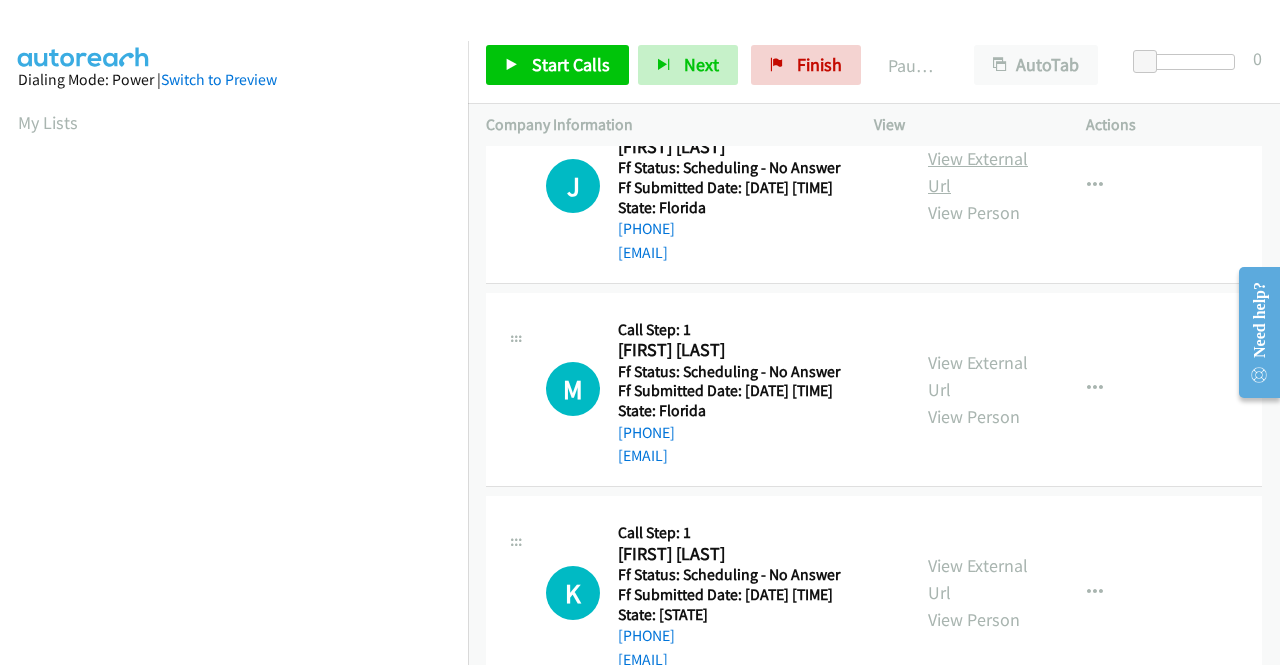click on "View External Url" at bounding box center (978, 172) 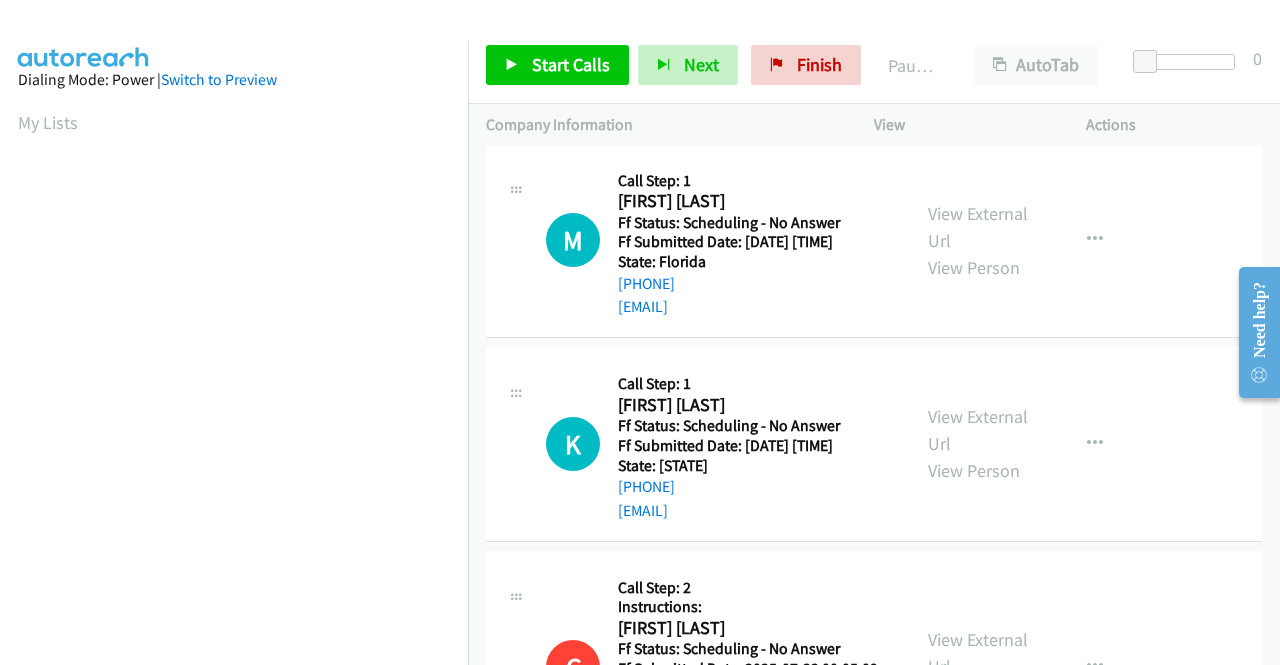 scroll, scrollTop: 2500, scrollLeft: 0, axis: vertical 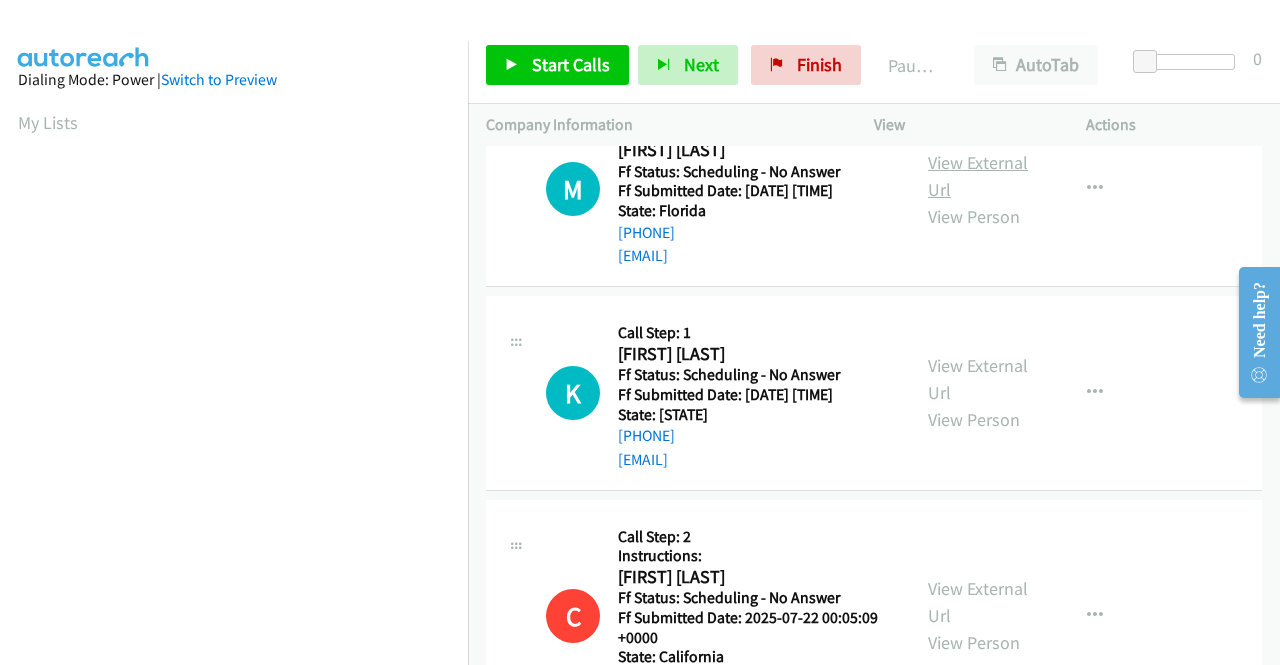 click on "View External Url" at bounding box center [978, 176] 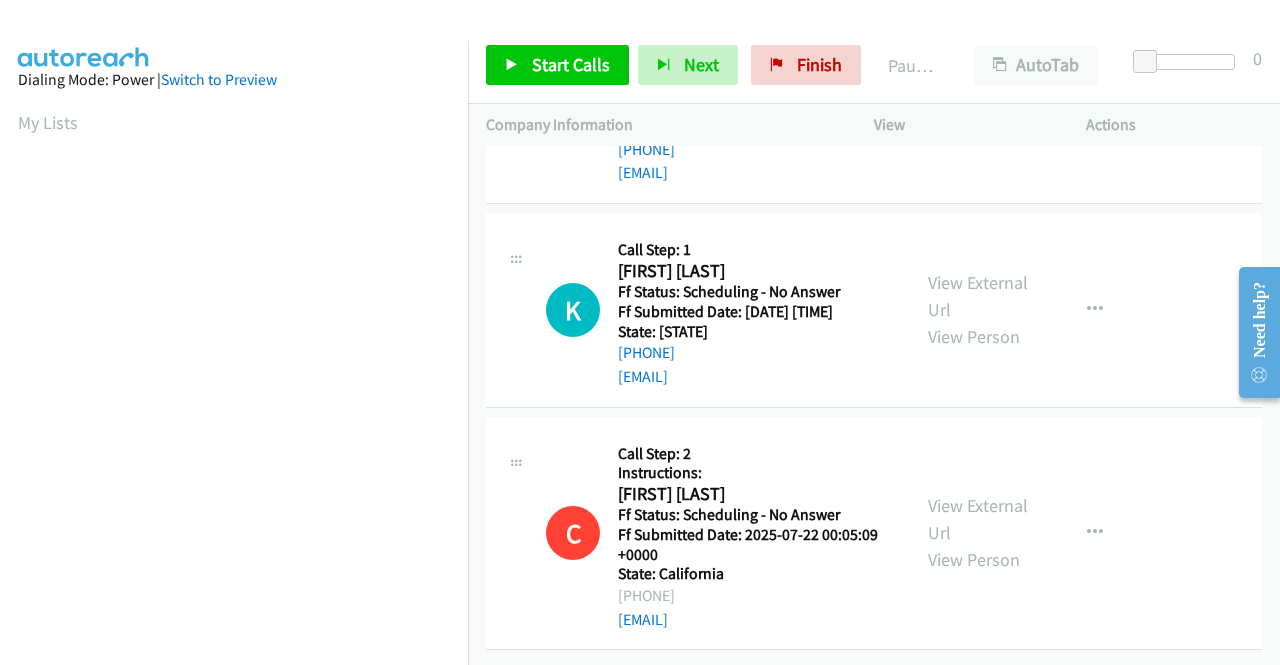 scroll, scrollTop: 2800, scrollLeft: 0, axis: vertical 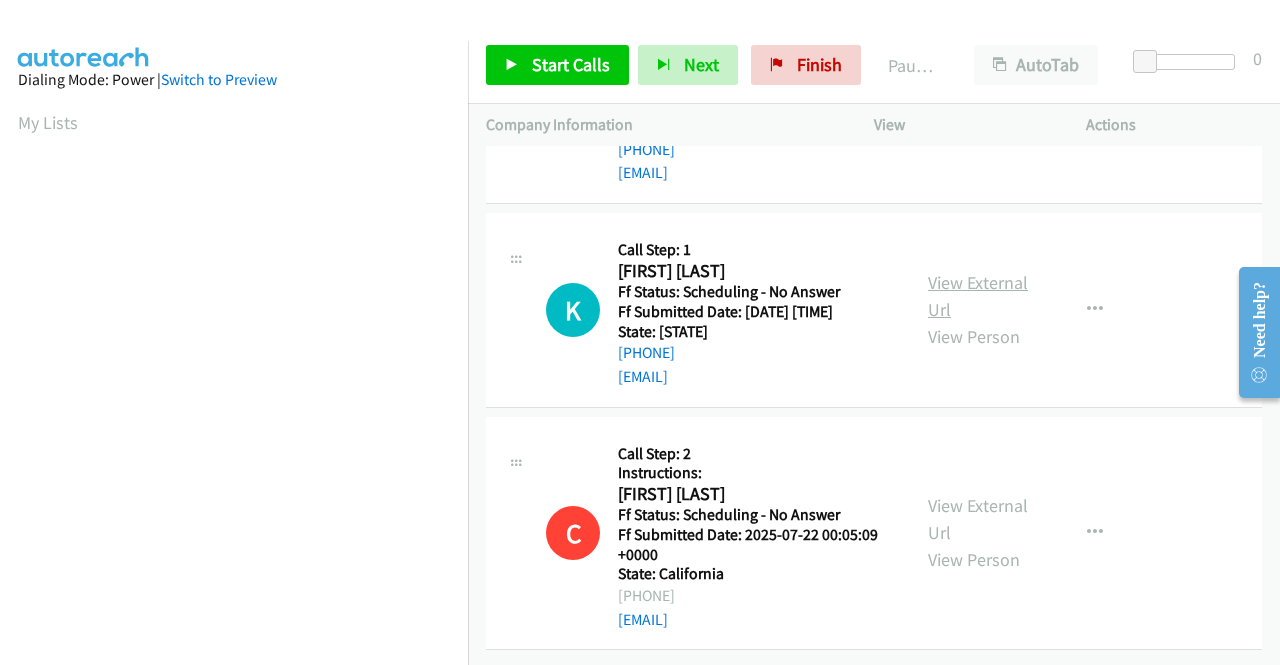 click on "View External Url" at bounding box center [978, 296] 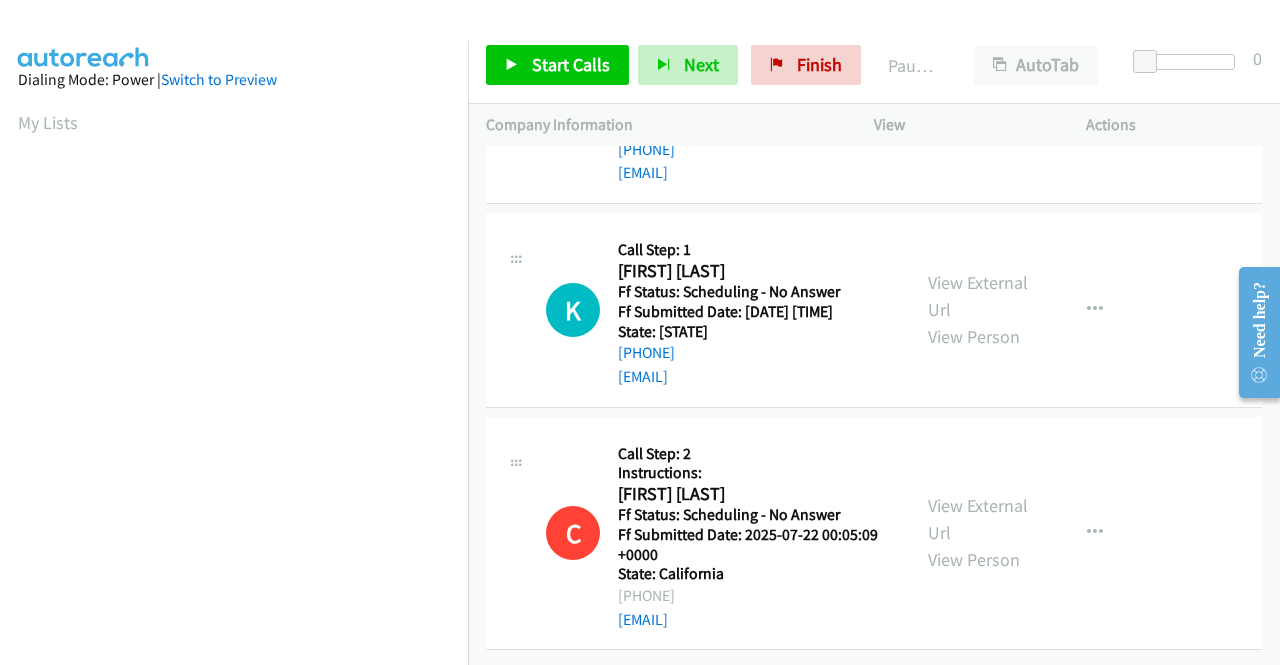 scroll, scrollTop: 2868, scrollLeft: 0, axis: vertical 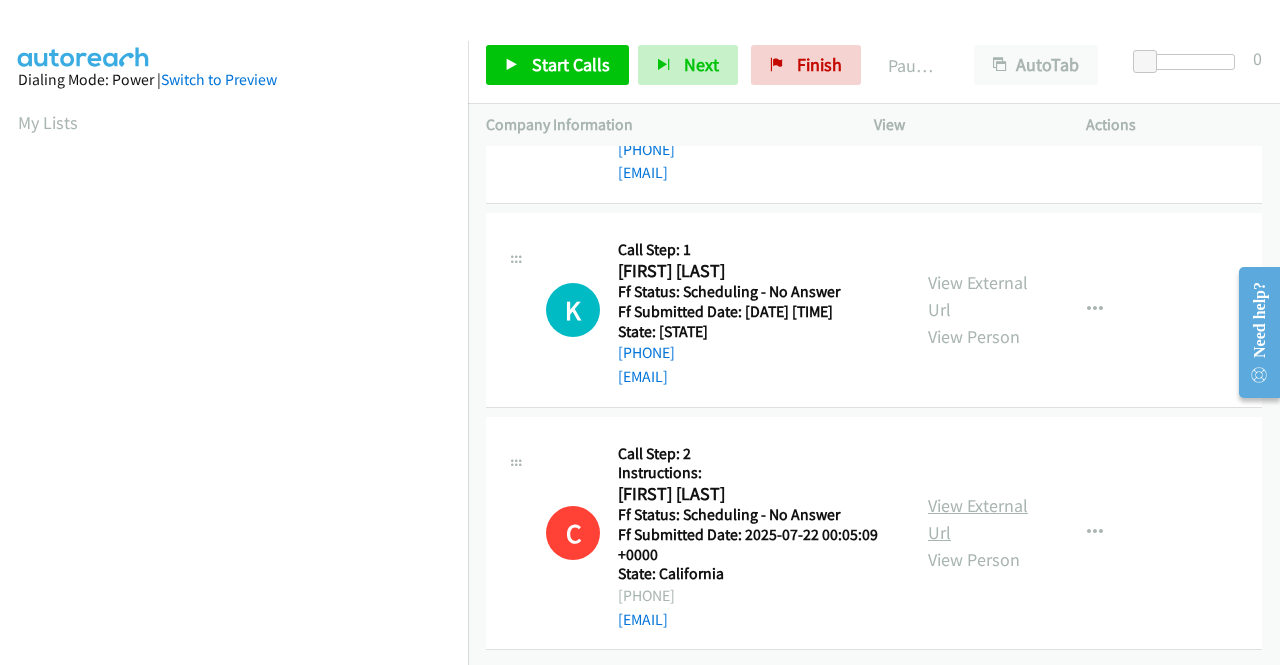 click on "View External Url" at bounding box center [978, 519] 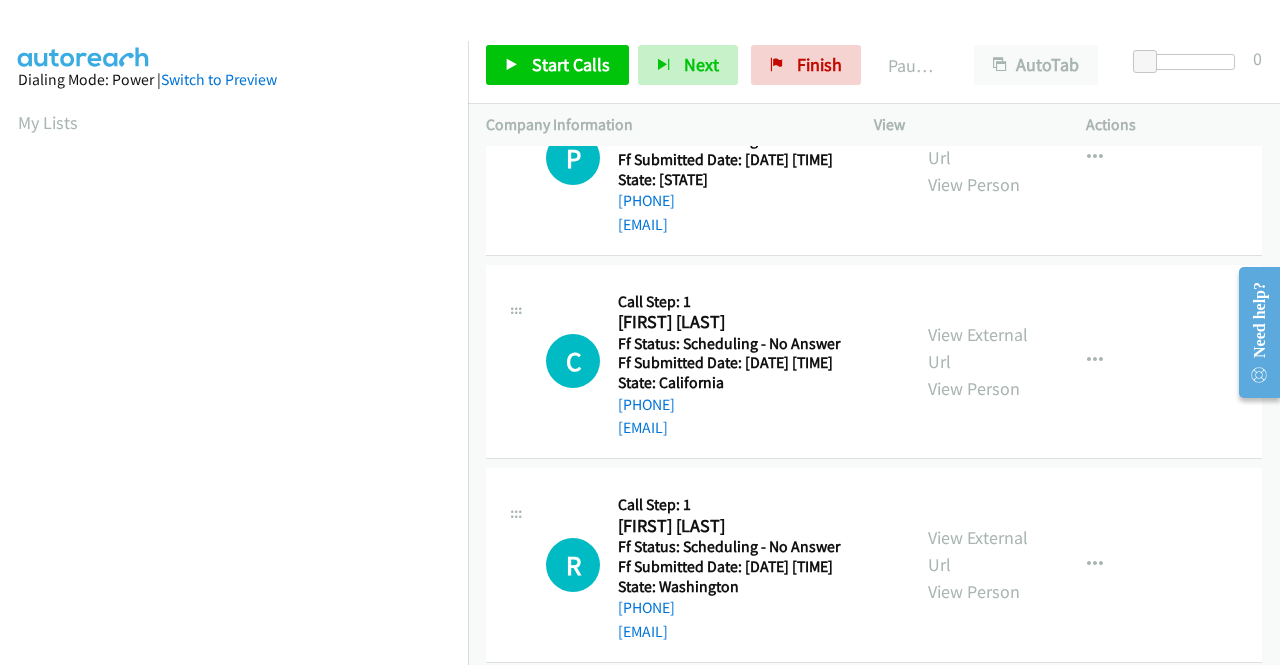scroll, scrollTop: 0, scrollLeft: 0, axis: both 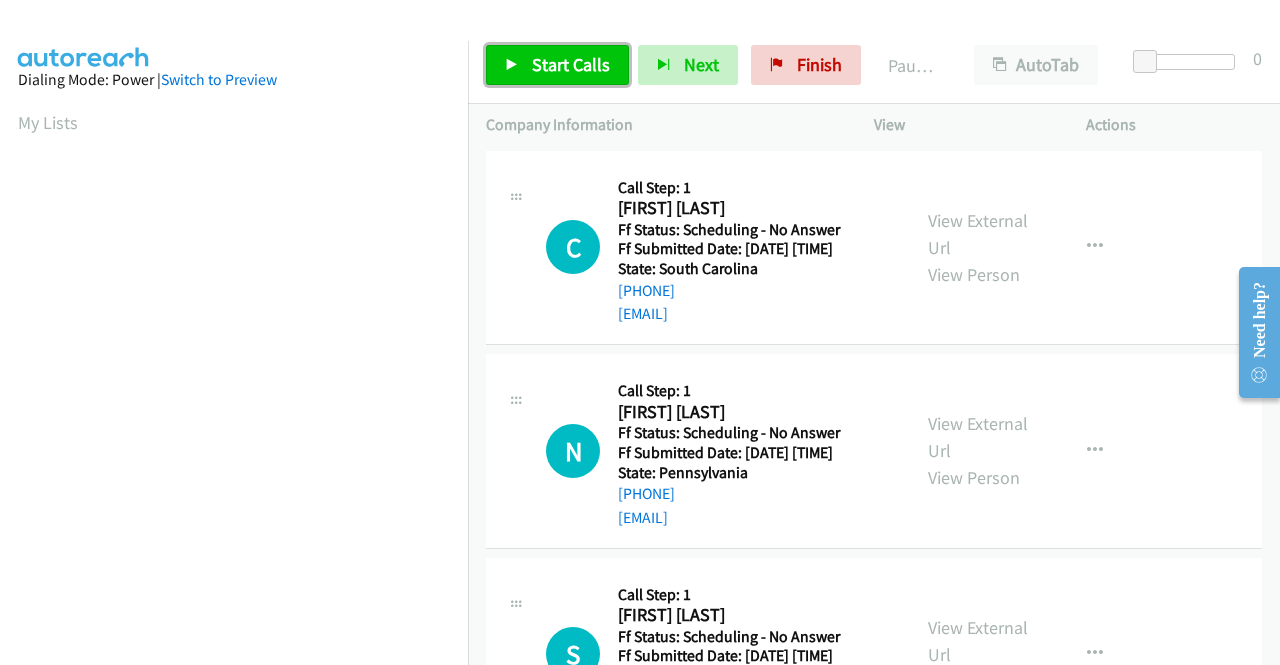 click on "Start Calls" at bounding box center (571, 64) 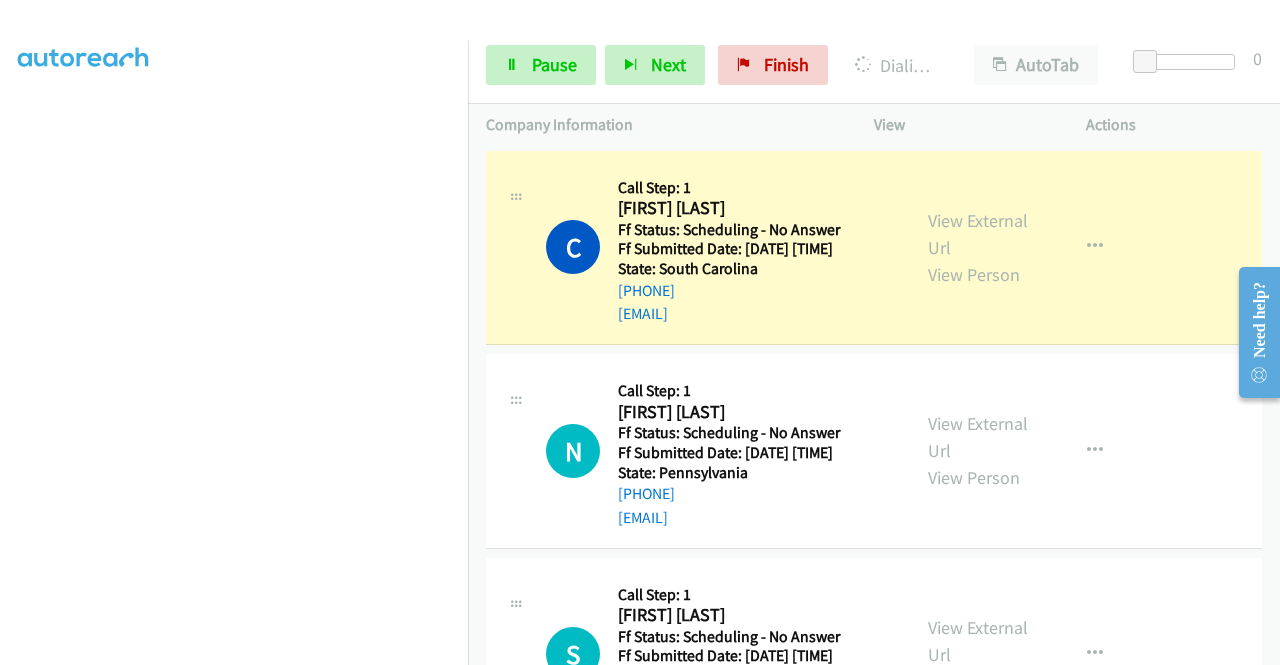 scroll, scrollTop: 456, scrollLeft: 0, axis: vertical 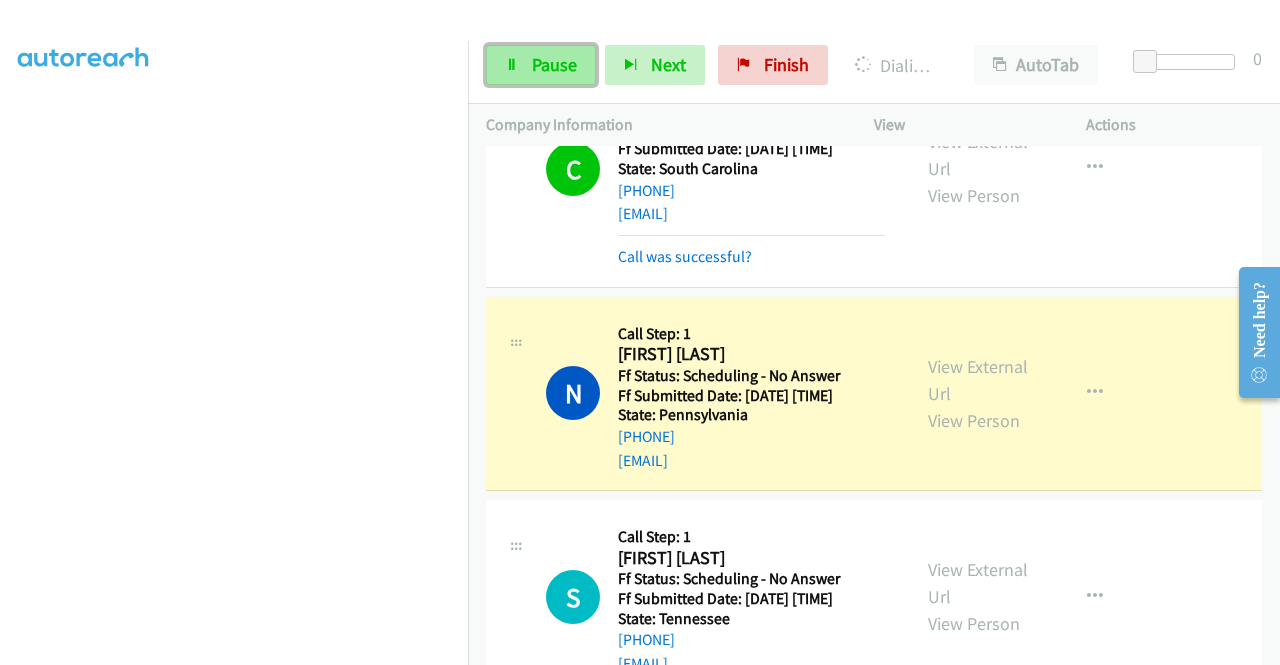 click on "Pause" at bounding box center [554, 64] 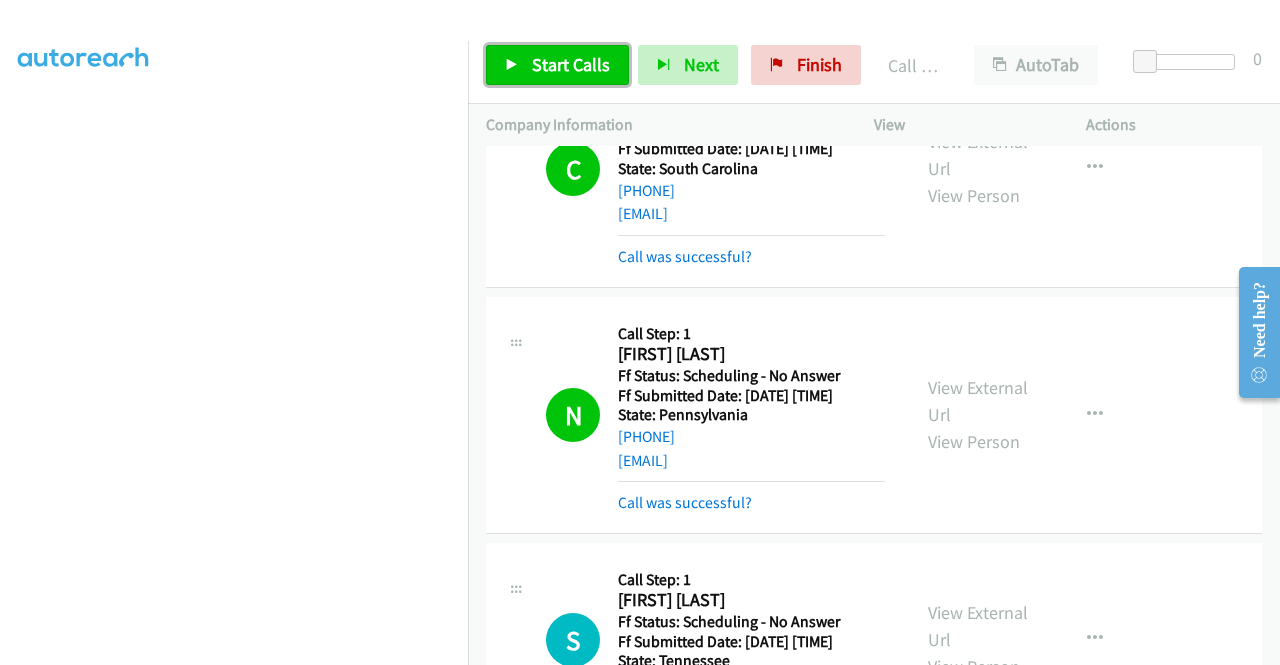 click on "Start Calls" at bounding box center [571, 64] 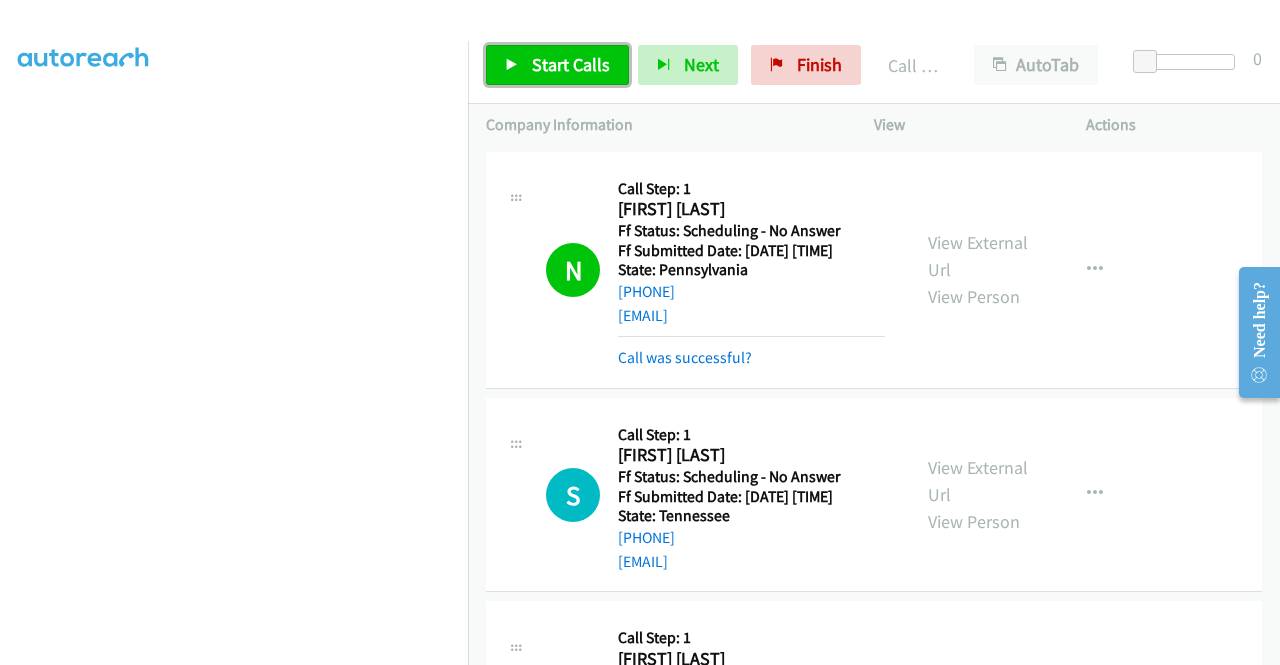 scroll, scrollTop: 300, scrollLeft: 0, axis: vertical 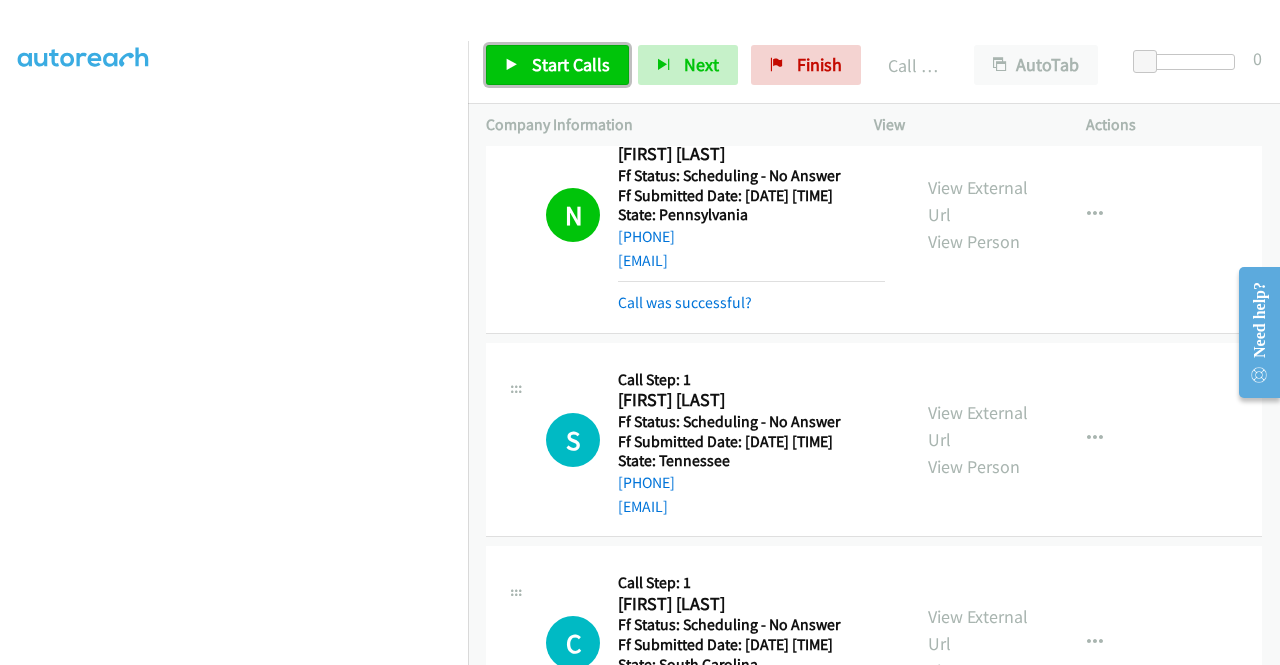 click on "Start Calls" at bounding box center (571, 64) 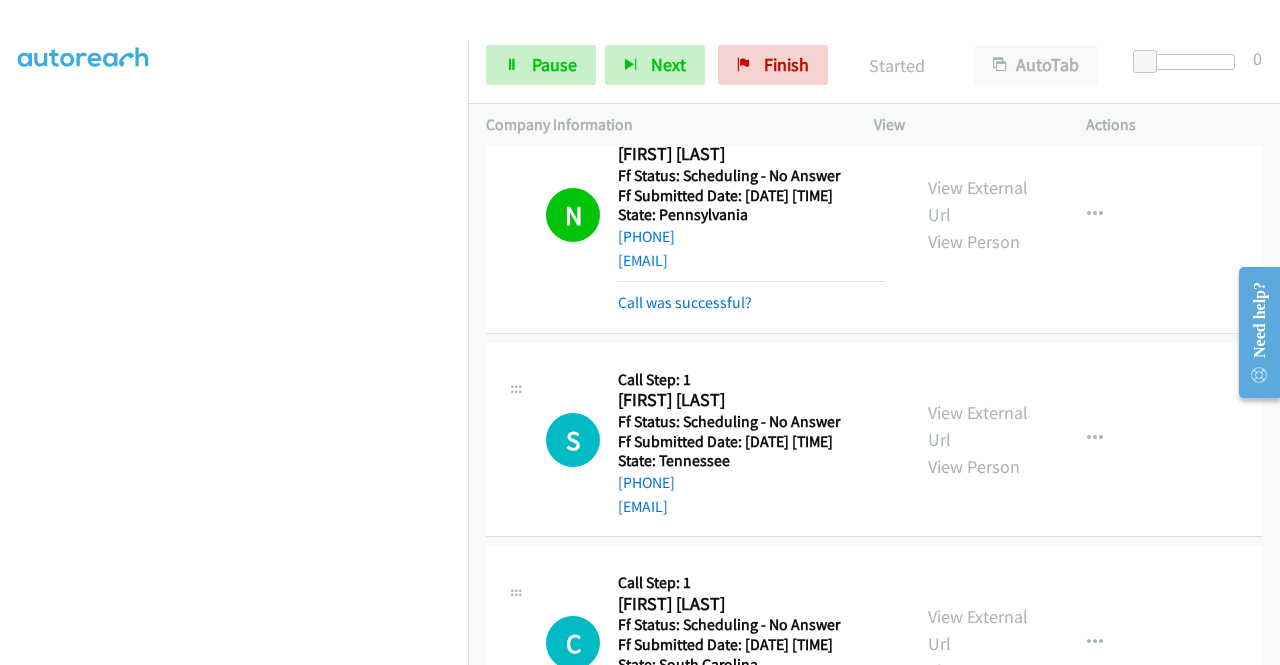 scroll, scrollTop: 400, scrollLeft: 0, axis: vertical 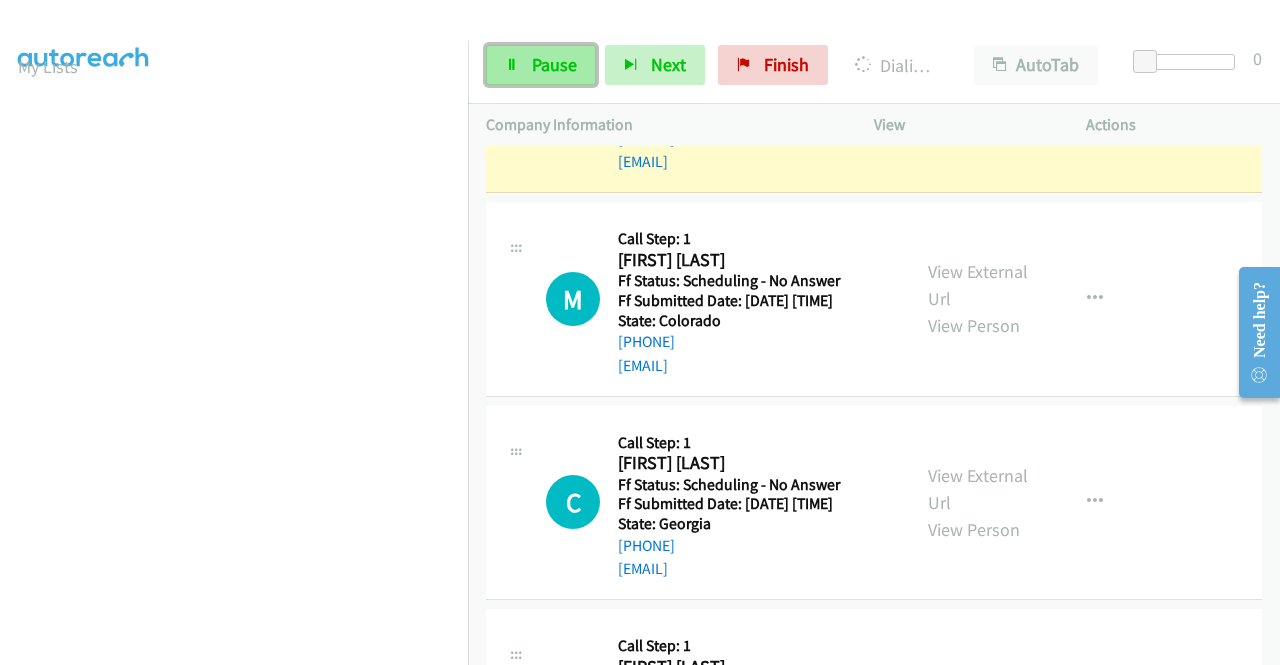 click on "Pause" at bounding box center [554, 64] 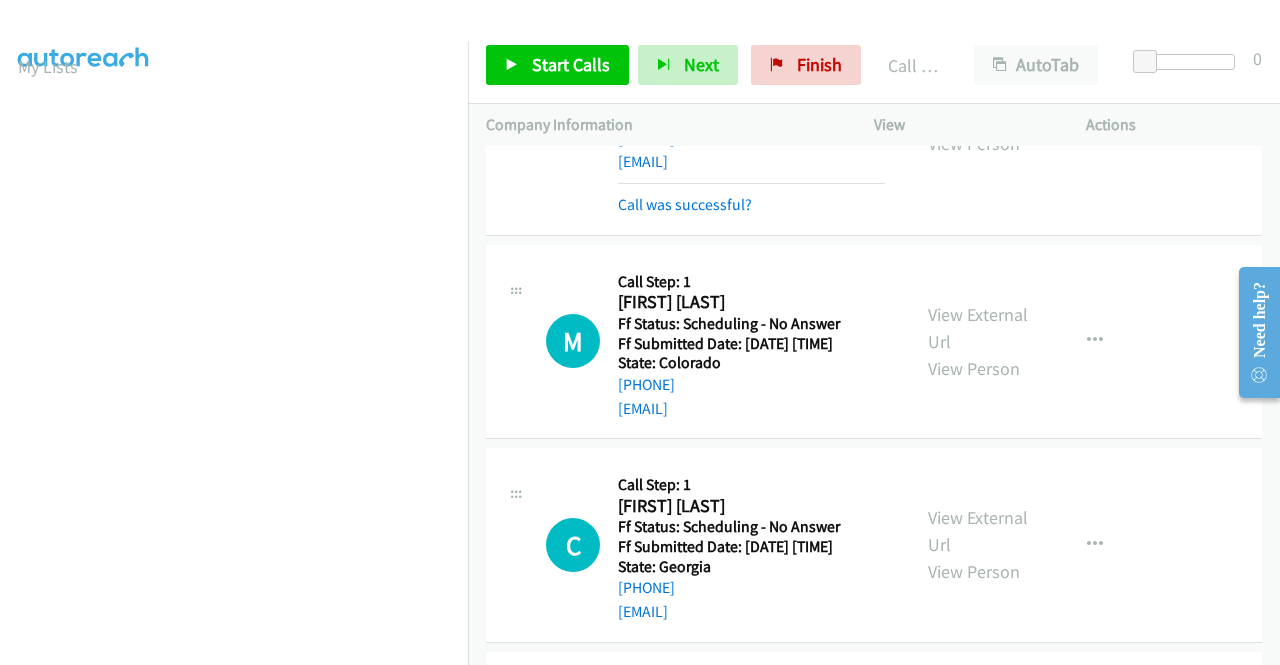 scroll, scrollTop: 456, scrollLeft: 0, axis: vertical 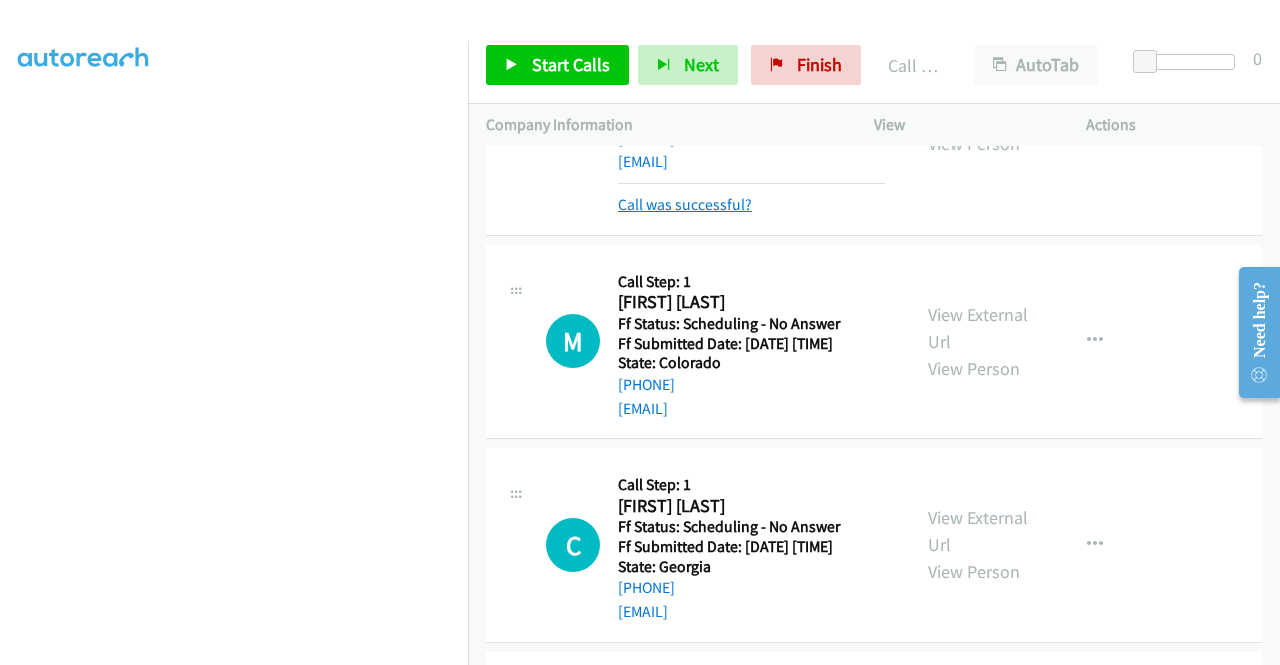 click on "Call was successful?" at bounding box center [685, 204] 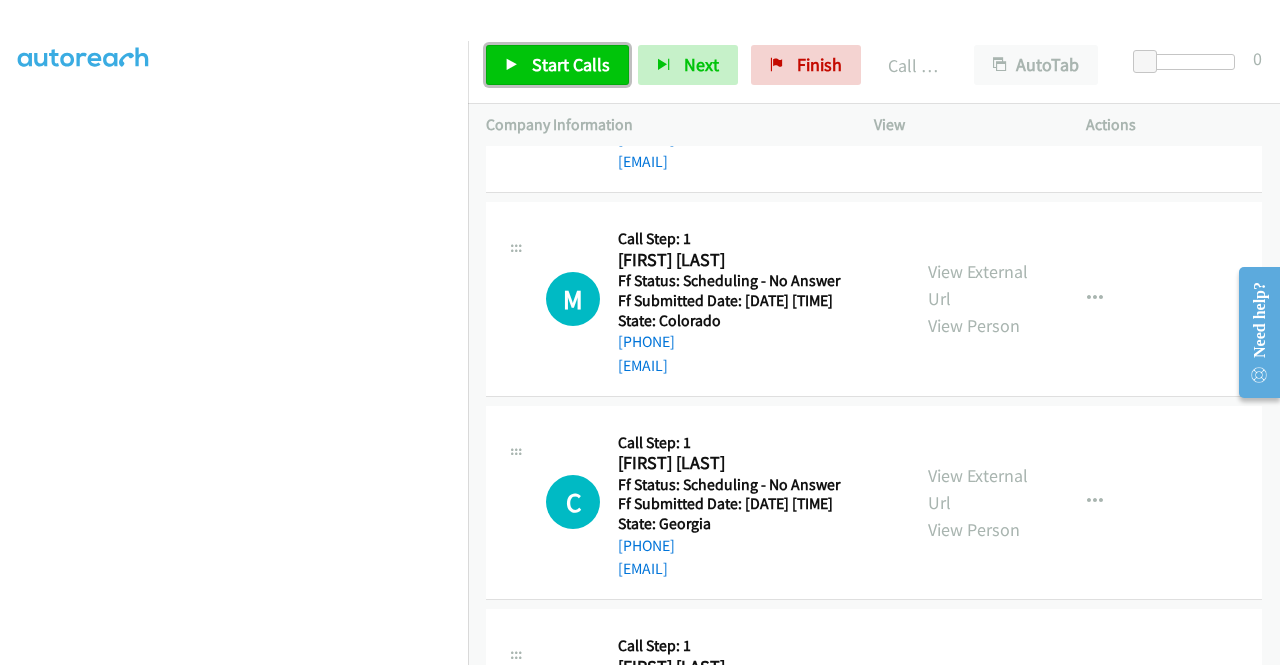 click on "Start Calls" at bounding box center (571, 64) 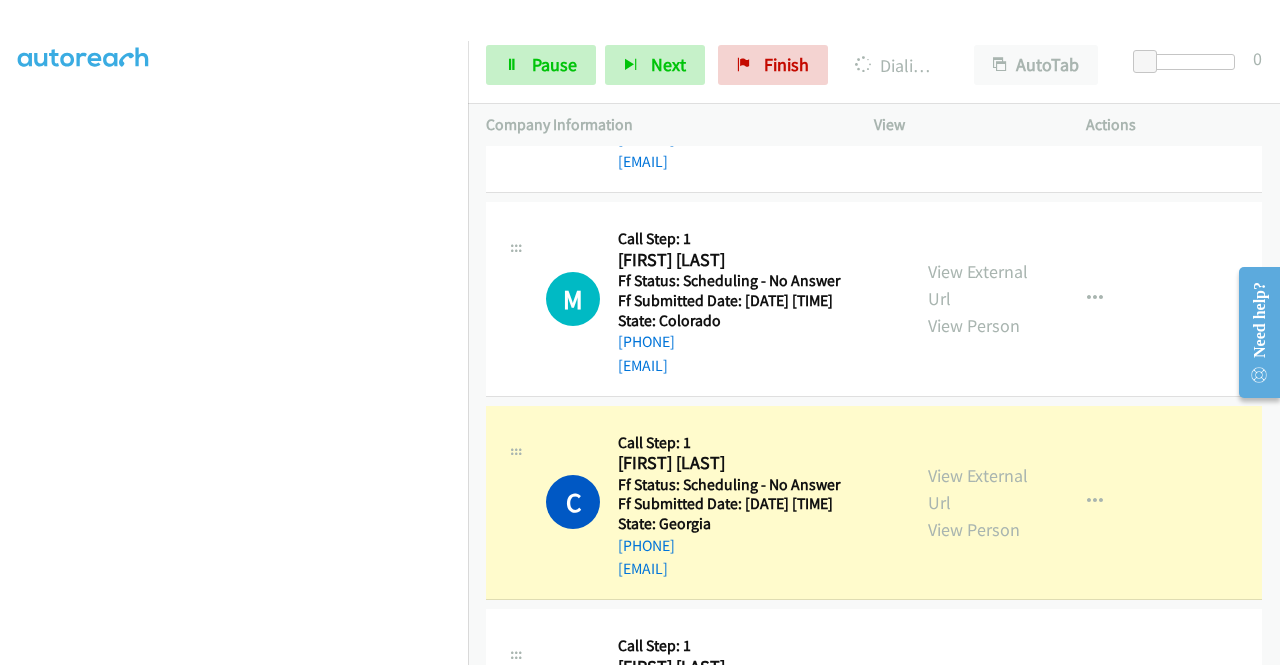 scroll, scrollTop: 456, scrollLeft: 0, axis: vertical 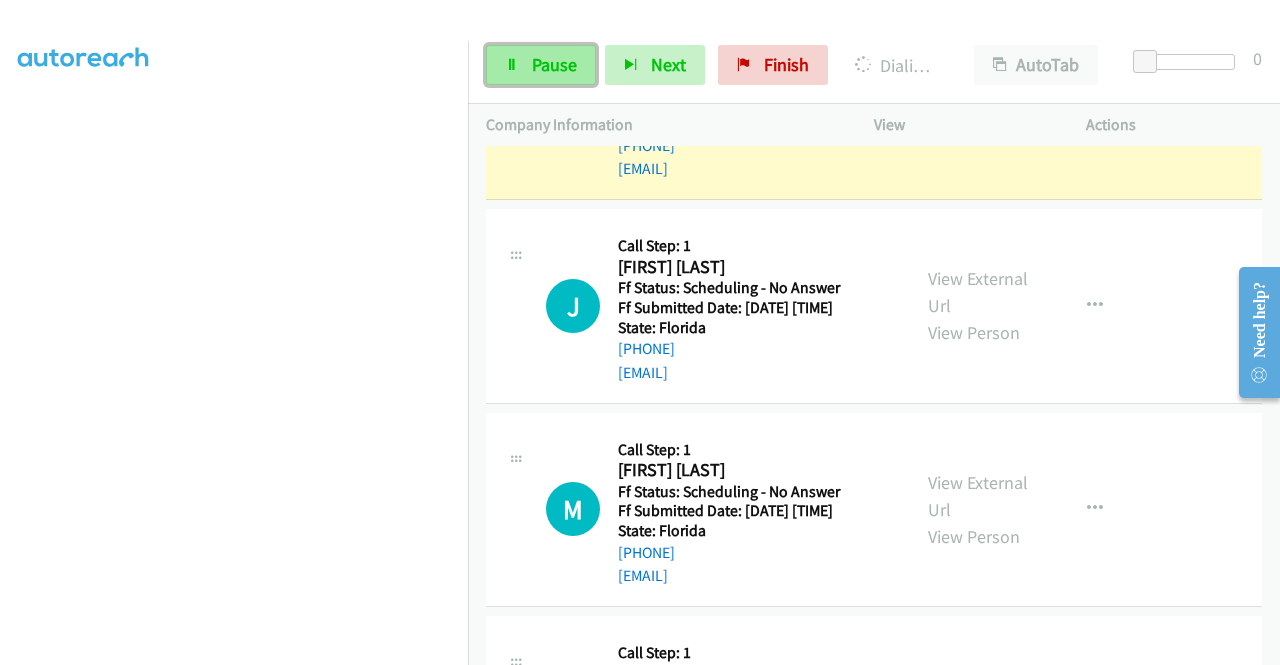 click on "Pause" at bounding box center [554, 64] 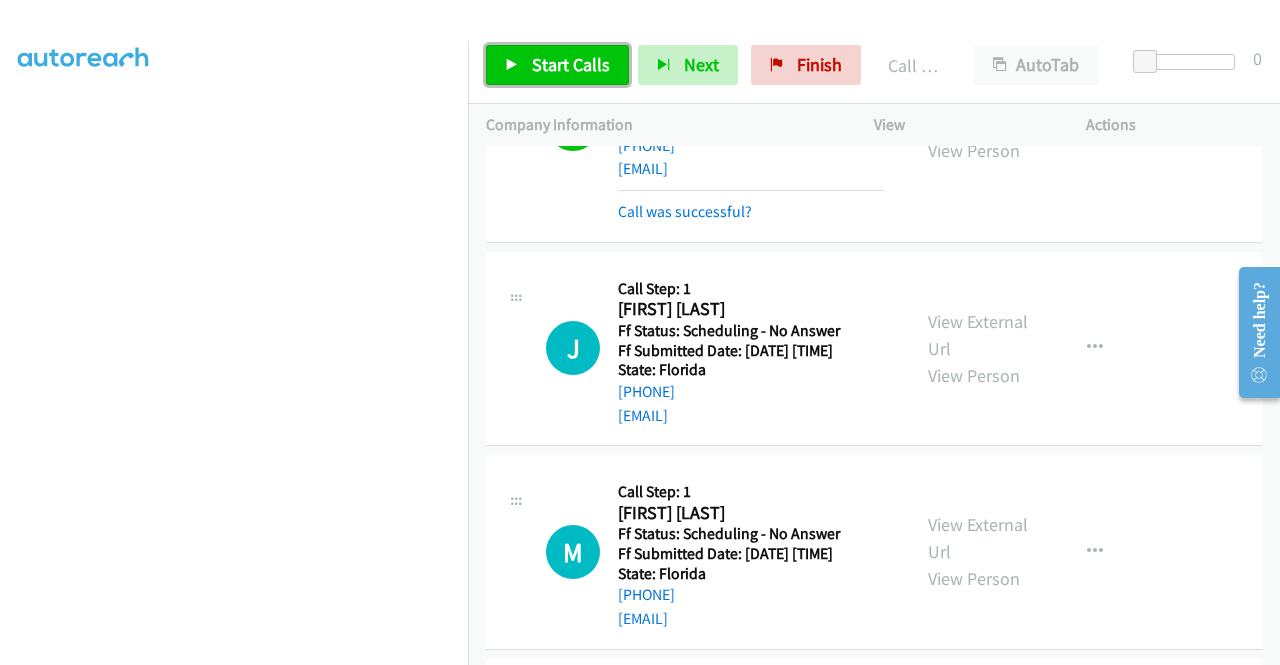 click on "Start Calls" at bounding box center (571, 64) 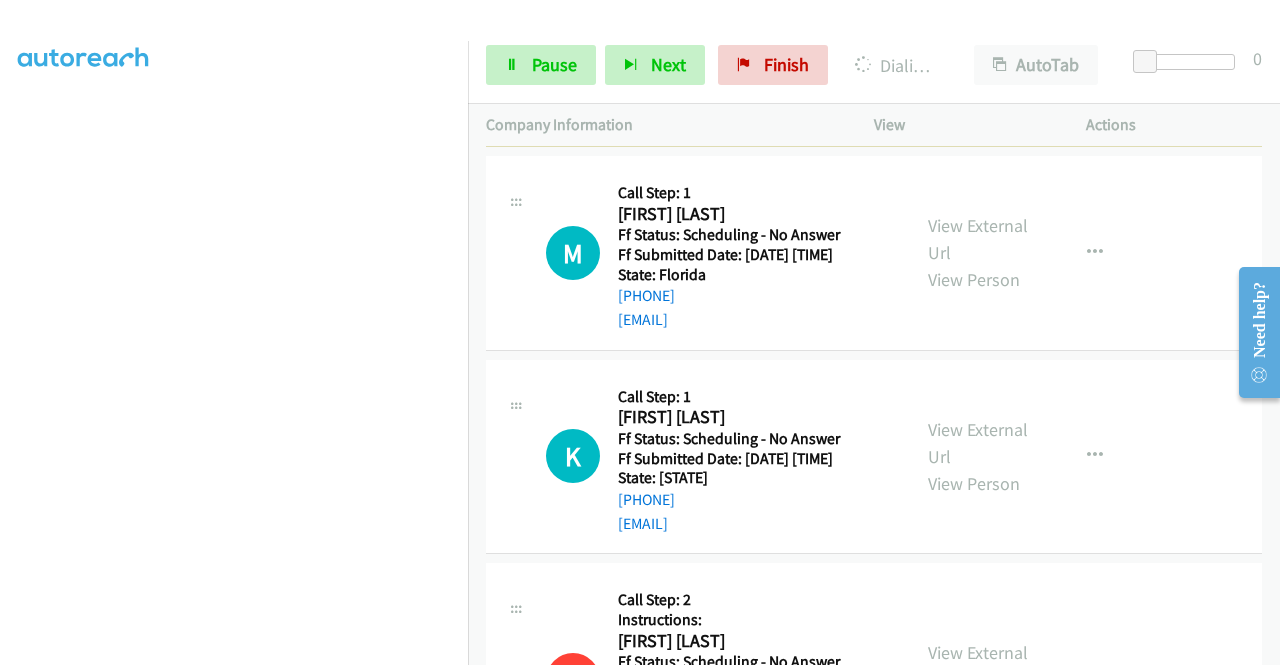 scroll, scrollTop: 2821, scrollLeft: 0, axis: vertical 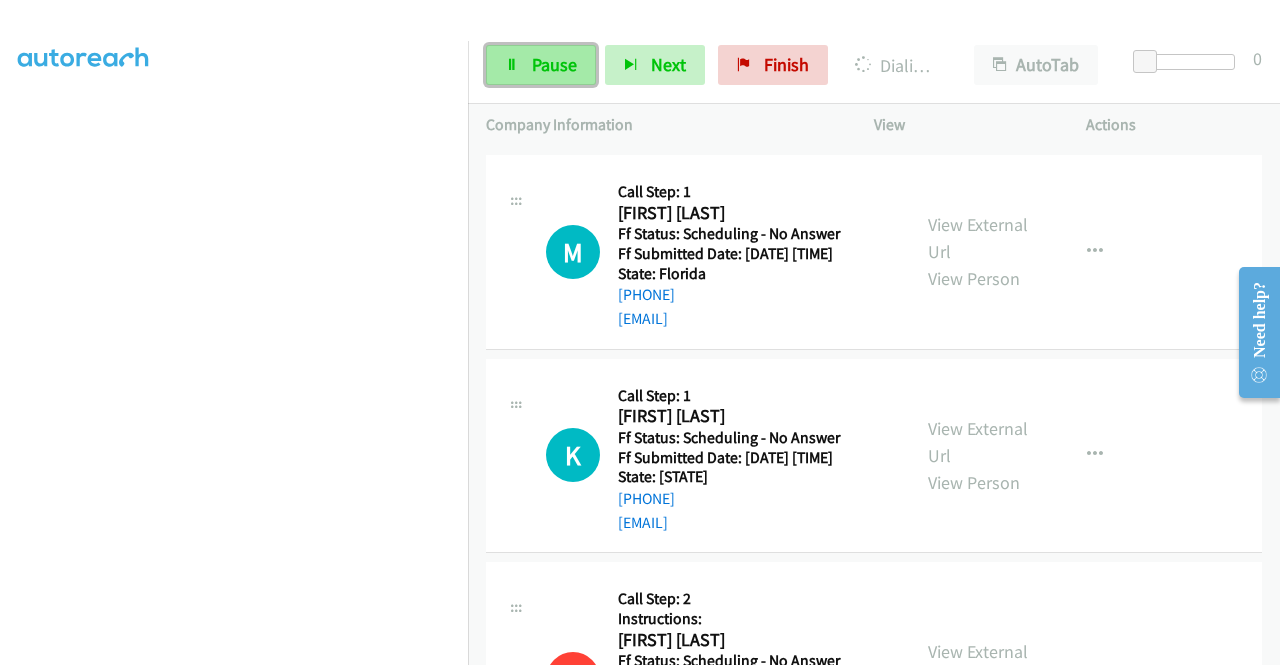 click on "Pause" at bounding box center (554, 64) 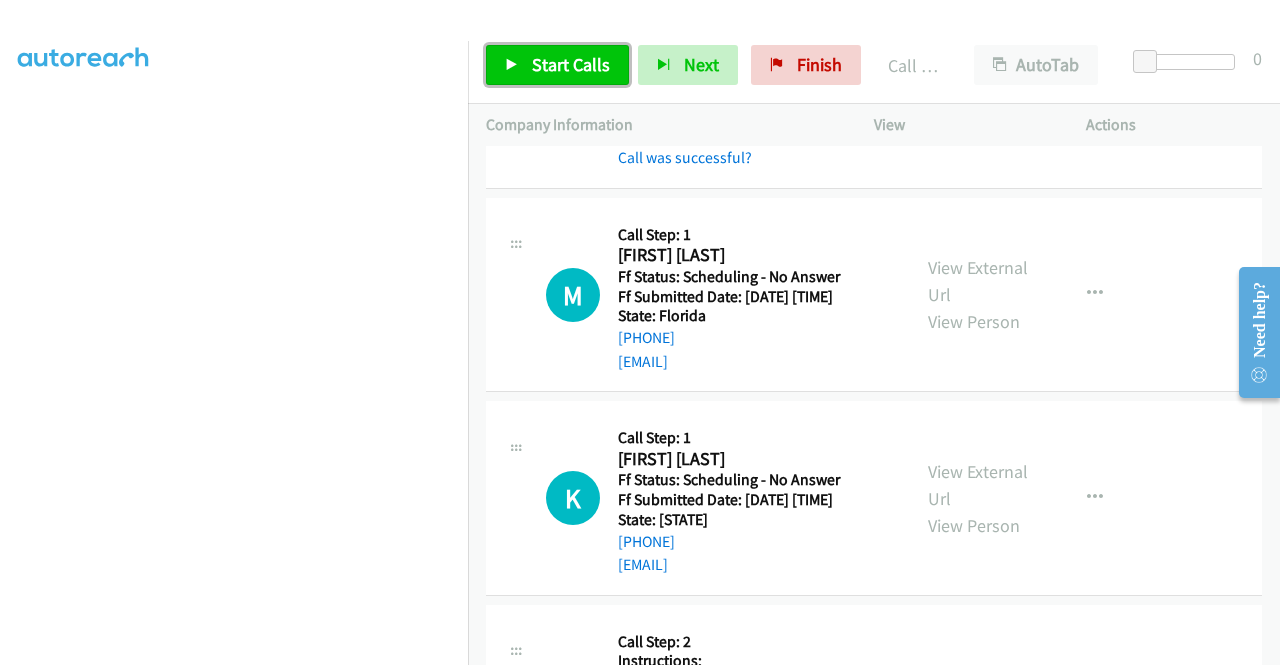 click on "Start Calls" at bounding box center [571, 64] 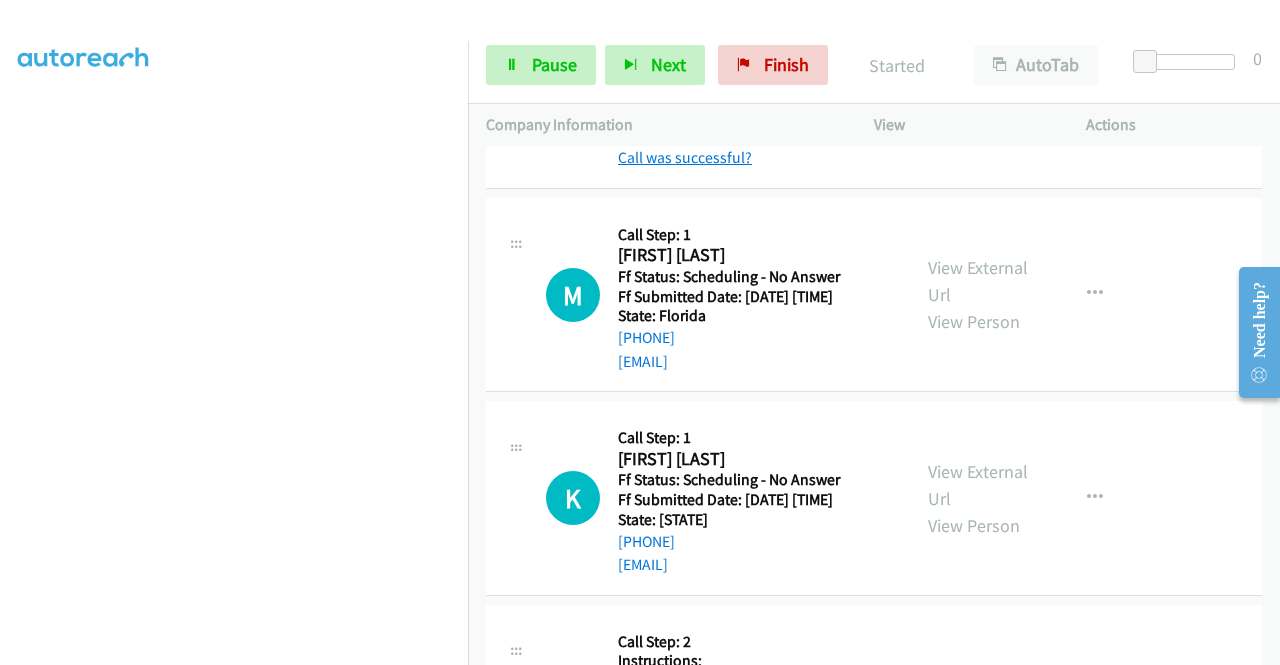 click on "Call was successful?" at bounding box center (685, 157) 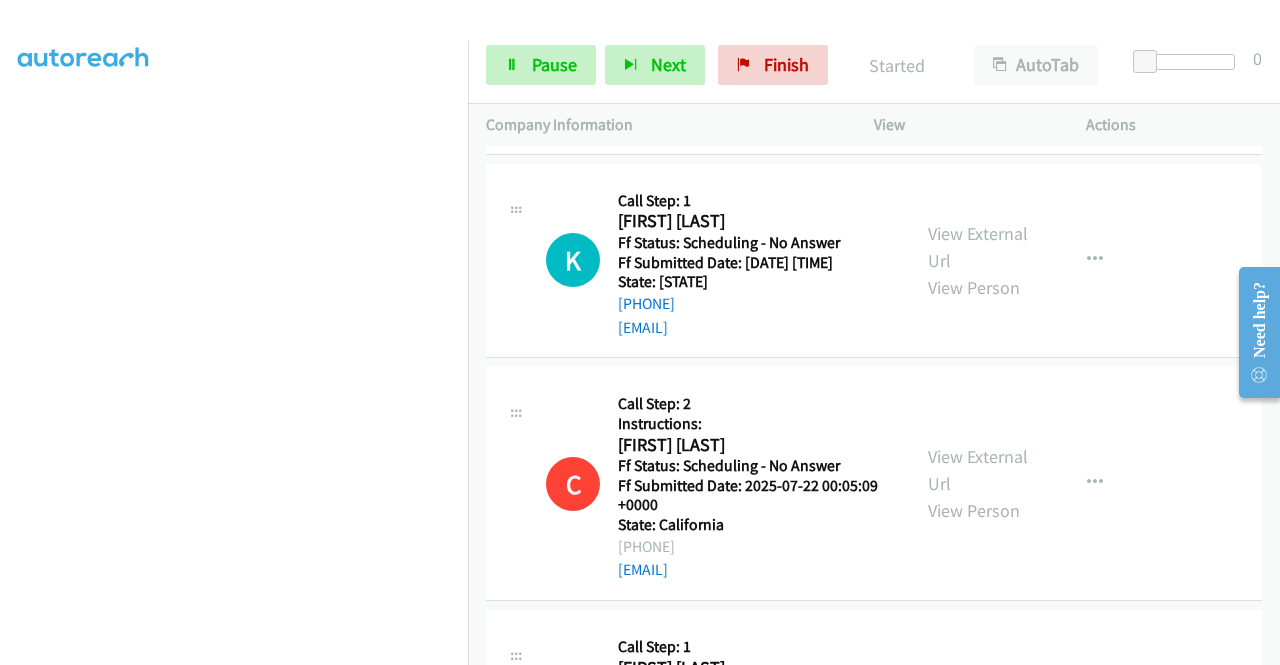 scroll, scrollTop: 3021, scrollLeft: 0, axis: vertical 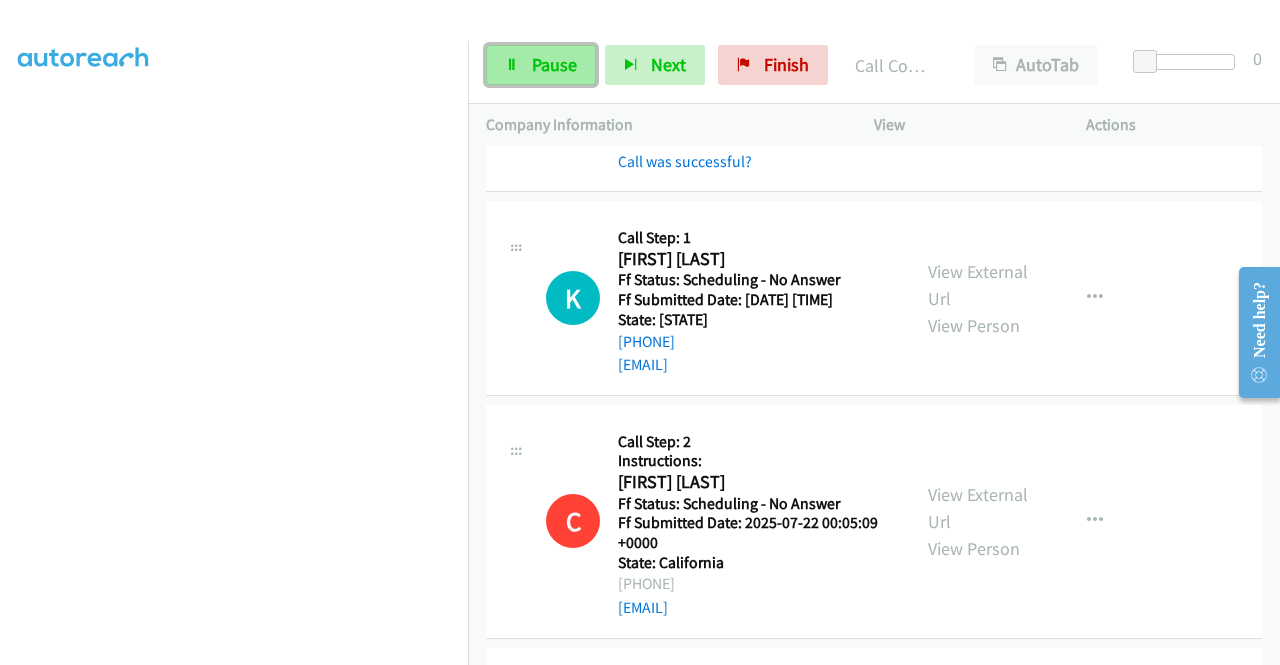 click on "Pause" at bounding box center (554, 64) 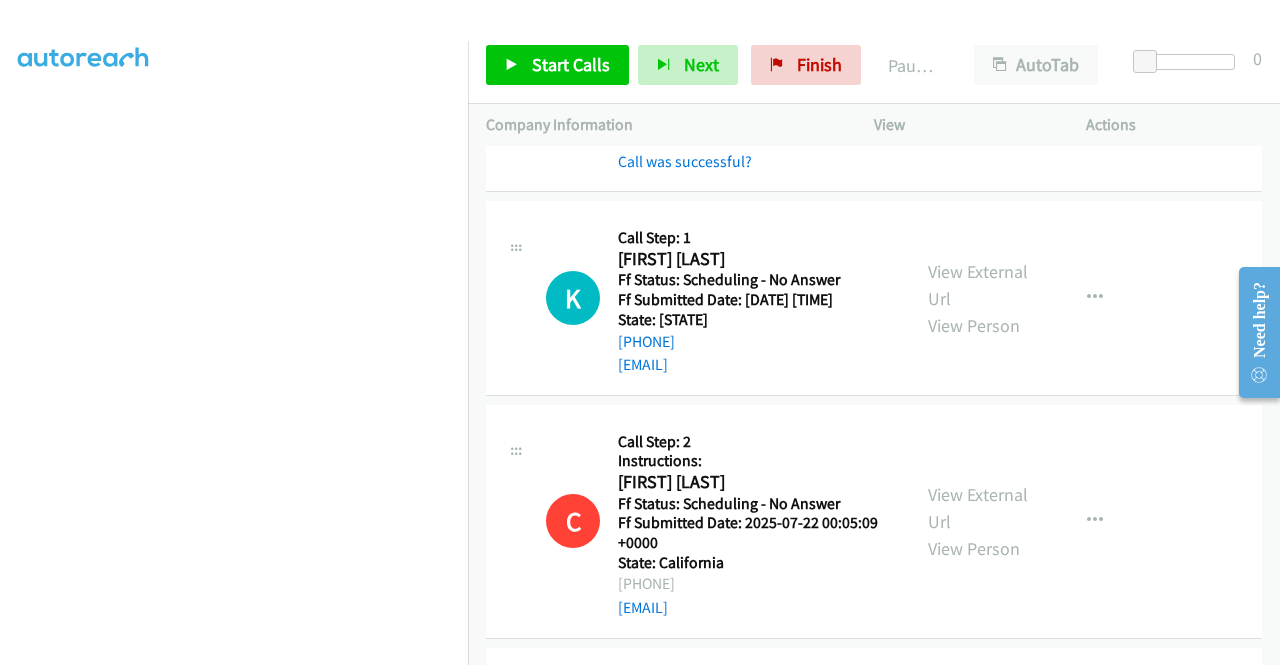 scroll, scrollTop: 456, scrollLeft: 0, axis: vertical 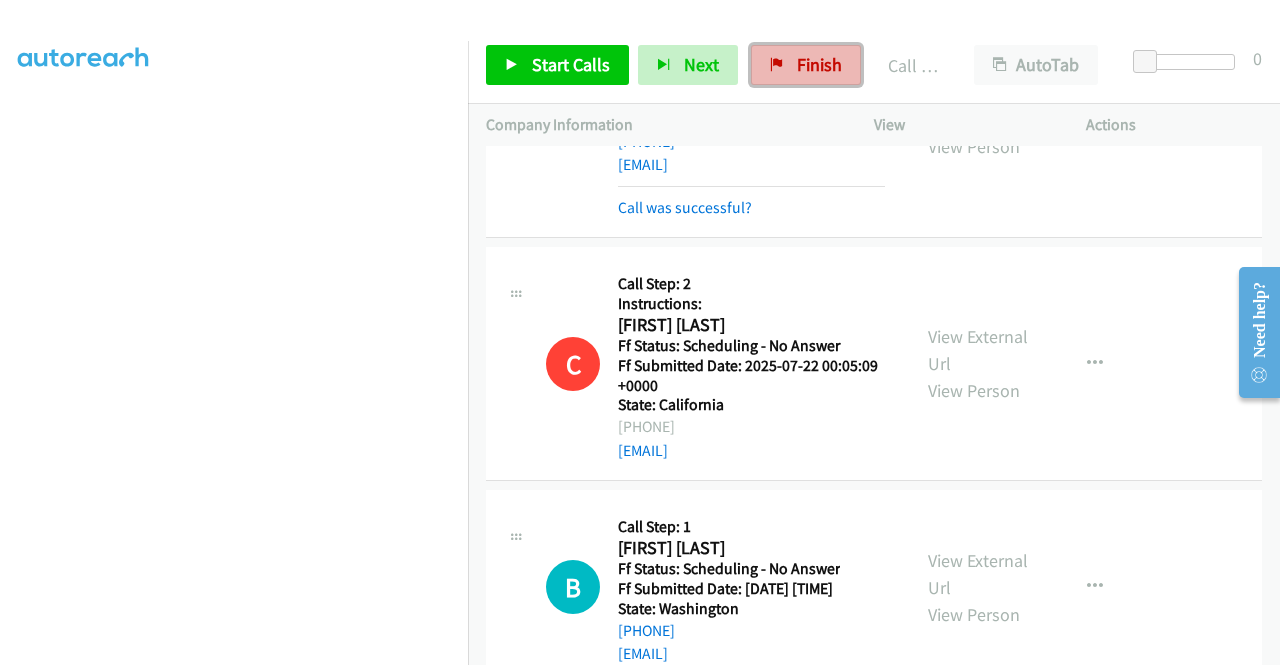 click on "Finish" at bounding box center [819, 64] 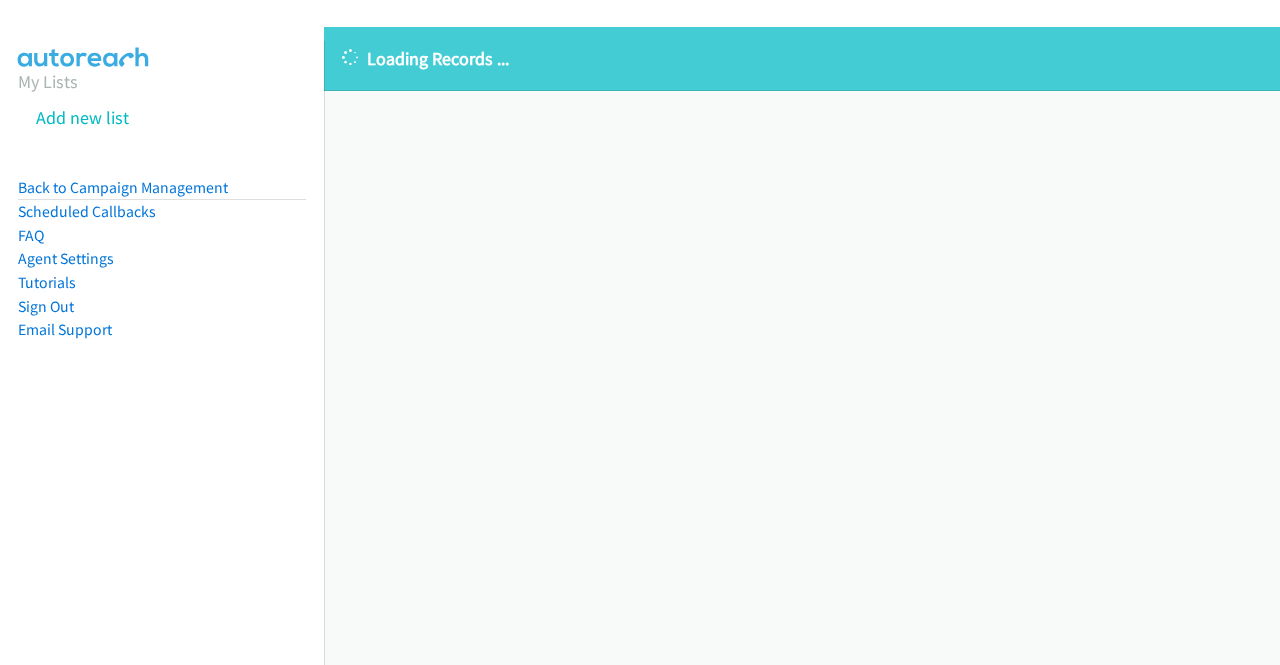 scroll, scrollTop: 0, scrollLeft: 0, axis: both 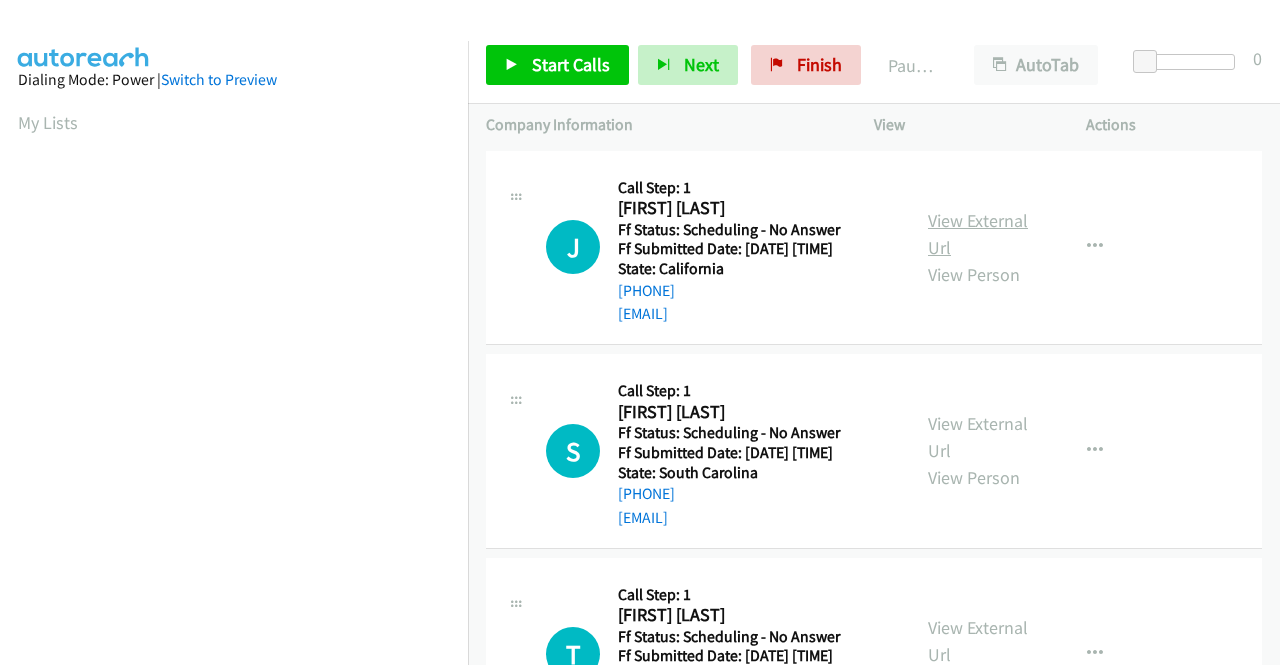 click on "View External Url" at bounding box center [978, 234] 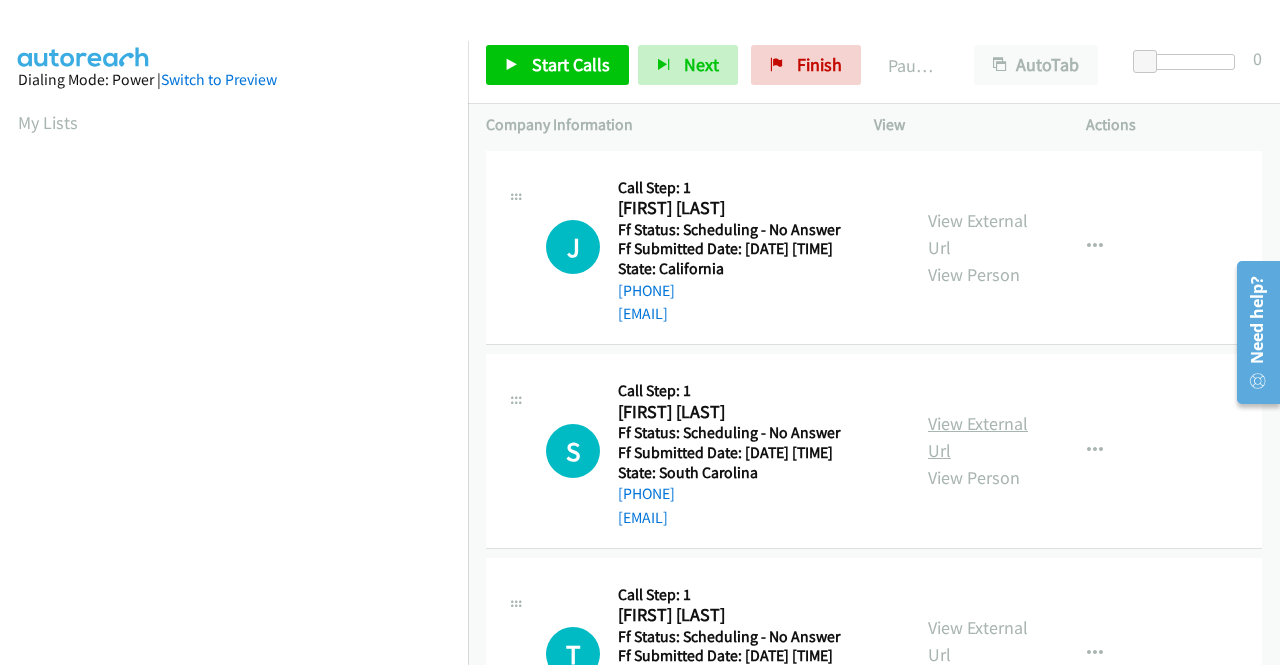 click on "View External Url" at bounding box center (978, 437) 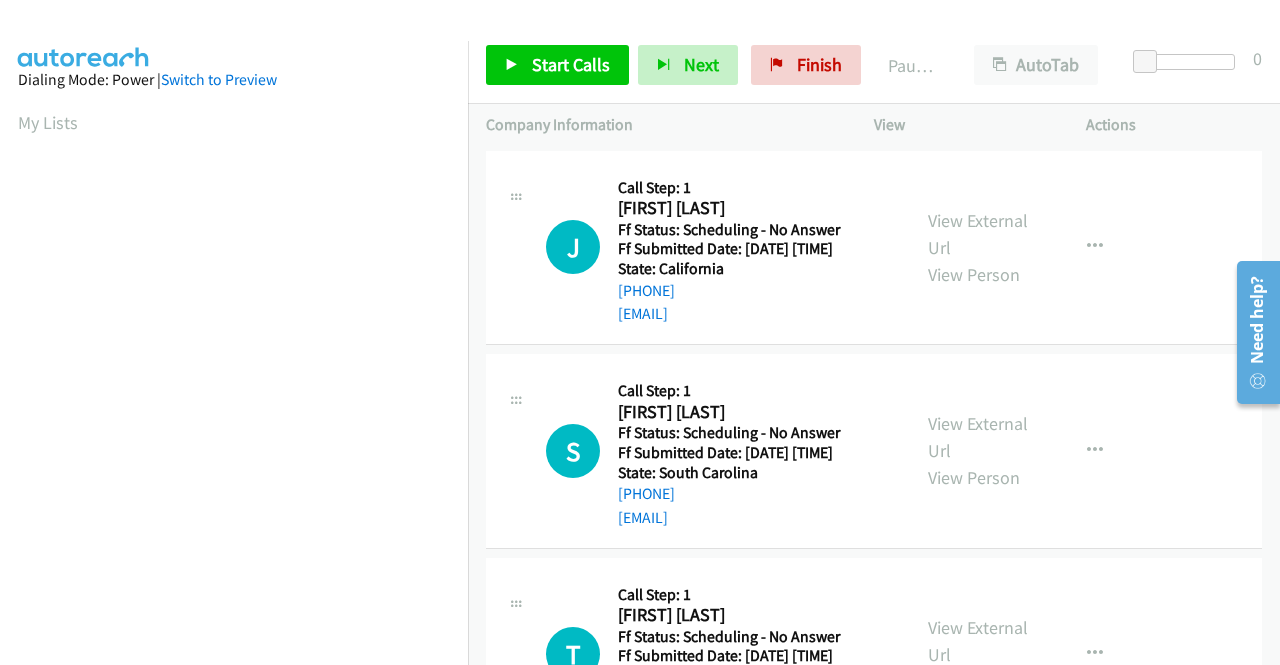 scroll, scrollTop: 100, scrollLeft: 0, axis: vertical 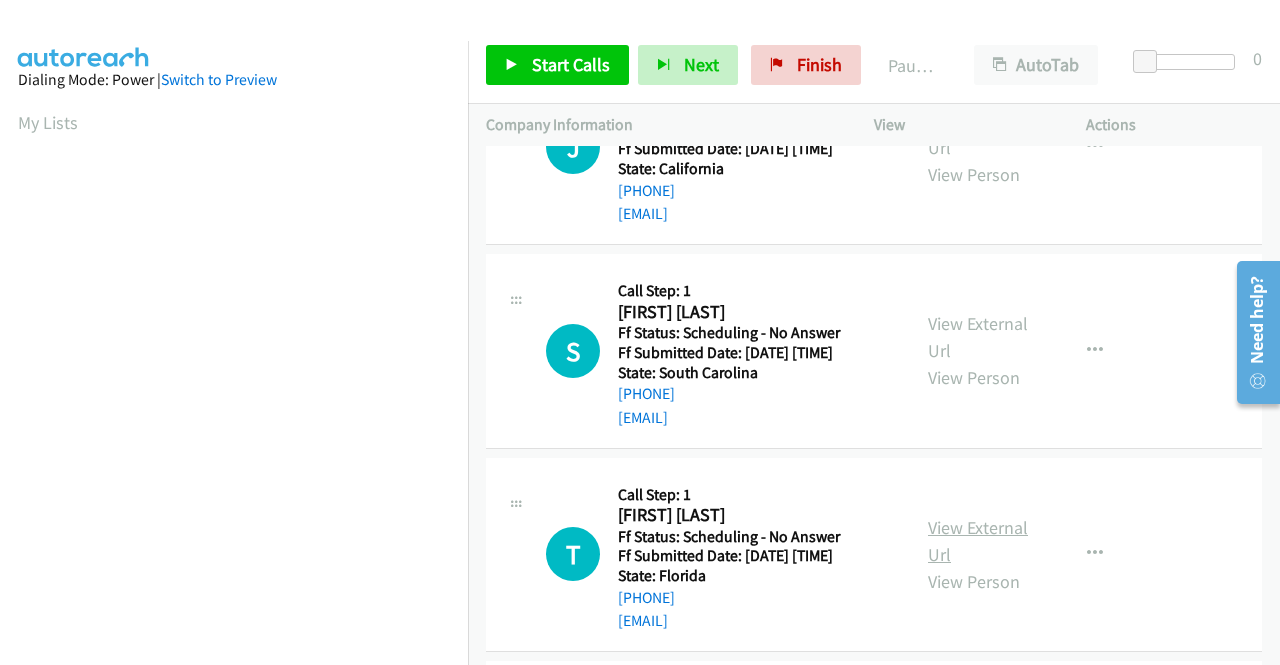 click on "View External Url" at bounding box center (978, 541) 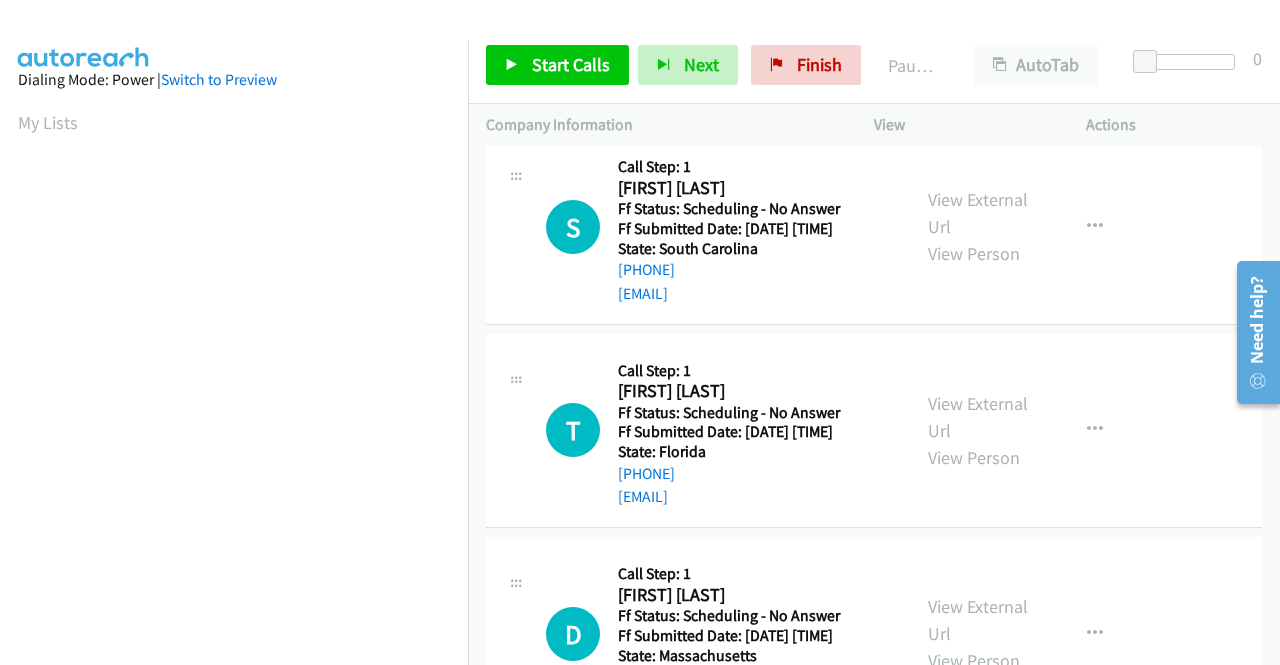 scroll, scrollTop: 300, scrollLeft: 0, axis: vertical 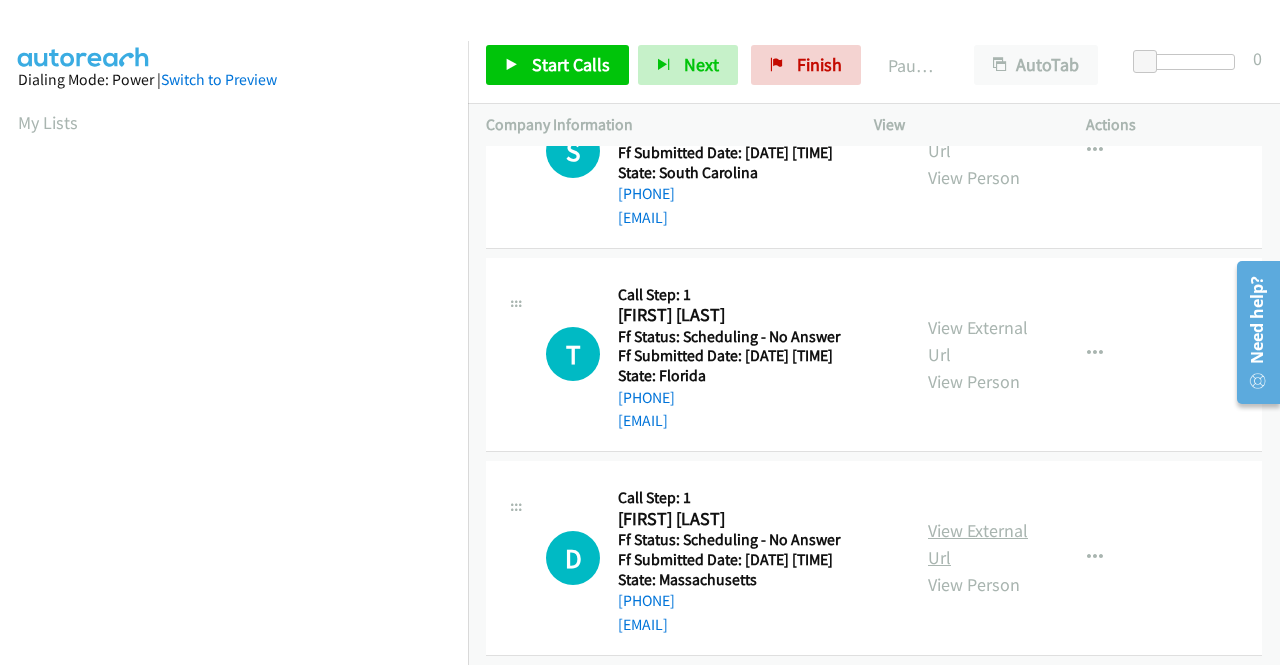 click on "View External Url" at bounding box center (978, 544) 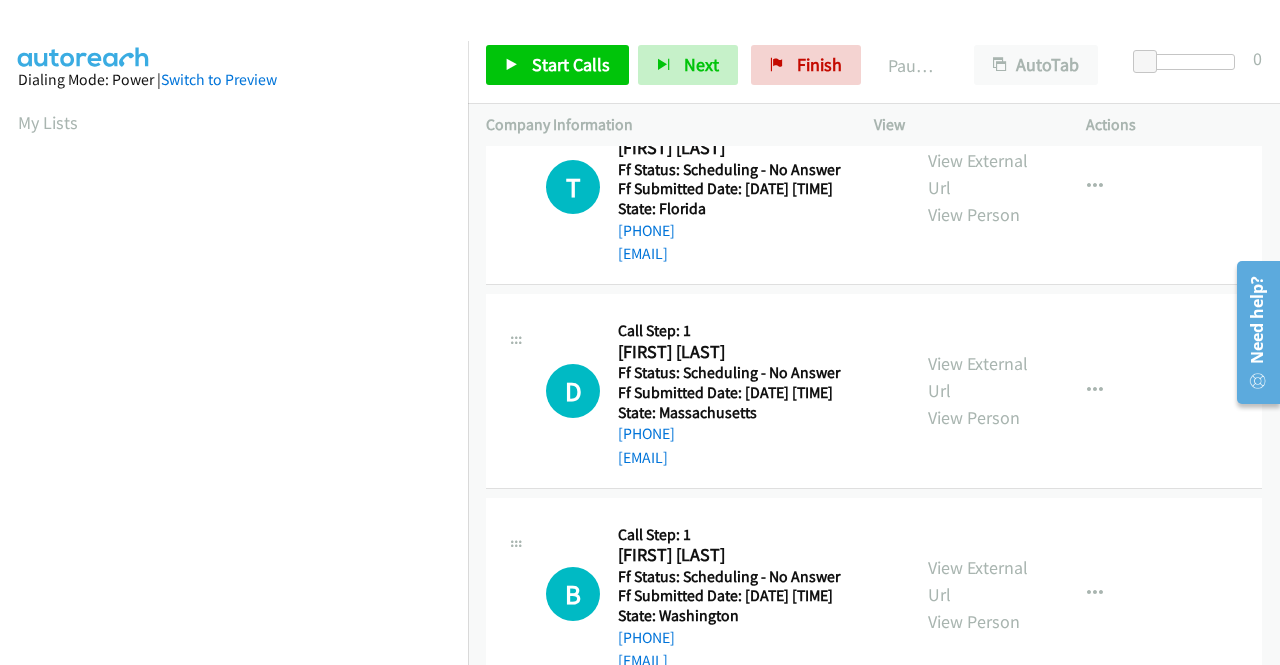 scroll, scrollTop: 600, scrollLeft: 0, axis: vertical 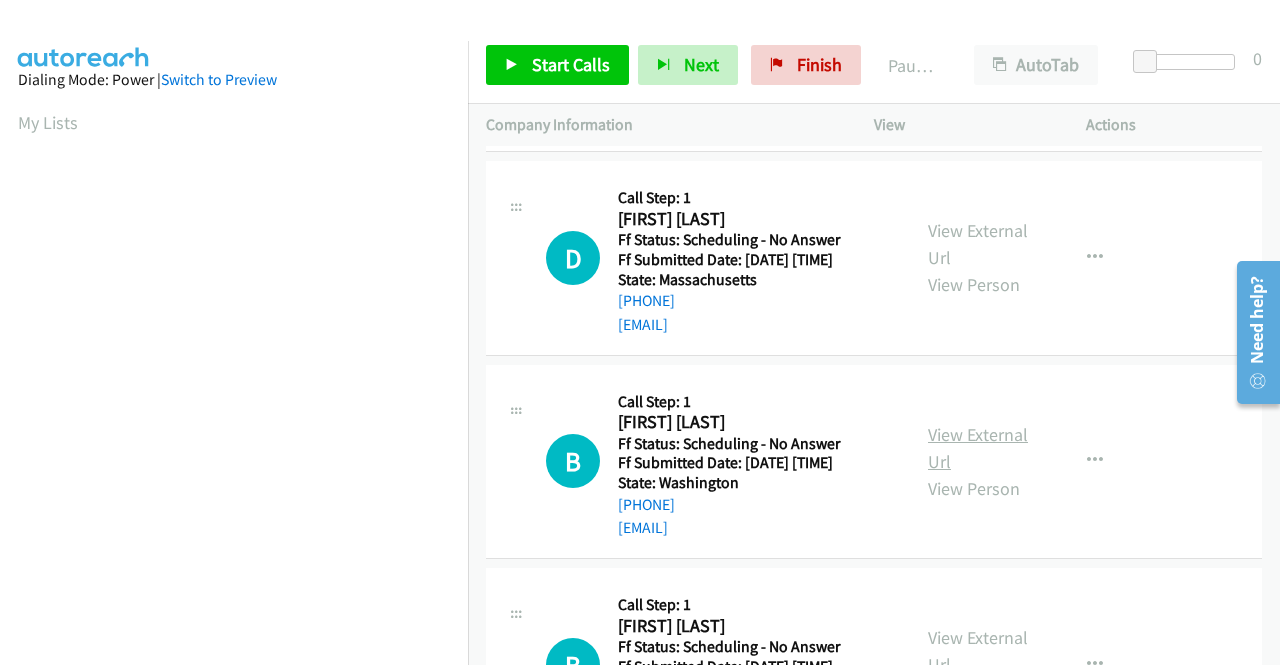 click on "View External Url" at bounding box center [978, 448] 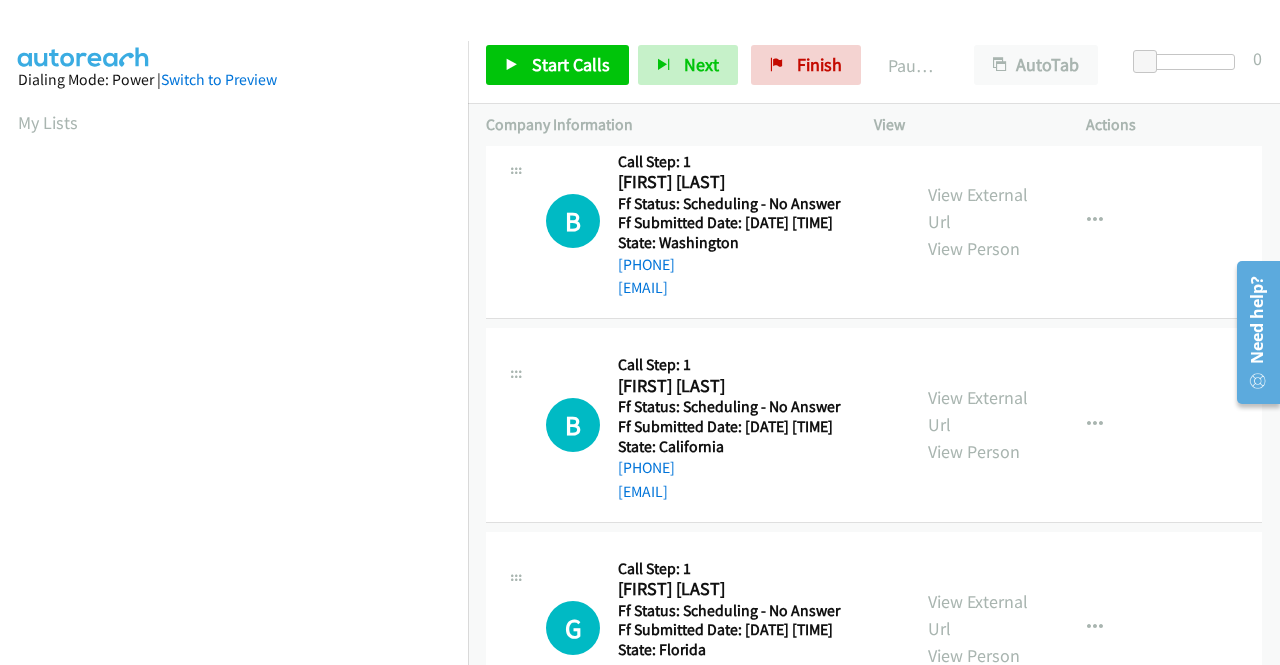 scroll, scrollTop: 900, scrollLeft: 0, axis: vertical 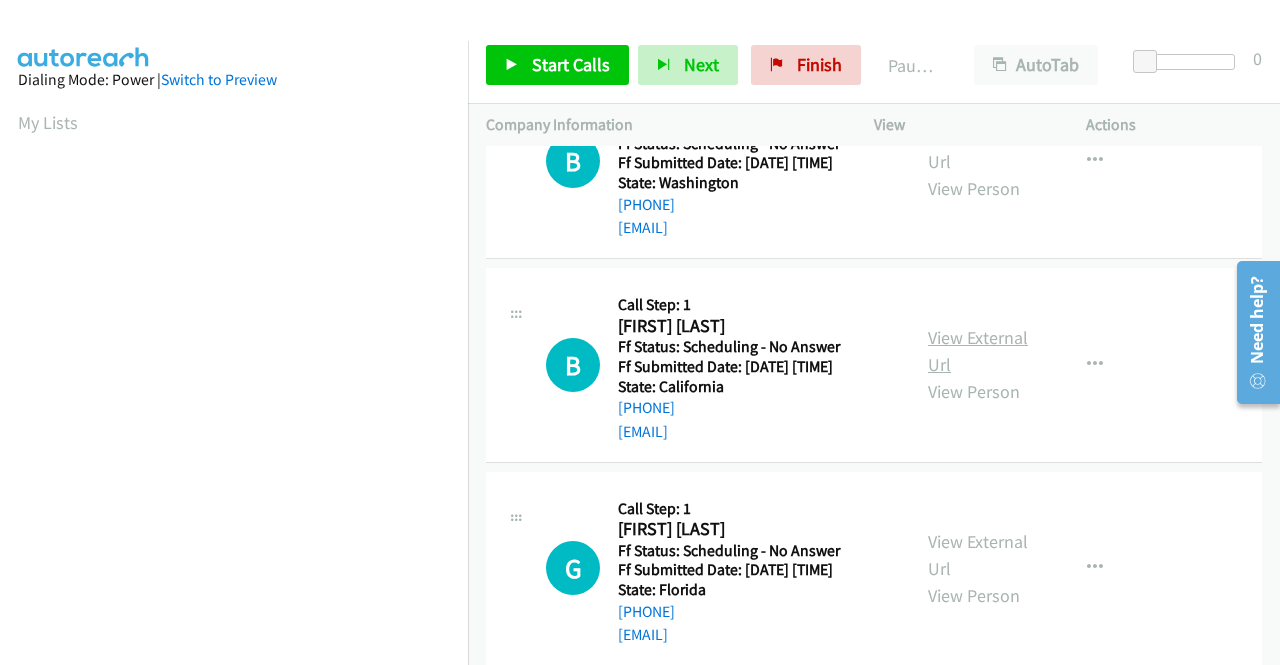 click on "View External Url" at bounding box center [978, 351] 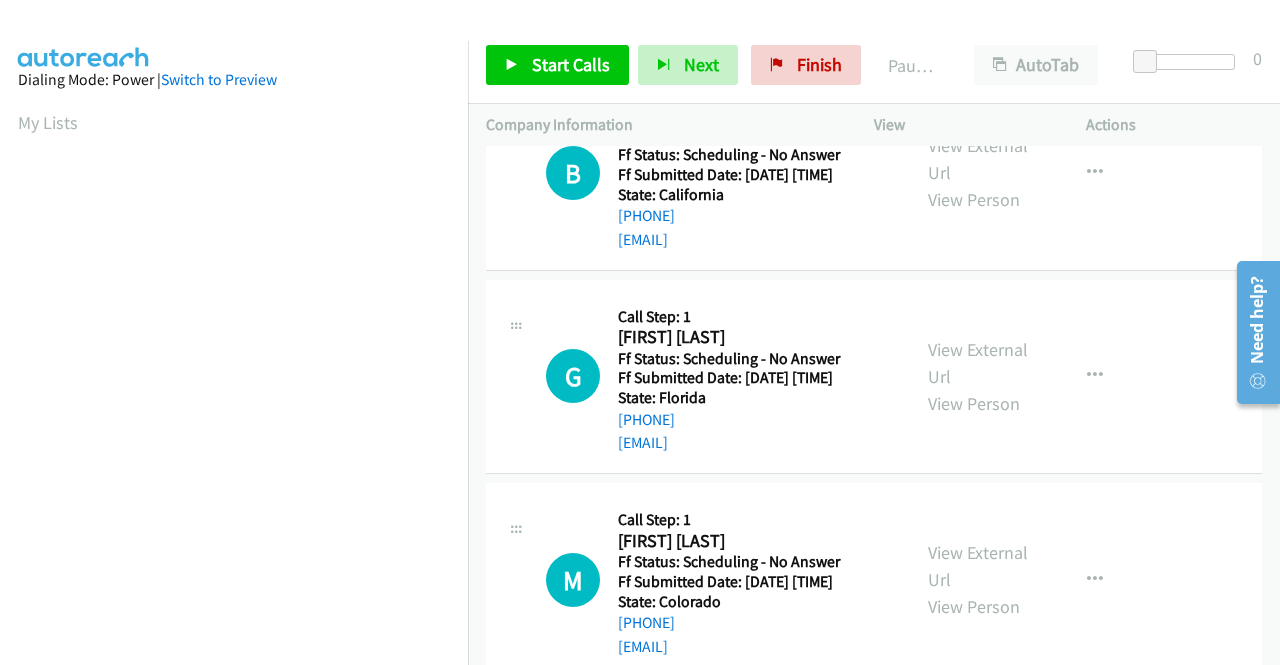 scroll, scrollTop: 1100, scrollLeft: 0, axis: vertical 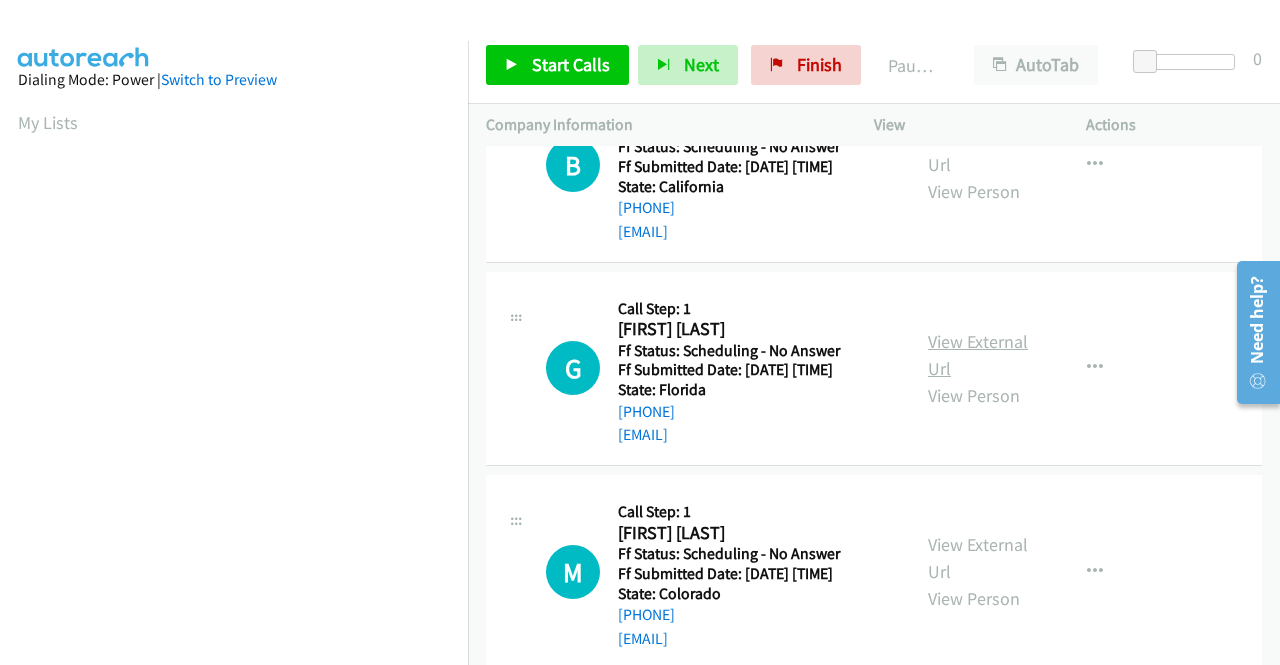 click on "View External Url" at bounding box center (978, 355) 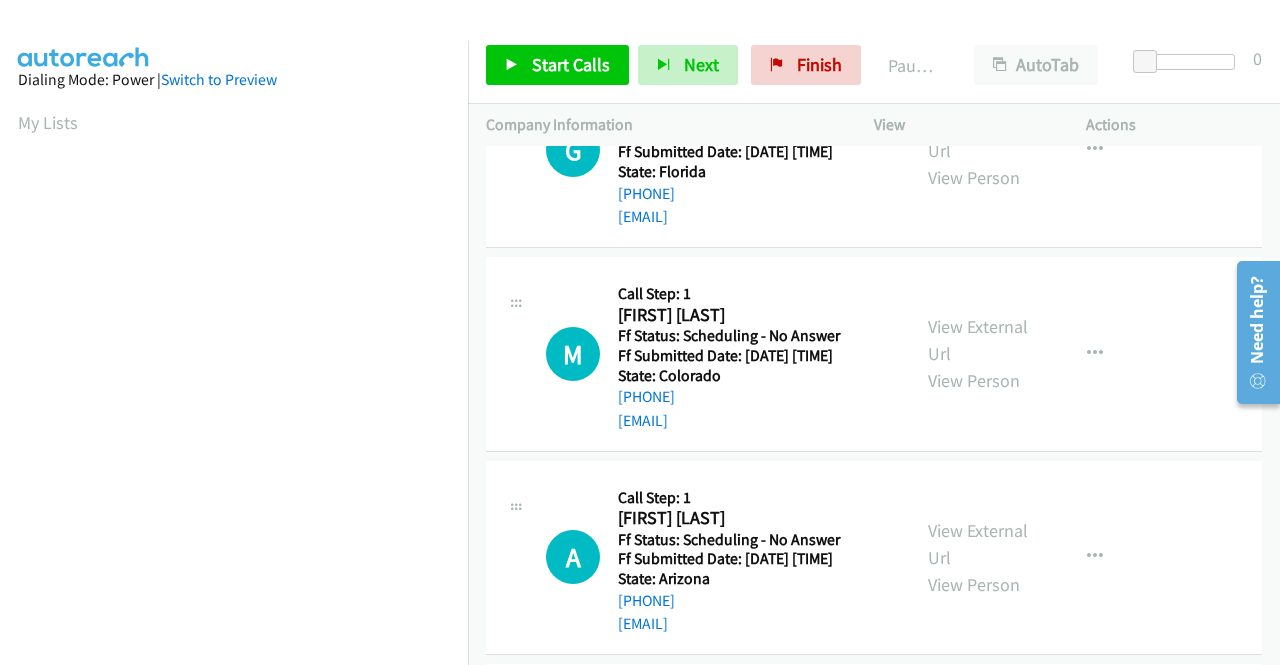 scroll, scrollTop: 1400, scrollLeft: 0, axis: vertical 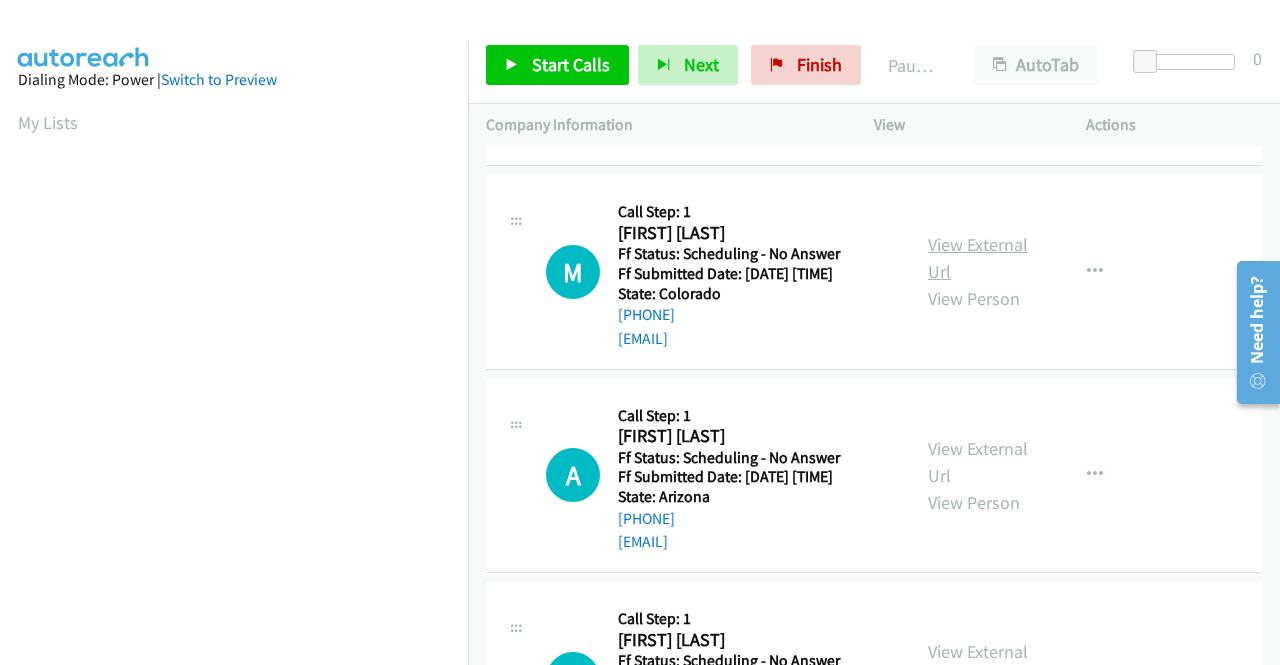 click on "View External Url" at bounding box center (978, 258) 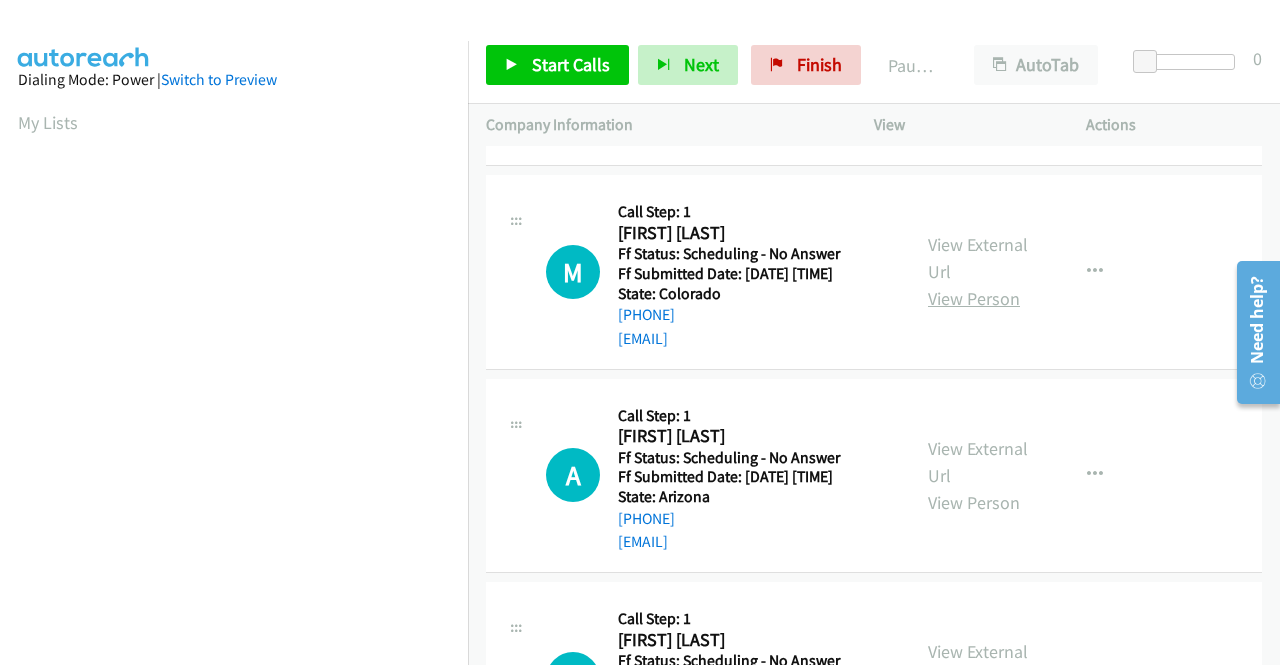 scroll, scrollTop: 1600, scrollLeft: 0, axis: vertical 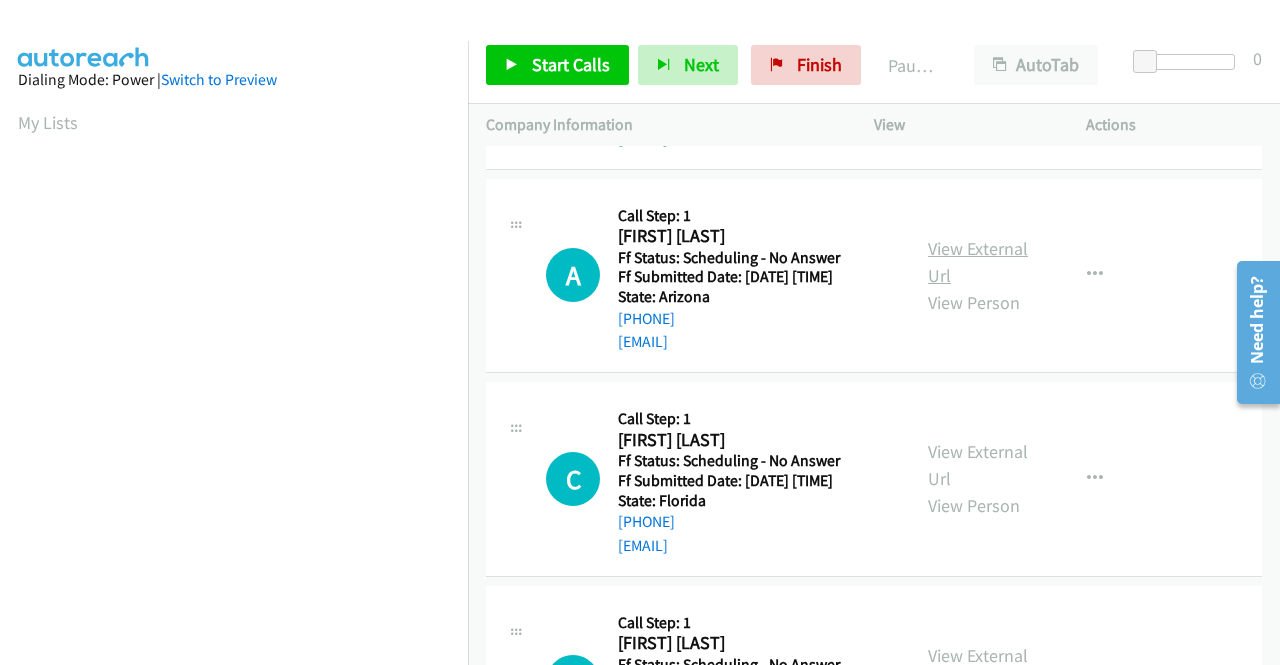 click on "View External Url" at bounding box center (978, 262) 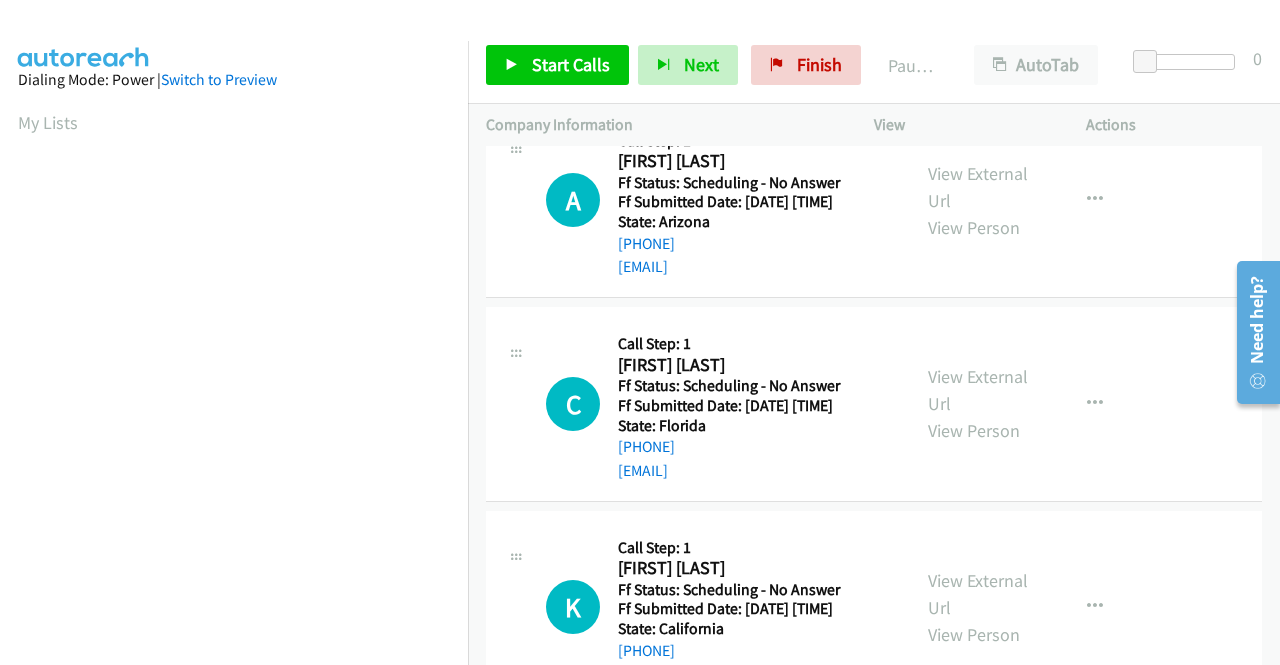 scroll, scrollTop: 1800, scrollLeft: 0, axis: vertical 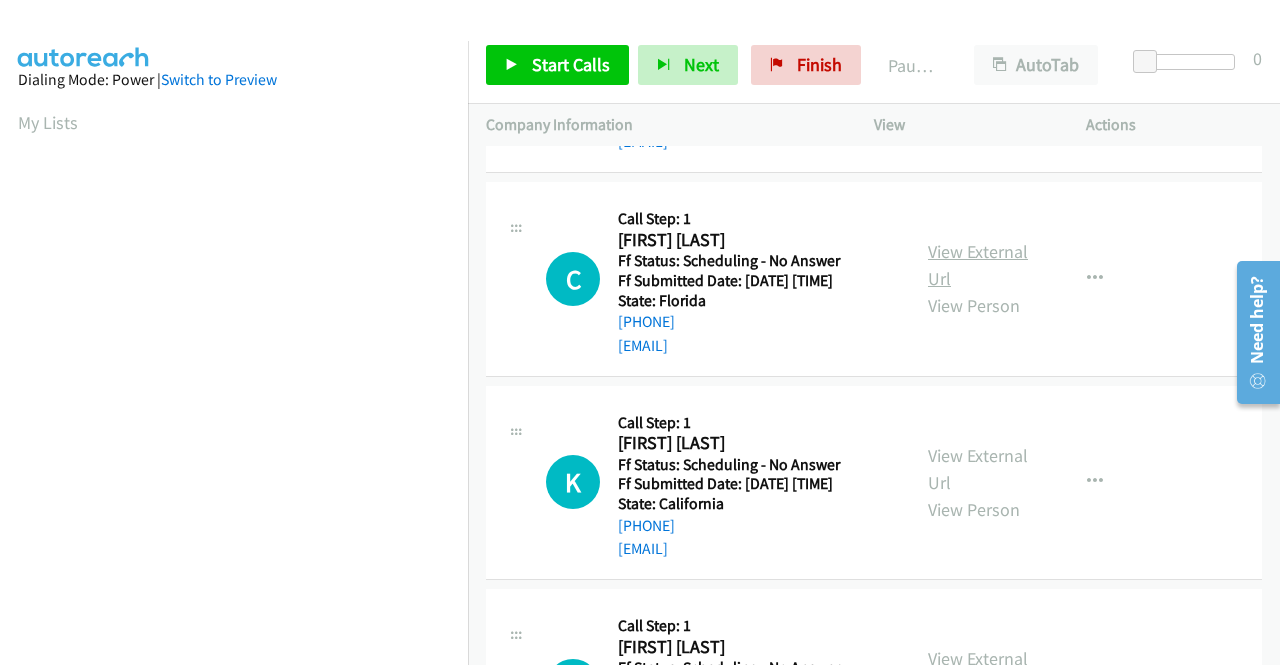 click on "View External Url" at bounding box center (978, 265) 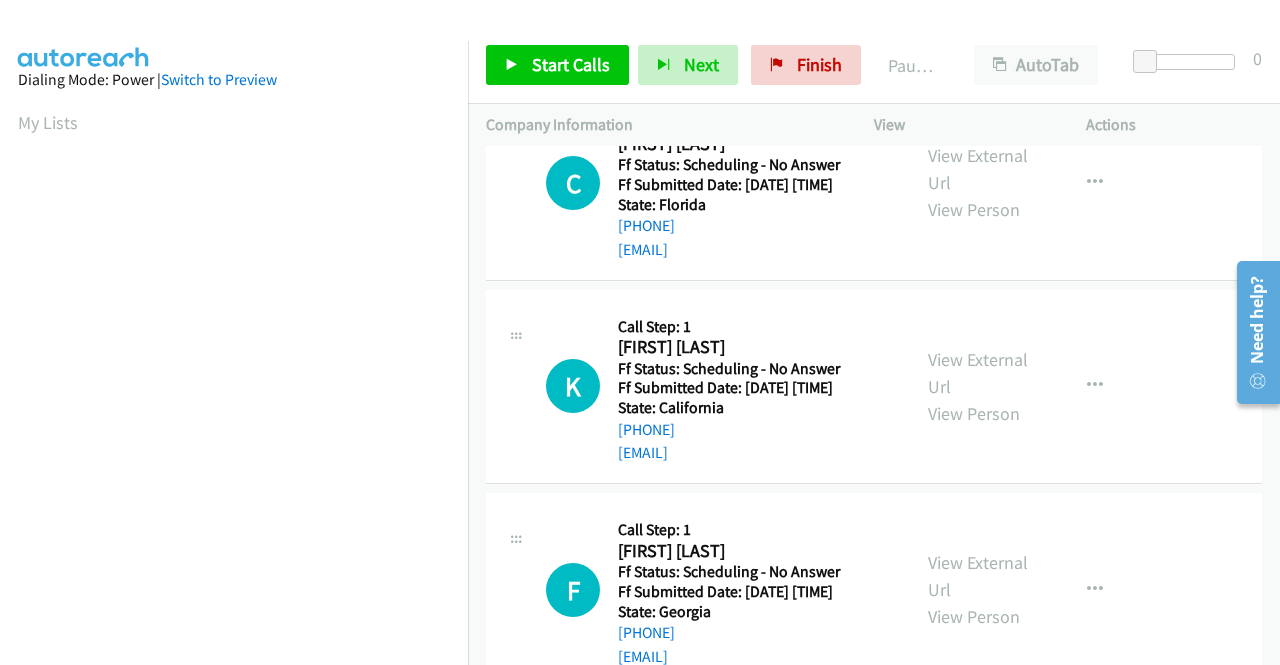 scroll, scrollTop: 2100, scrollLeft: 0, axis: vertical 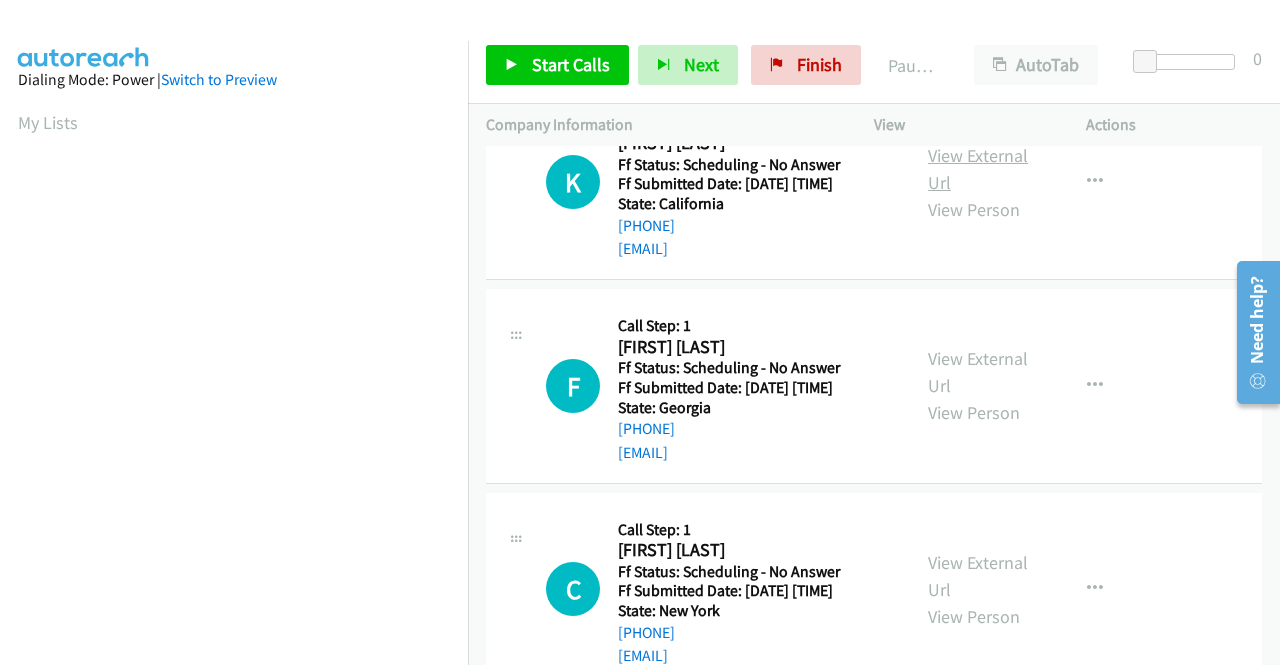 click on "View External Url" at bounding box center (978, 169) 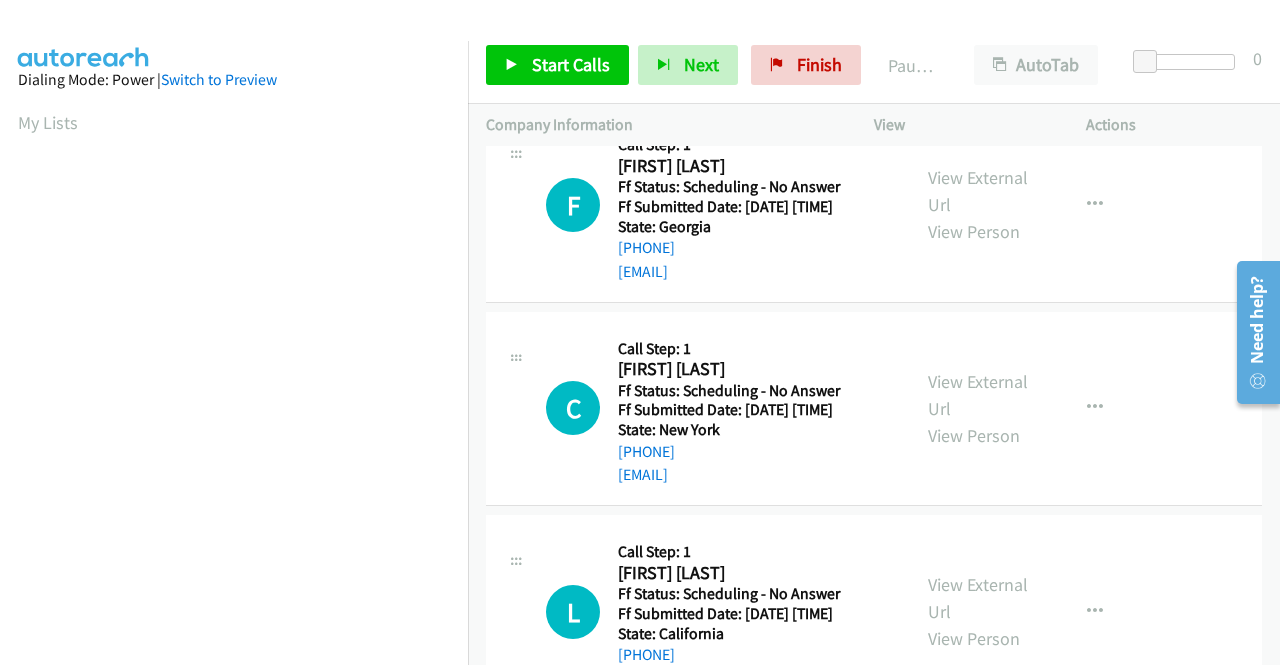 scroll, scrollTop: 2300, scrollLeft: 0, axis: vertical 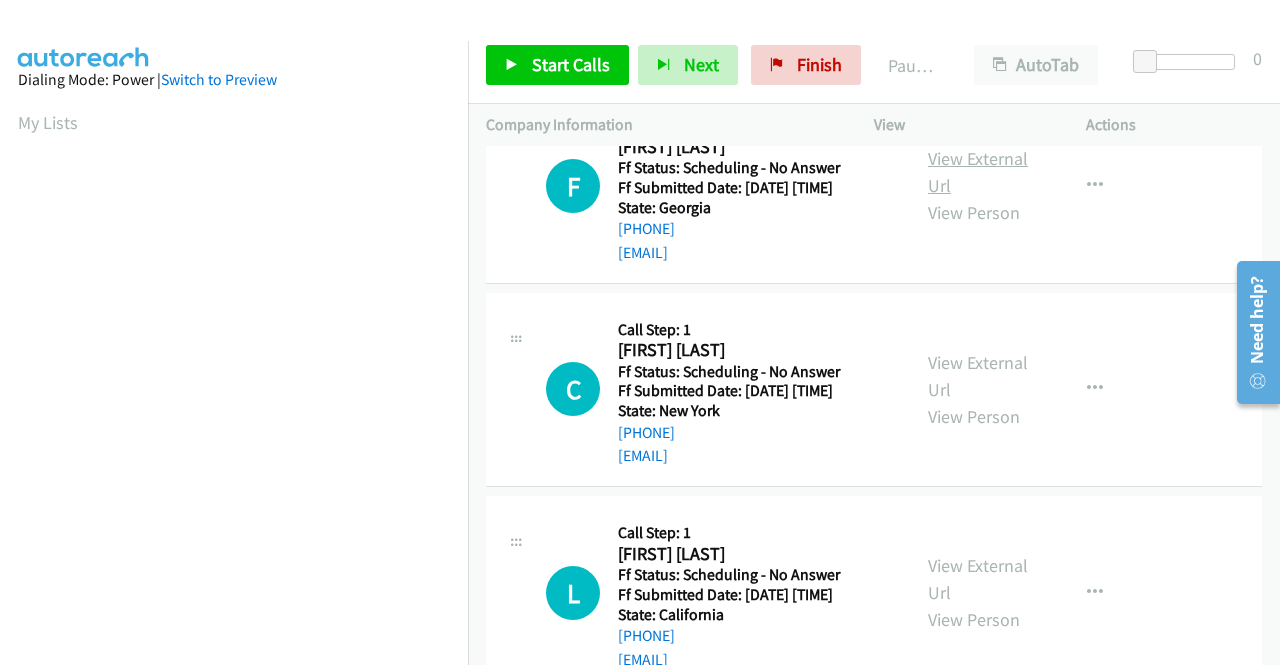 click on "View External Url" at bounding box center (978, 172) 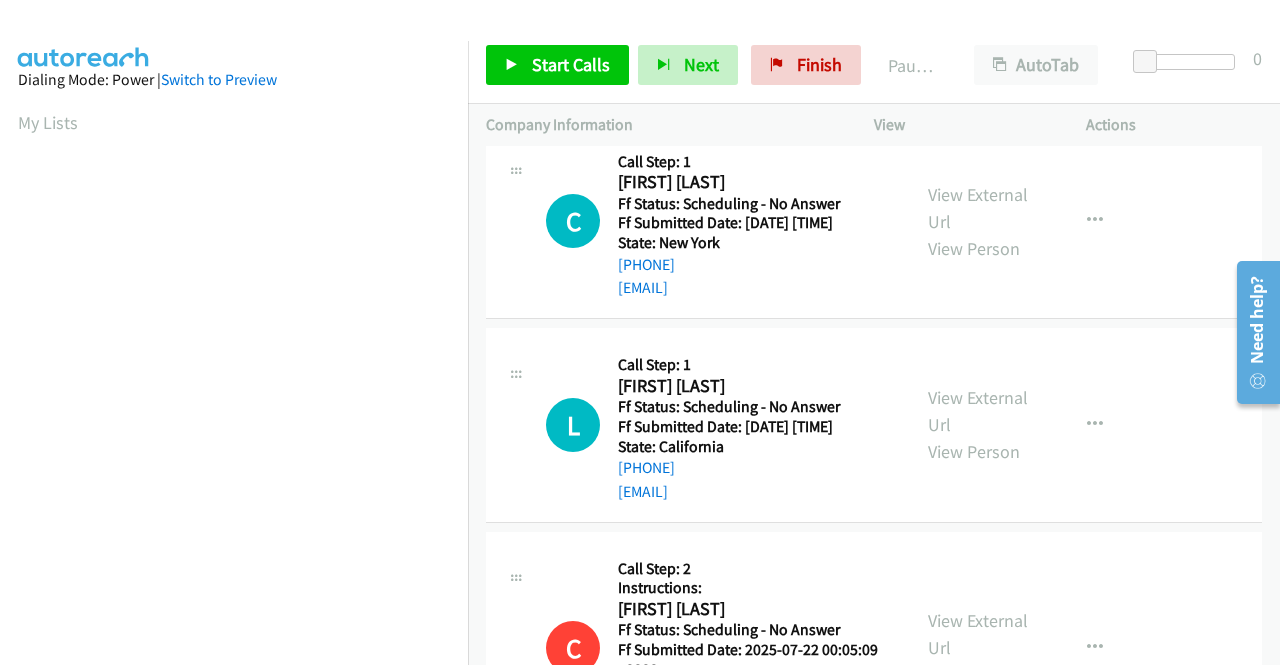 scroll, scrollTop: 2500, scrollLeft: 0, axis: vertical 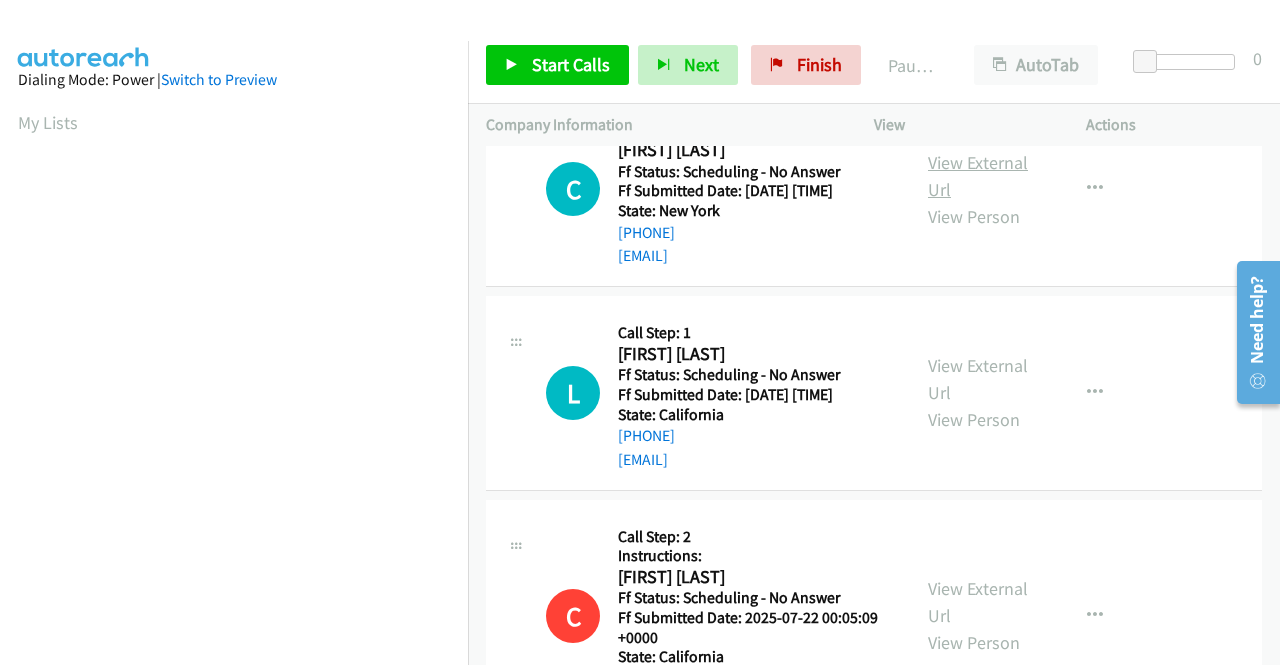 click on "View External Url" at bounding box center (978, 176) 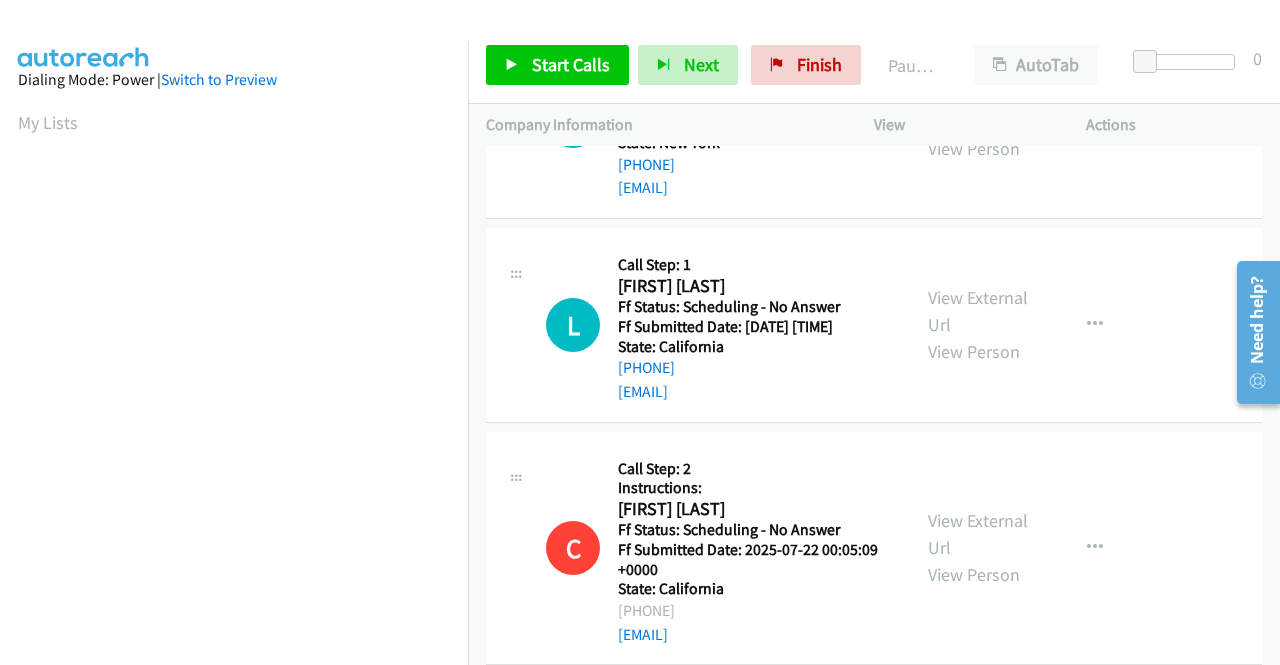 scroll, scrollTop: 2600, scrollLeft: 0, axis: vertical 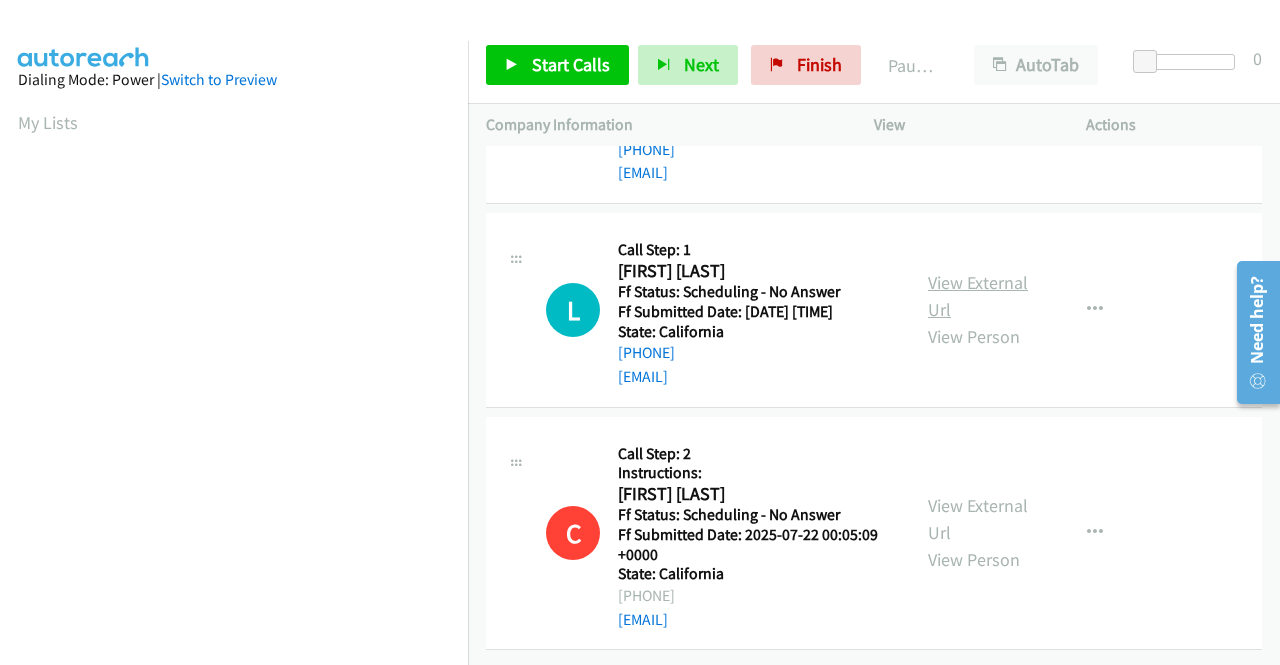 click on "View External Url" at bounding box center (978, 296) 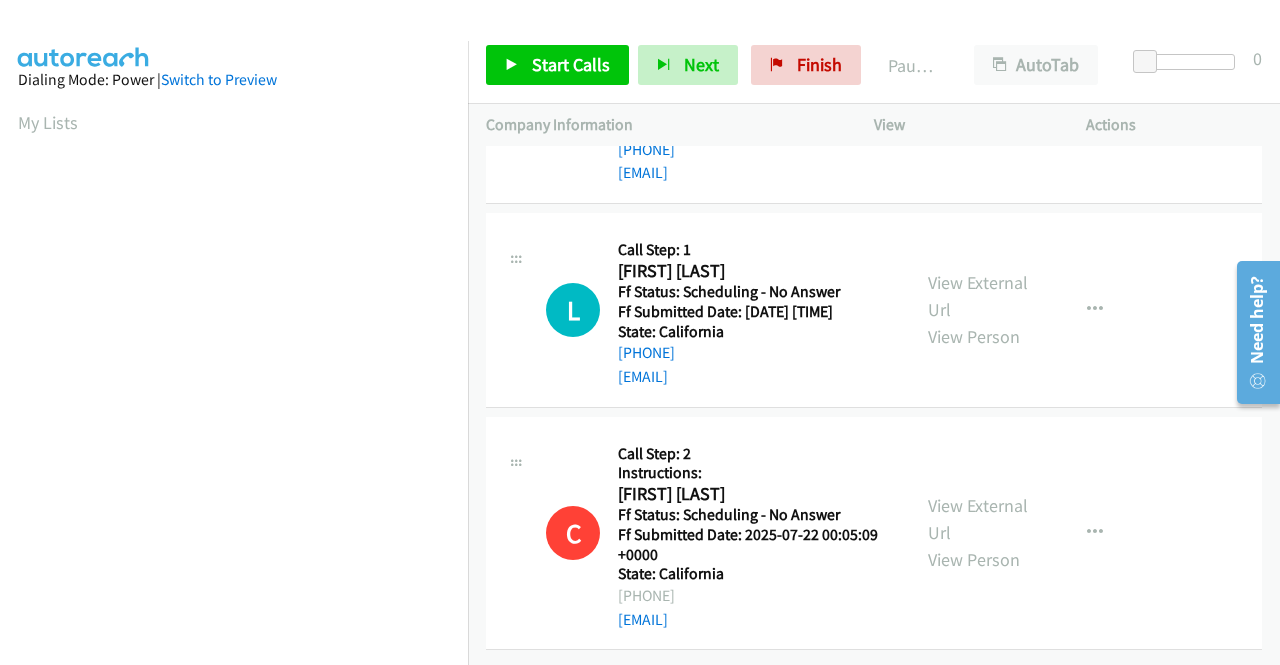 scroll, scrollTop: 2868, scrollLeft: 0, axis: vertical 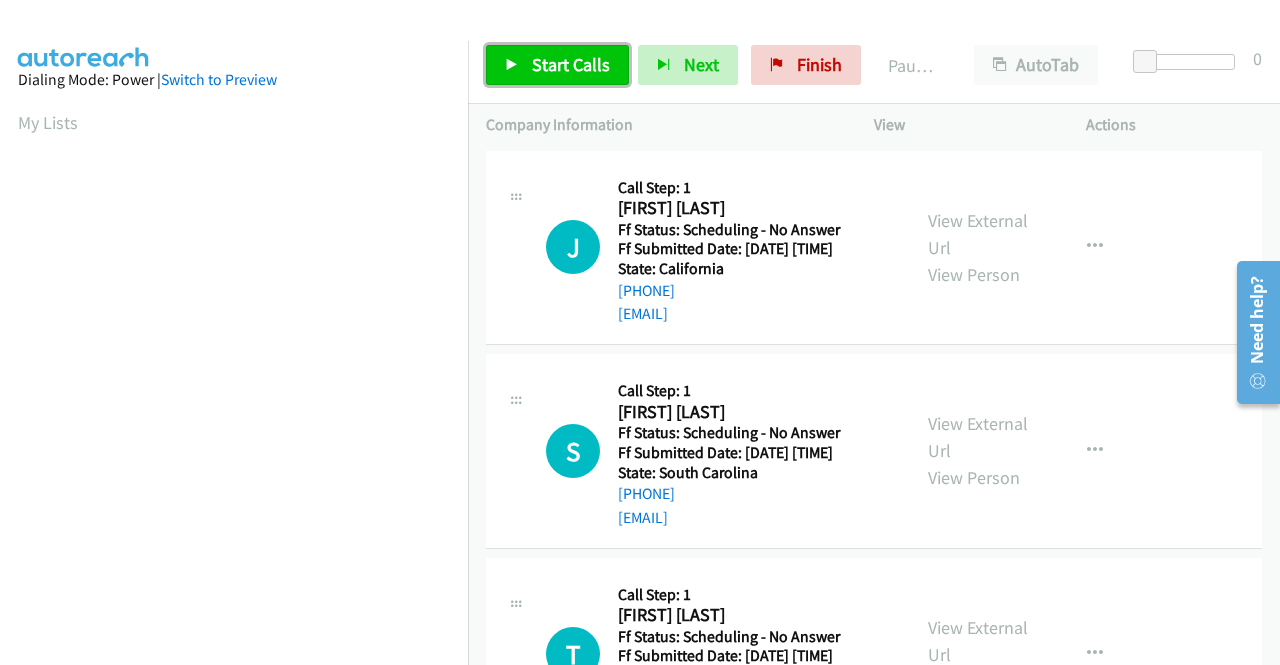 click on "Start Calls" at bounding box center [571, 64] 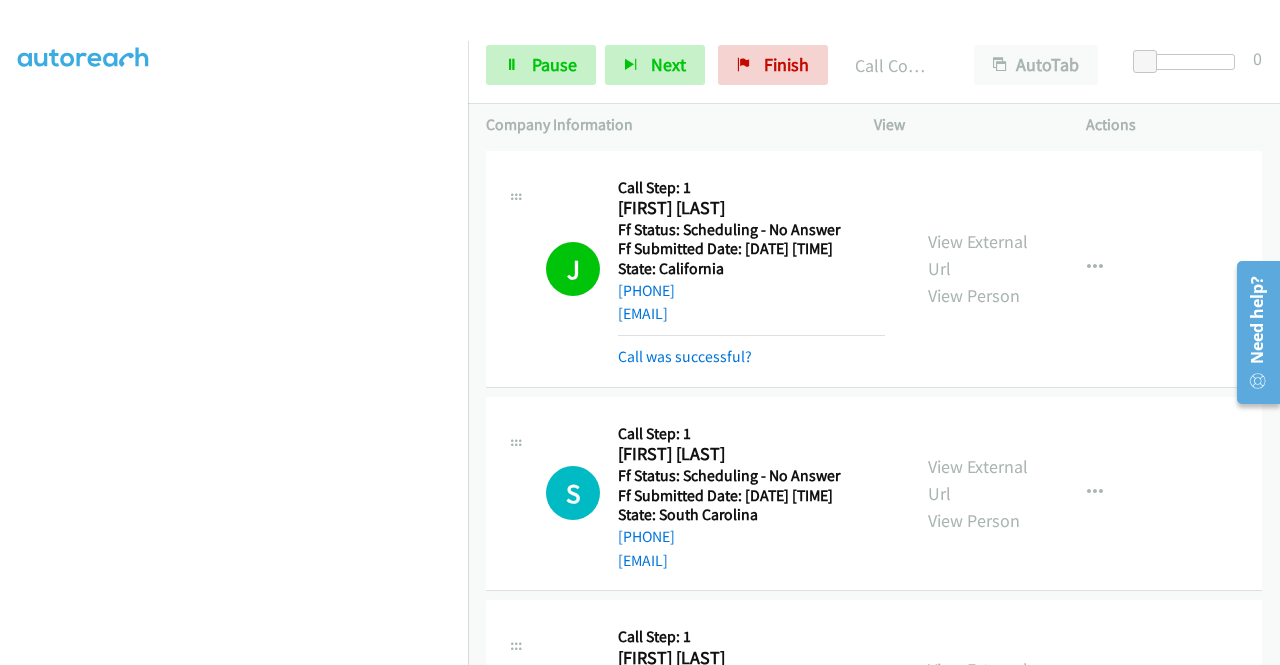 scroll, scrollTop: 456, scrollLeft: 0, axis: vertical 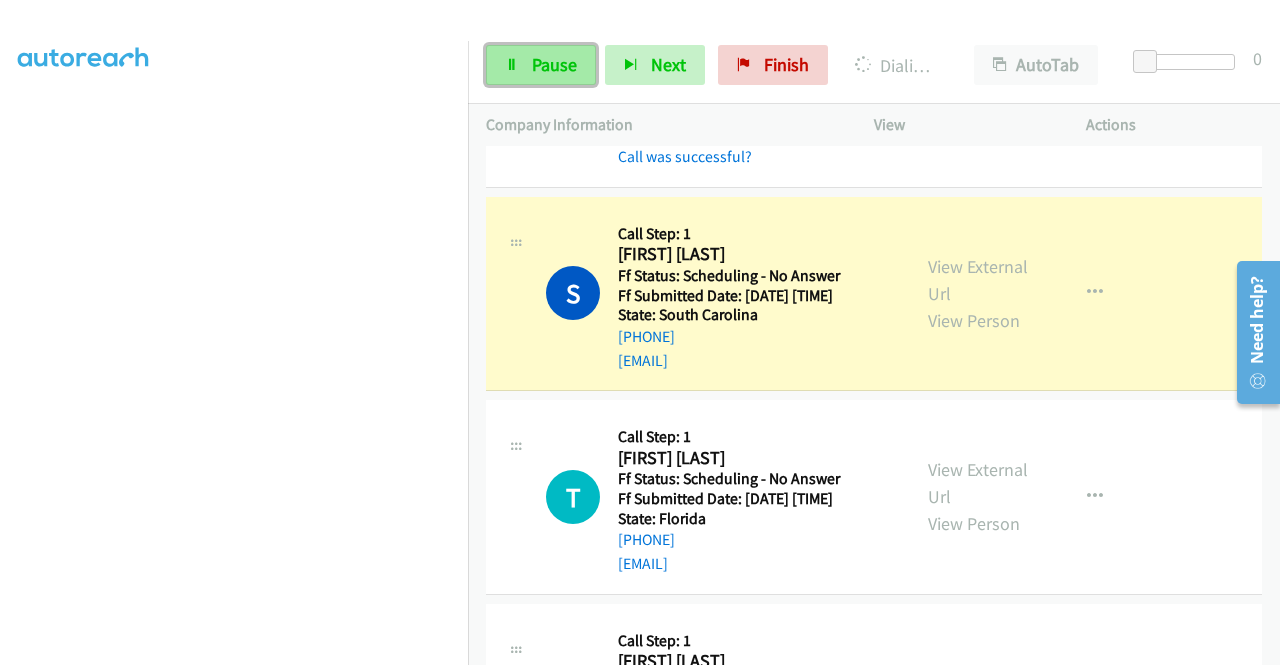 click on "Pause" at bounding box center [541, 65] 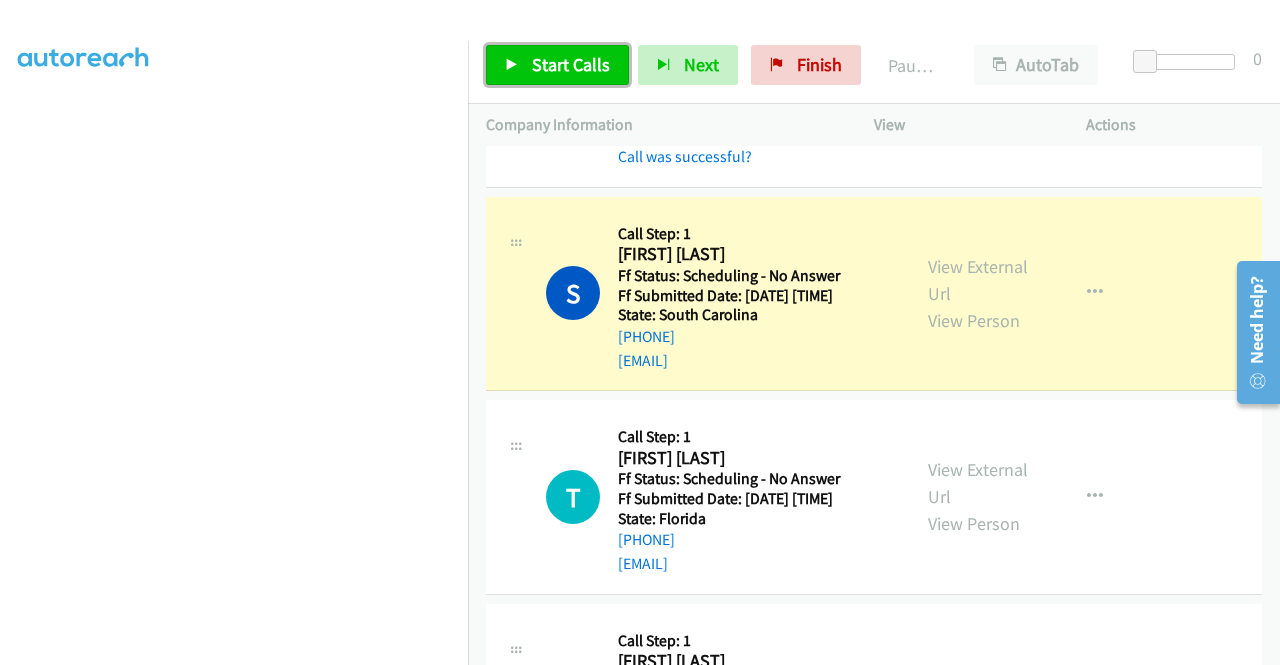 click on "Start Calls" at bounding box center [571, 64] 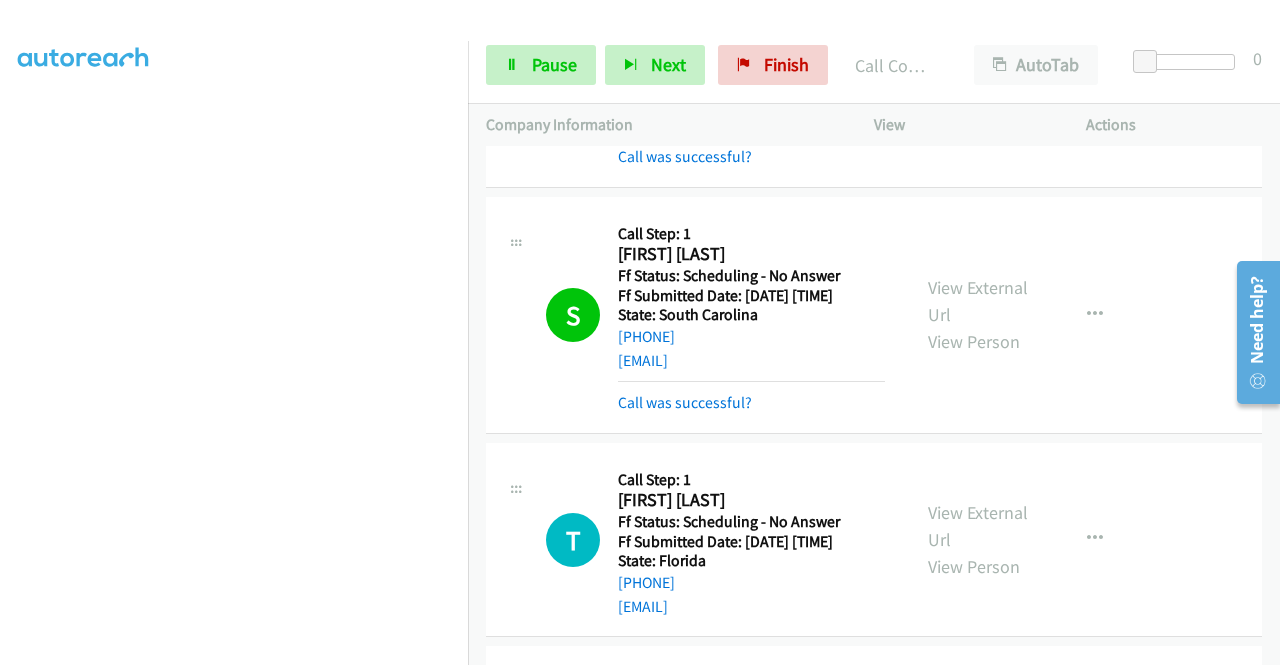 scroll, scrollTop: 456, scrollLeft: 0, axis: vertical 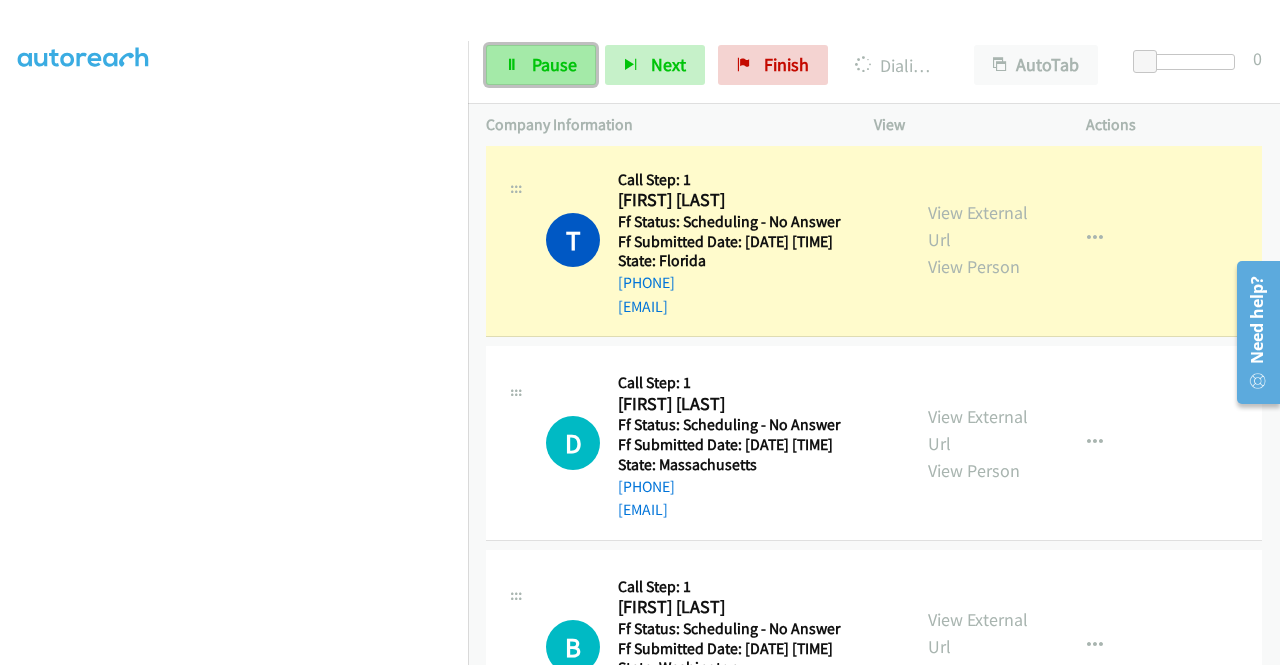 click on "Pause" at bounding box center [554, 64] 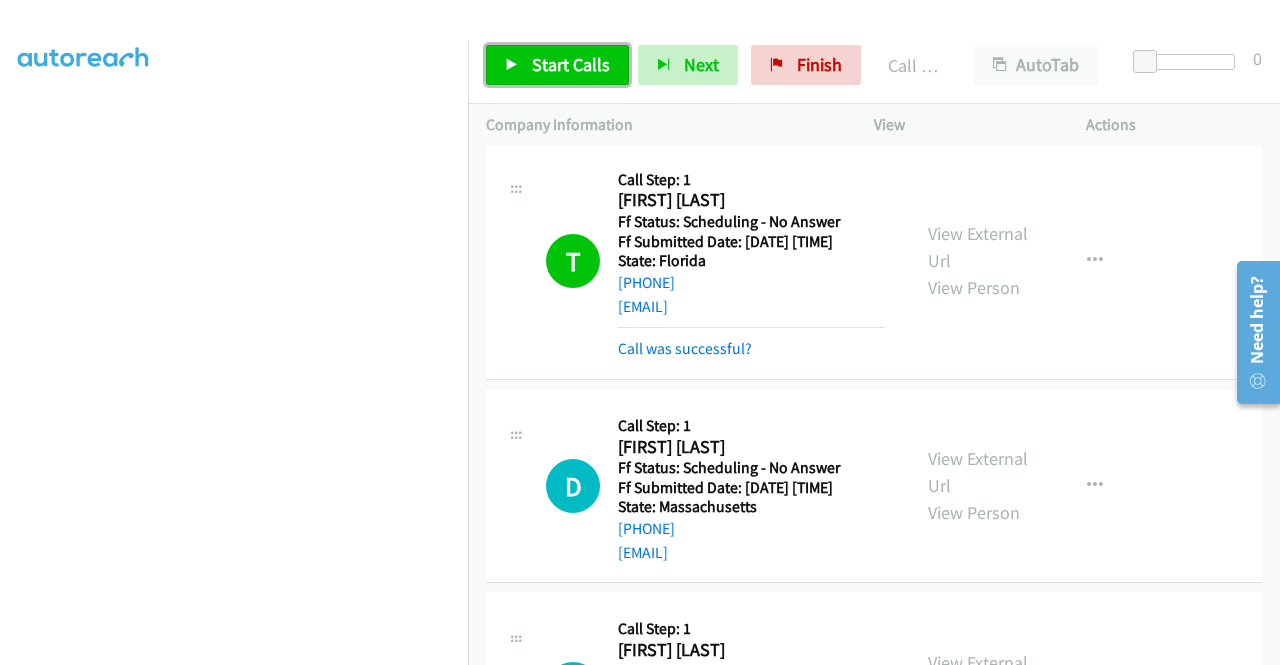 click on "Start Calls" at bounding box center [571, 64] 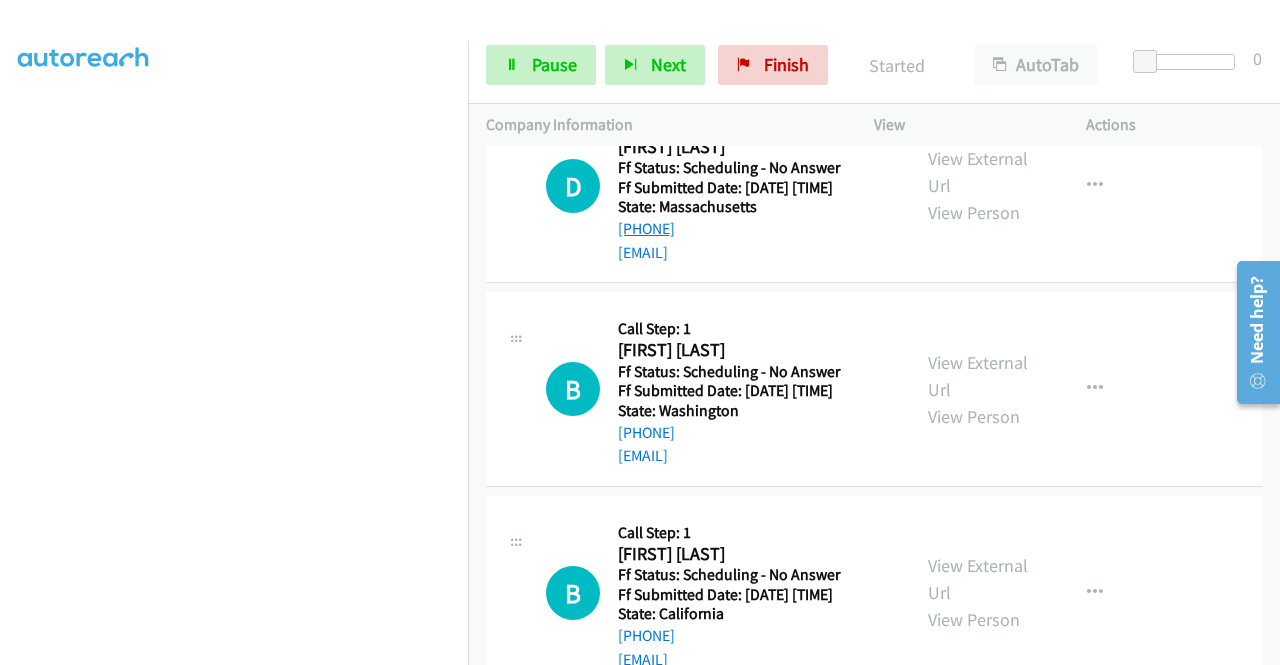 scroll, scrollTop: 700, scrollLeft: 0, axis: vertical 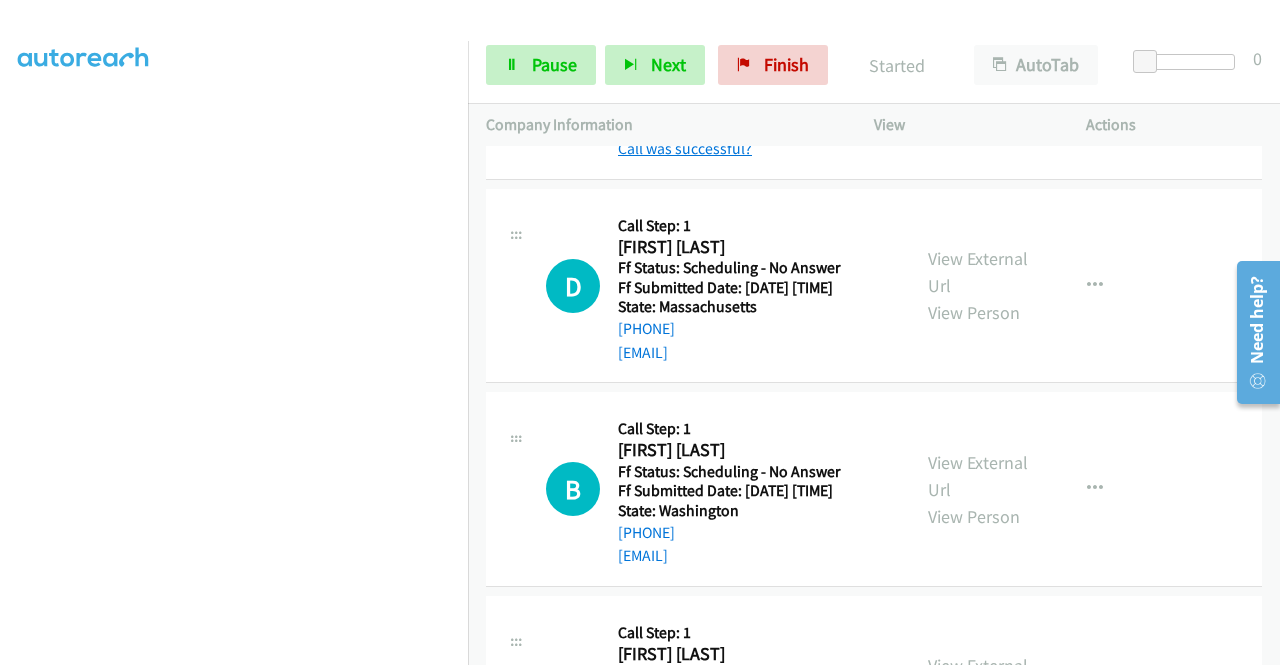 click on "Call was successful?" at bounding box center [685, 148] 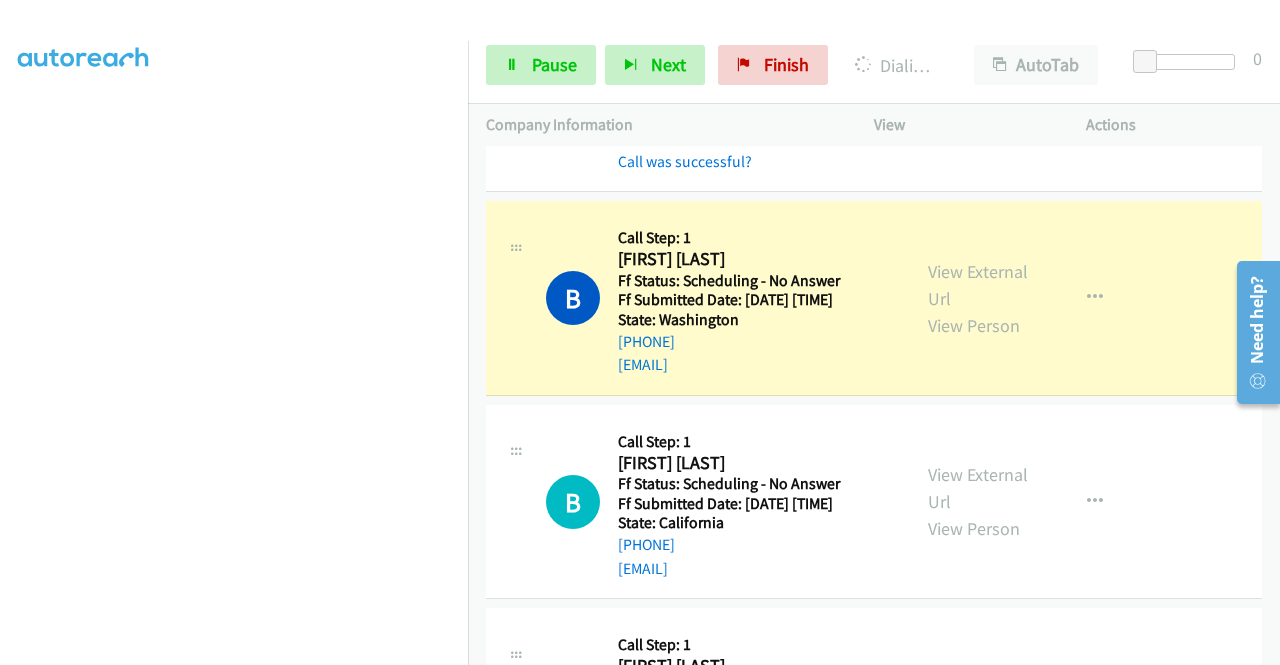 scroll, scrollTop: 1000, scrollLeft: 0, axis: vertical 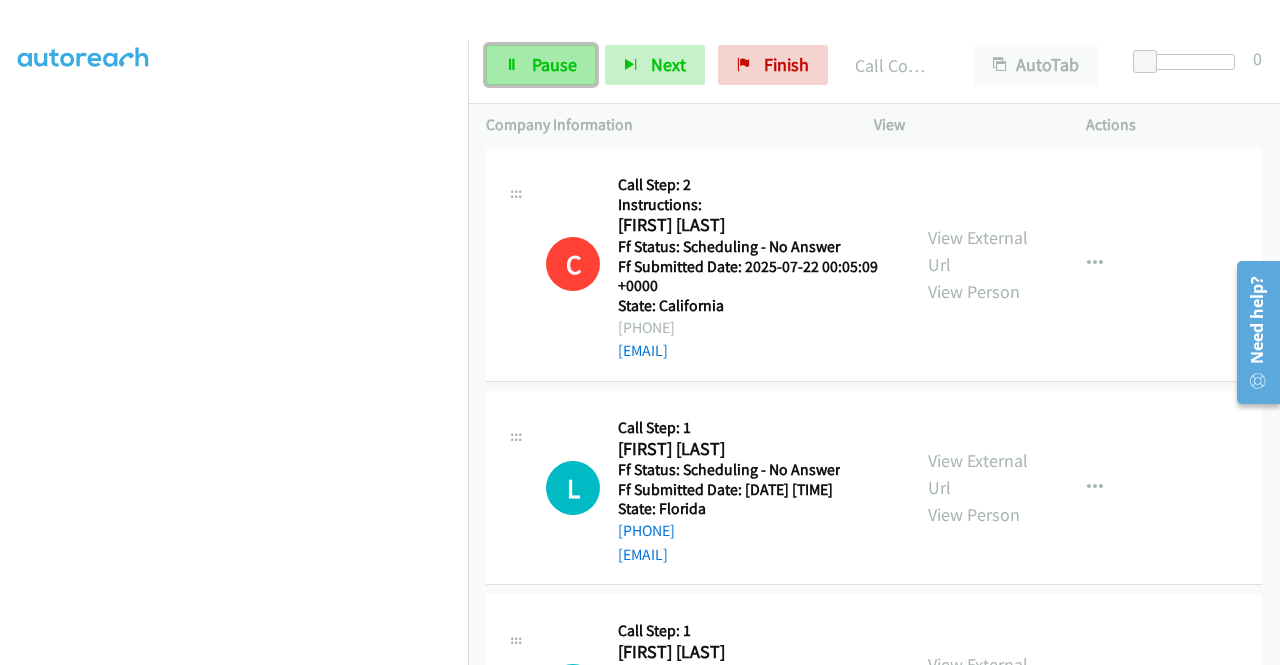 click on "Pause" at bounding box center [554, 64] 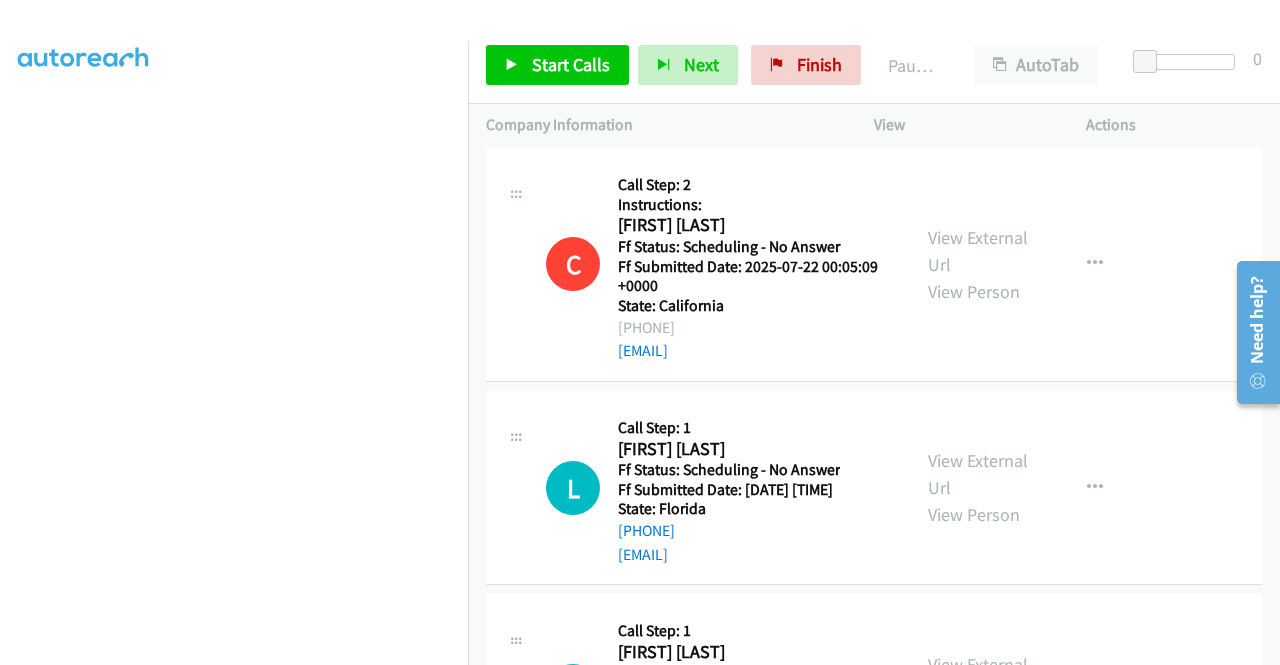 scroll, scrollTop: 456, scrollLeft: 0, axis: vertical 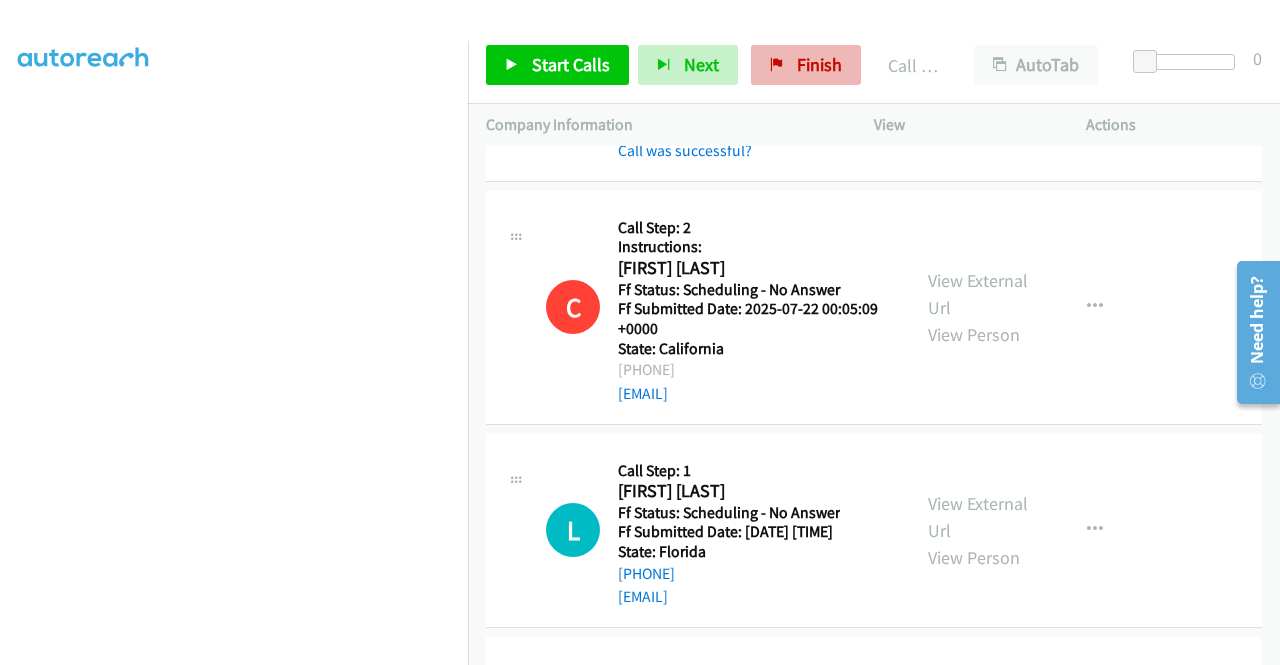 drag, startPoint x: 824, startPoint y: 33, endPoint x: 813, endPoint y: 57, distance: 26.400757 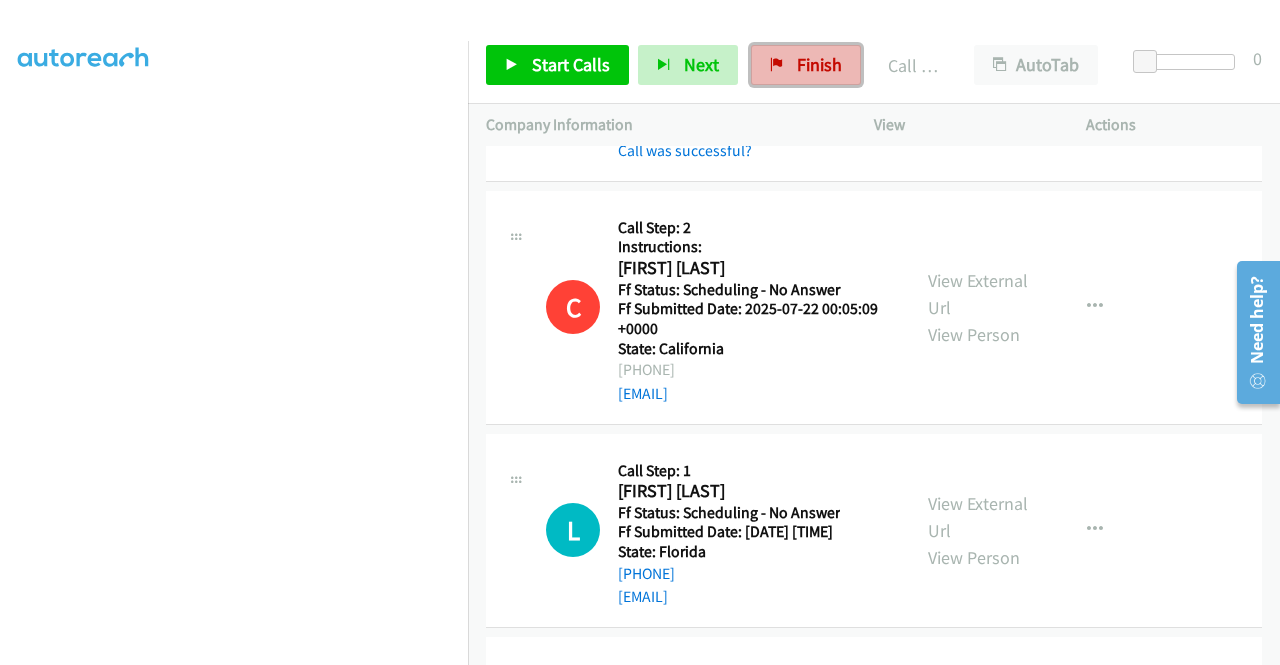 click on "Finish" at bounding box center [819, 64] 